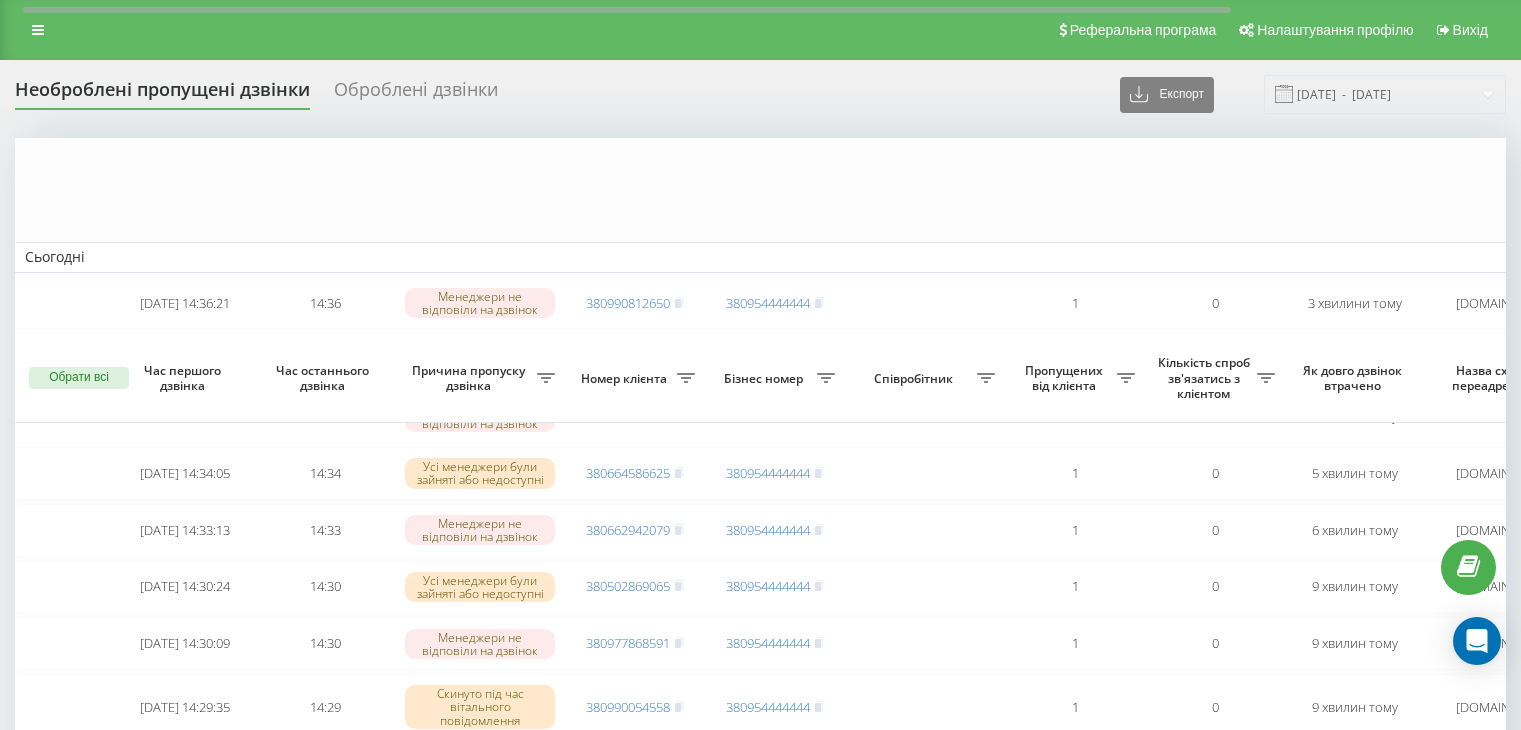scroll, scrollTop: 331, scrollLeft: 0, axis: vertical 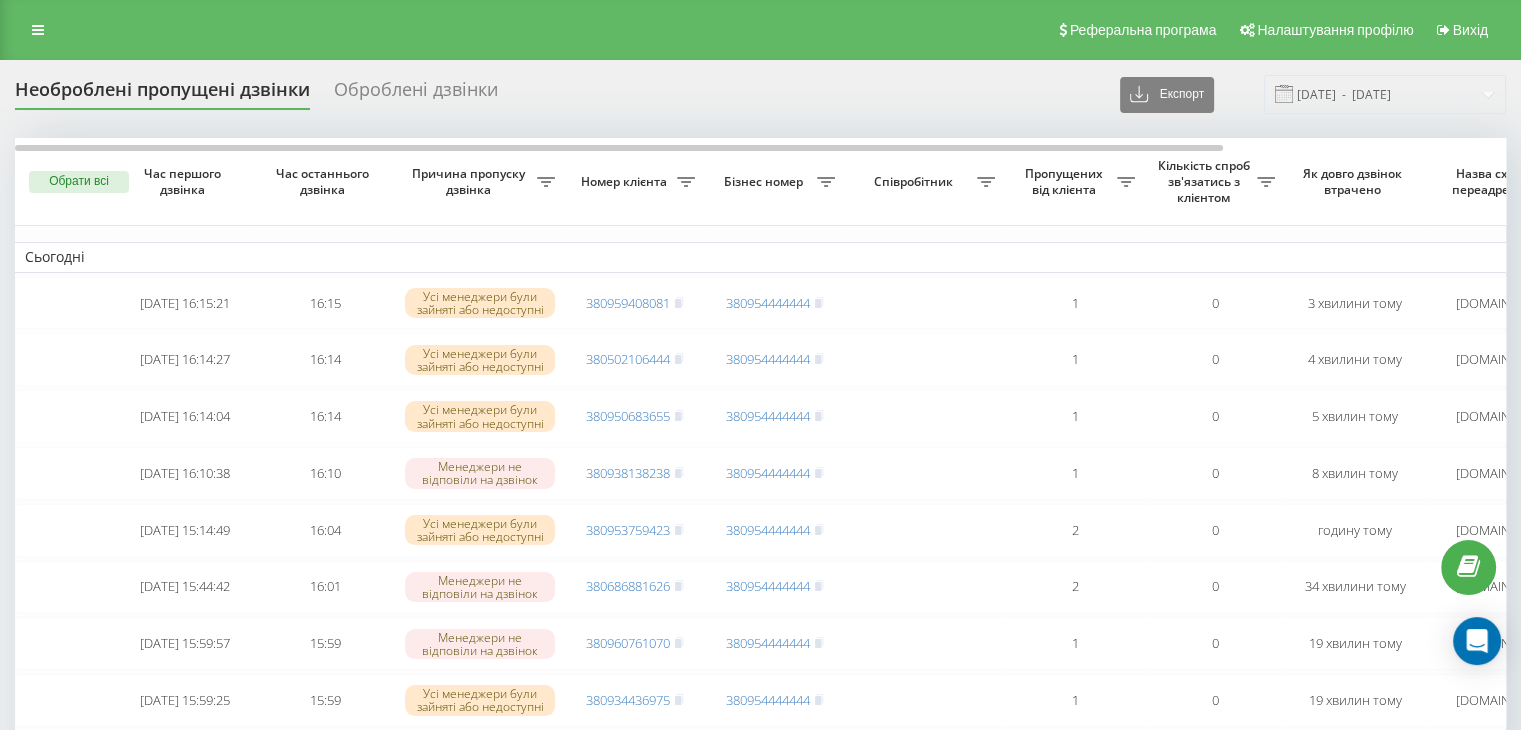 click on "Реферальна програма Налаштування профілю Вихід" at bounding box center [760, 30] 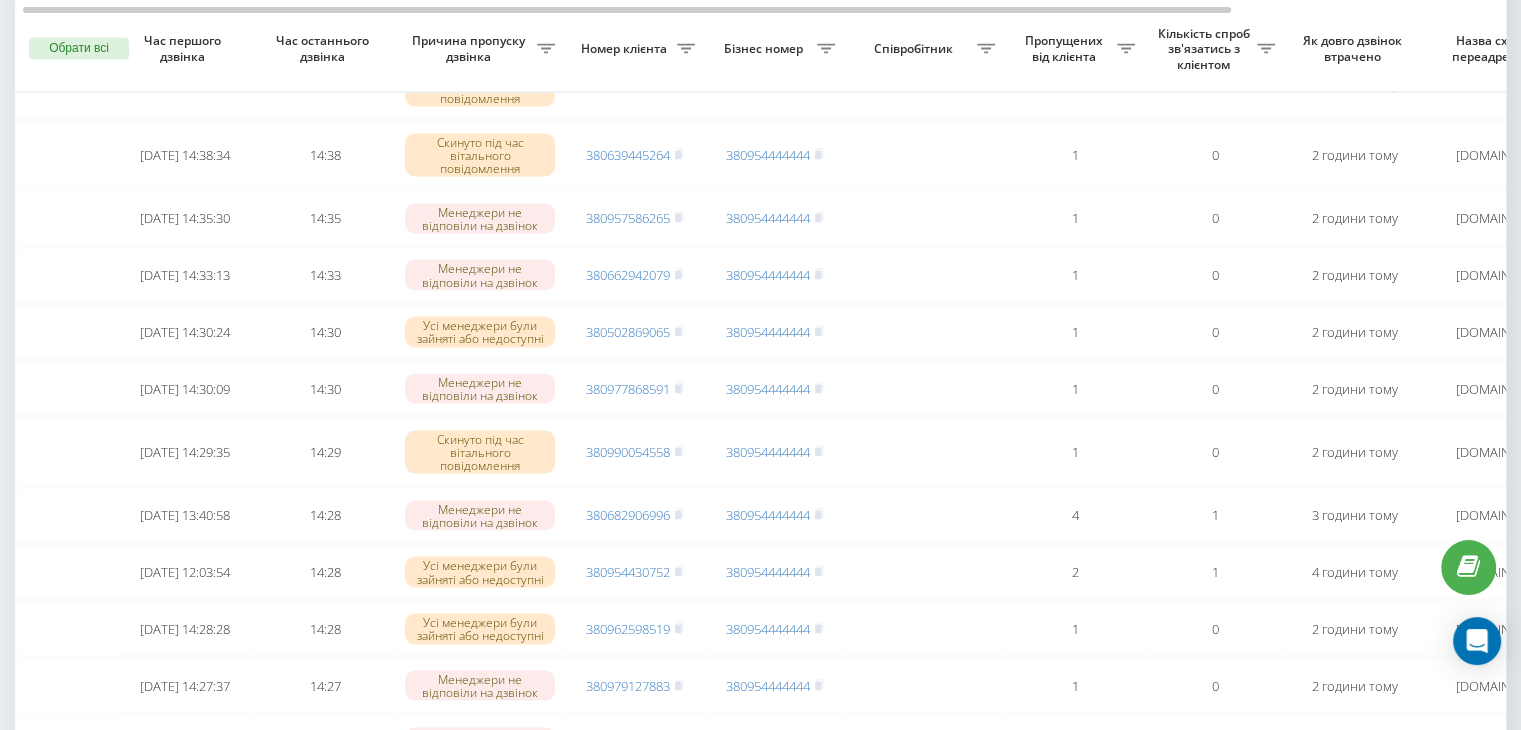 scroll, scrollTop: 3890, scrollLeft: 0, axis: vertical 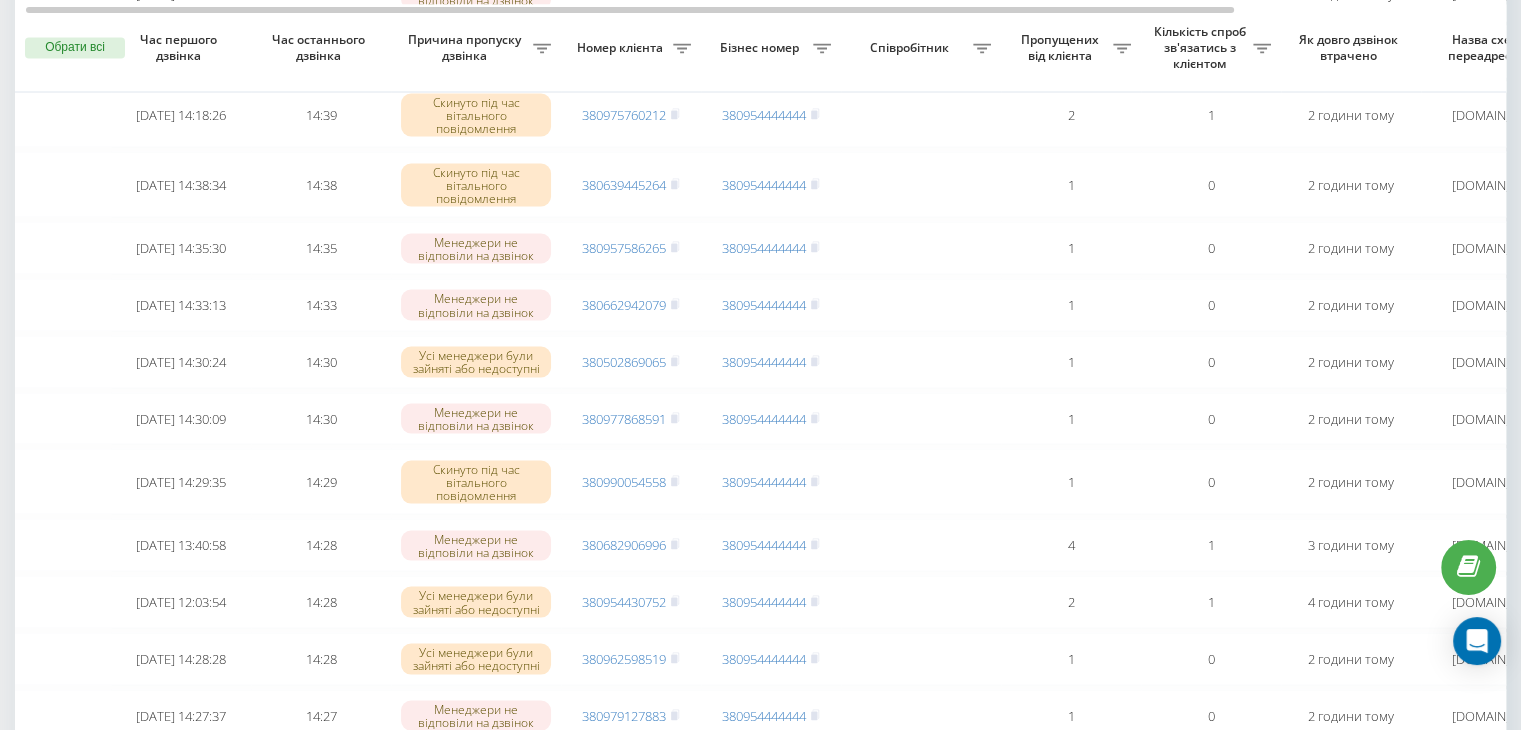 click on "Бізнес номер" at bounding box center [771, 48] 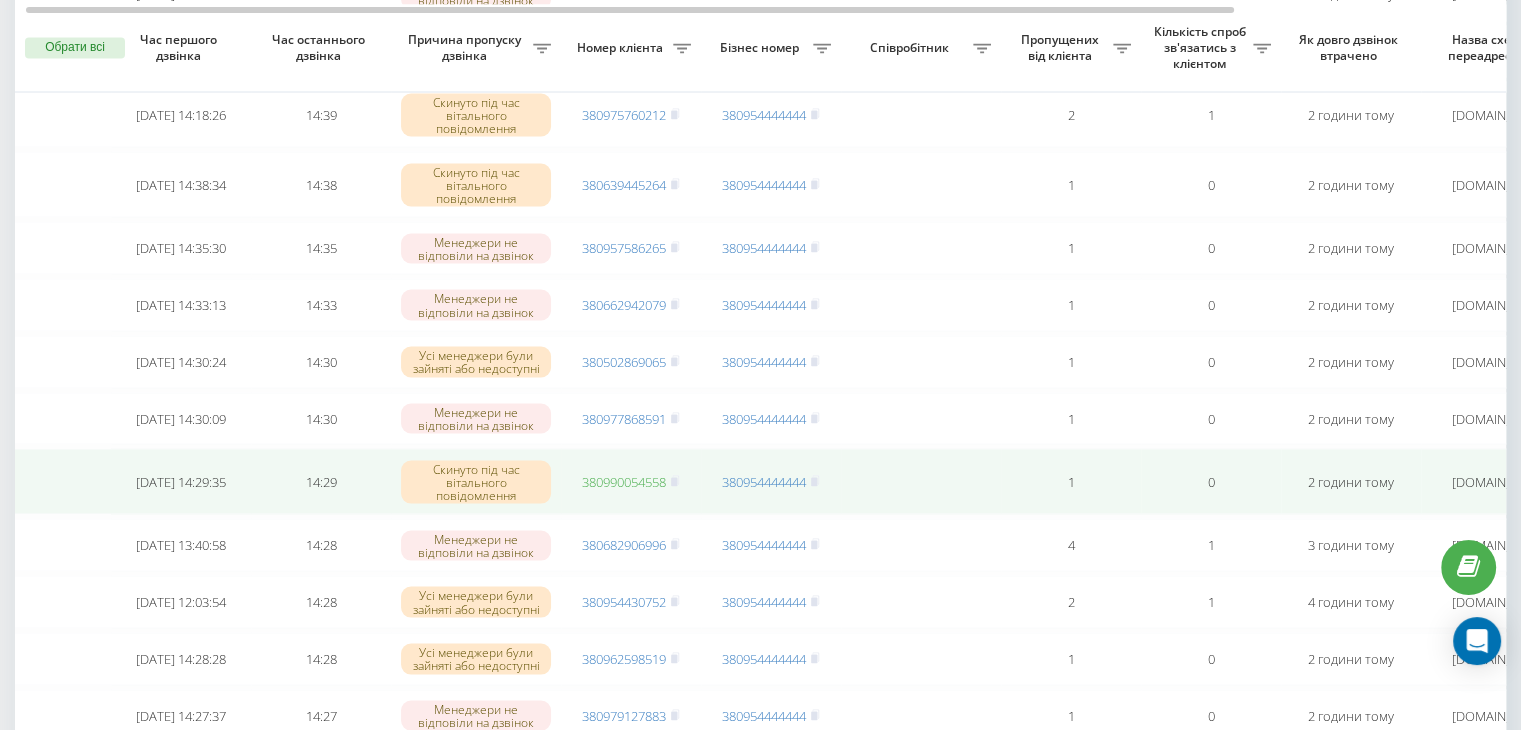 click on "380990054558" at bounding box center (624, 481) 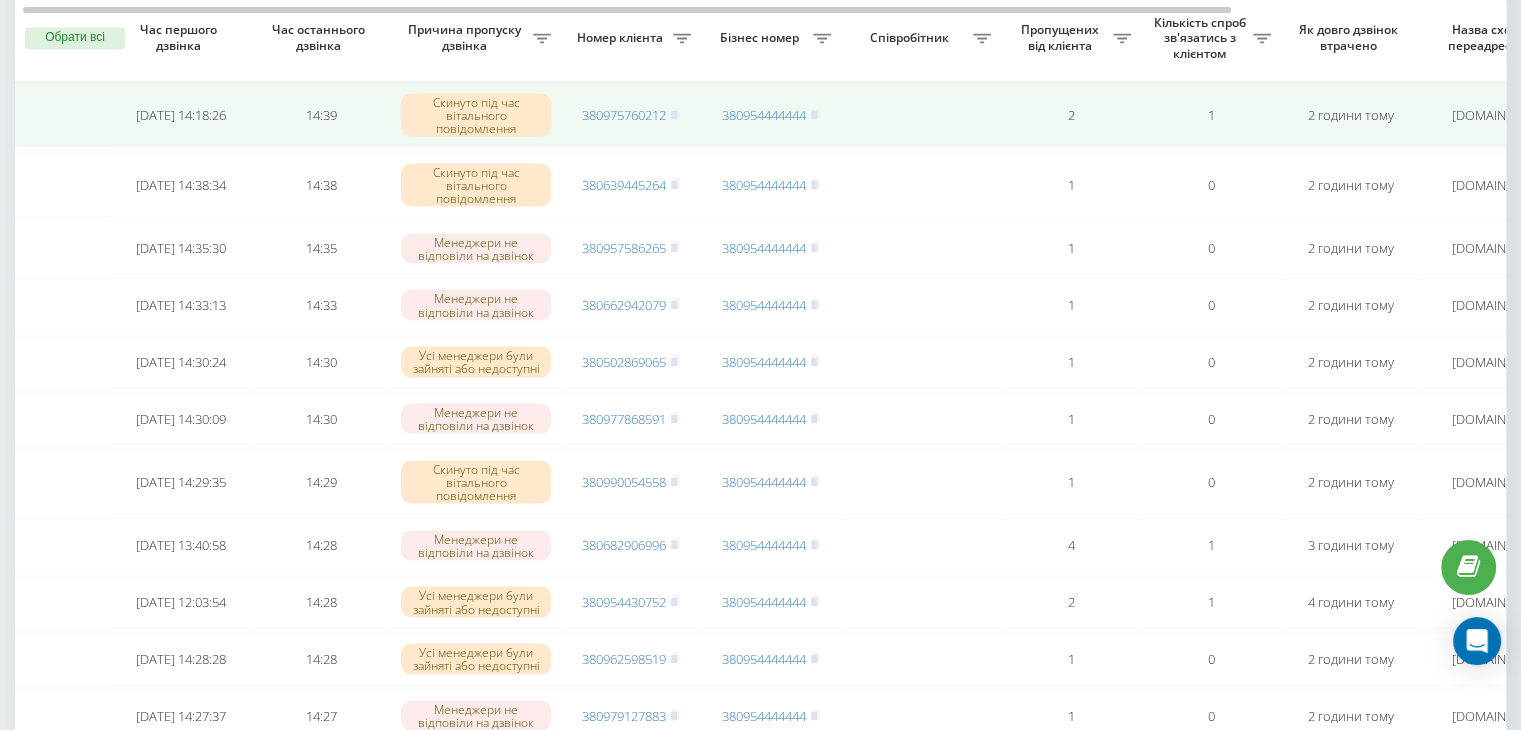 scroll, scrollTop: 3712, scrollLeft: 0, axis: vertical 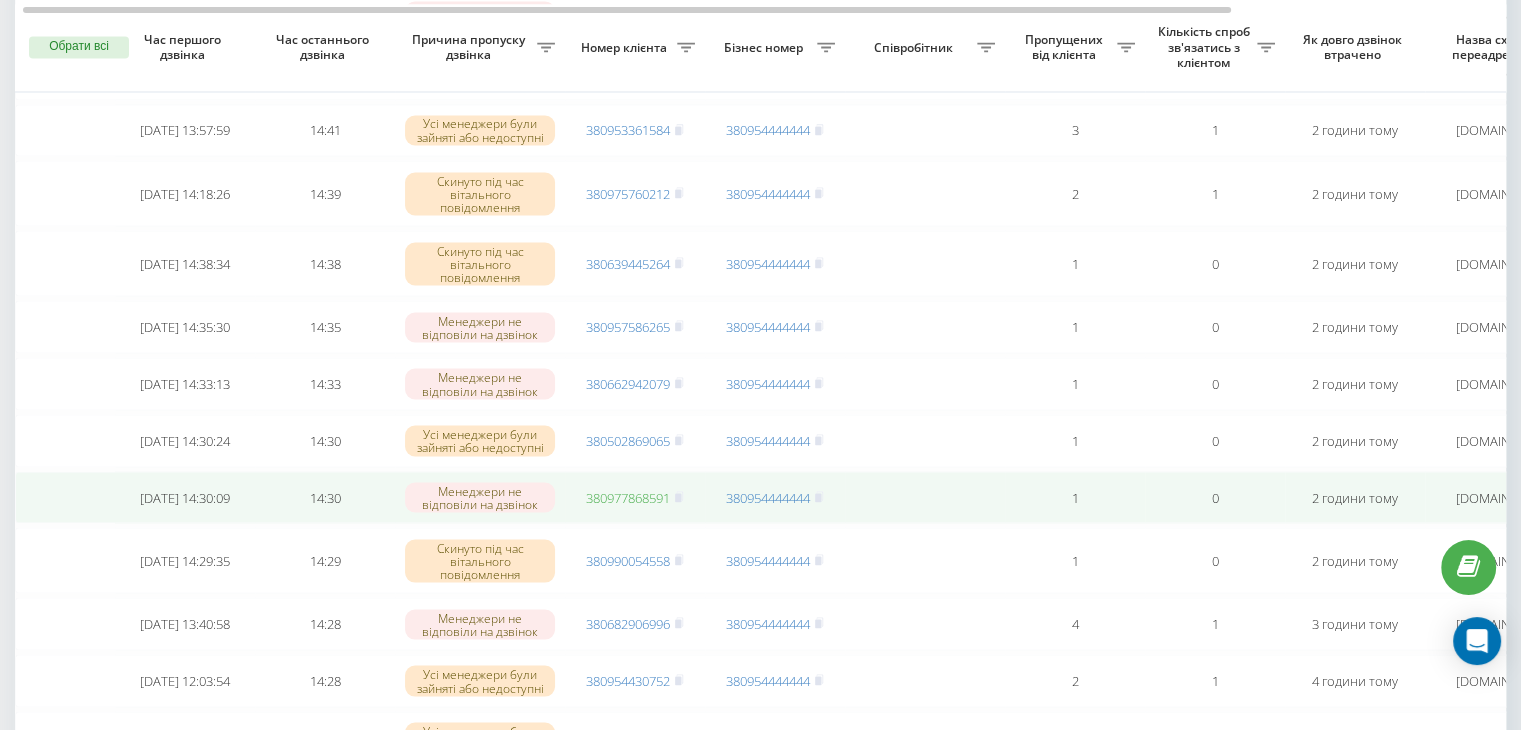 click on "380977868591" at bounding box center (628, 497) 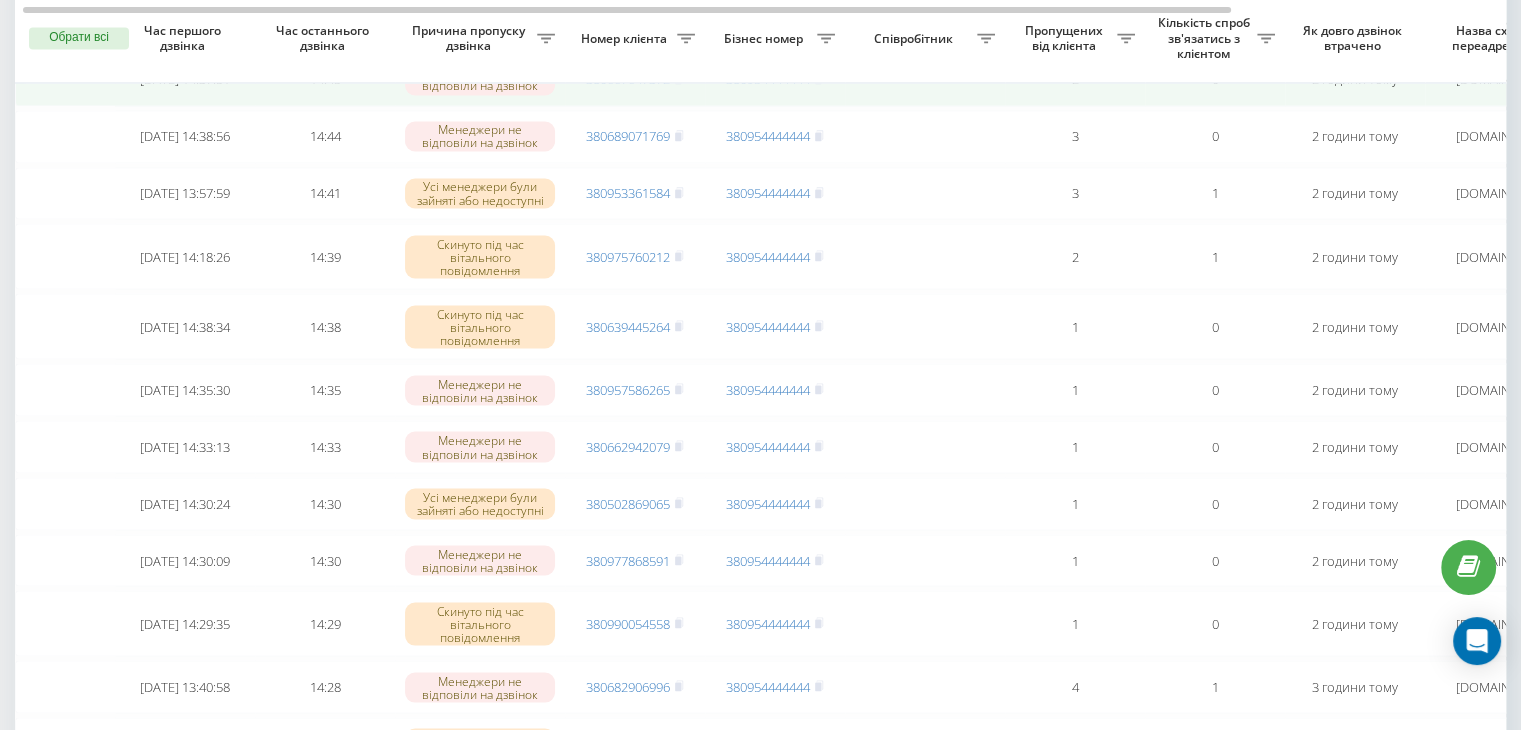 scroll, scrollTop: 3588, scrollLeft: 0, axis: vertical 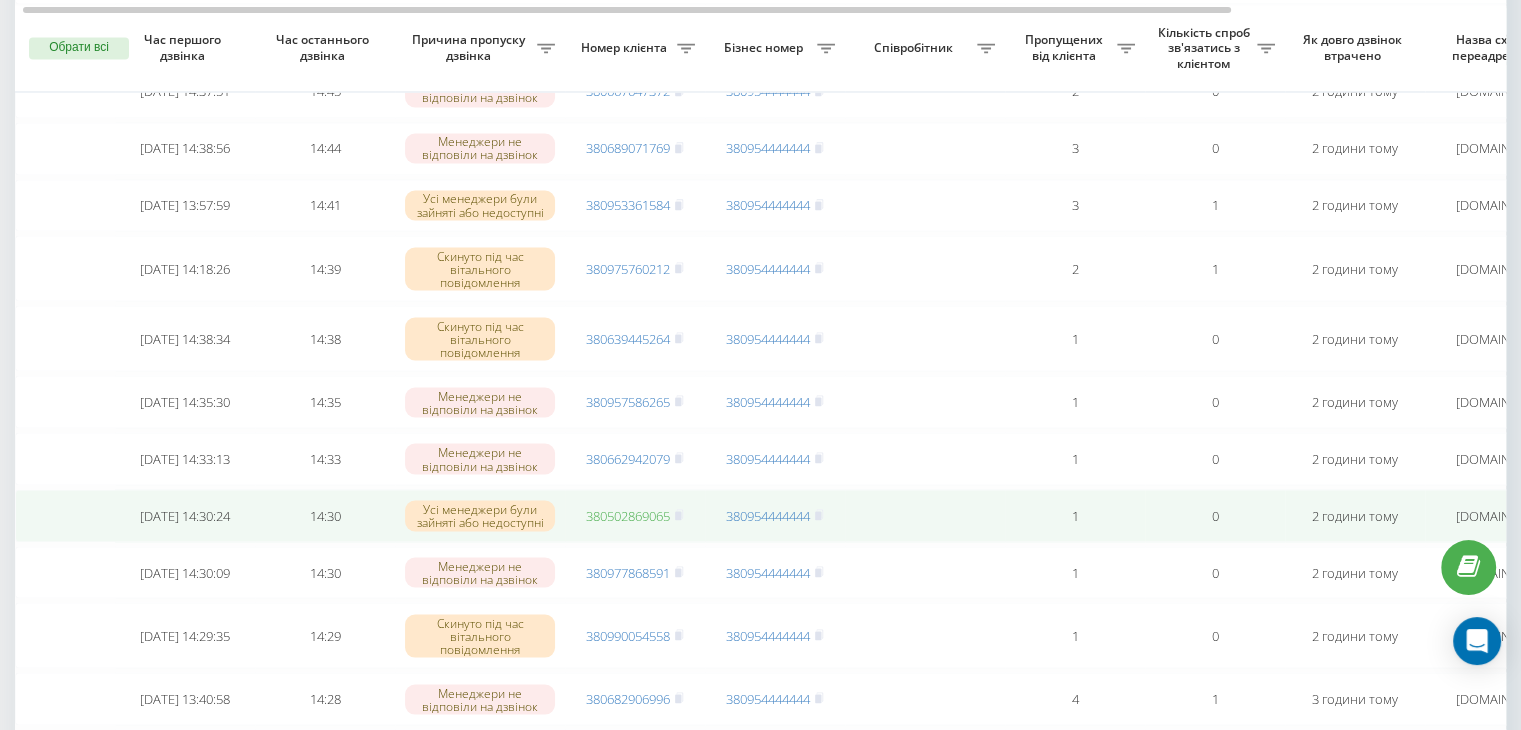 click on "380502869065" at bounding box center [628, 515] 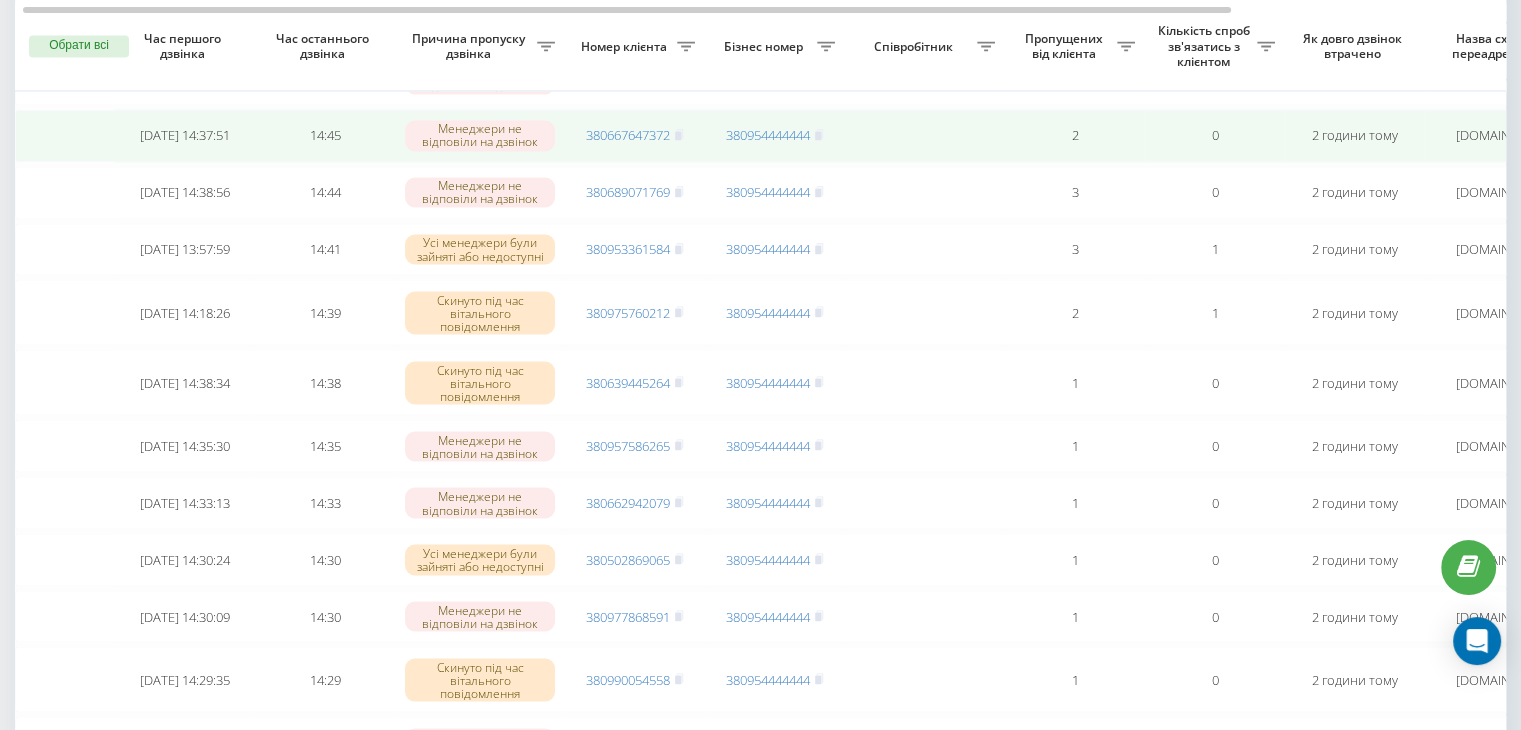scroll, scrollTop: 3543, scrollLeft: 0, axis: vertical 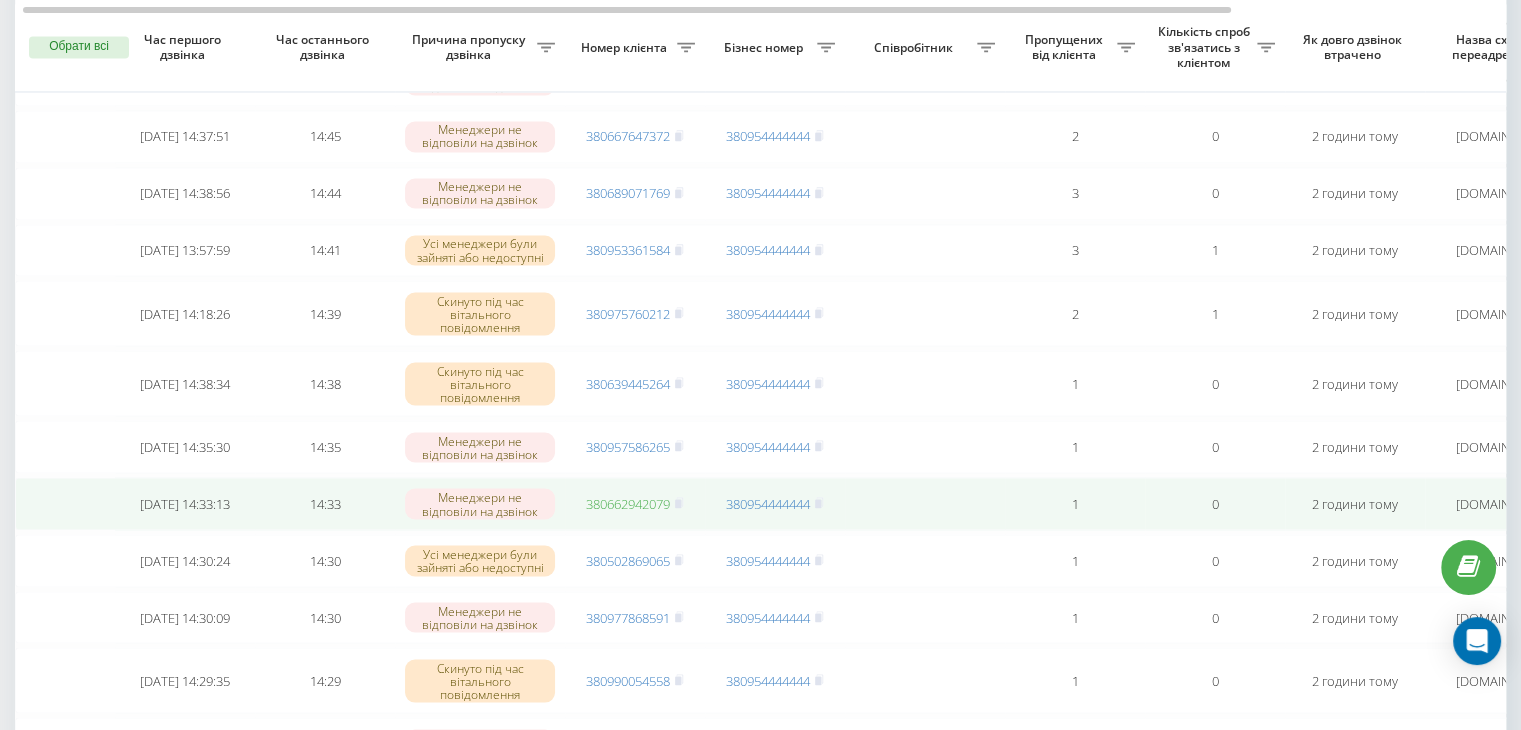 click on "380662942079" at bounding box center (628, 503) 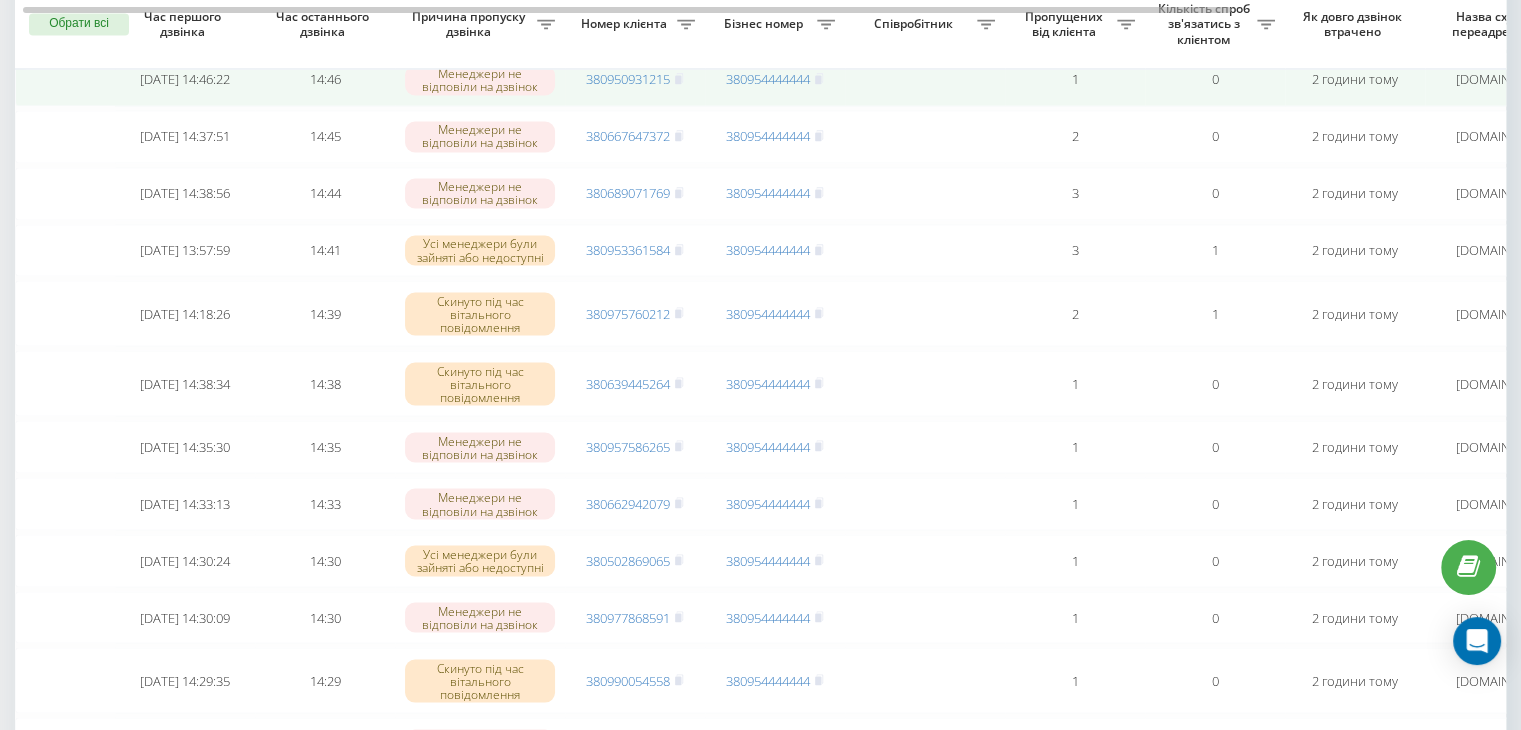 scroll, scrollTop: 3504, scrollLeft: 0, axis: vertical 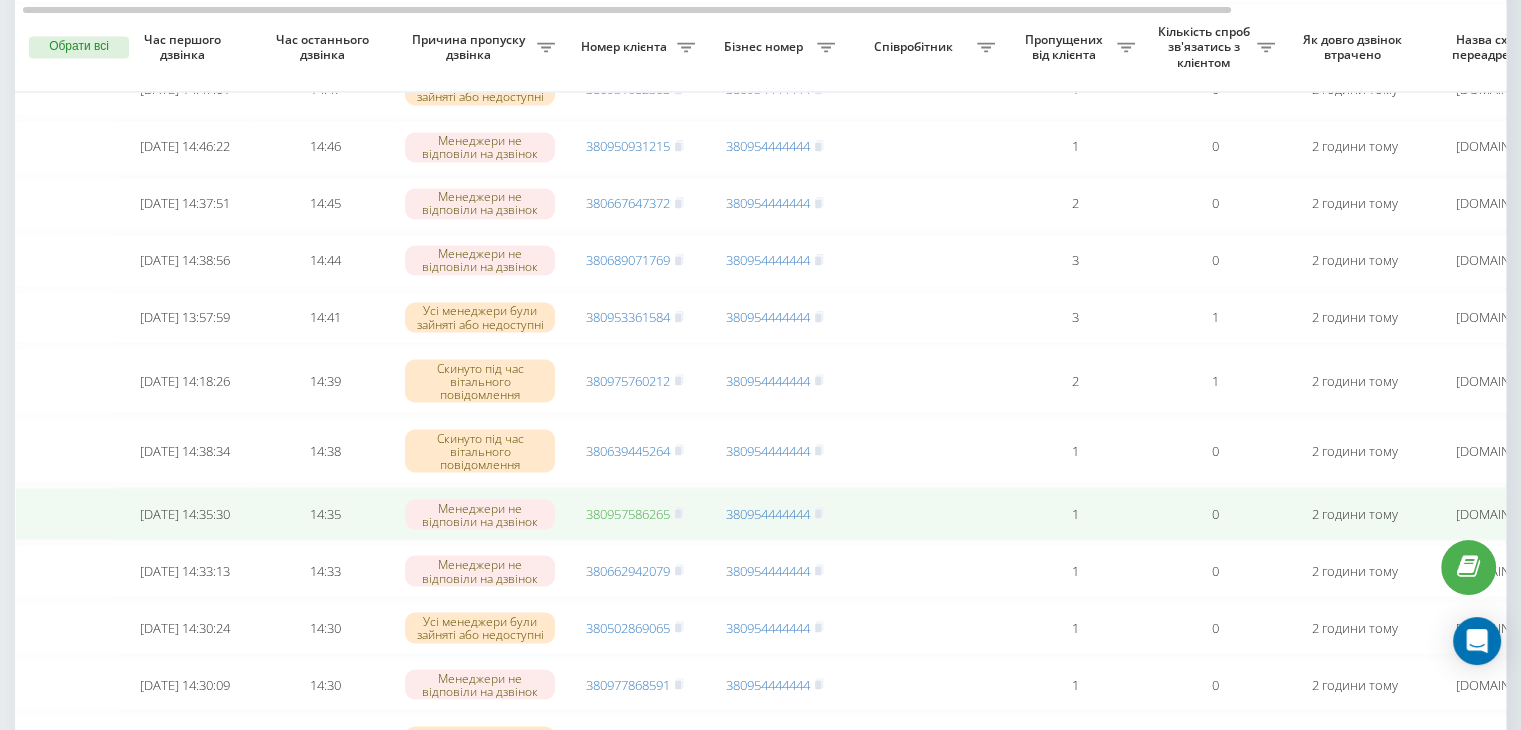 click on "380957586265" at bounding box center (628, 513) 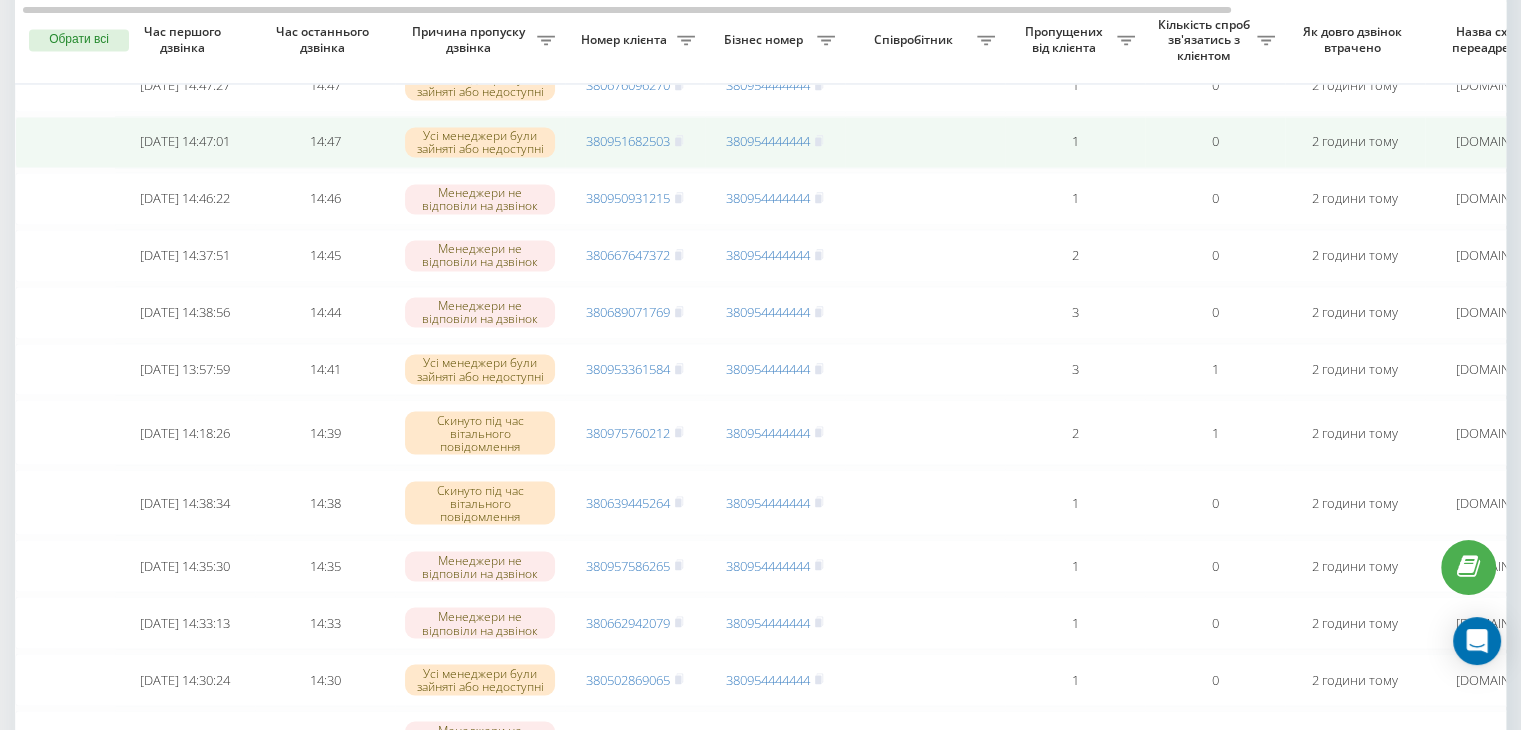 scroll, scrollTop: 3415, scrollLeft: 0, axis: vertical 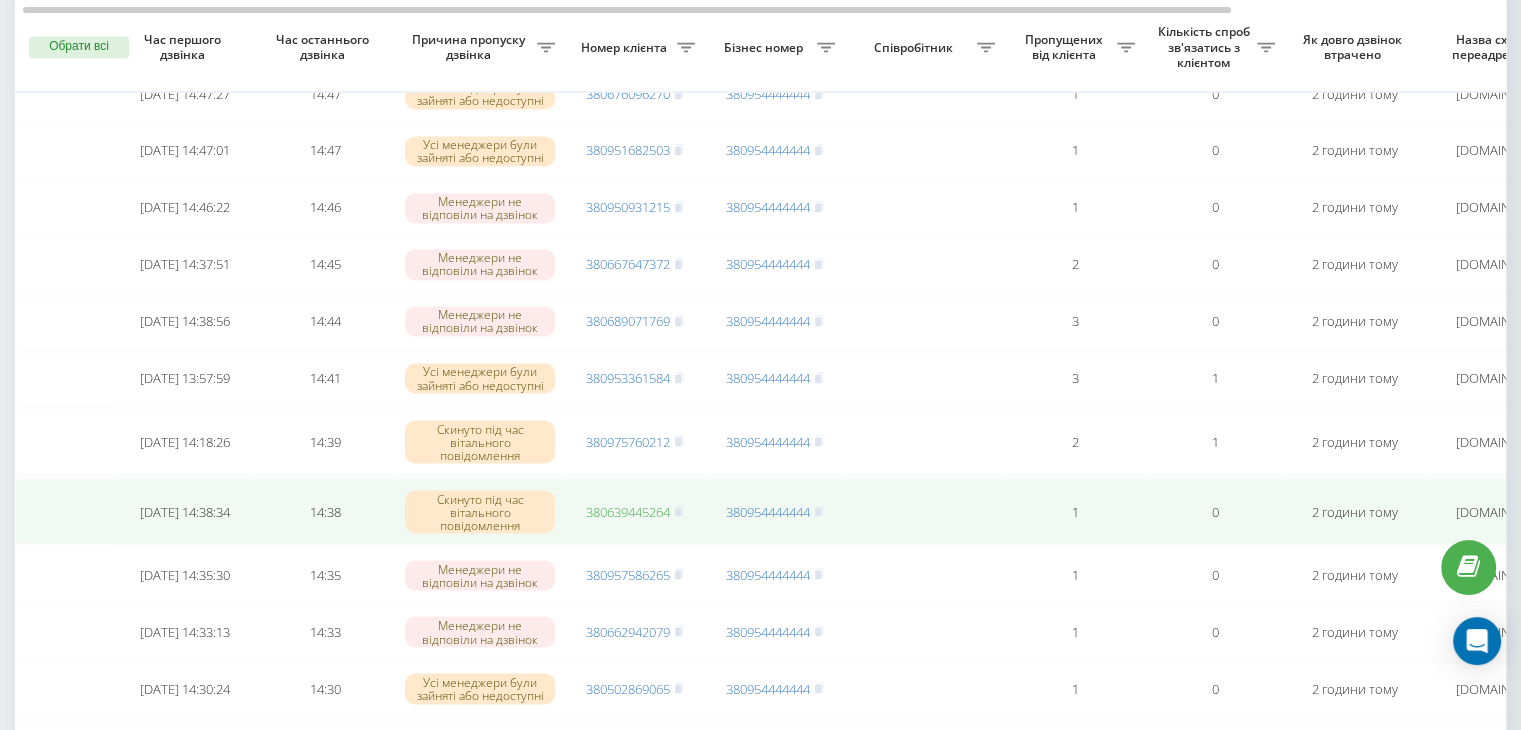 click on "380639445264" at bounding box center [628, 511] 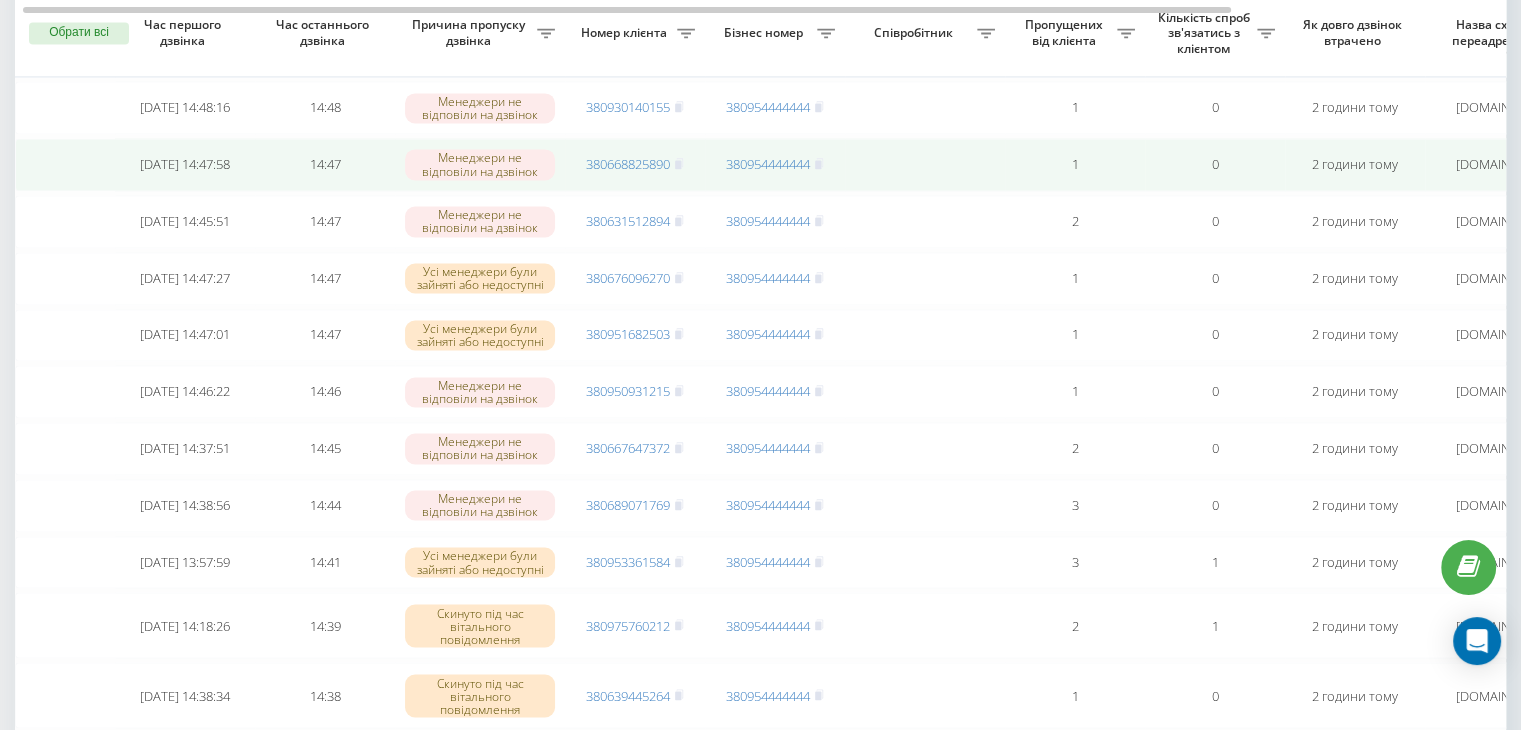 scroll, scrollTop: 3211, scrollLeft: 0, axis: vertical 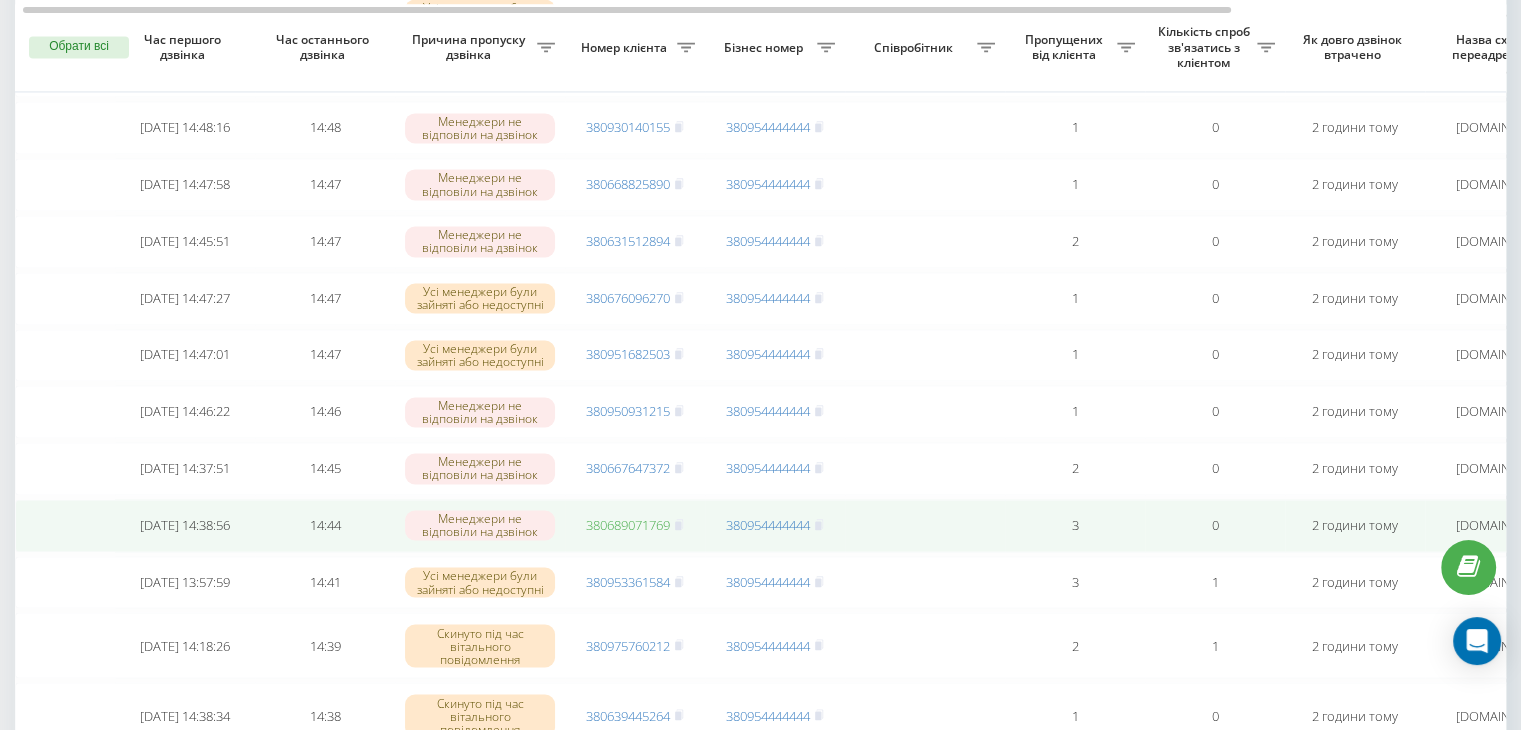 click on "380689071769" at bounding box center (628, 525) 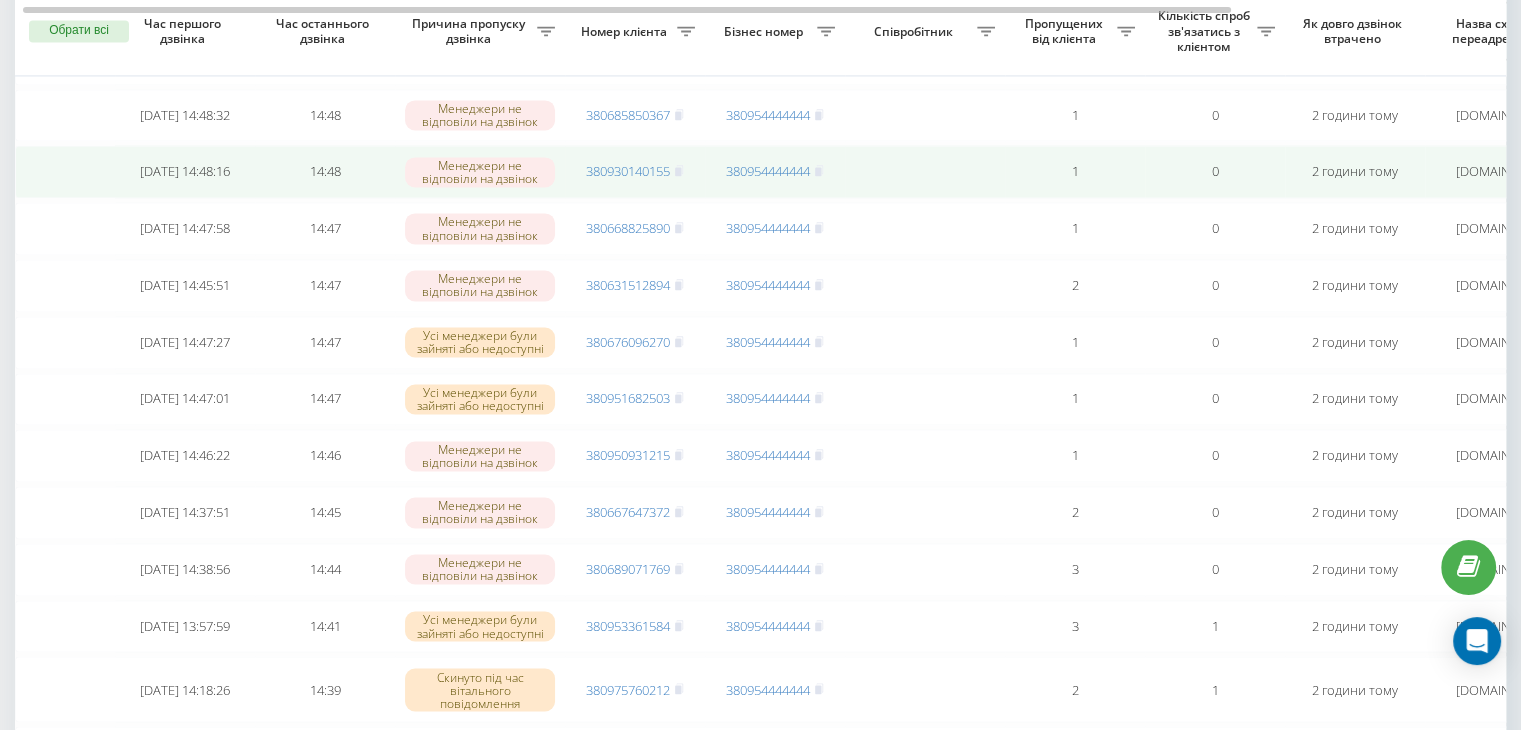 scroll, scrollTop: 3147, scrollLeft: 0, axis: vertical 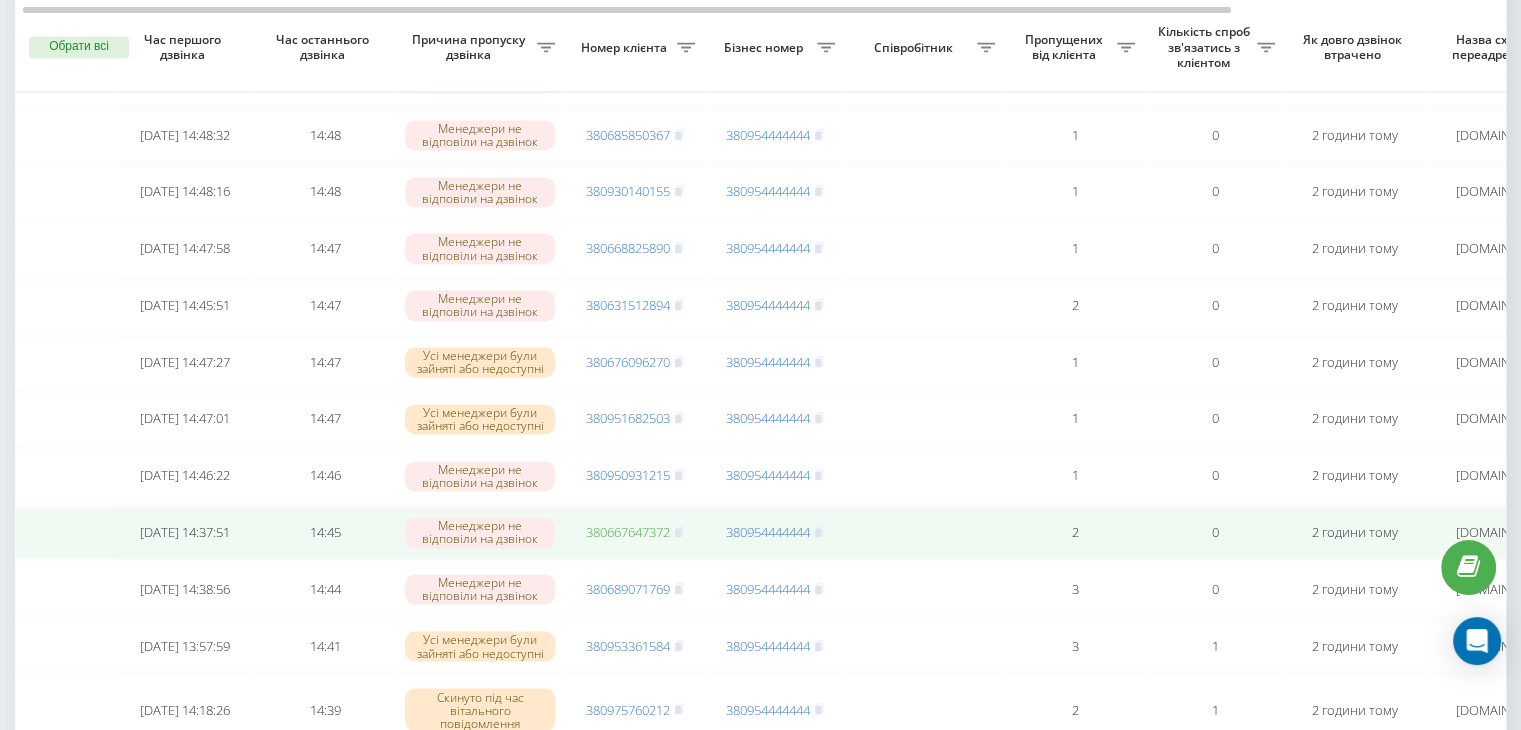 click on "380667647372" at bounding box center (628, 532) 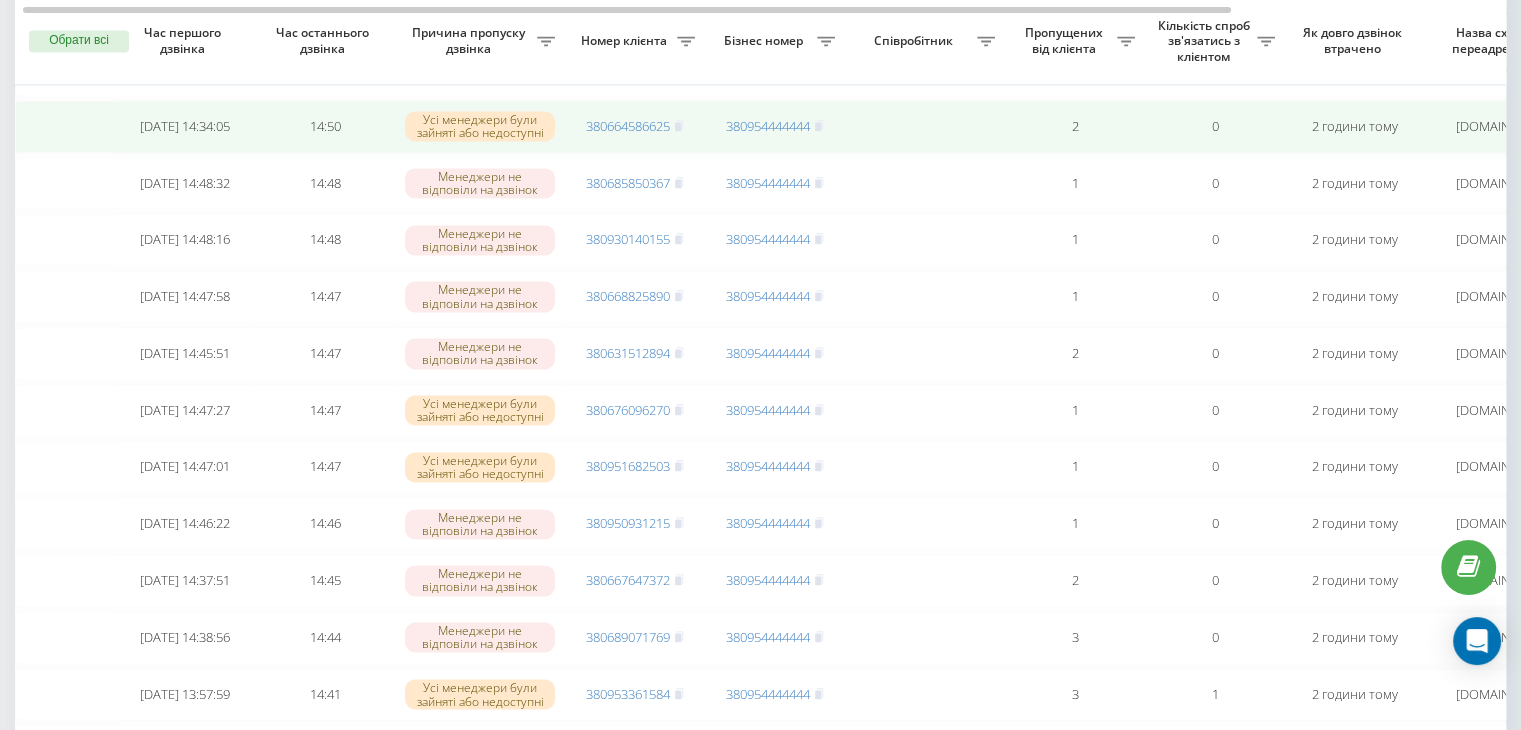 scroll, scrollTop: 3088, scrollLeft: 0, axis: vertical 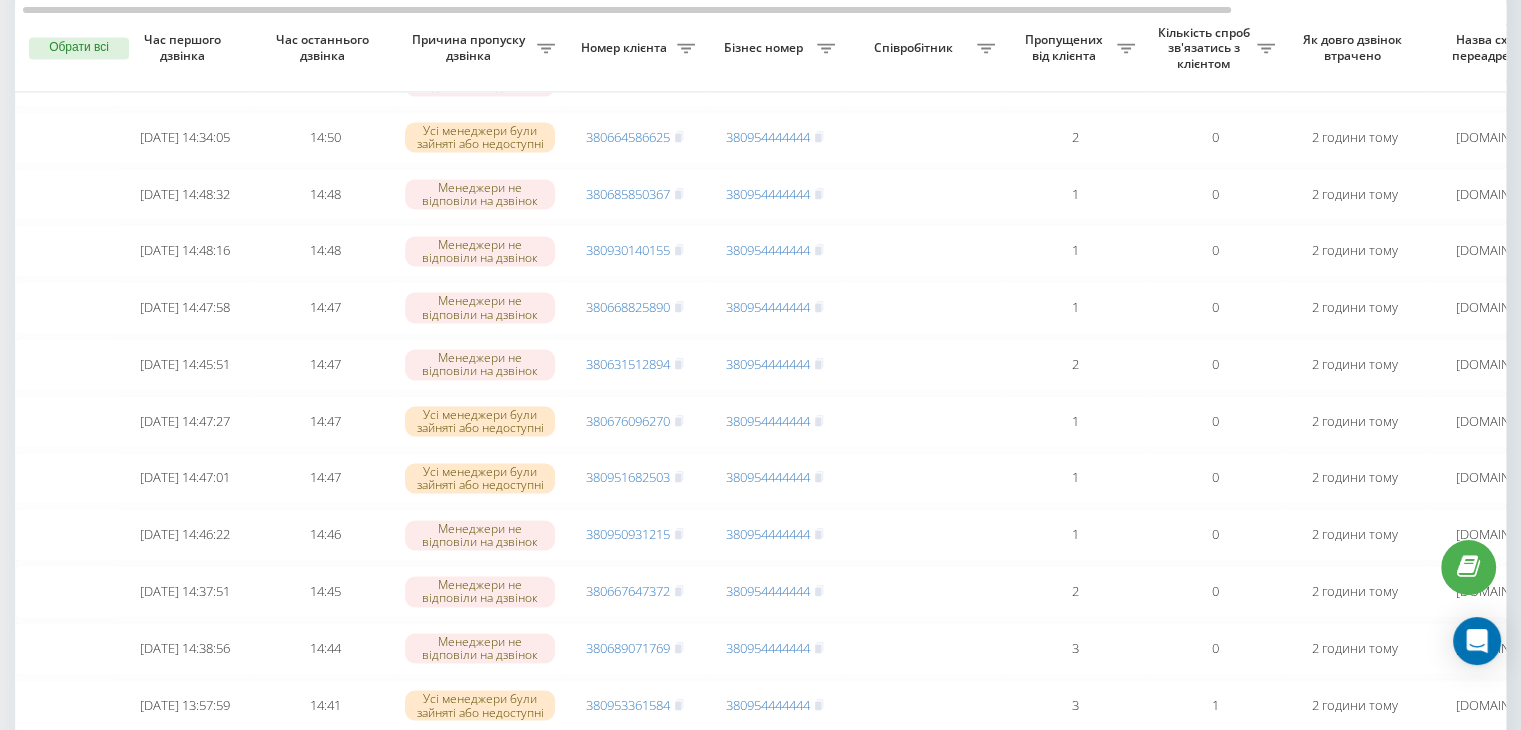 click on "Бізнес номер" at bounding box center (766, 48) 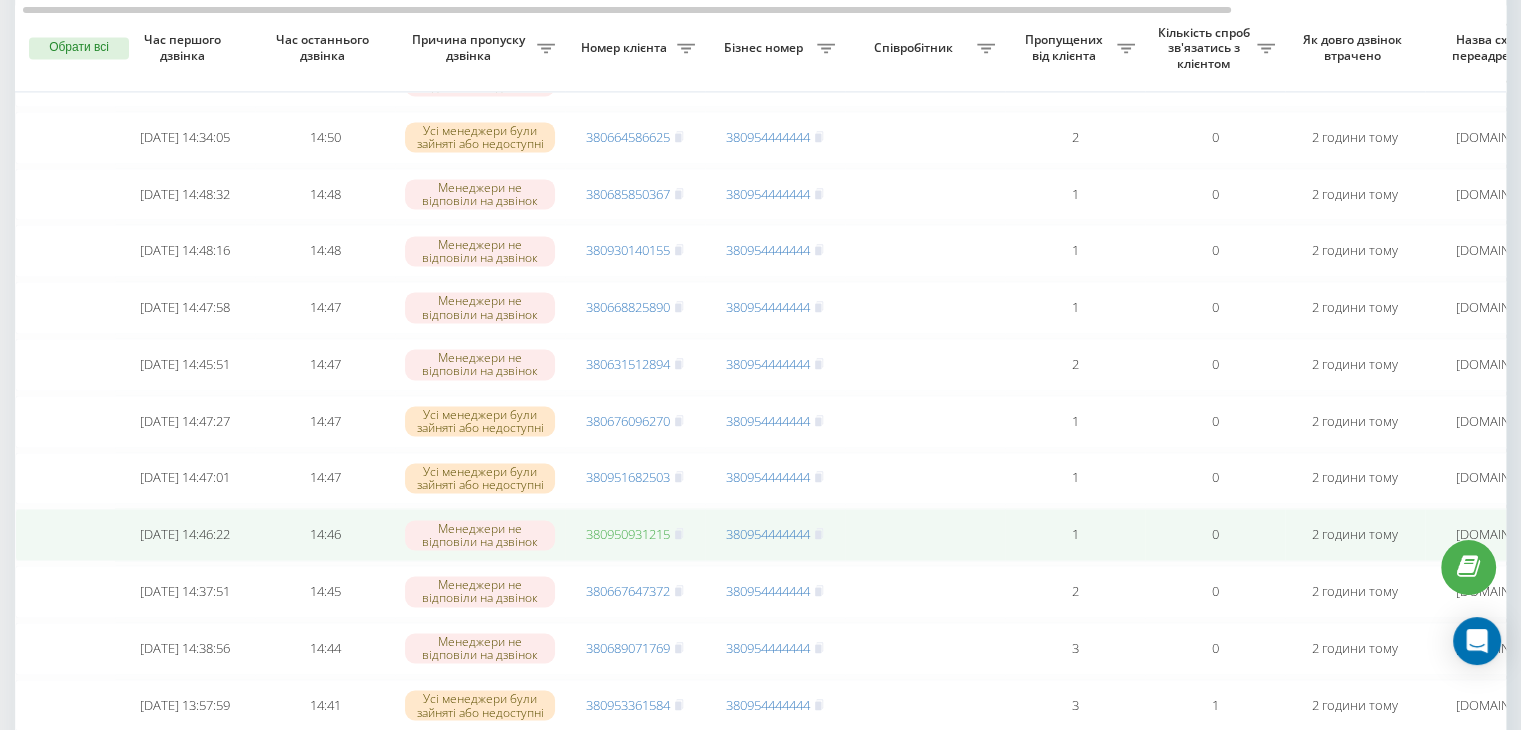 click on "380950931215" at bounding box center (628, 534) 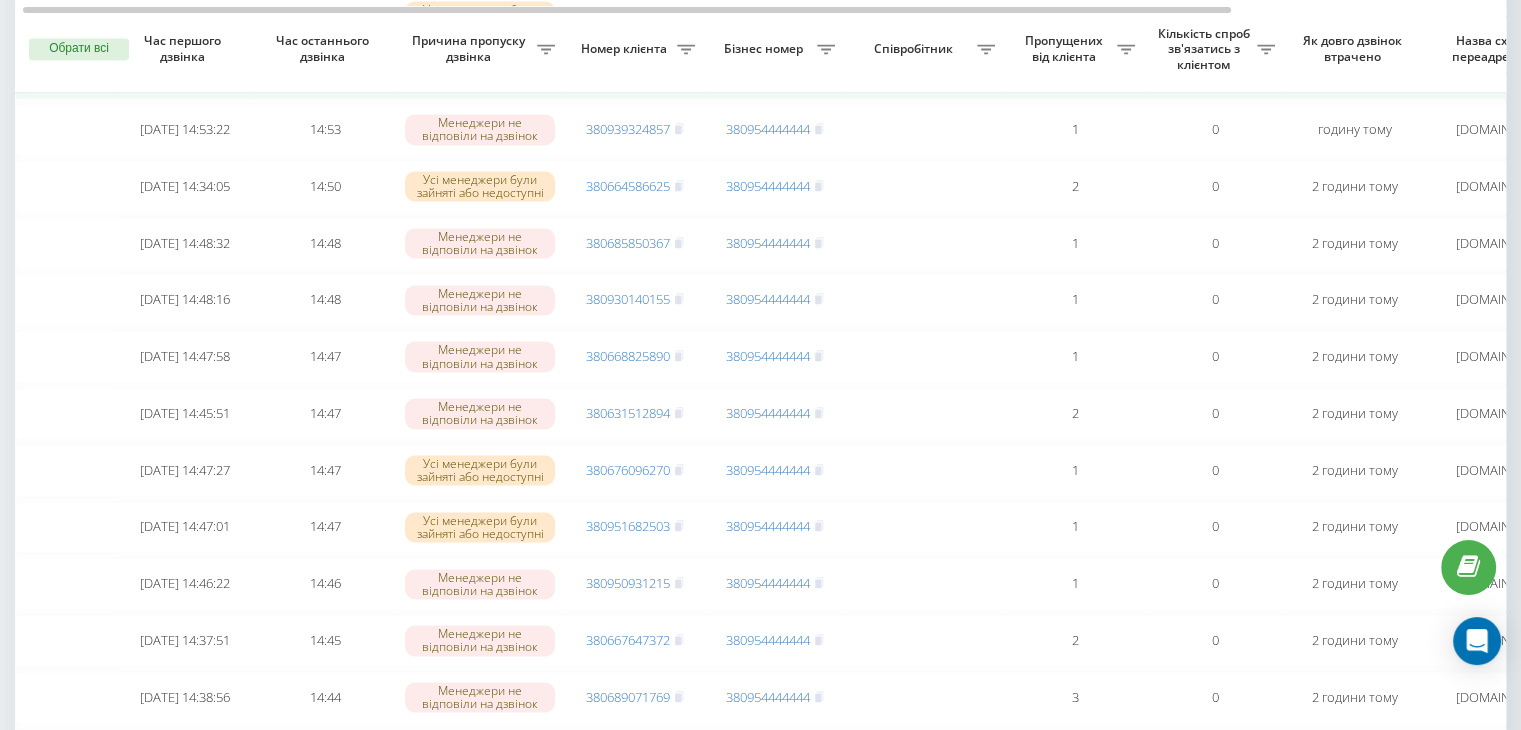 scroll, scrollTop: 3030, scrollLeft: 0, axis: vertical 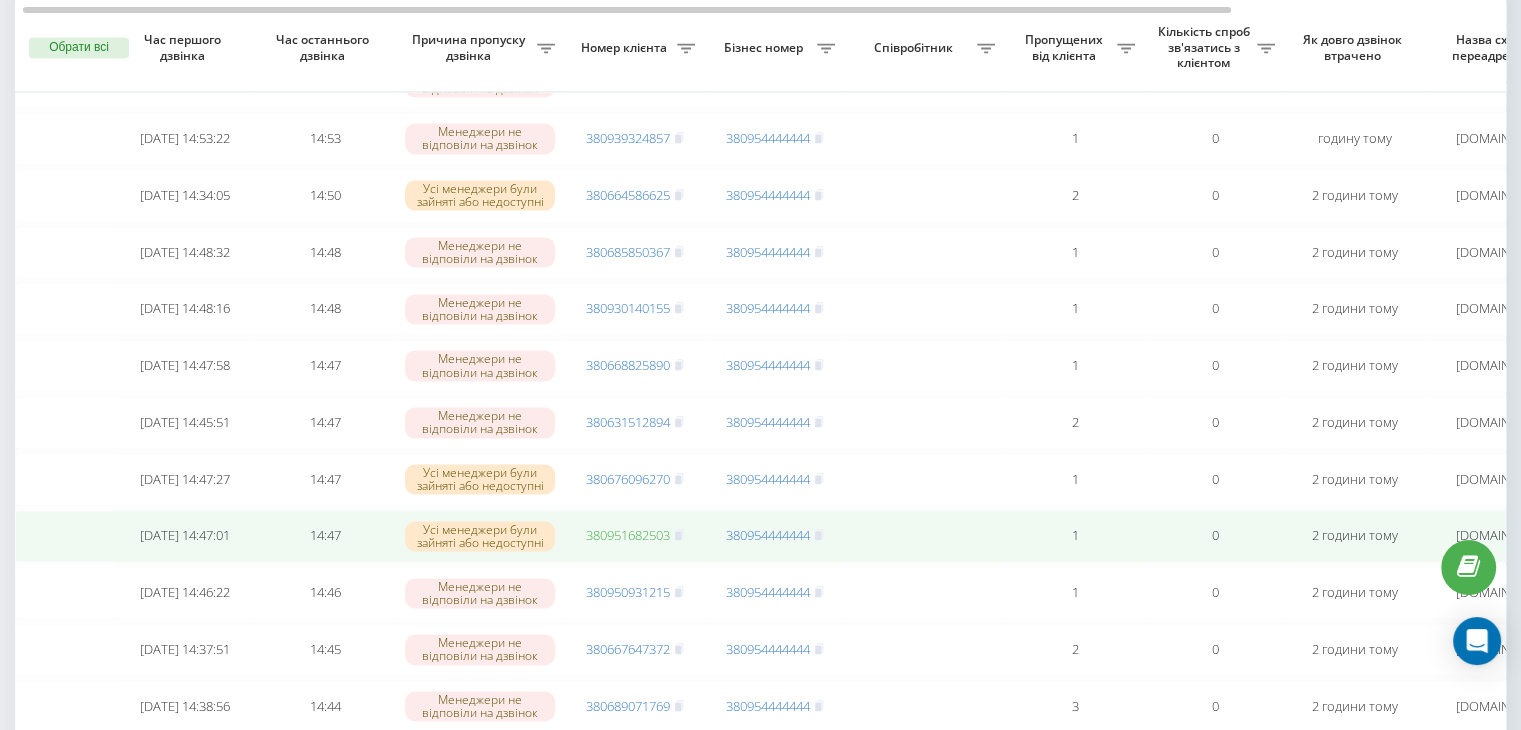 click on "380951682503" at bounding box center (628, 535) 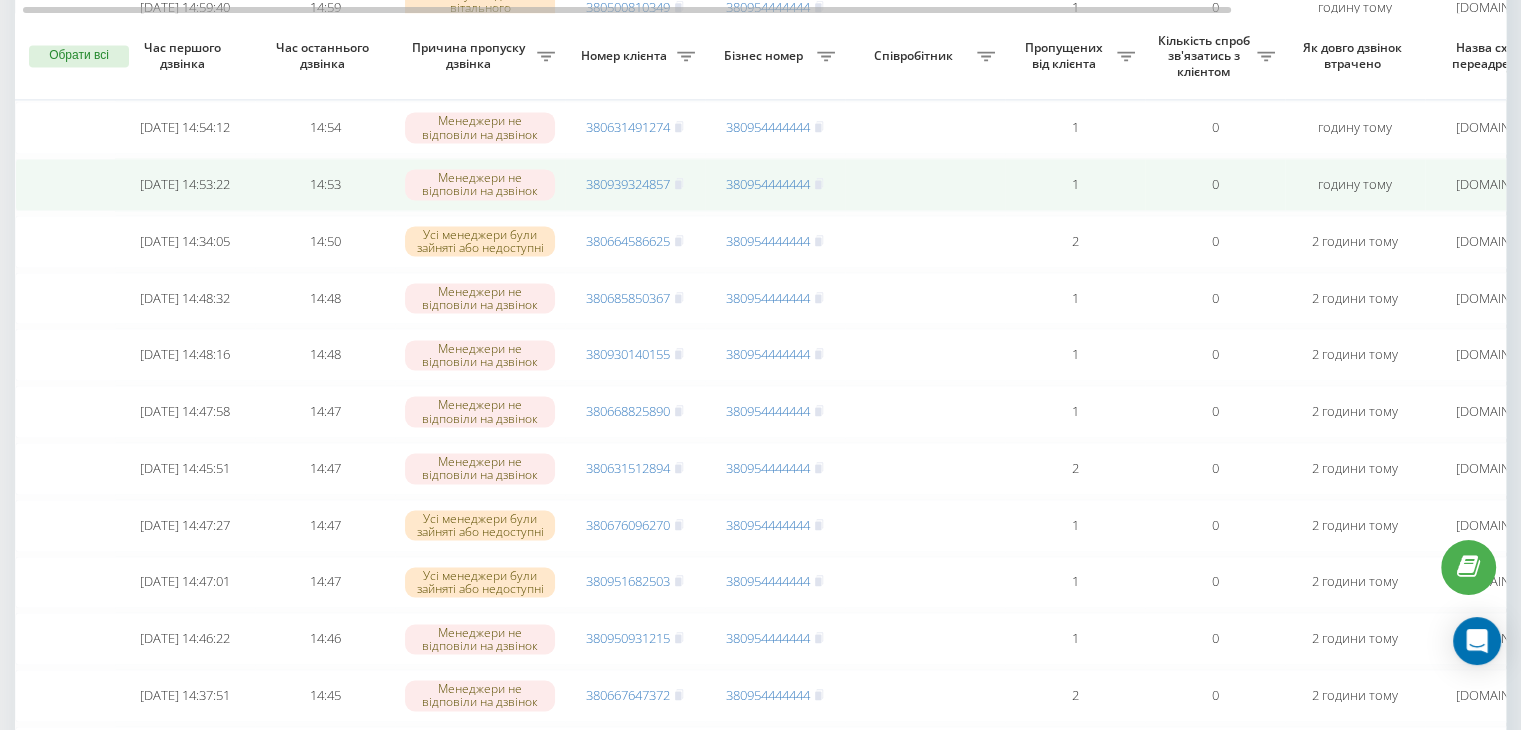 scroll, scrollTop: 2974, scrollLeft: 0, axis: vertical 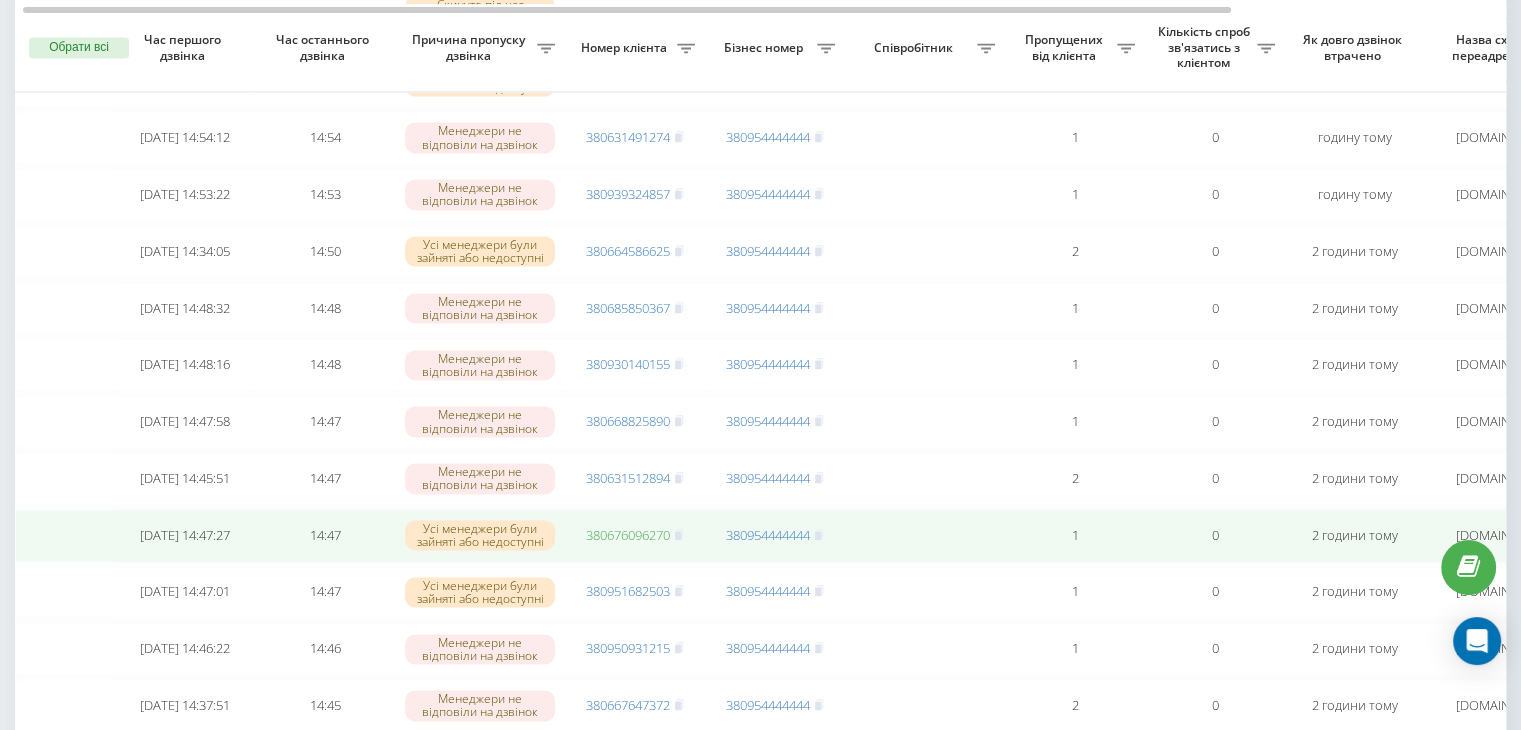 click on "380676096270" at bounding box center (628, 535) 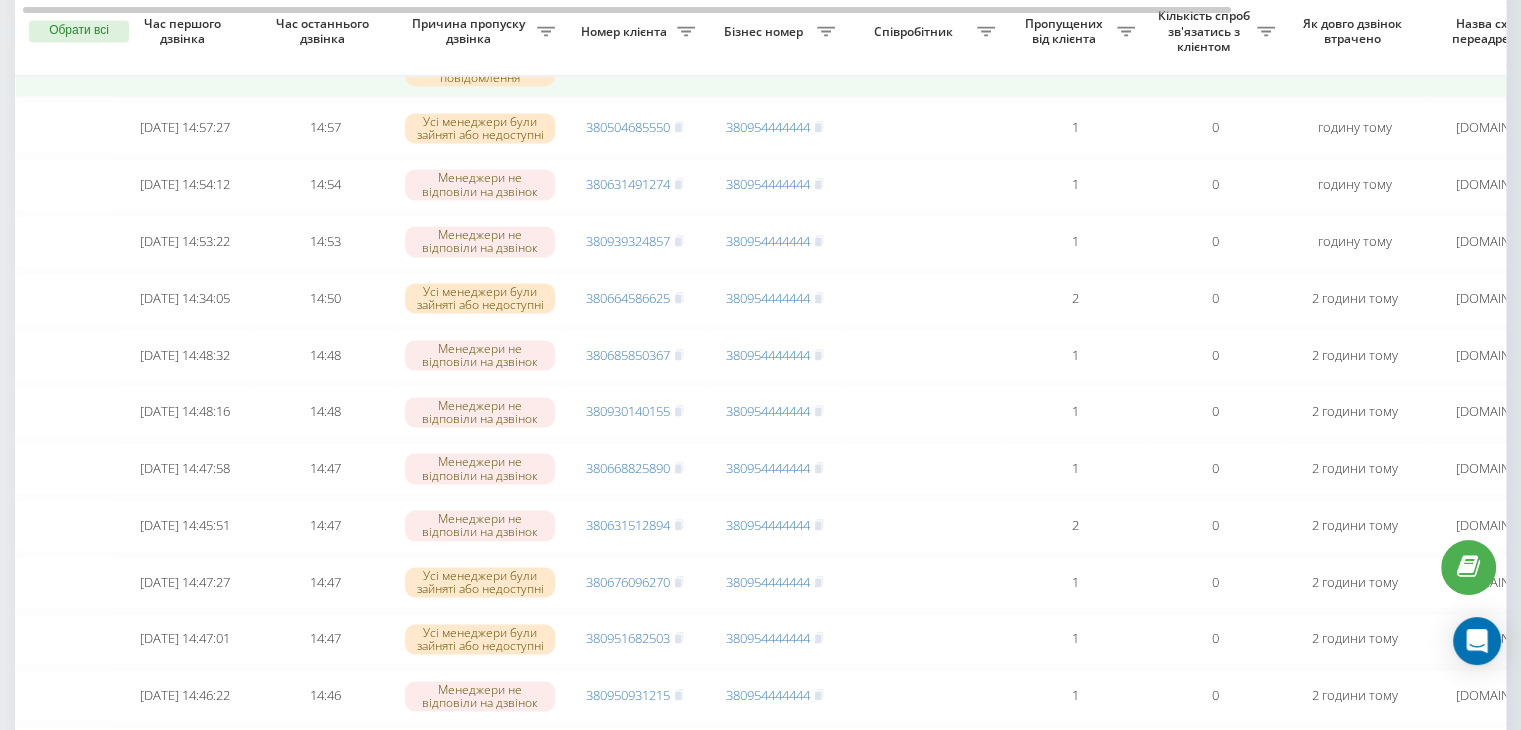scroll, scrollTop: 2910, scrollLeft: 0, axis: vertical 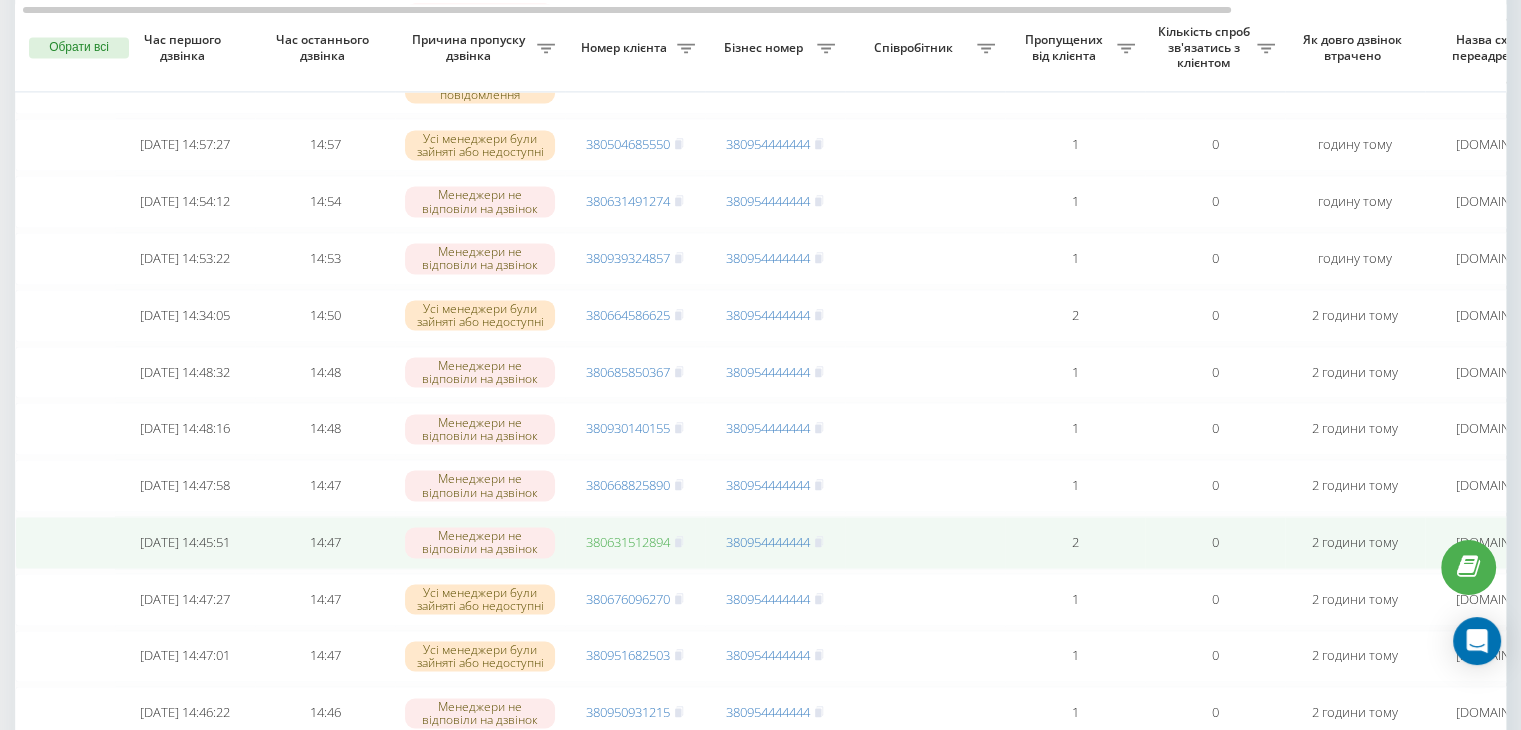 click on "380631512894" at bounding box center (628, 542) 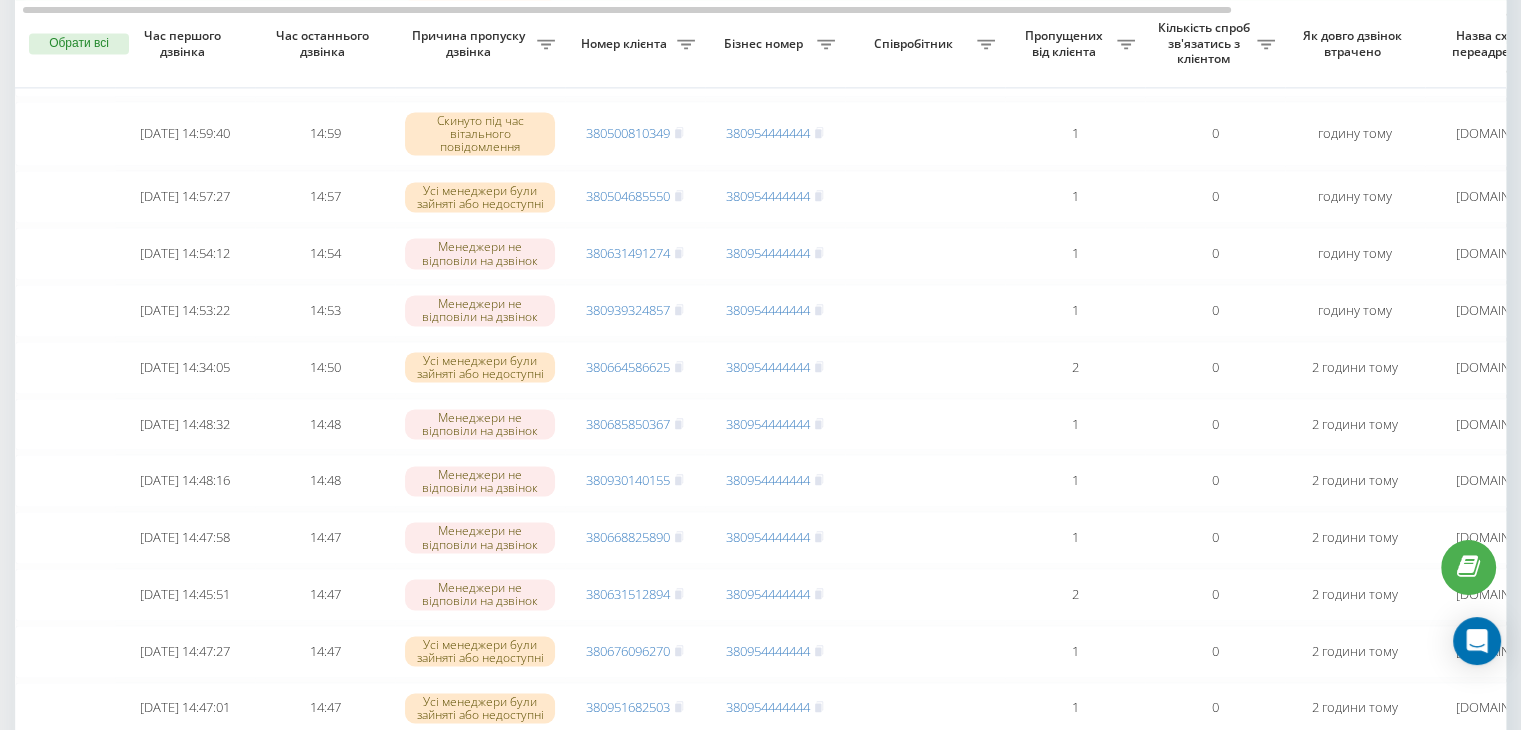 scroll, scrollTop: 2854, scrollLeft: 0, axis: vertical 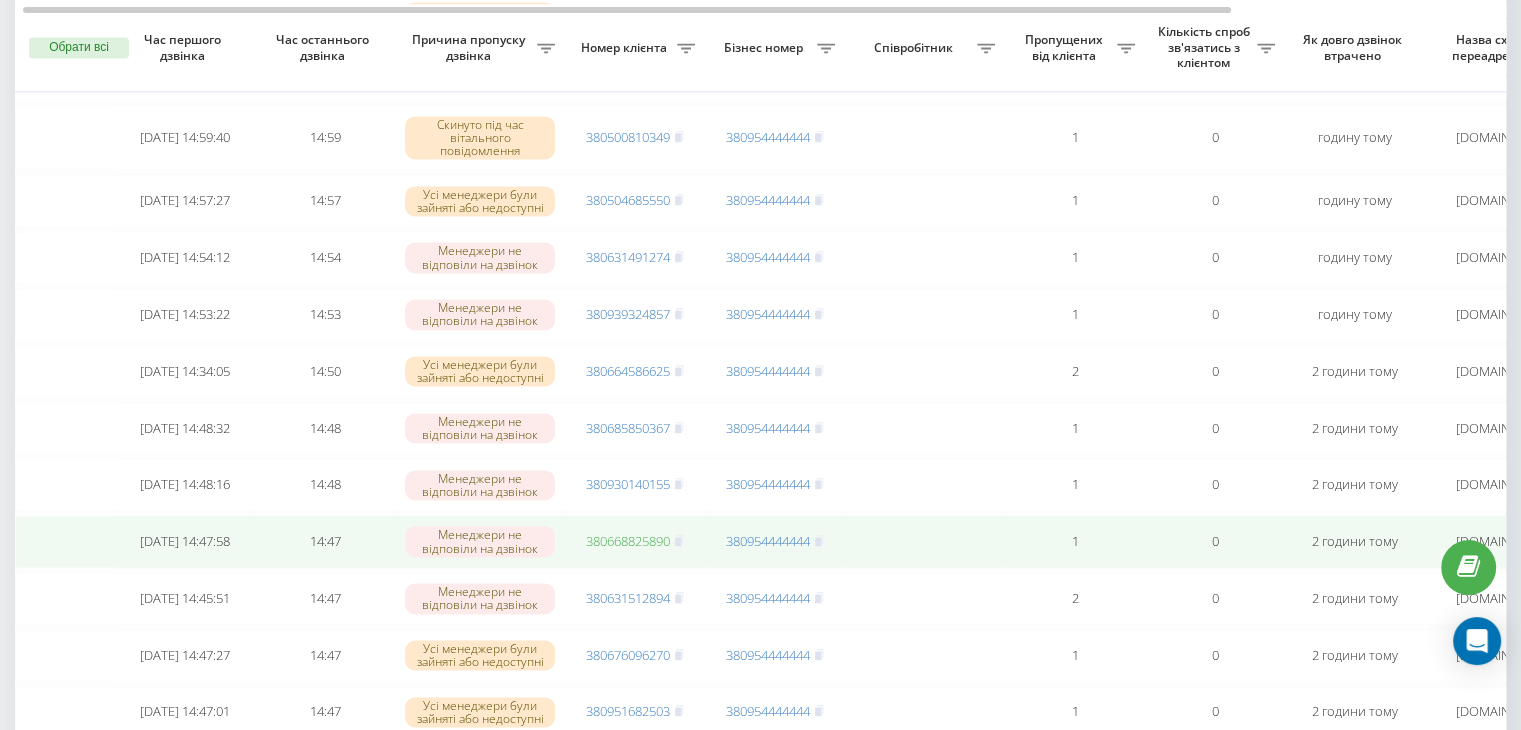 click on "380668825890" at bounding box center [628, 541] 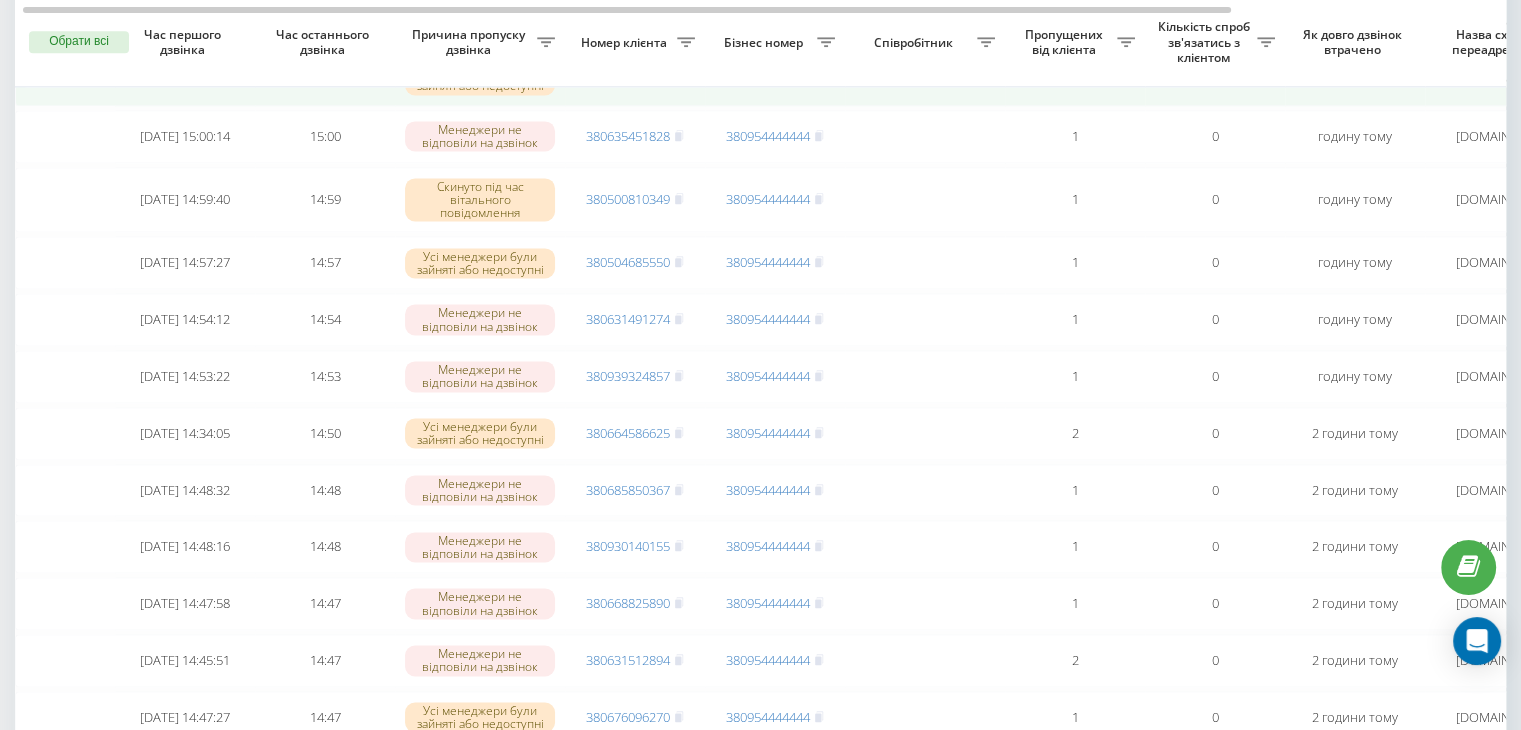 scroll, scrollTop: 2787, scrollLeft: 0, axis: vertical 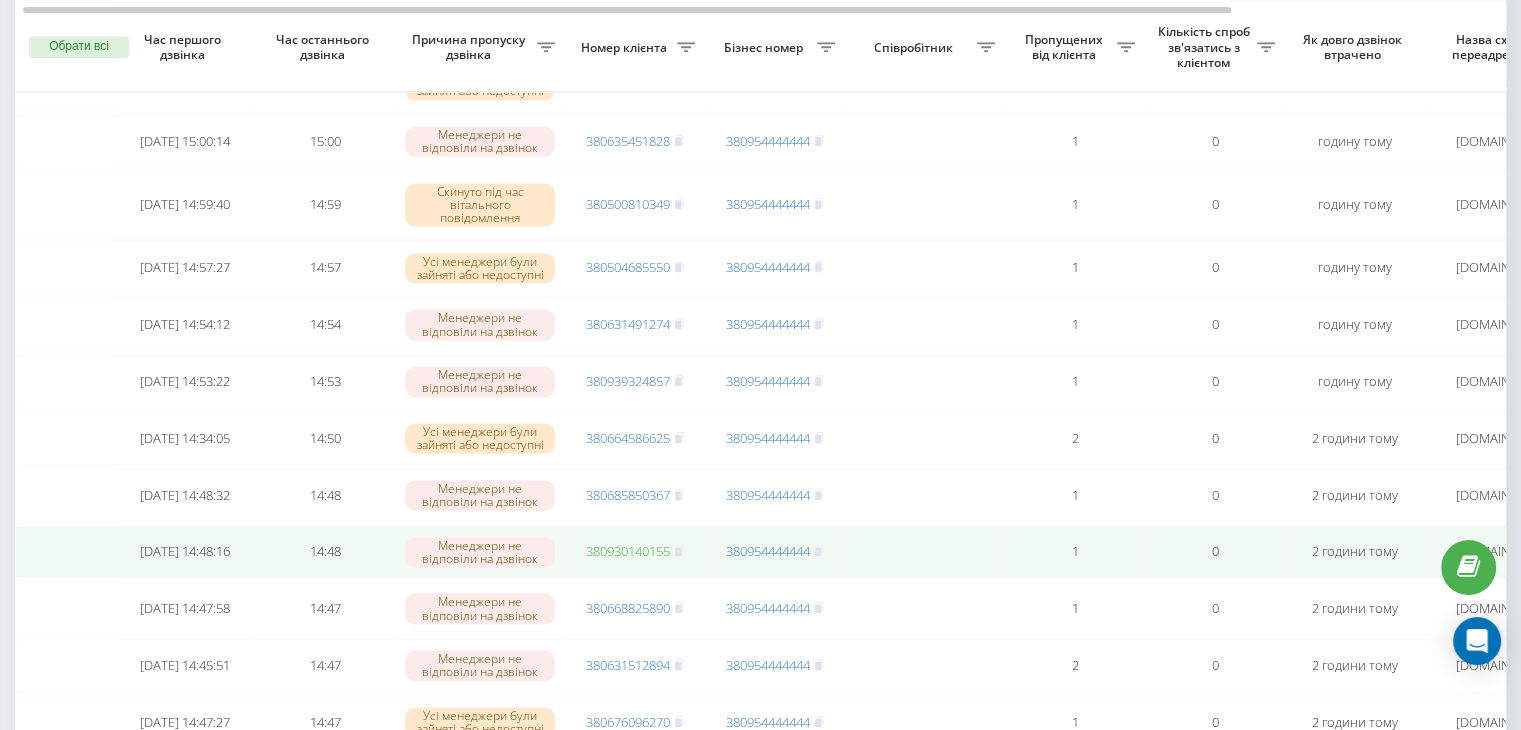 click on "380930140155" at bounding box center [628, 551] 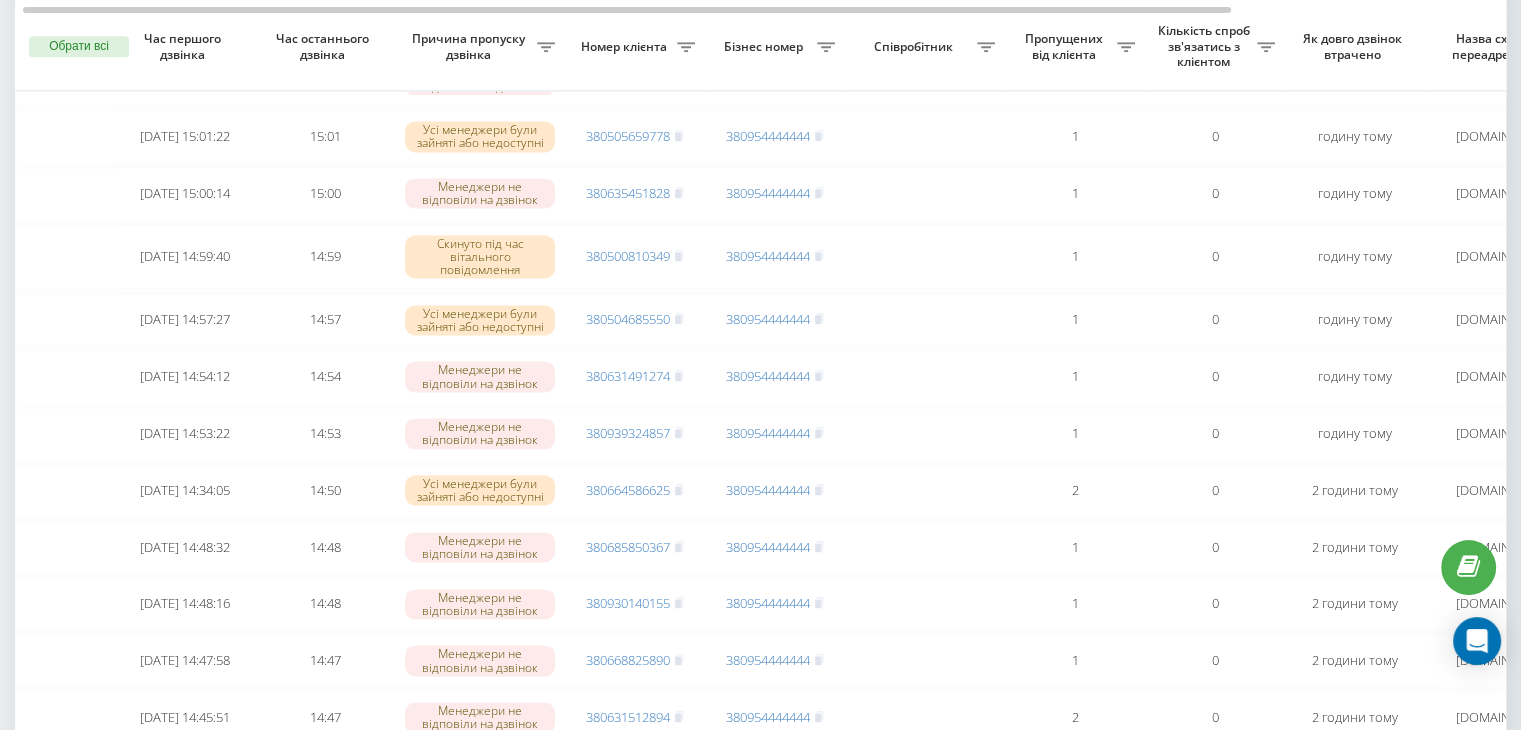 scroll, scrollTop: 2734, scrollLeft: 0, axis: vertical 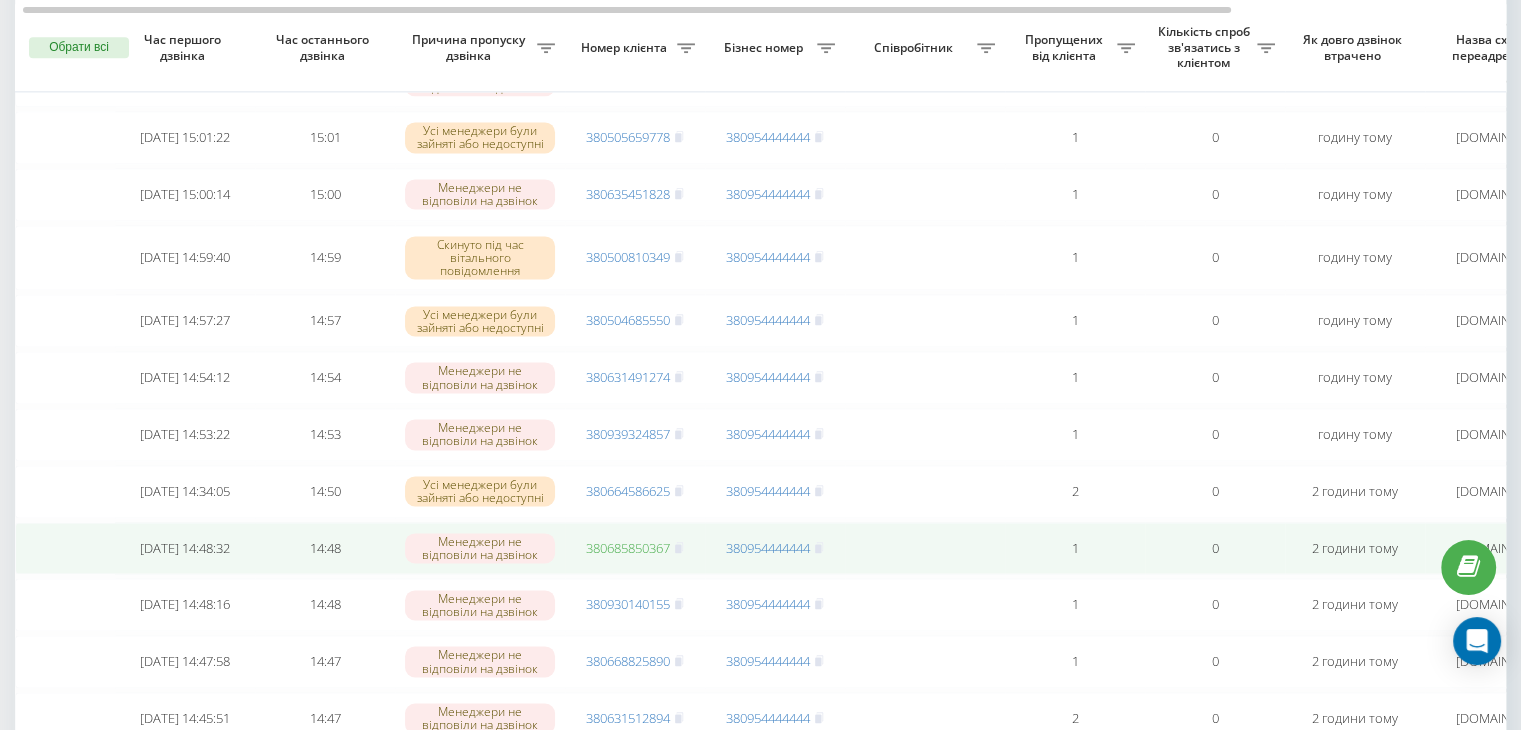 click on "380685850367" at bounding box center (628, 548) 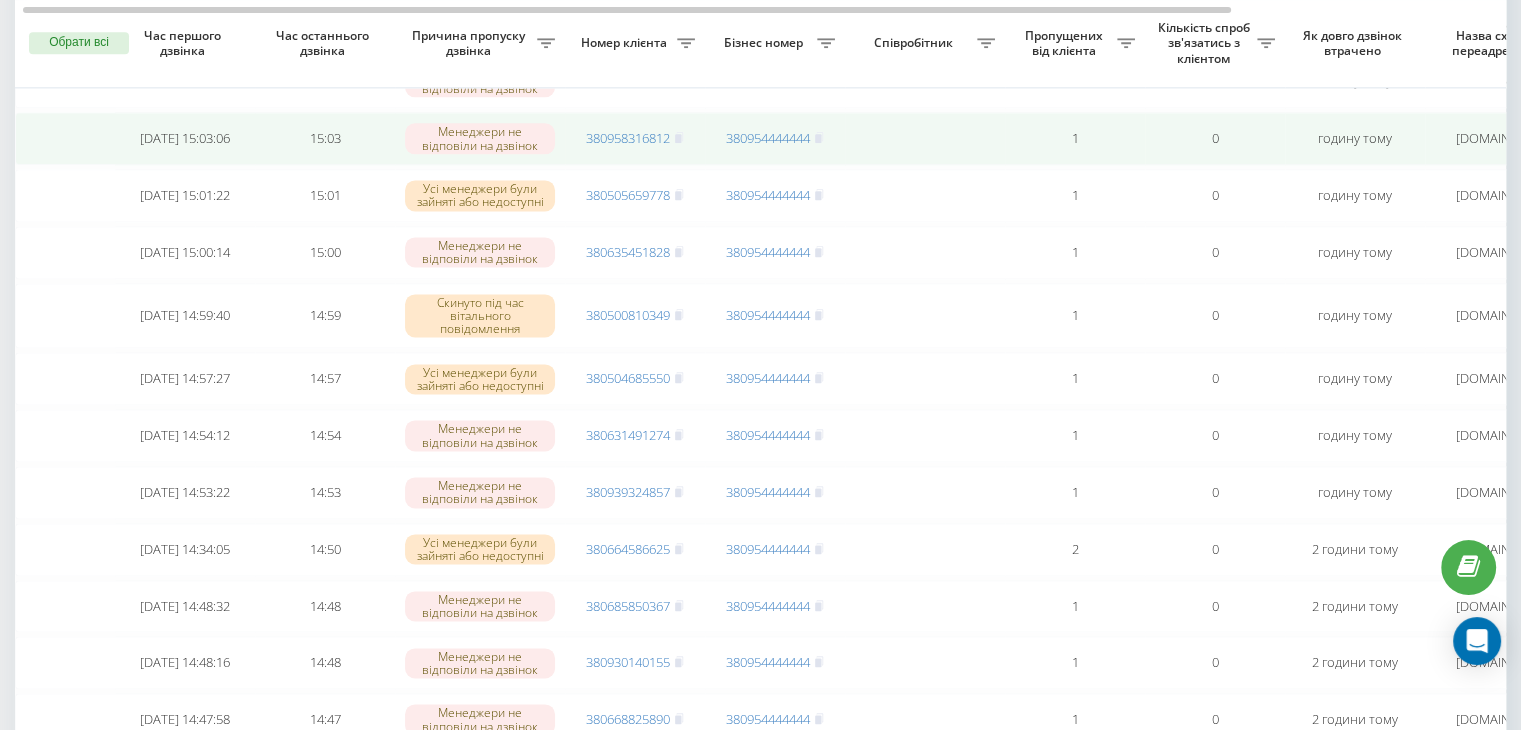 scroll, scrollTop: 2672, scrollLeft: 0, axis: vertical 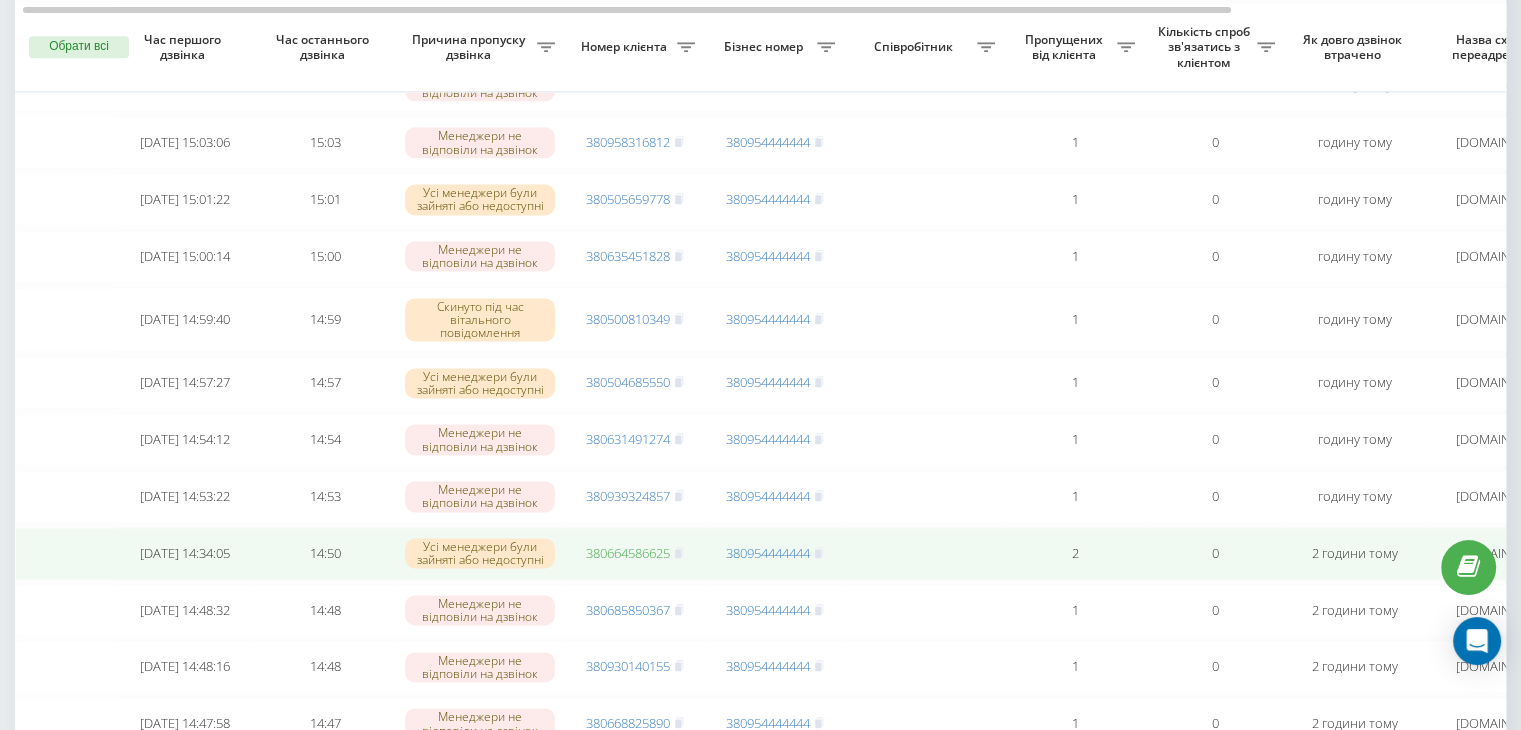 click on "380664586625" at bounding box center (628, 553) 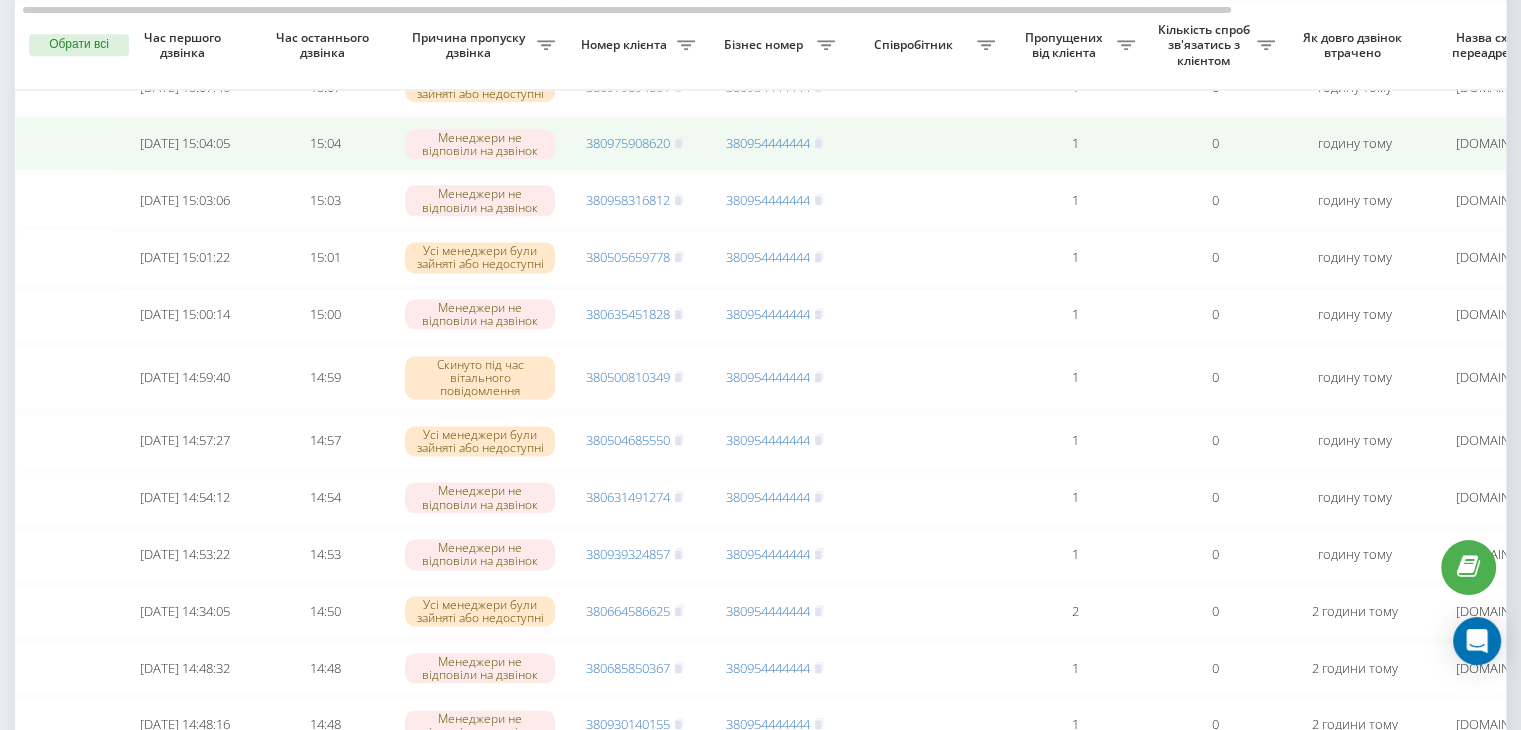 scroll, scrollTop: 2608, scrollLeft: 0, axis: vertical 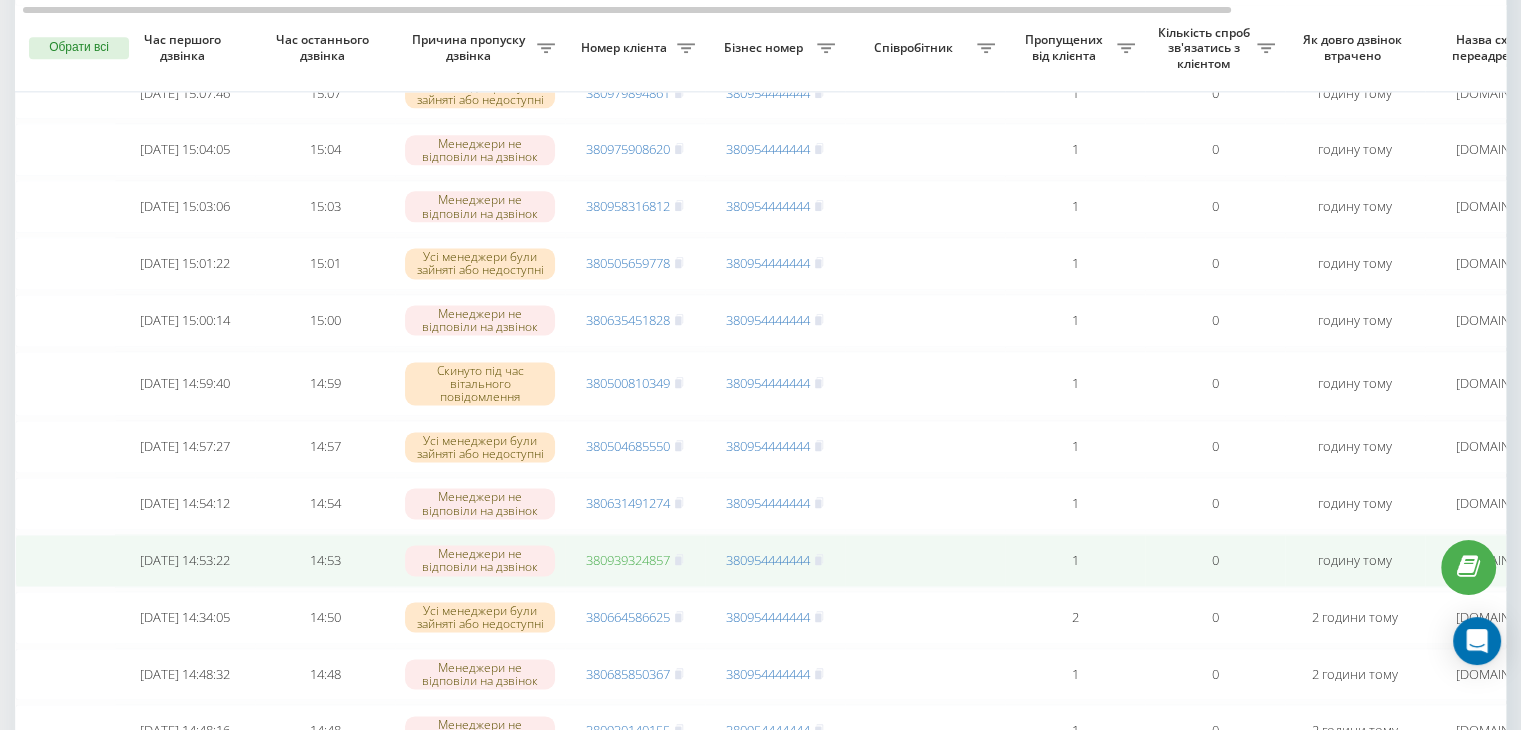 click on "380939324857" at bounding box center (628, 560) 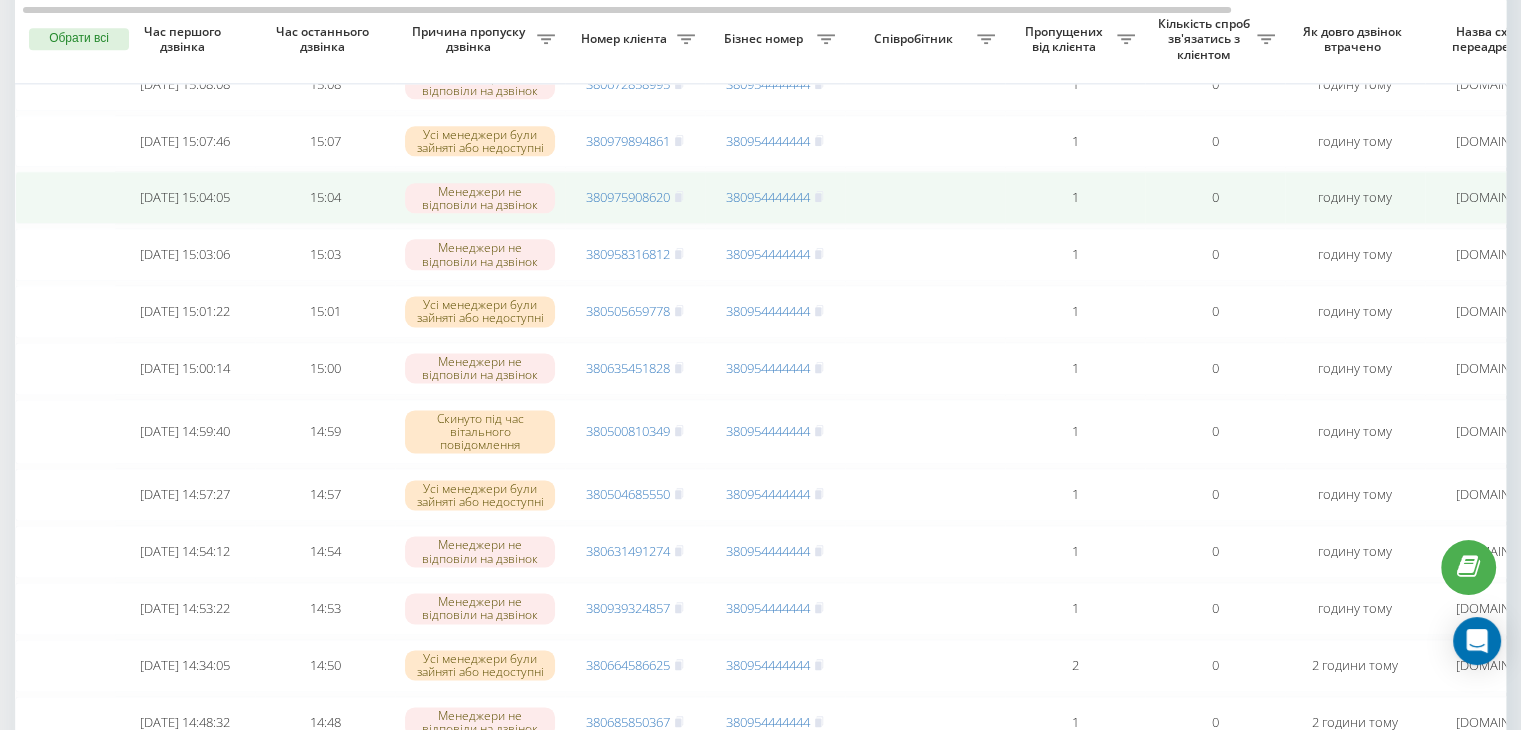 scroll, scrollTop: 2552, scrollLeft: 0, axis: vertical 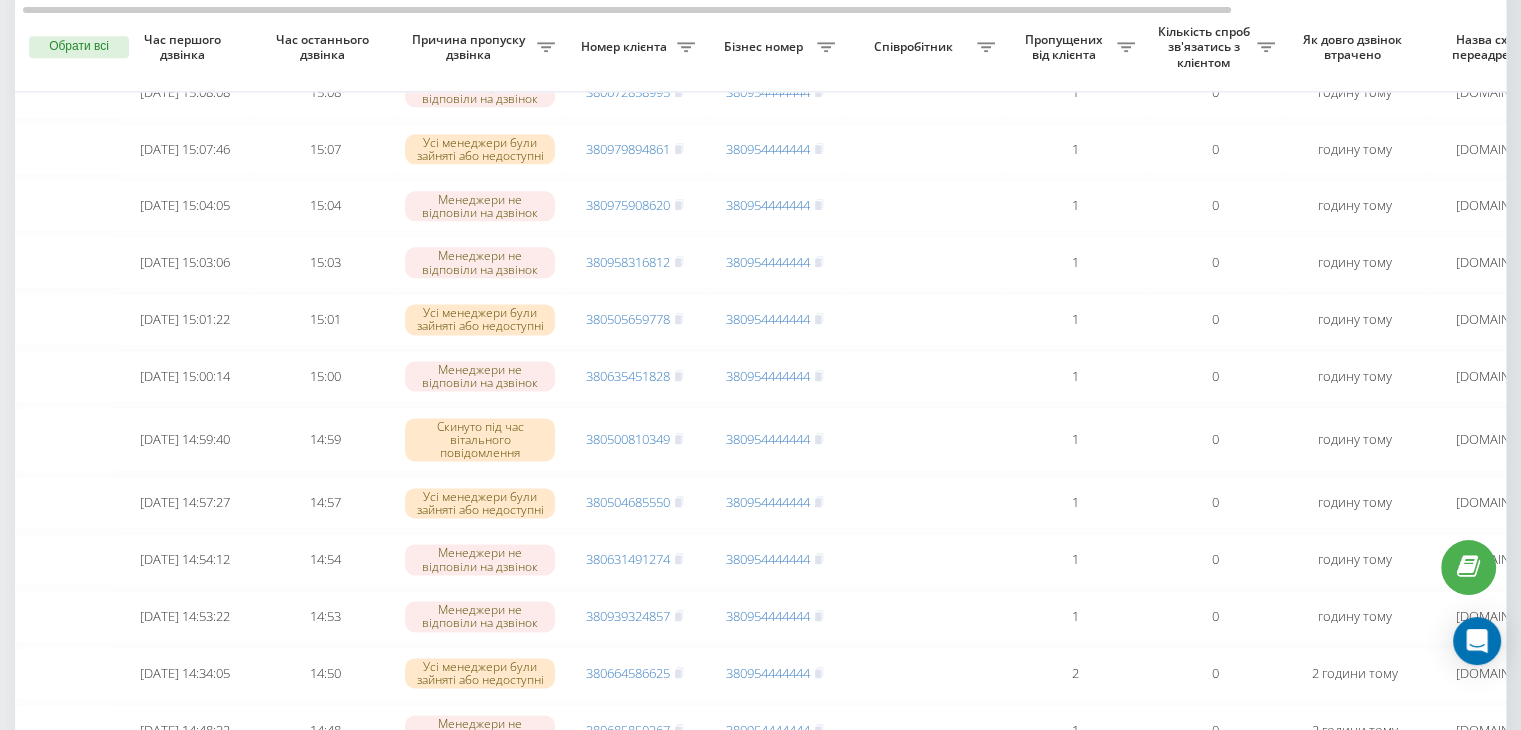 click on "Бізнес номер" at bounding box center (766, 47) 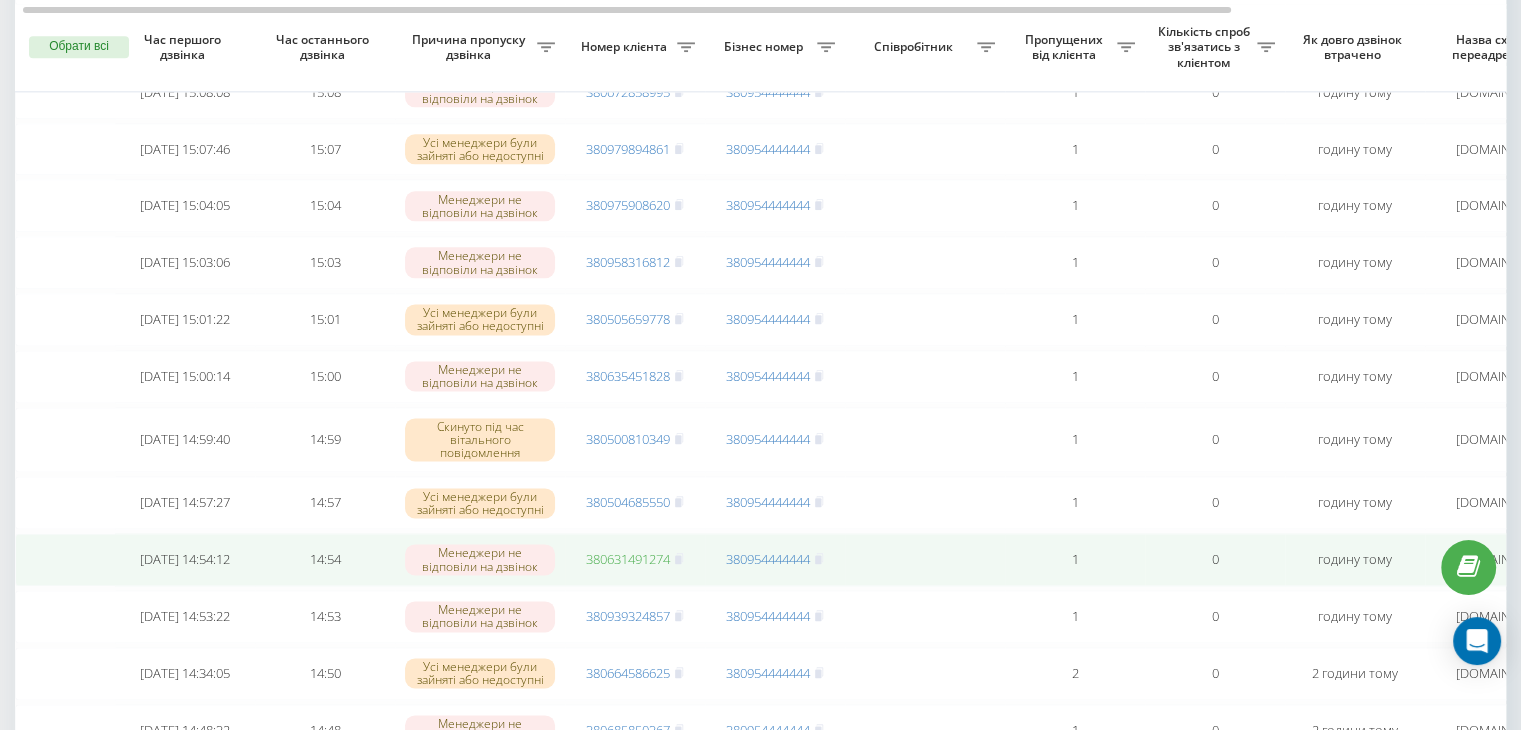 click on "380631491274" at bounding box center (628, 559) 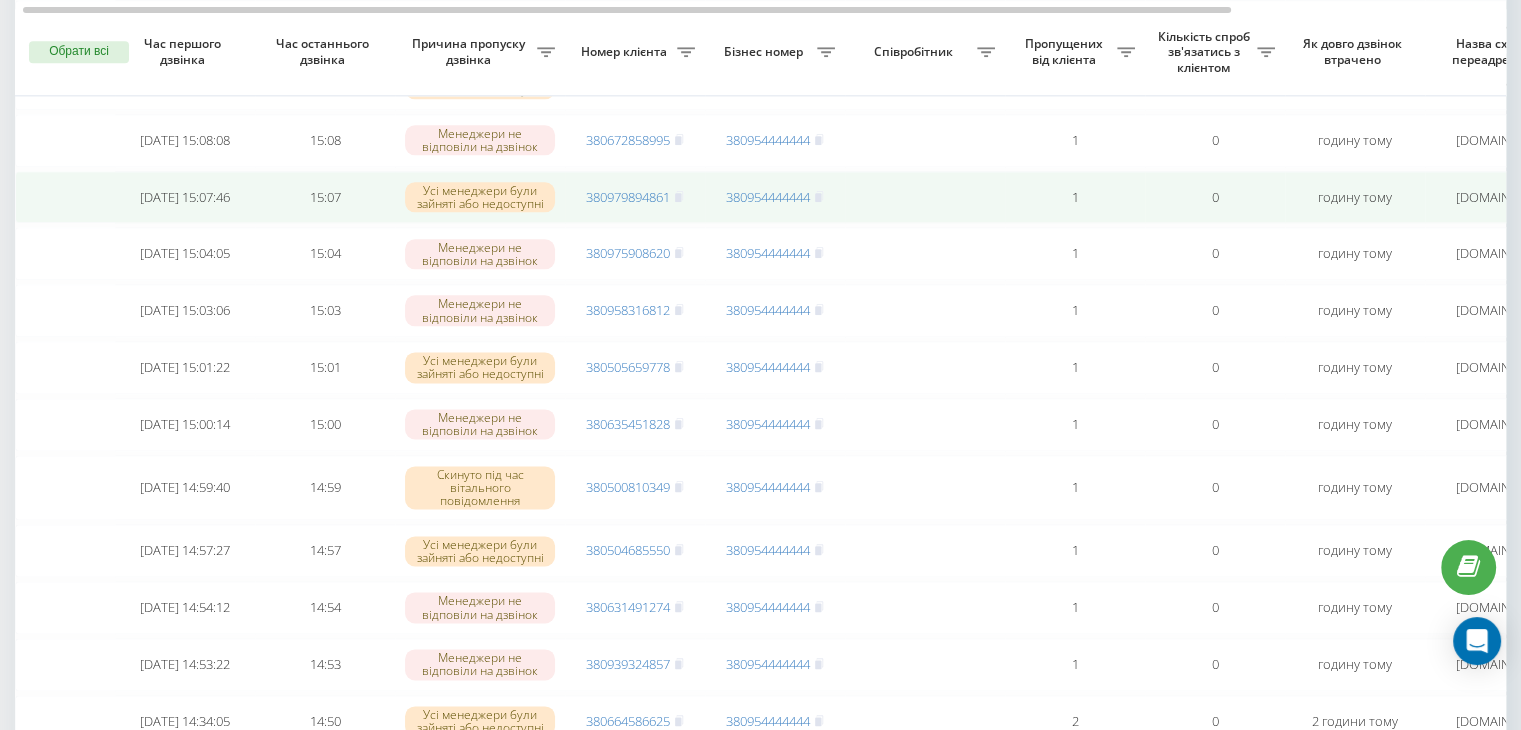 scroll, scrollTop: 2504, scrollLeft: 0, axis: vertical 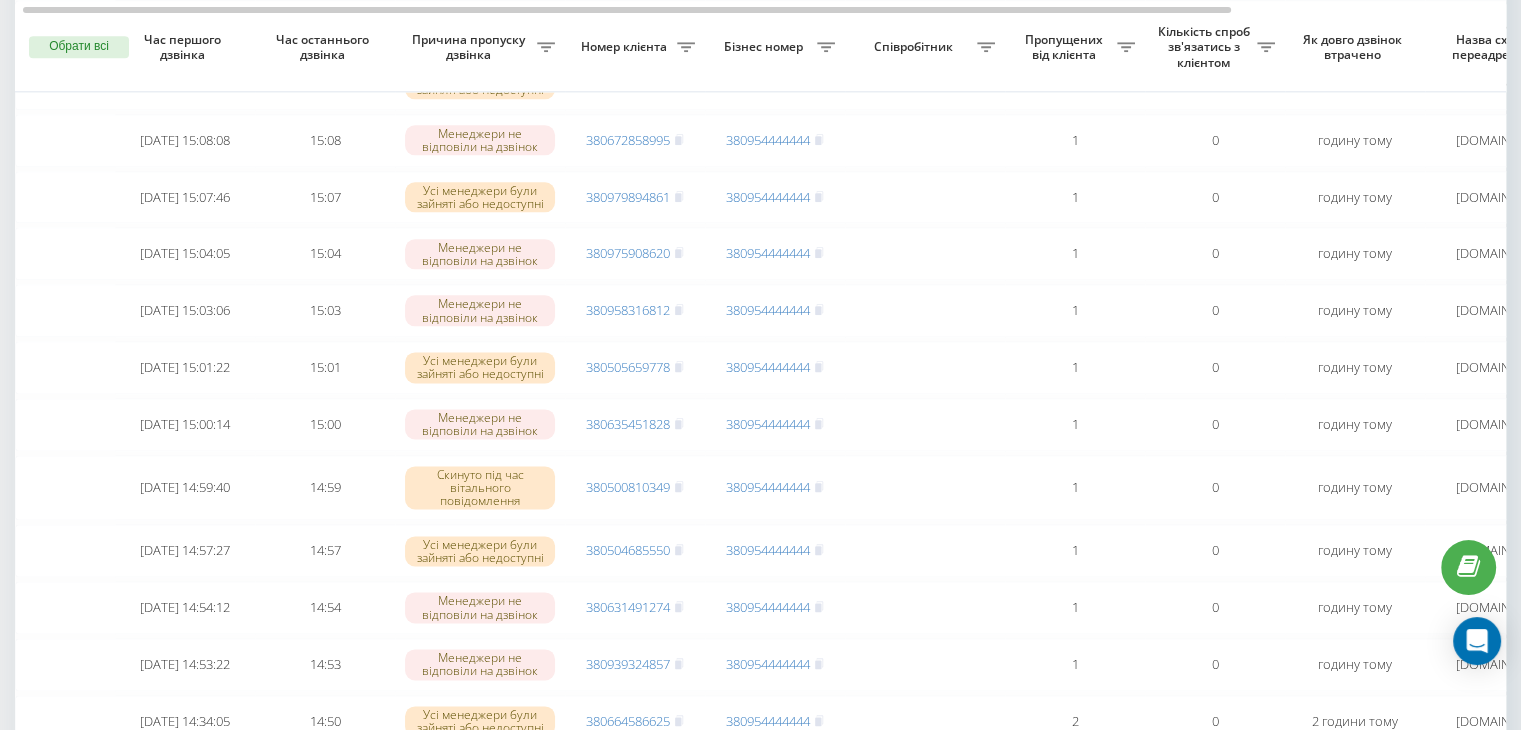 click on "Бізнес номер" at bounding box center (775, 48) 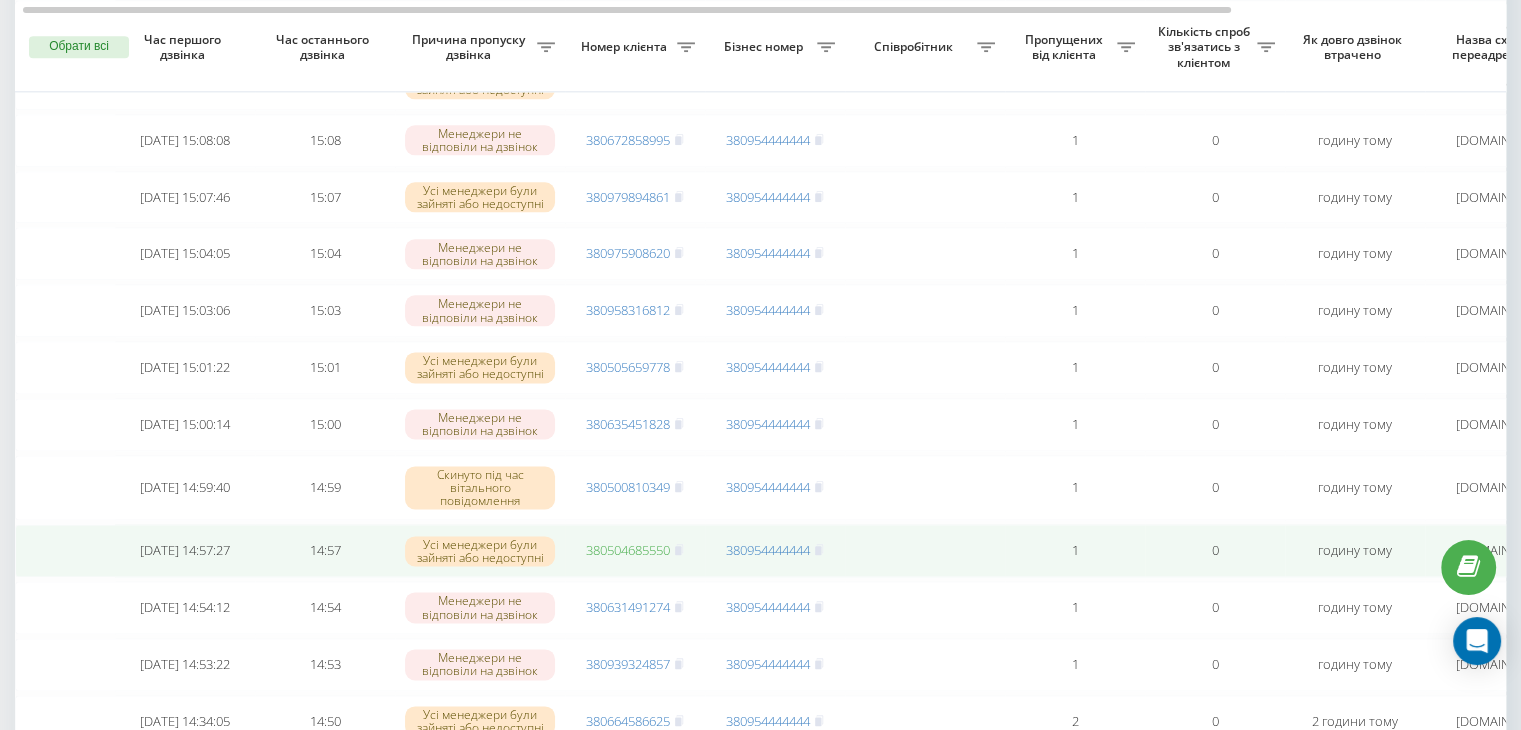 click on "380504685550" at bounding box center [628, 550] 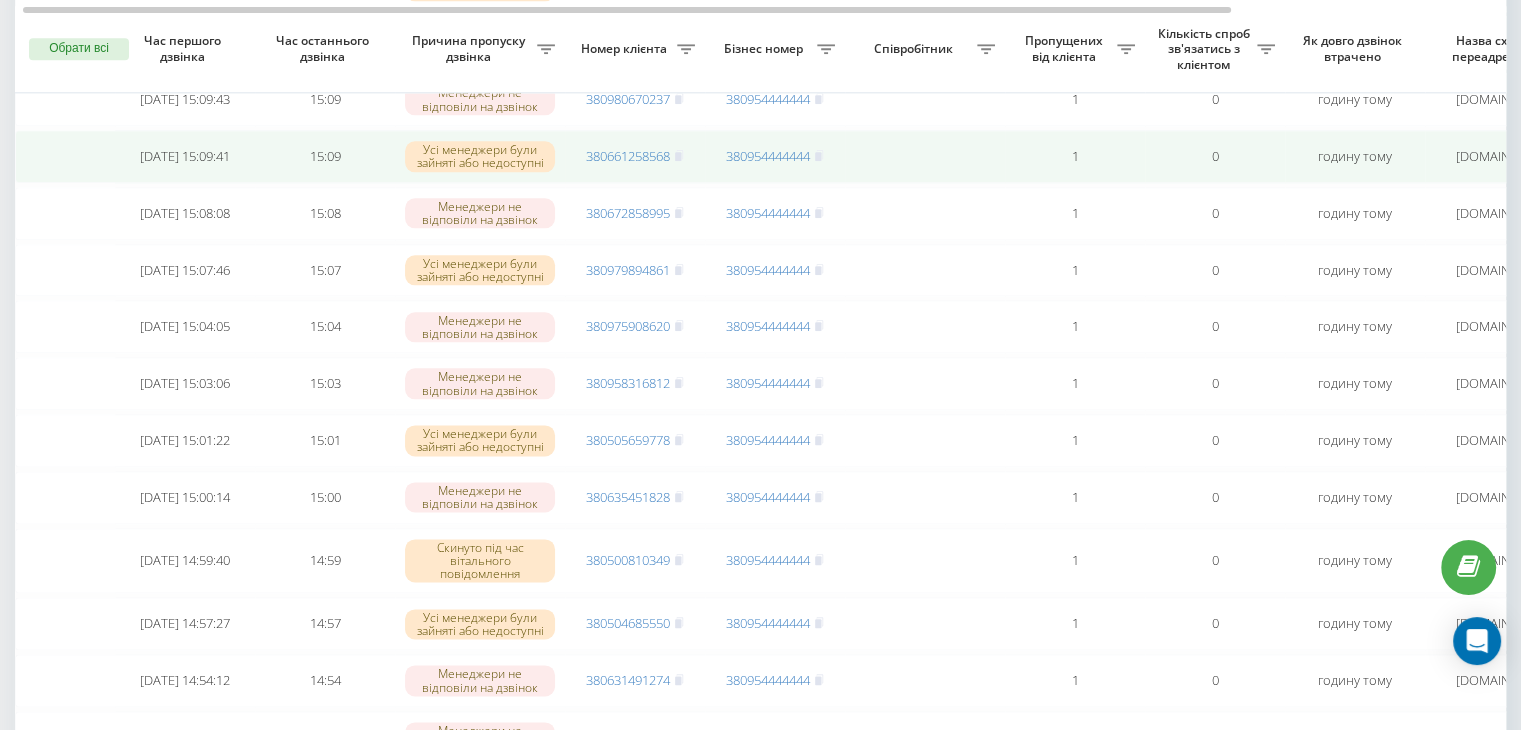 scroll, scrollTop: 2432, scrollLeft: 0, axis: vertical 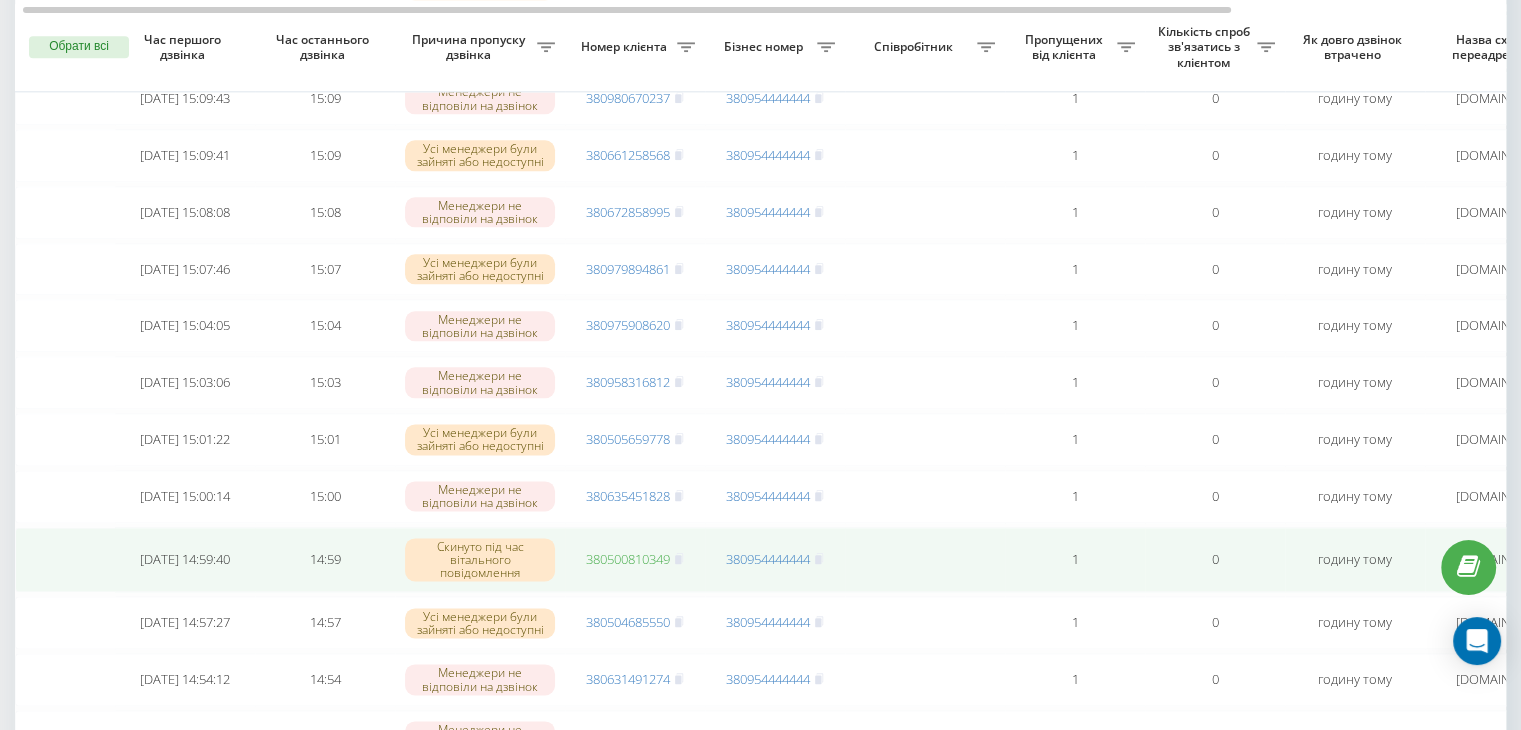 click on "380500810349" at bounding box center (628, 559) 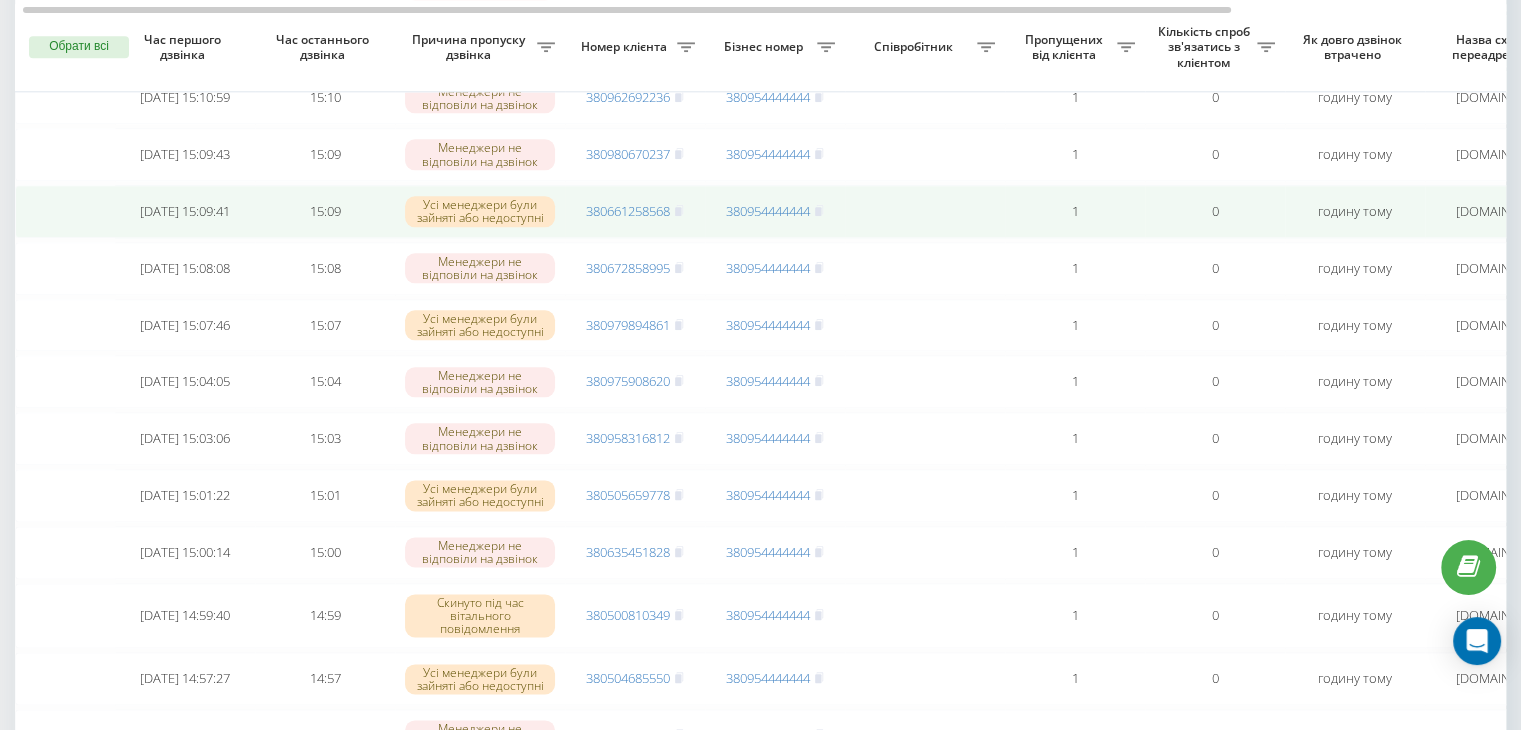 scroll, scrollTop: 2375, scrollLeft: 0, axis: vertical 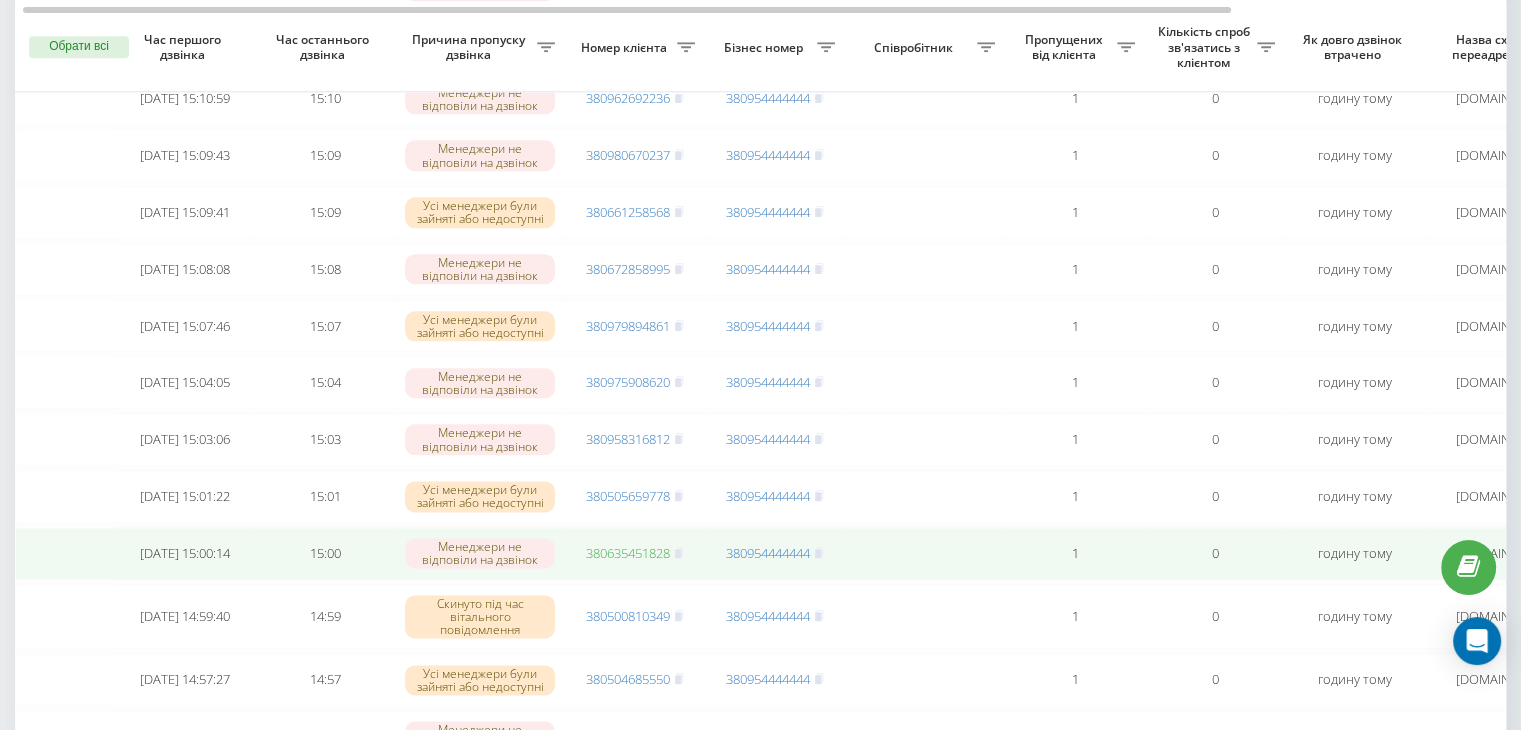click on "380635451828" at bounding box center (628, 553) 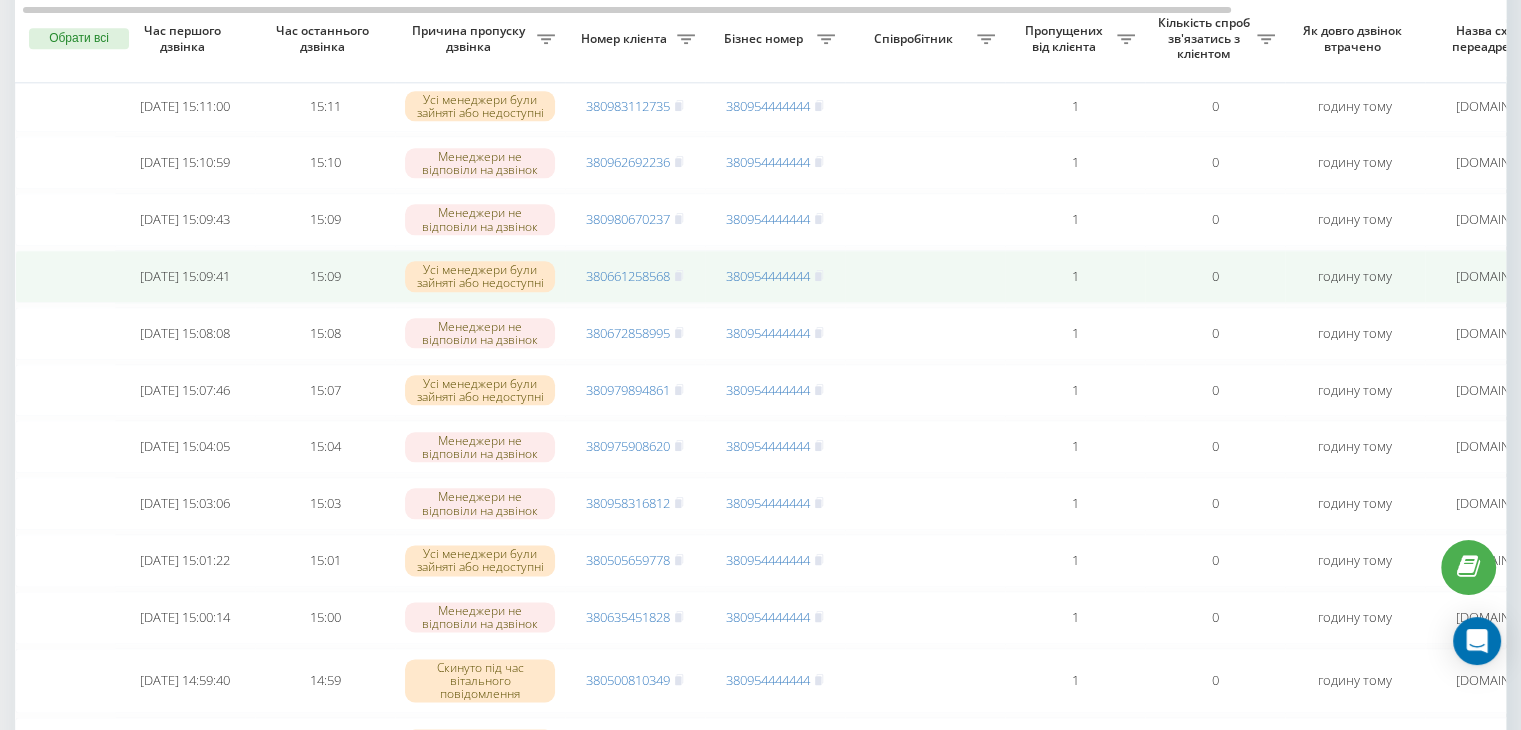 scroll, scrollTop: 2300, scrollLeft: 0, axis: vertical 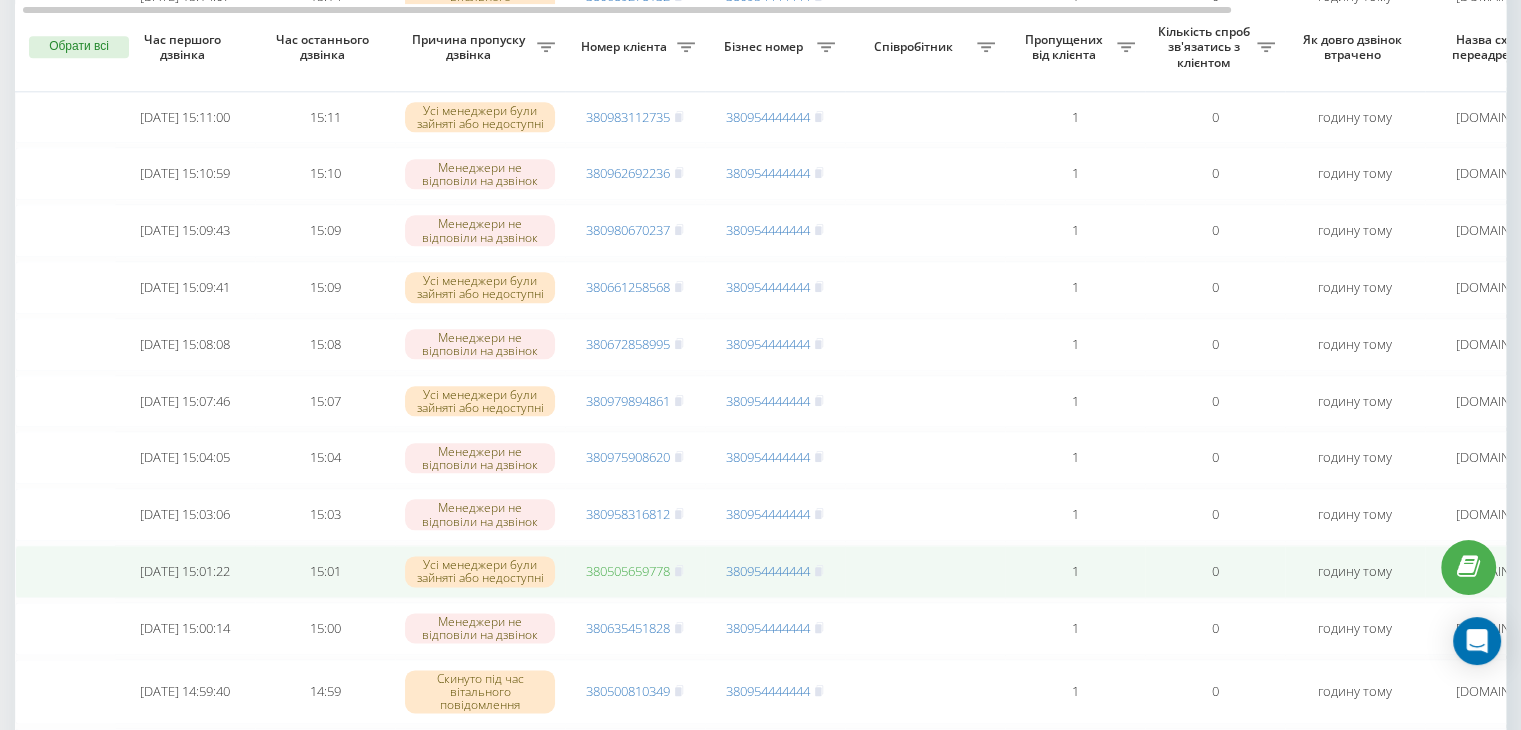 click on "380505659778" at bounding box center (628, 571) 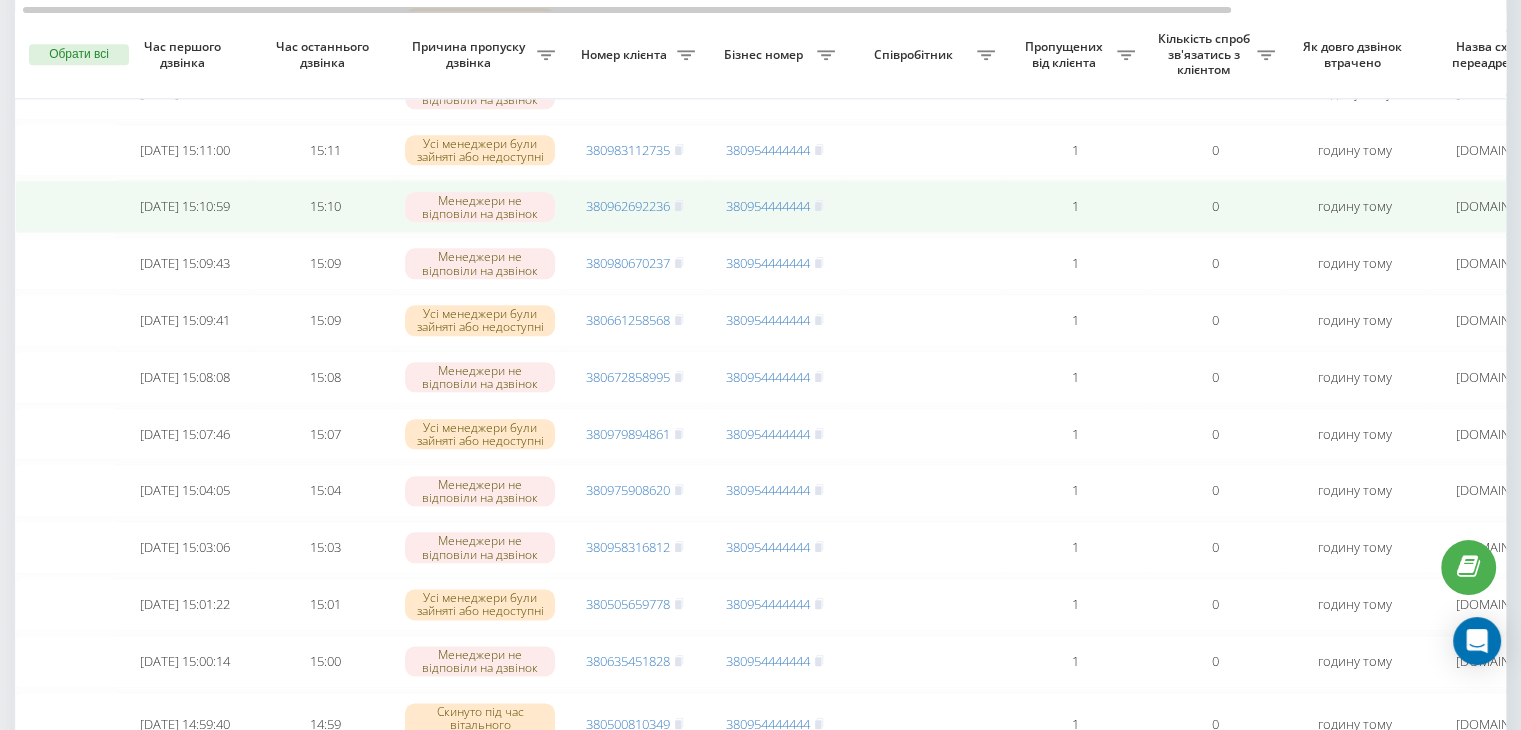 scroll, scrollTop: 2264, scrollLeft: 0, axis: vertical 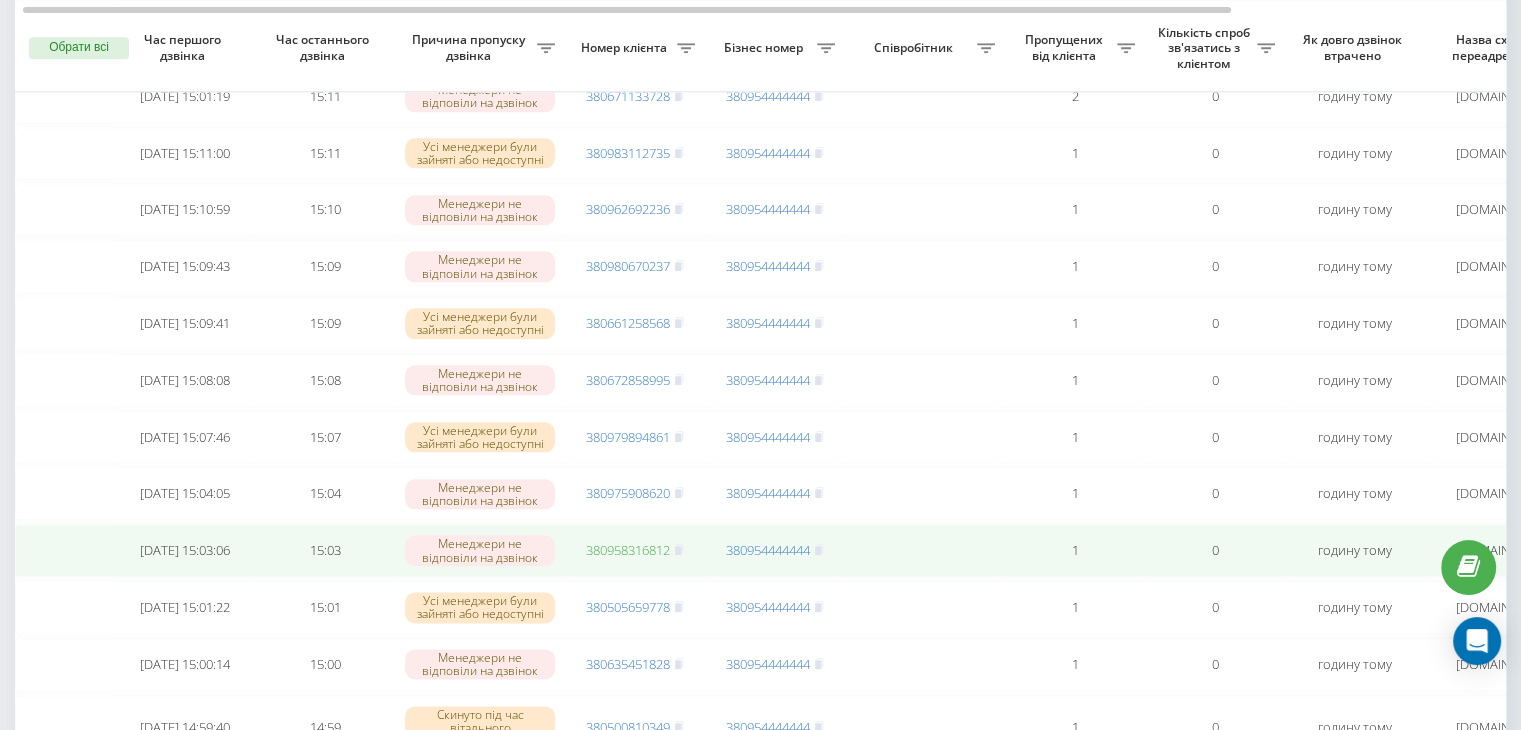 click on "380958316812" at bounding box center [628, 550] 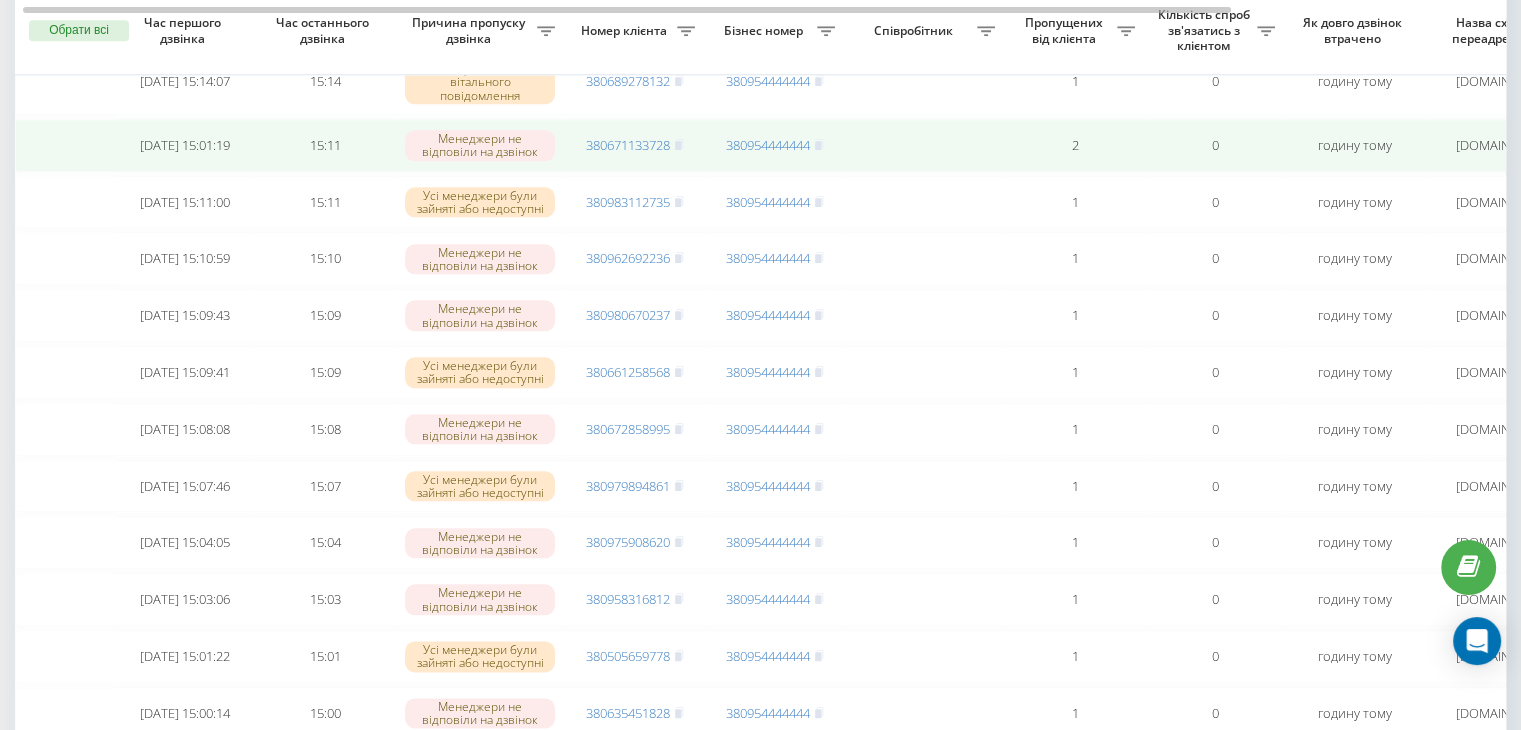 scroll, scrollTop: 2188, scrollLeft: 0, axis: vertical 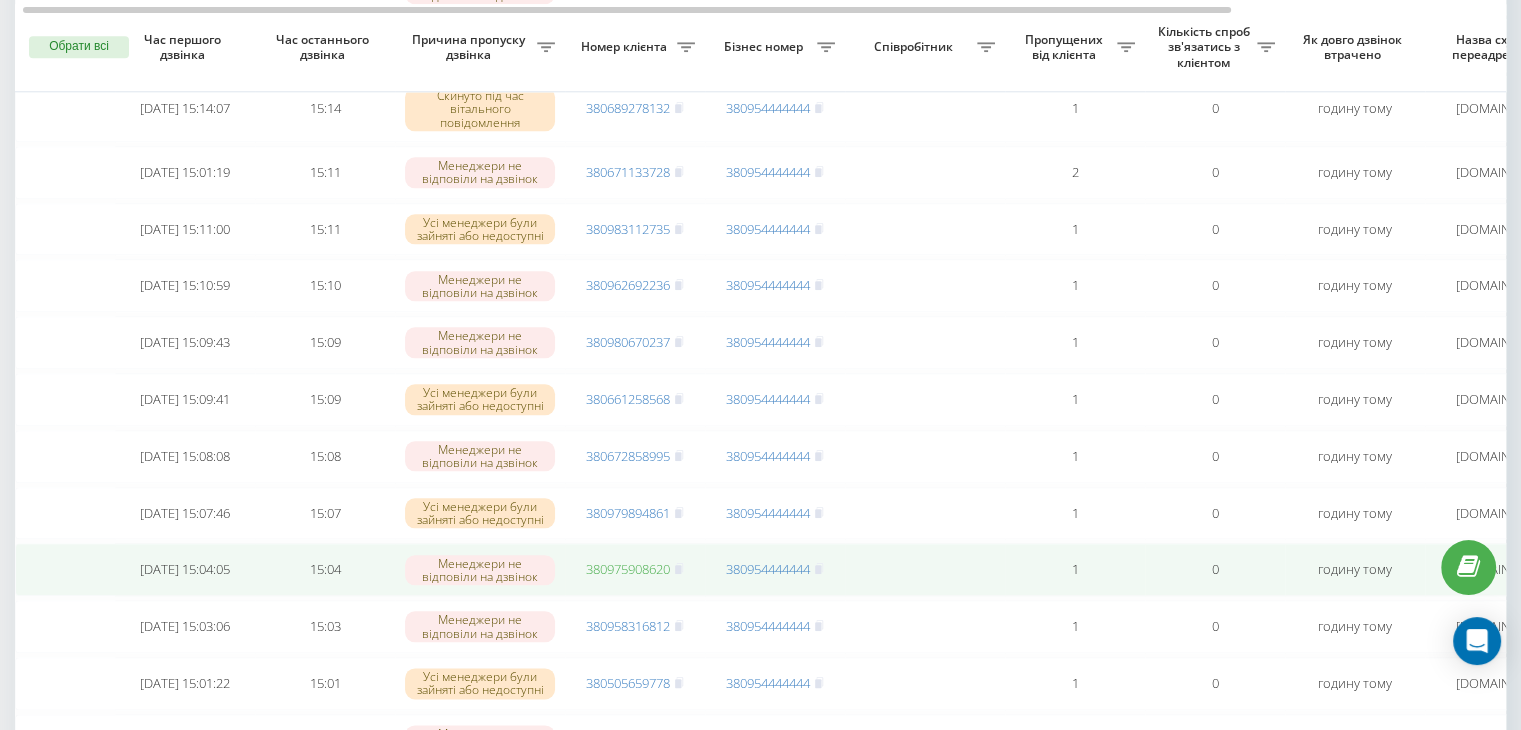 click on "380975908620" at bounding box center [628, 569] 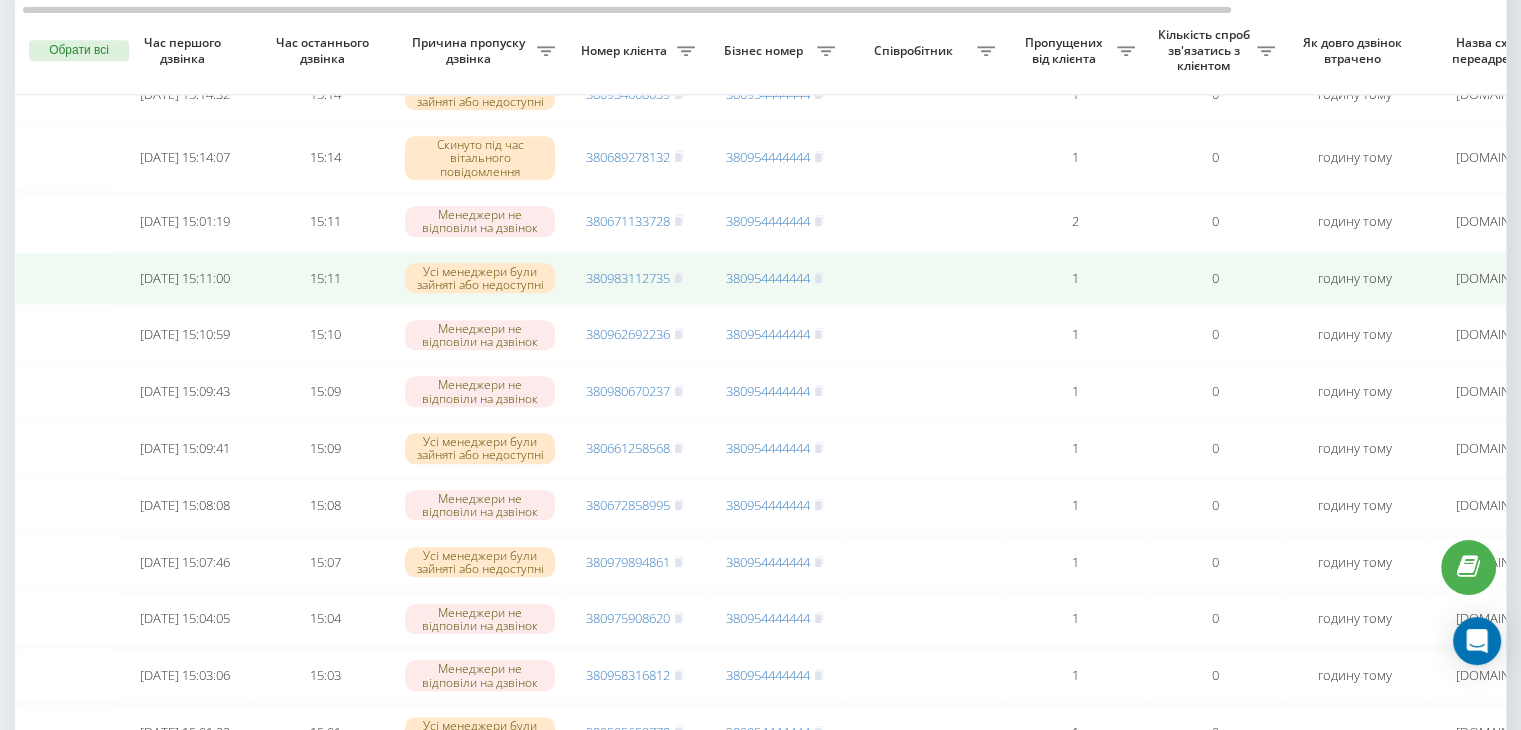 scroll, scrollTop: 2140, scrollLeft: 0, axis: vertical 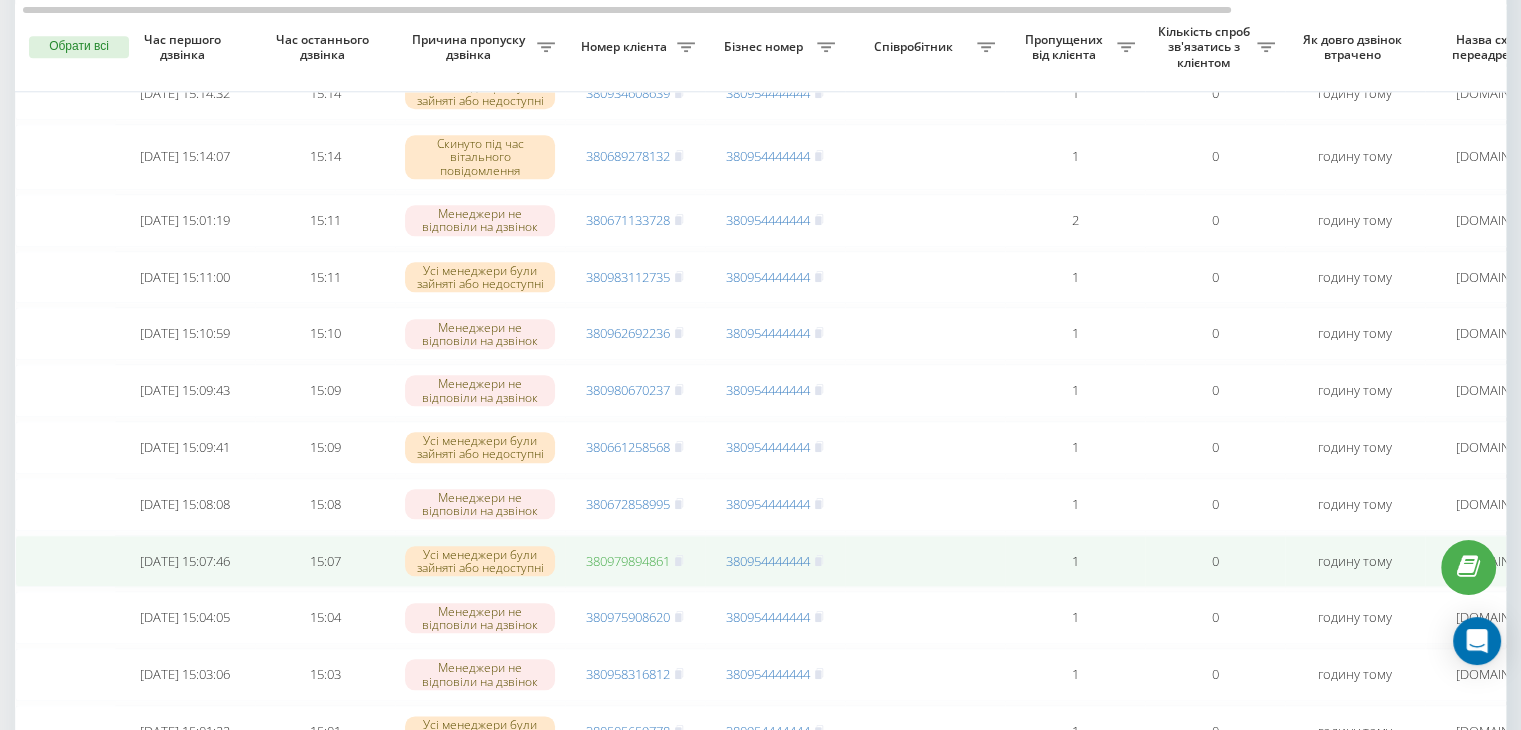 click on "380979894861" at bounding box center [628, 561] 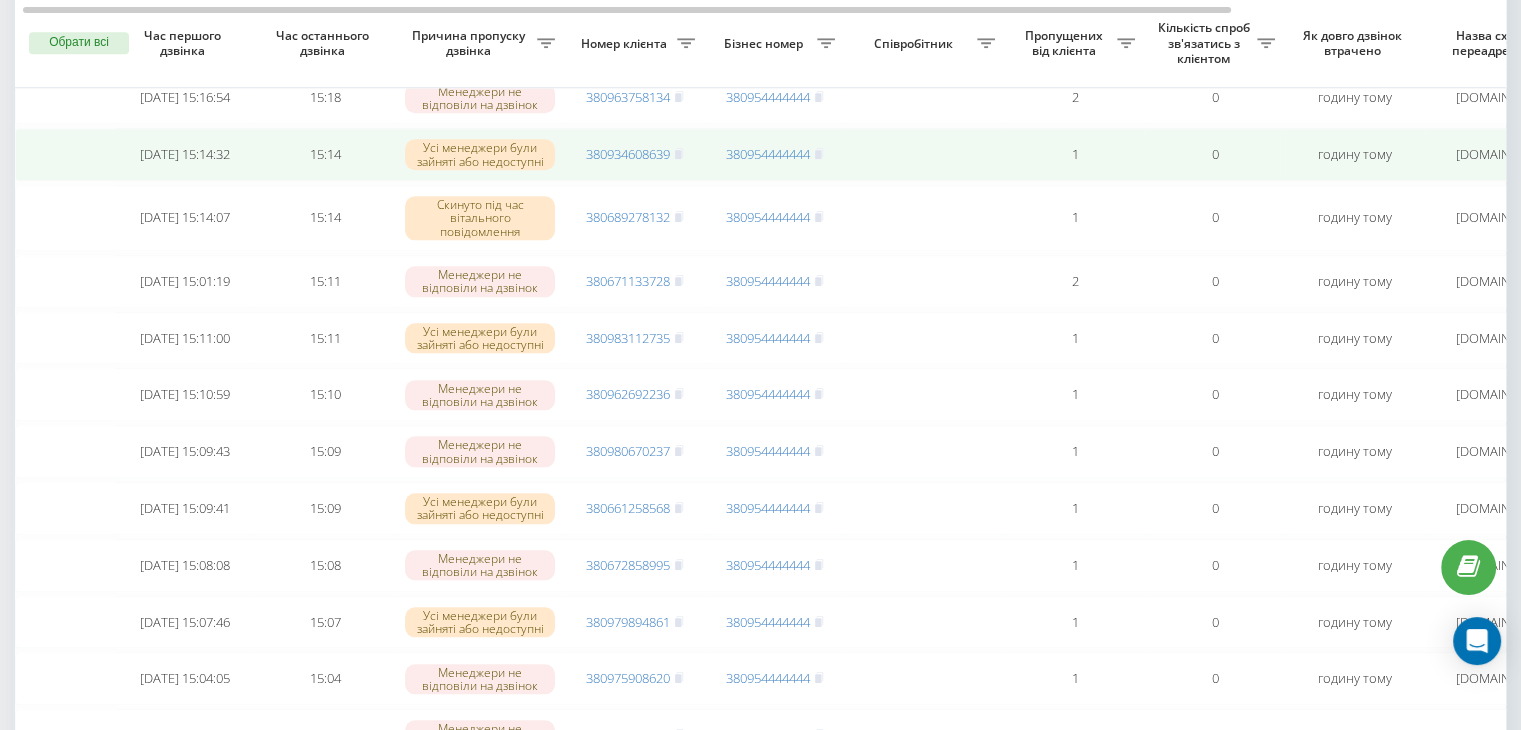 scroll, scrollTop: 2076, scrollLeft: 0, axis: vertical 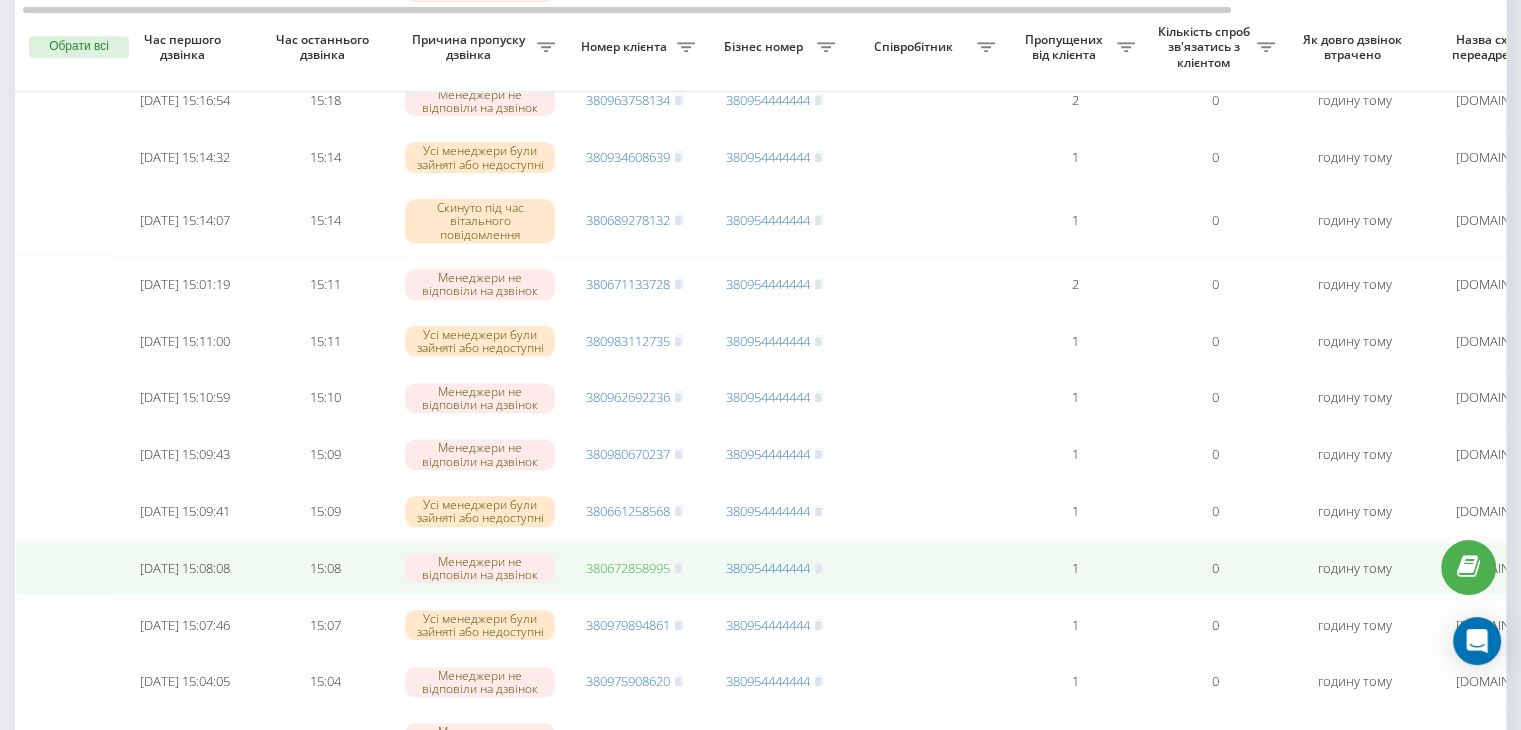click on "380672858995" at bounding box center [628, 568] 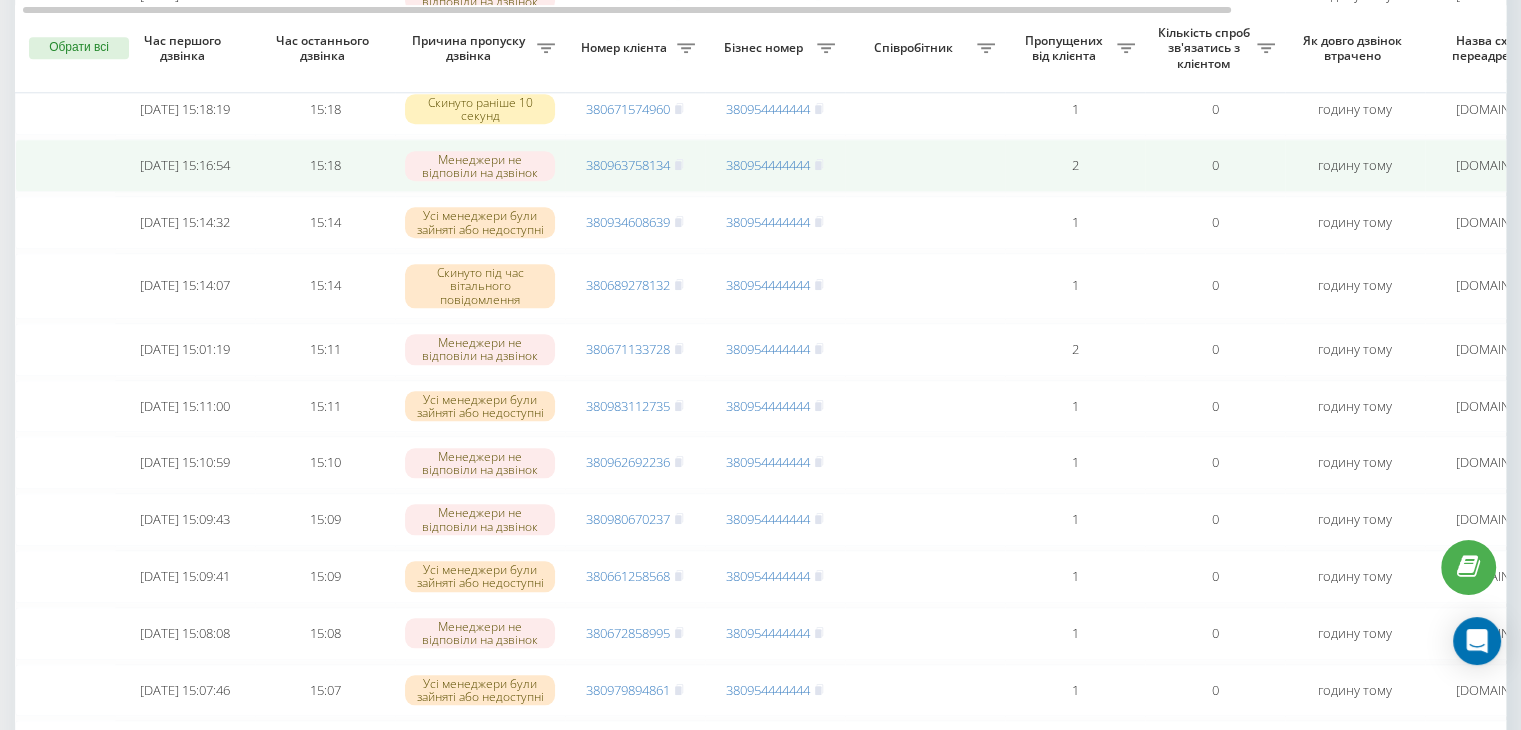 scroll, scrollTop: 2012, scrollLeft: 0, axis: vertical 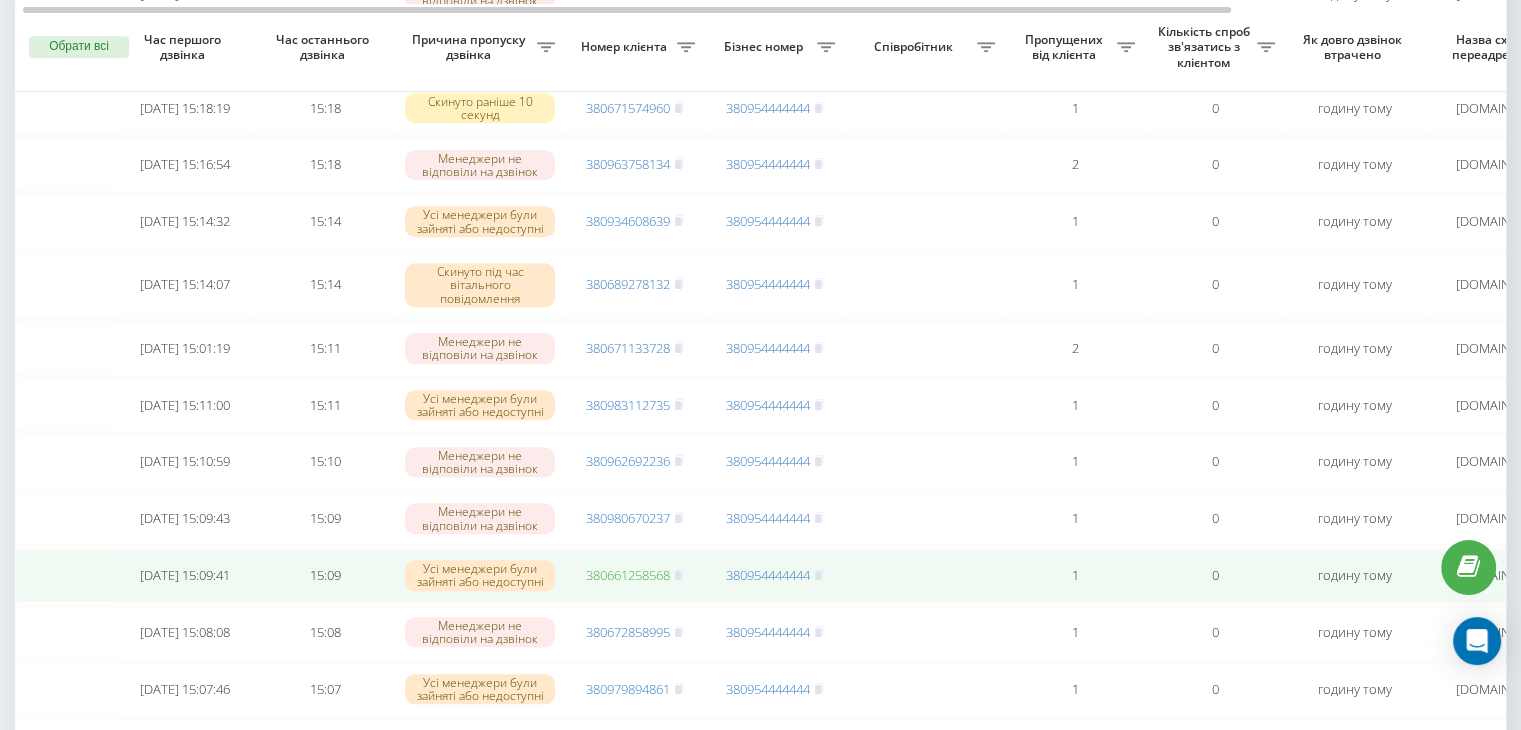 click on "380661258568" at bounding box center [628, 575] 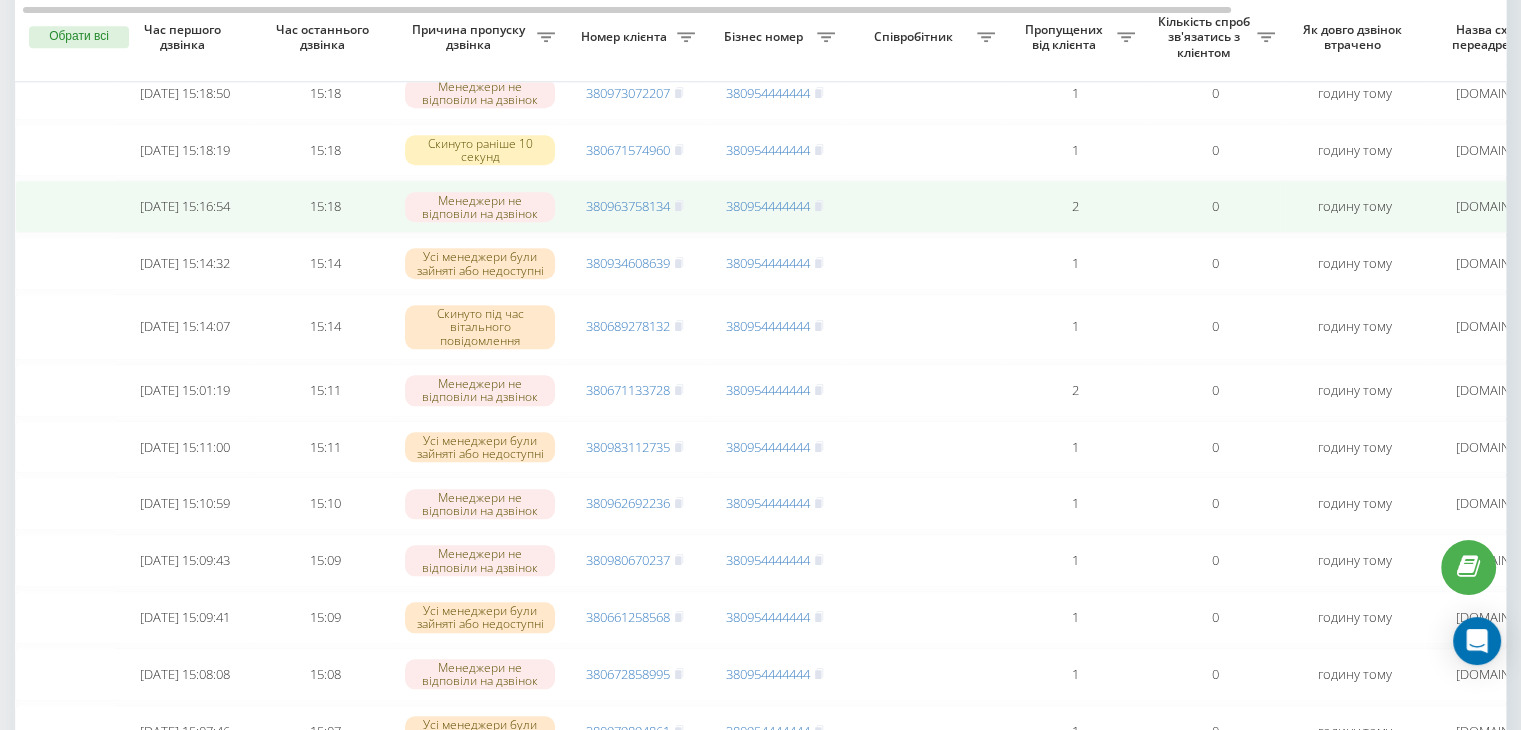 scroll, scrollTop: 1958, scrollLeft: 0, axis: vertical 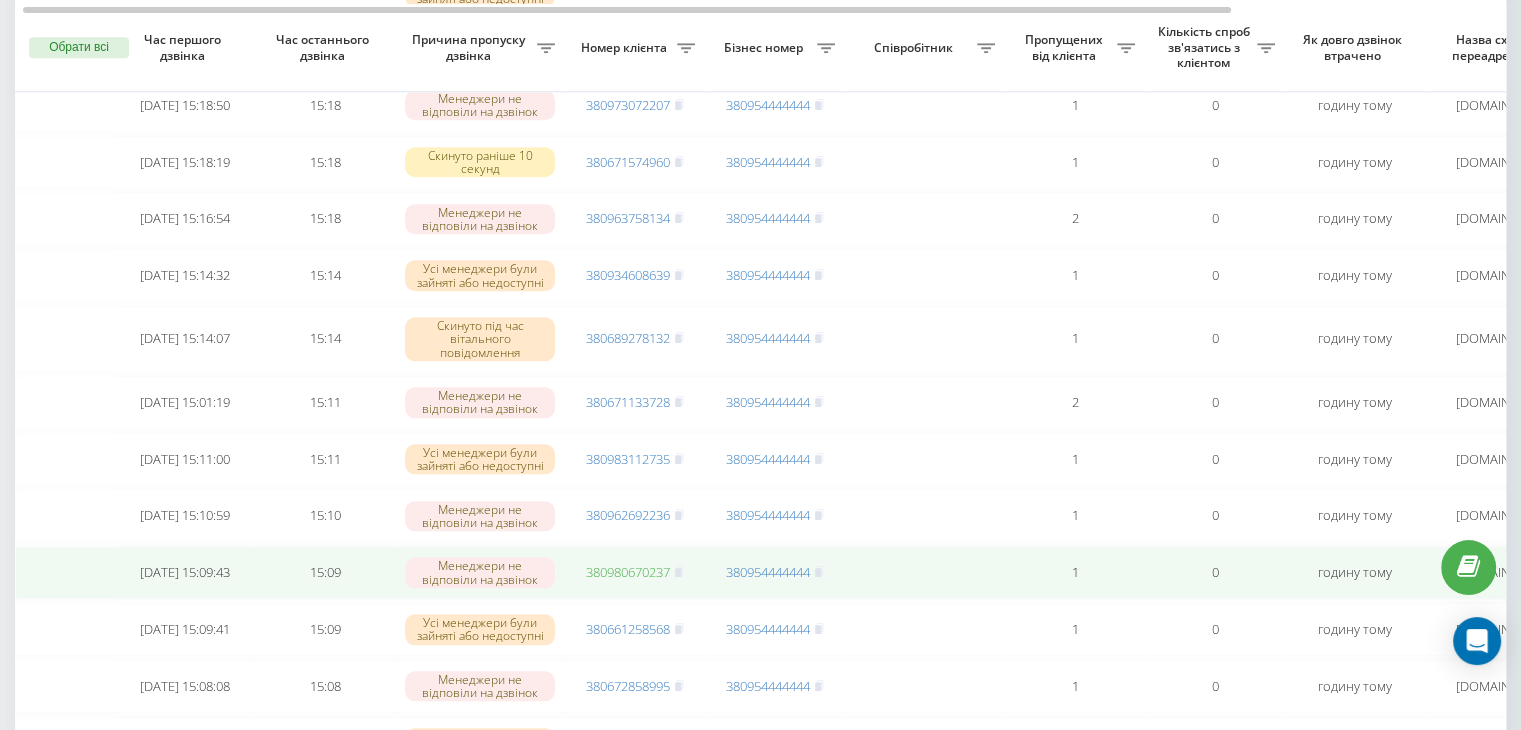 click on "380980670237" at bounding box center (628, 572) 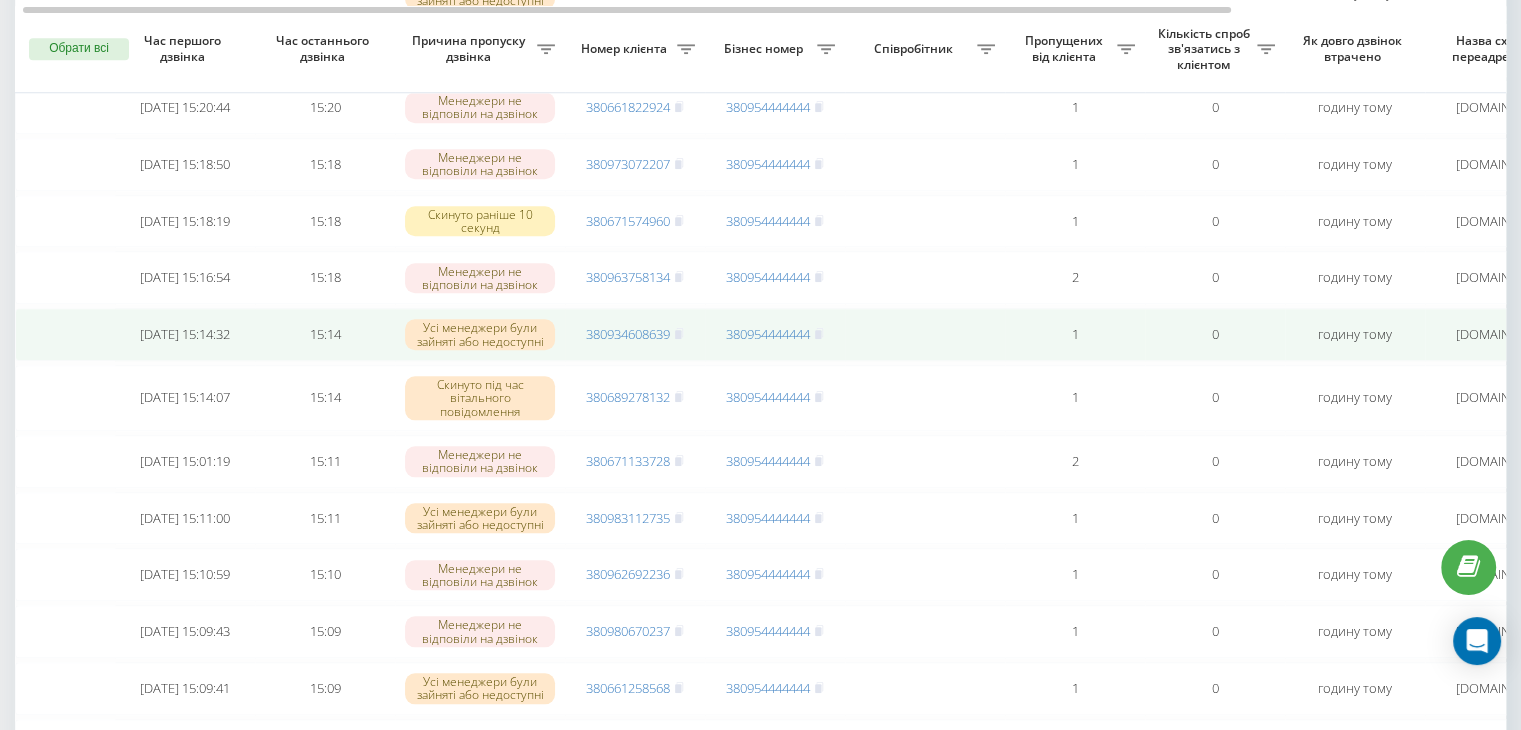 scroll, scrollTop: 1898, scrollLeft: 0, axis: vertical 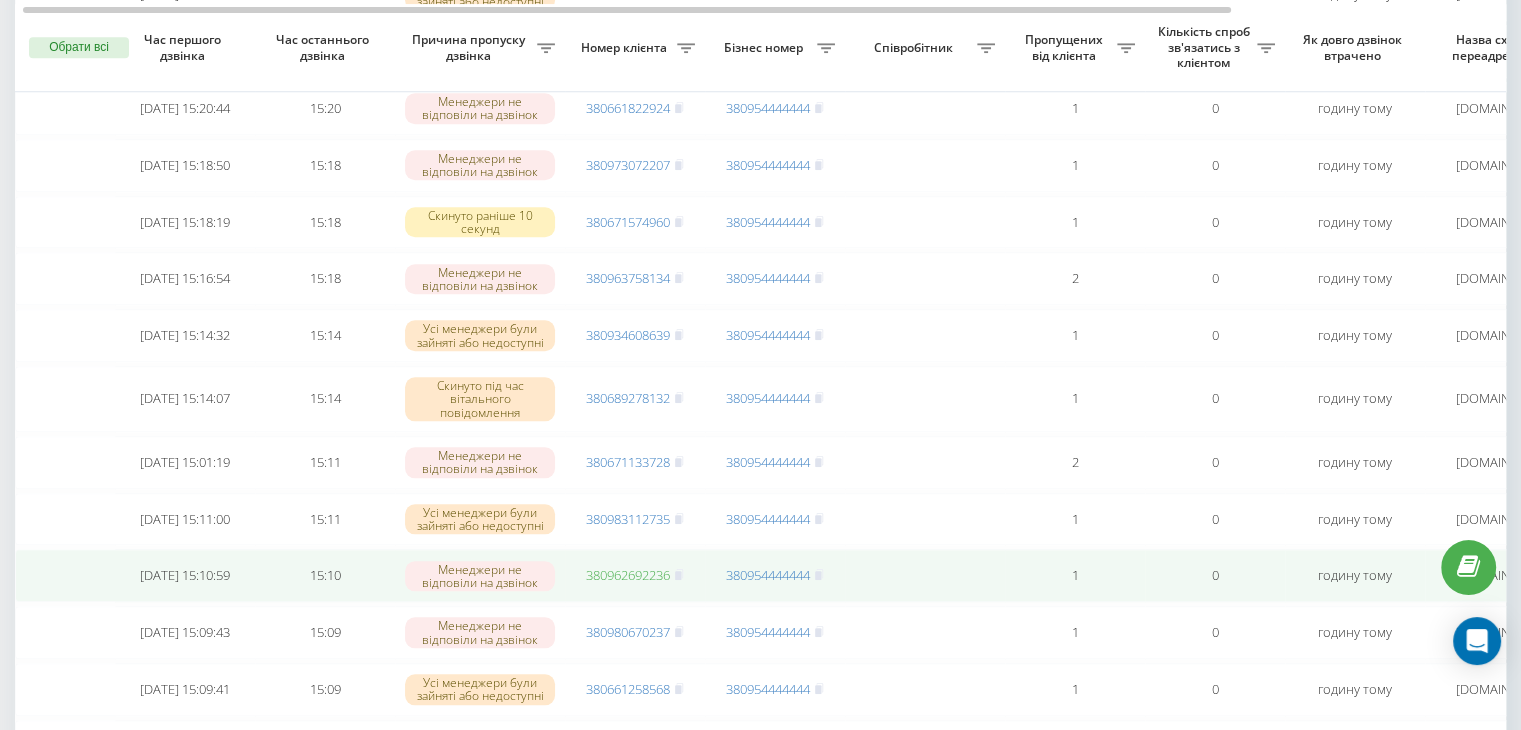click on "380962692236" at bounding box center [628, 575] 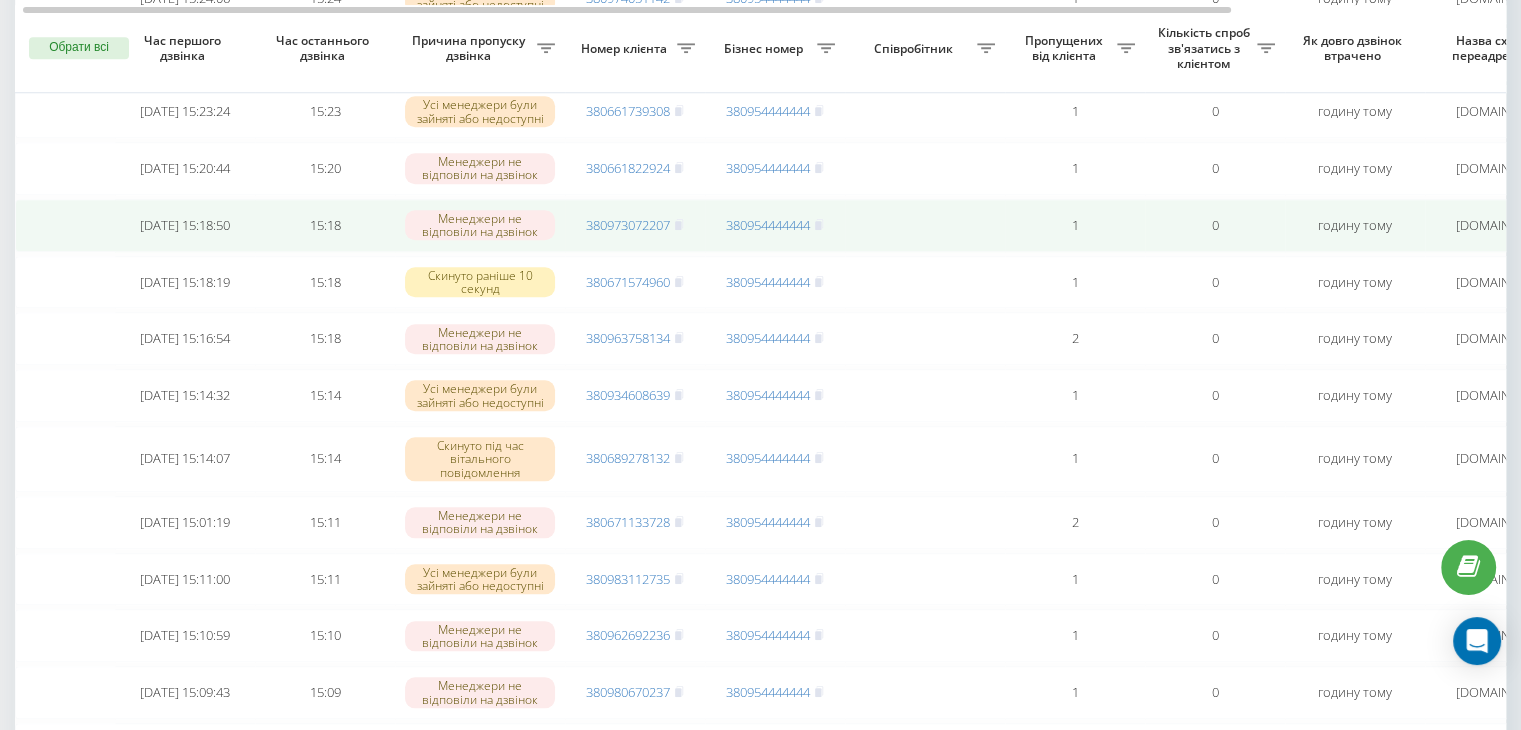 scroll, scrollTop: 1839, scrollLeft: 0, axis: vertical 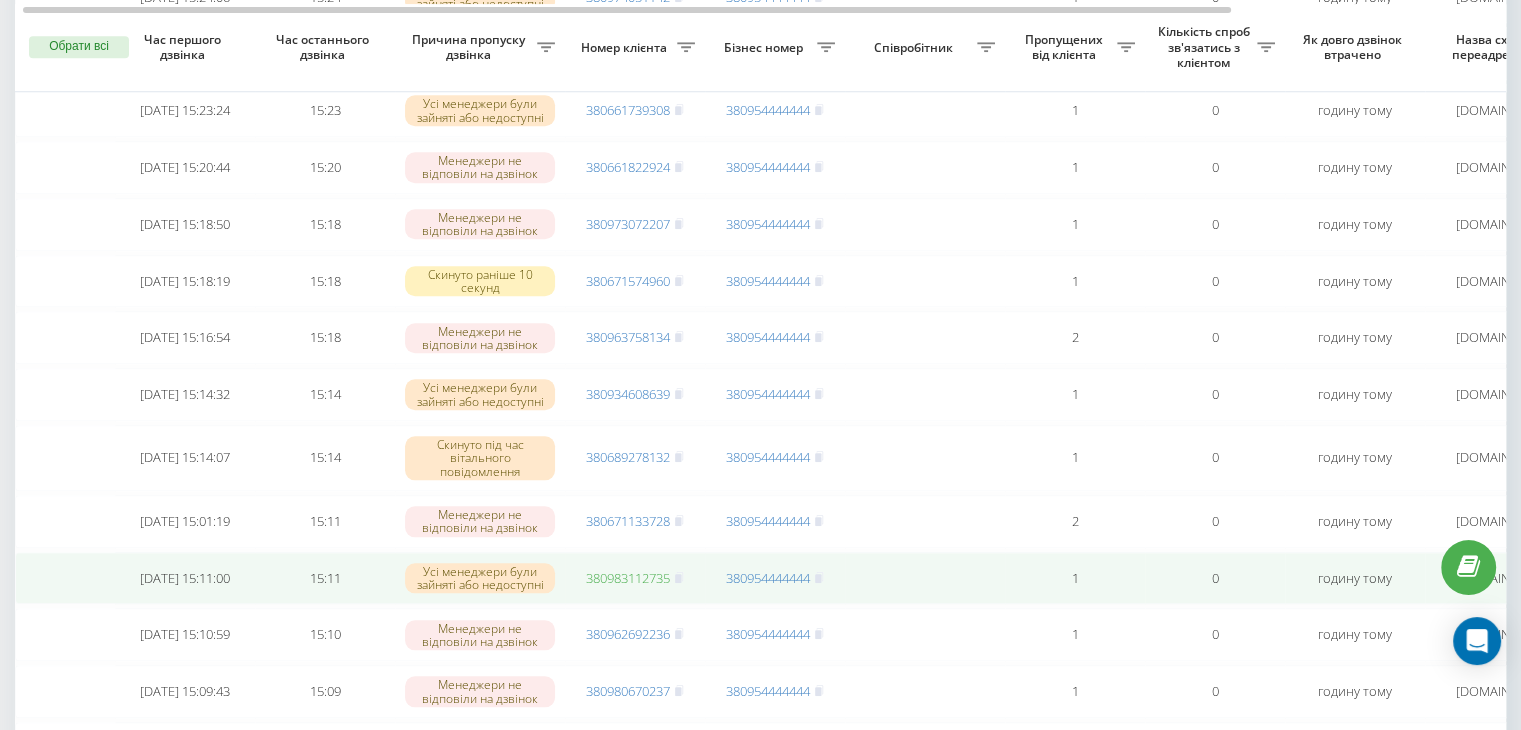 click on "380983112735" at bounding box center [628, 578] 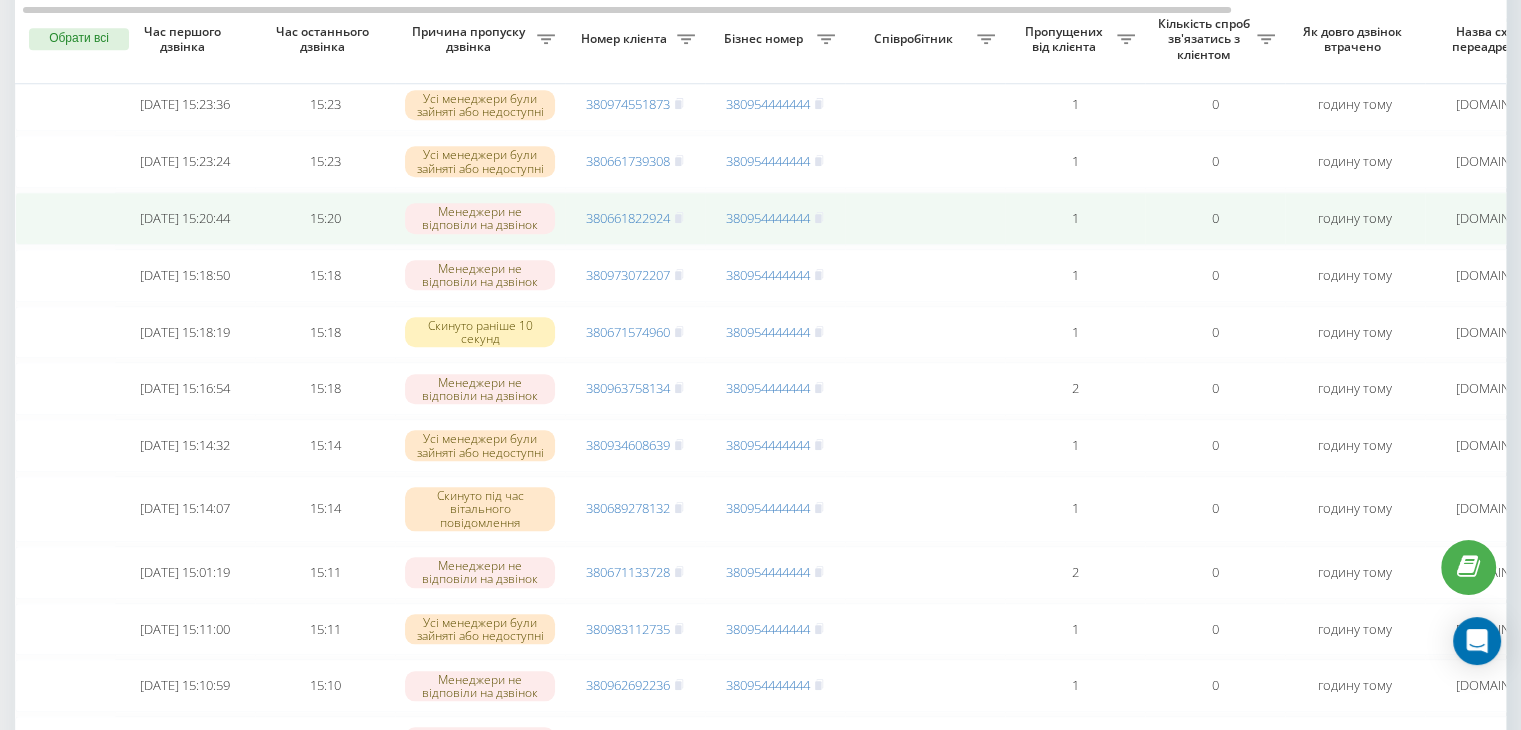 scroll, scrollTop: 1779, scrollLeft: 0, axis: vertical 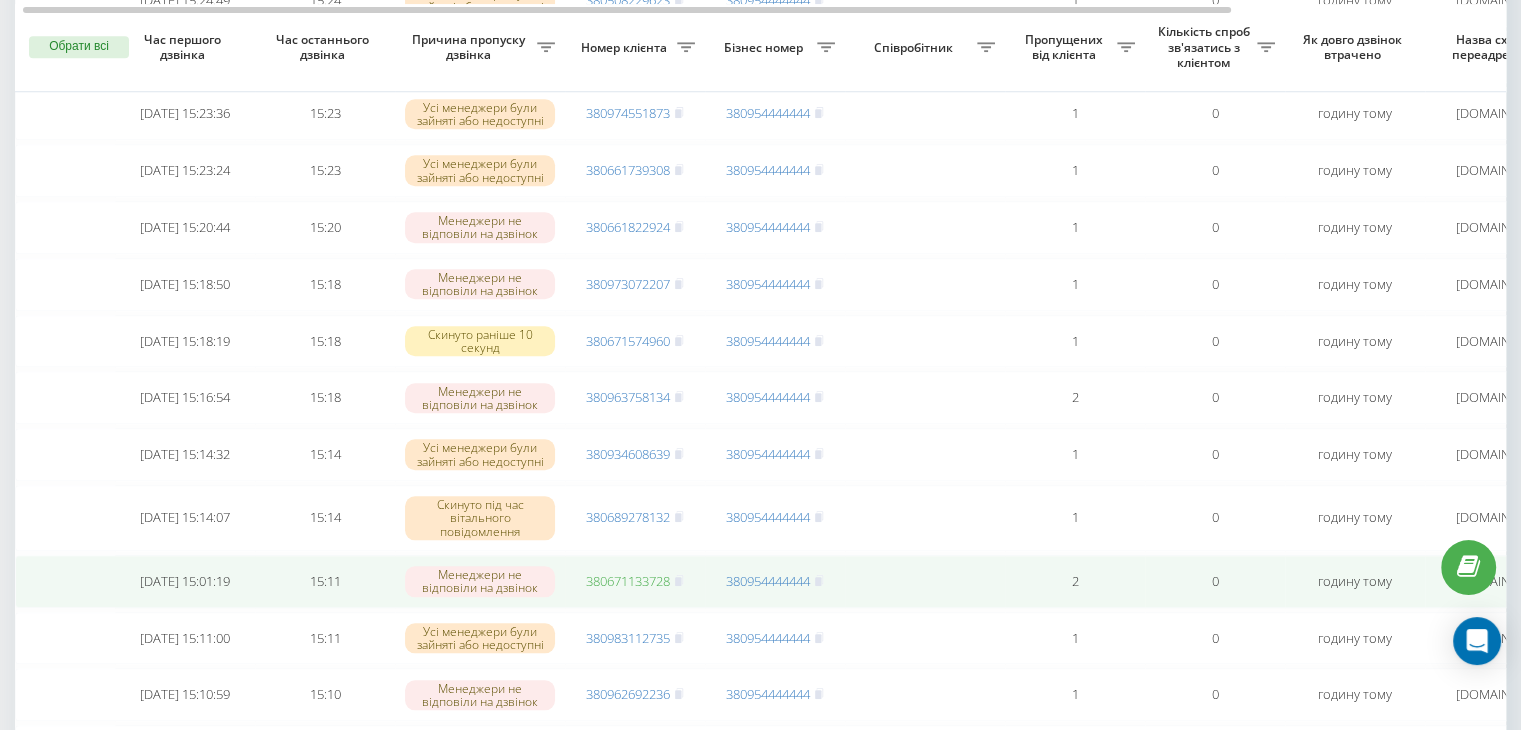 click on "380671133728" at bounding box center [628, 581] 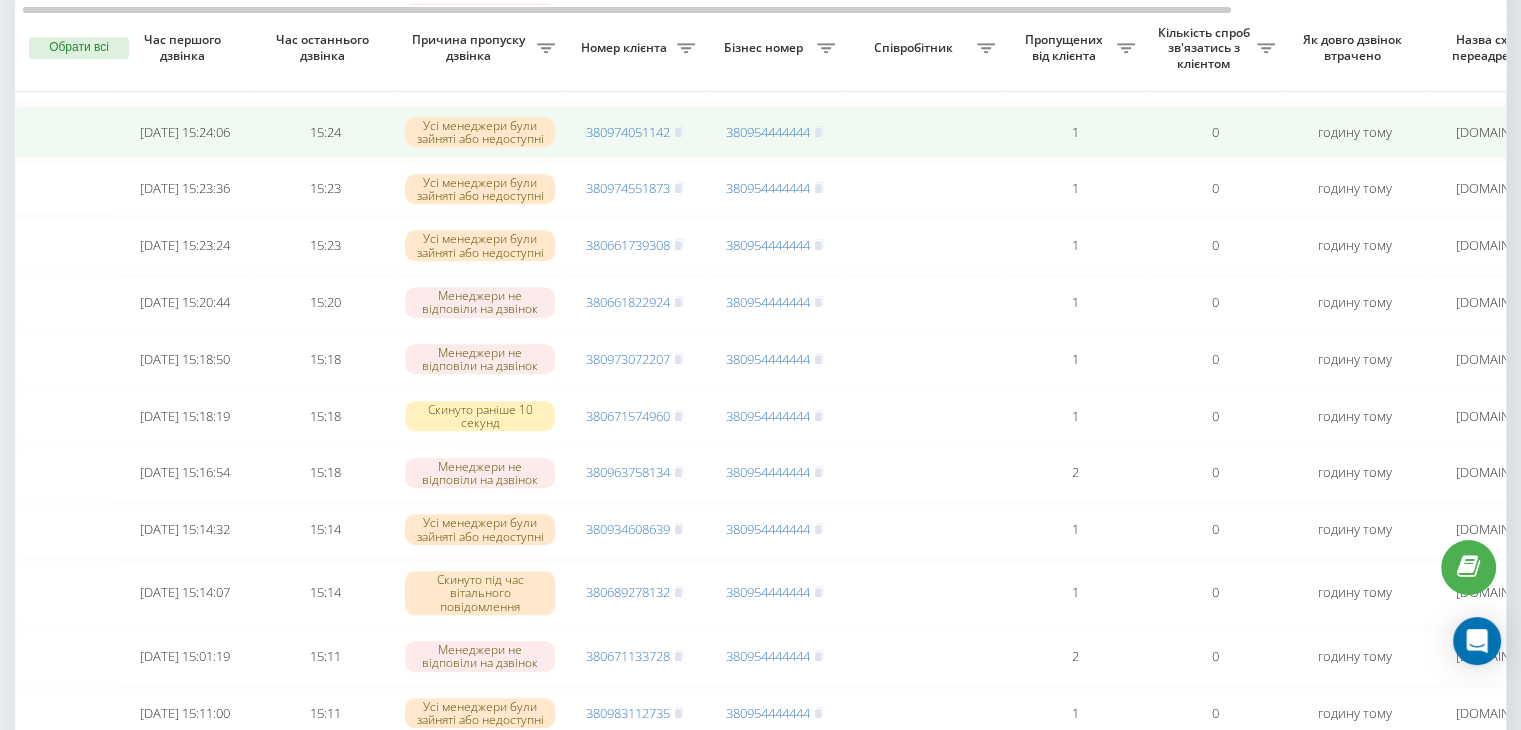 scroll, scrollTop: 1704, scrollLeft: 0, axis: vertical 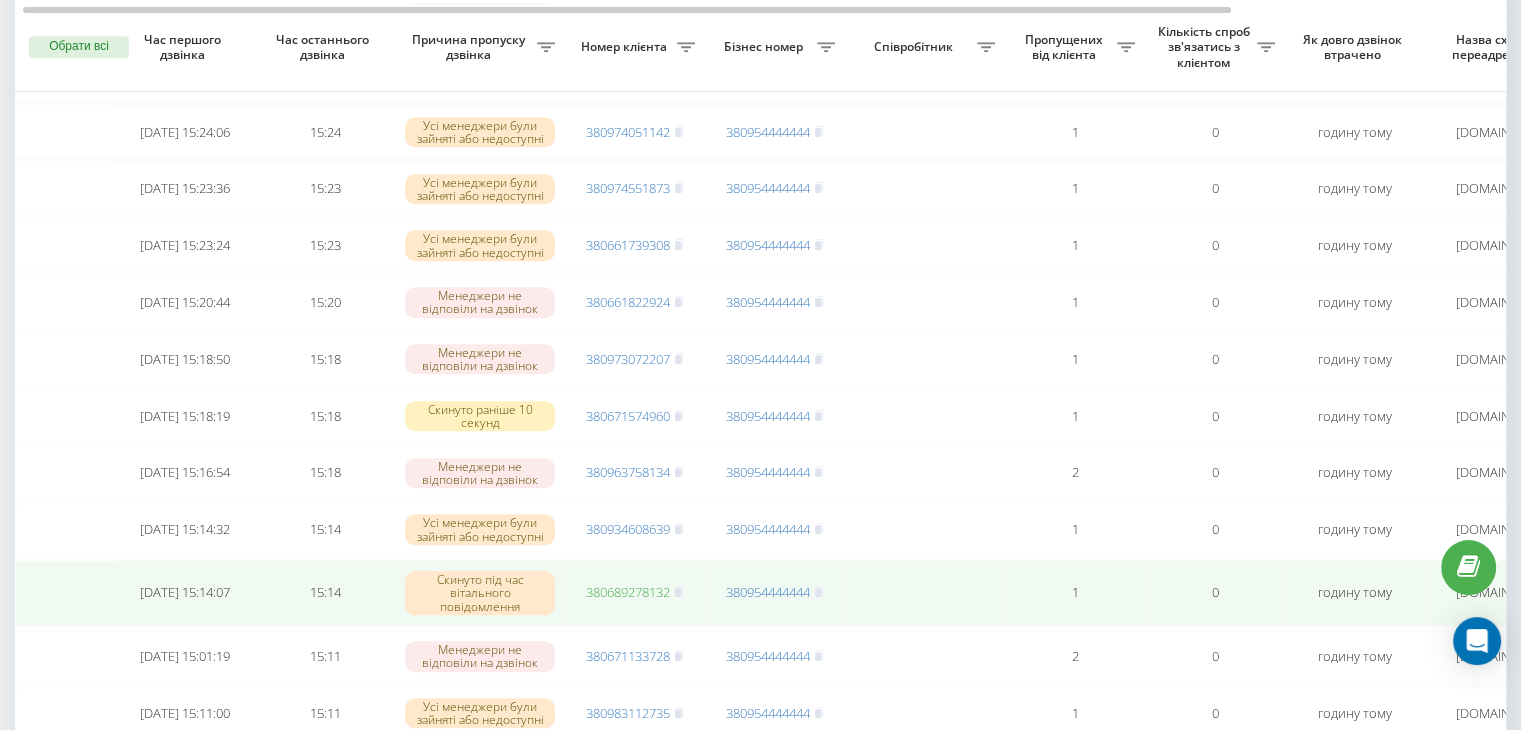 click on "380689278132" at bounding box center [628, 592] 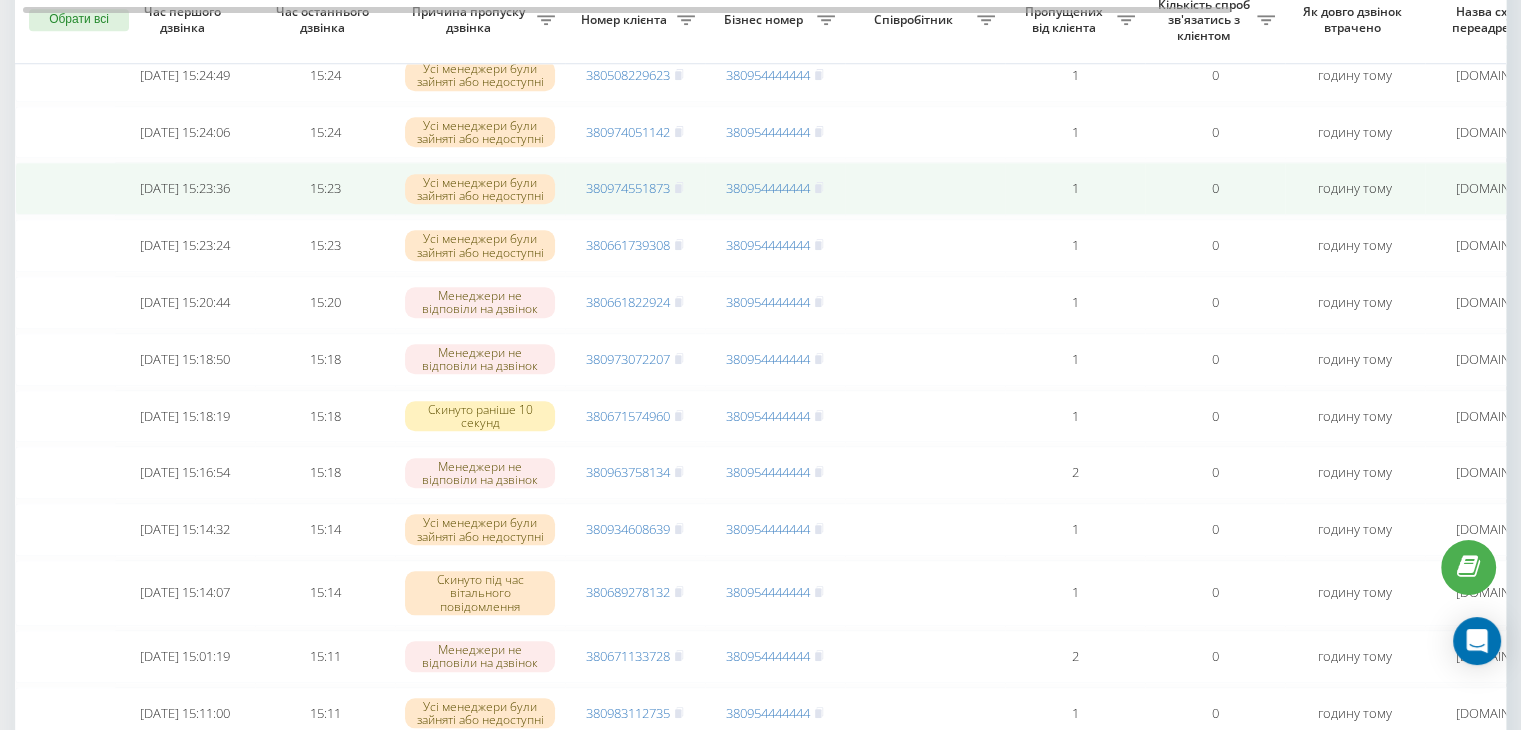 scroll, scrollTop: 0, scrollLeft: 0, axis: both 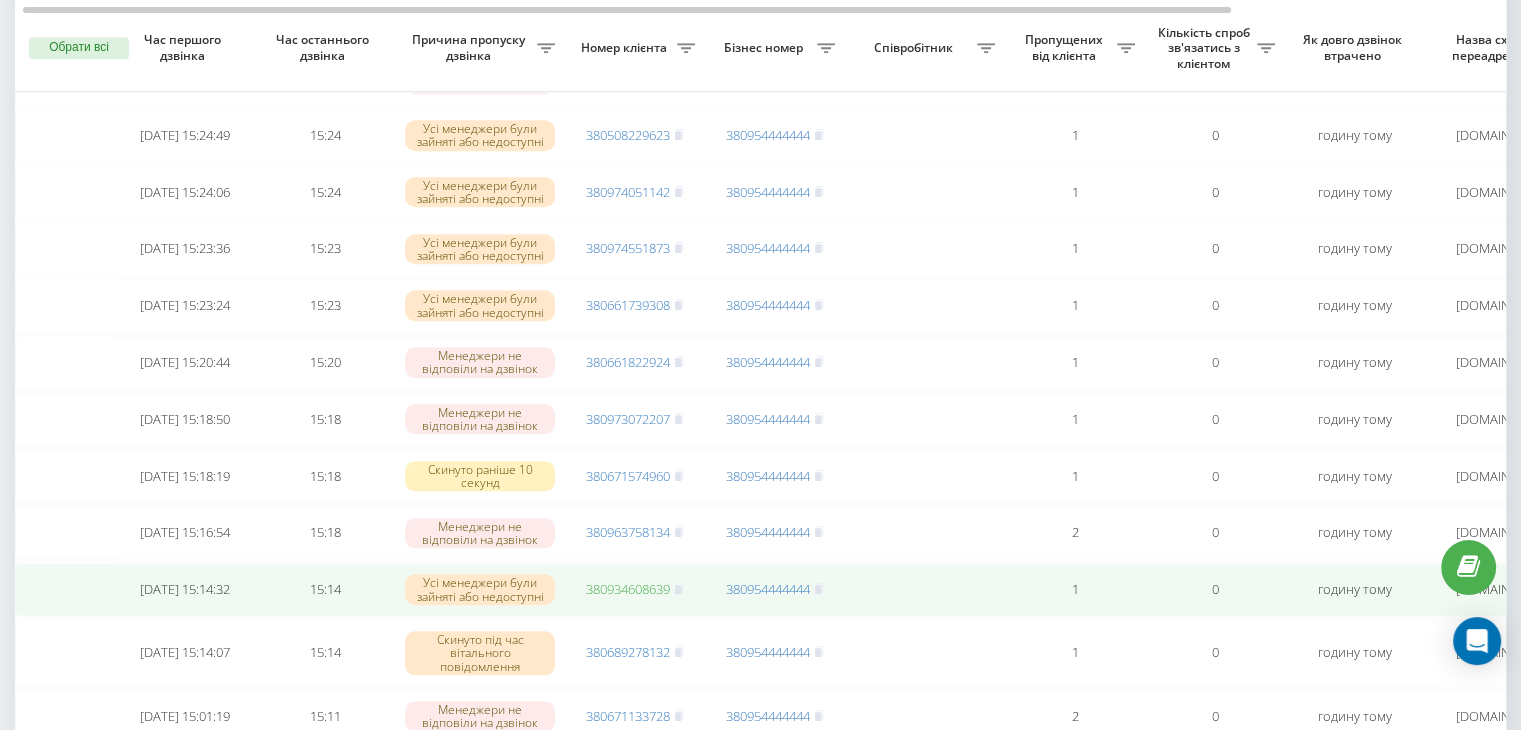 click on "380934608639" at bounding box center (628, 589) 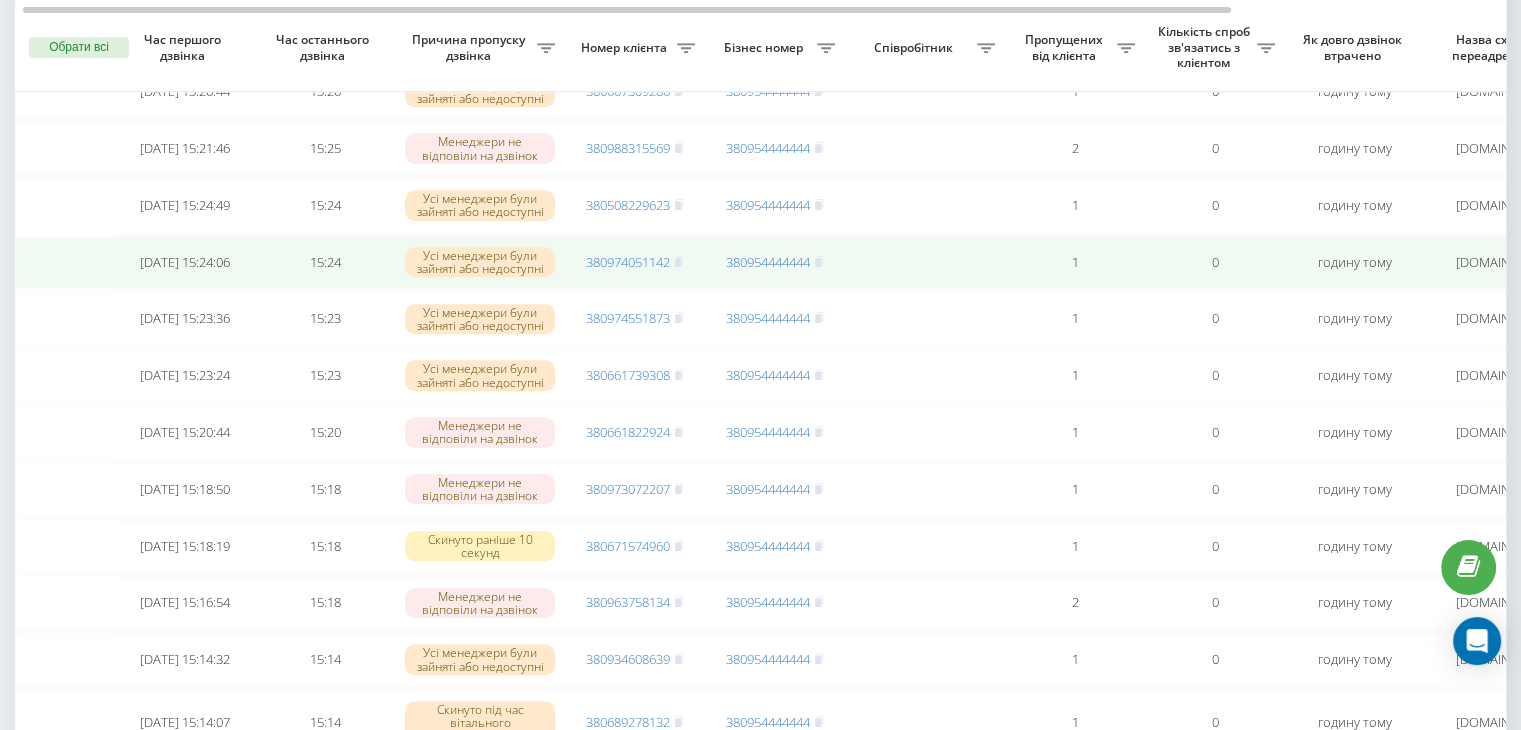 scroll, scrollTop: 1575, scrollLeft: 0, axis: vertical 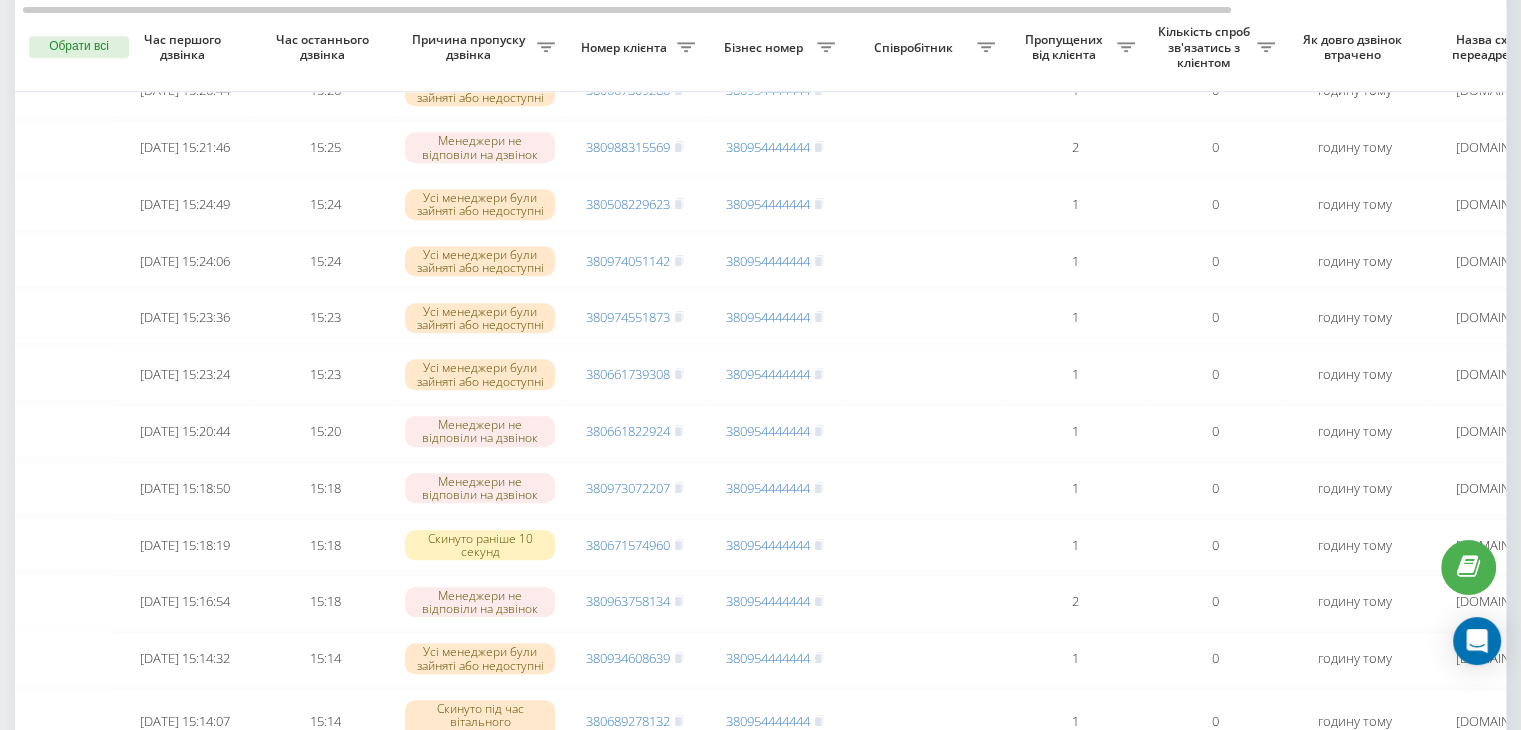 click on "Номер клієнта" at bounding box center (635, 48) 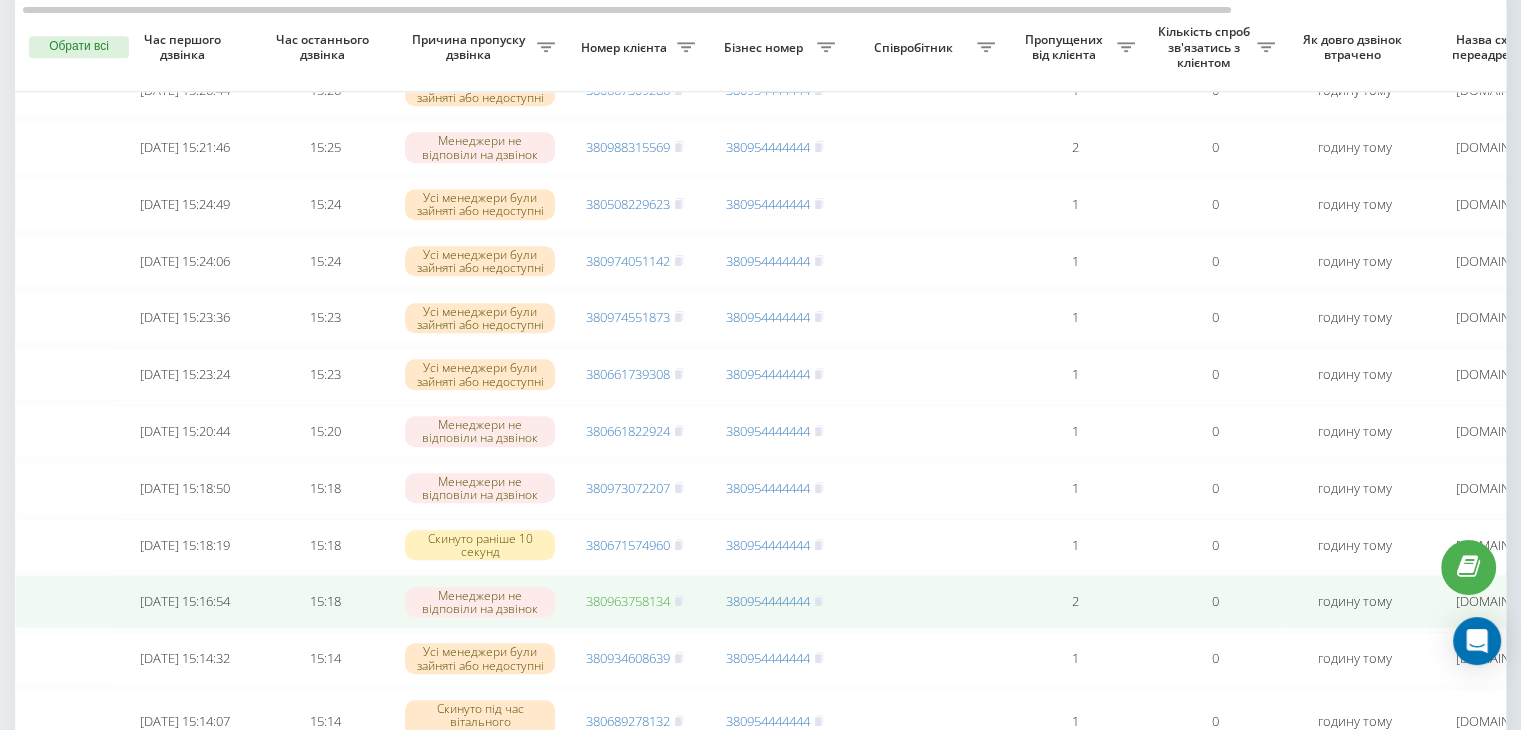 click on "380963758134" at bounding box center [628, 601] 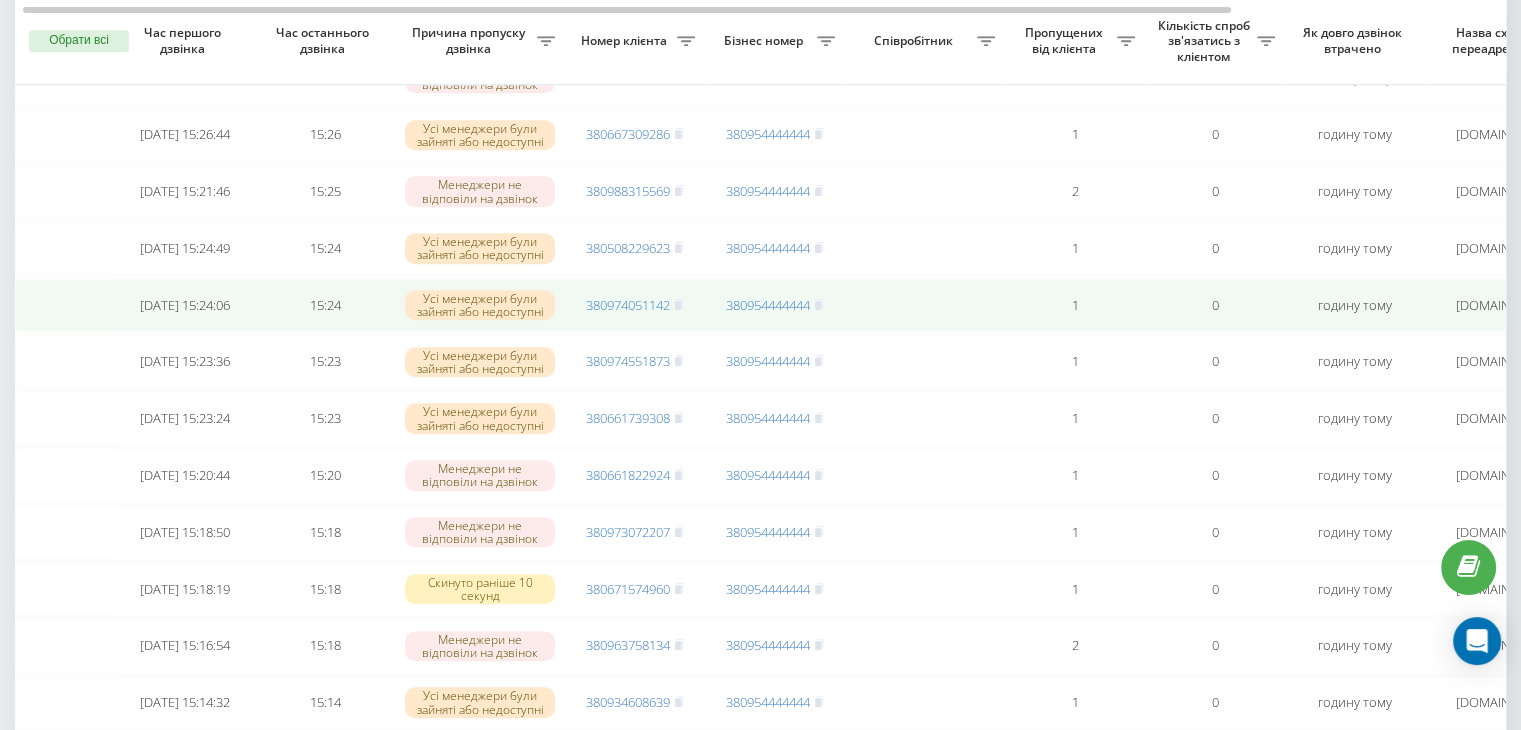 scroll, scrollTop: 1522, scrollLeft: 0, axis: vertical 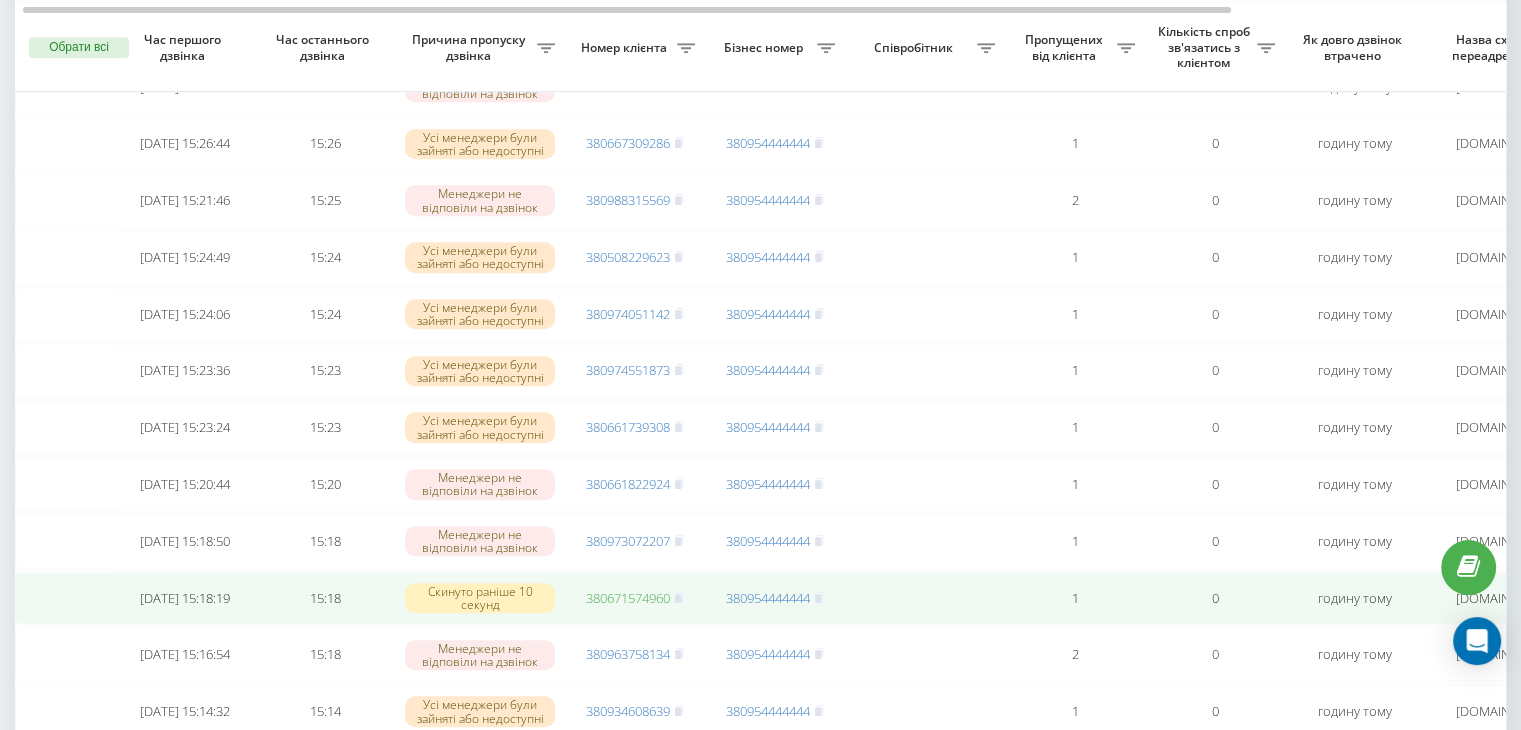 click on "380671574960" at bounding box center [628, 598] 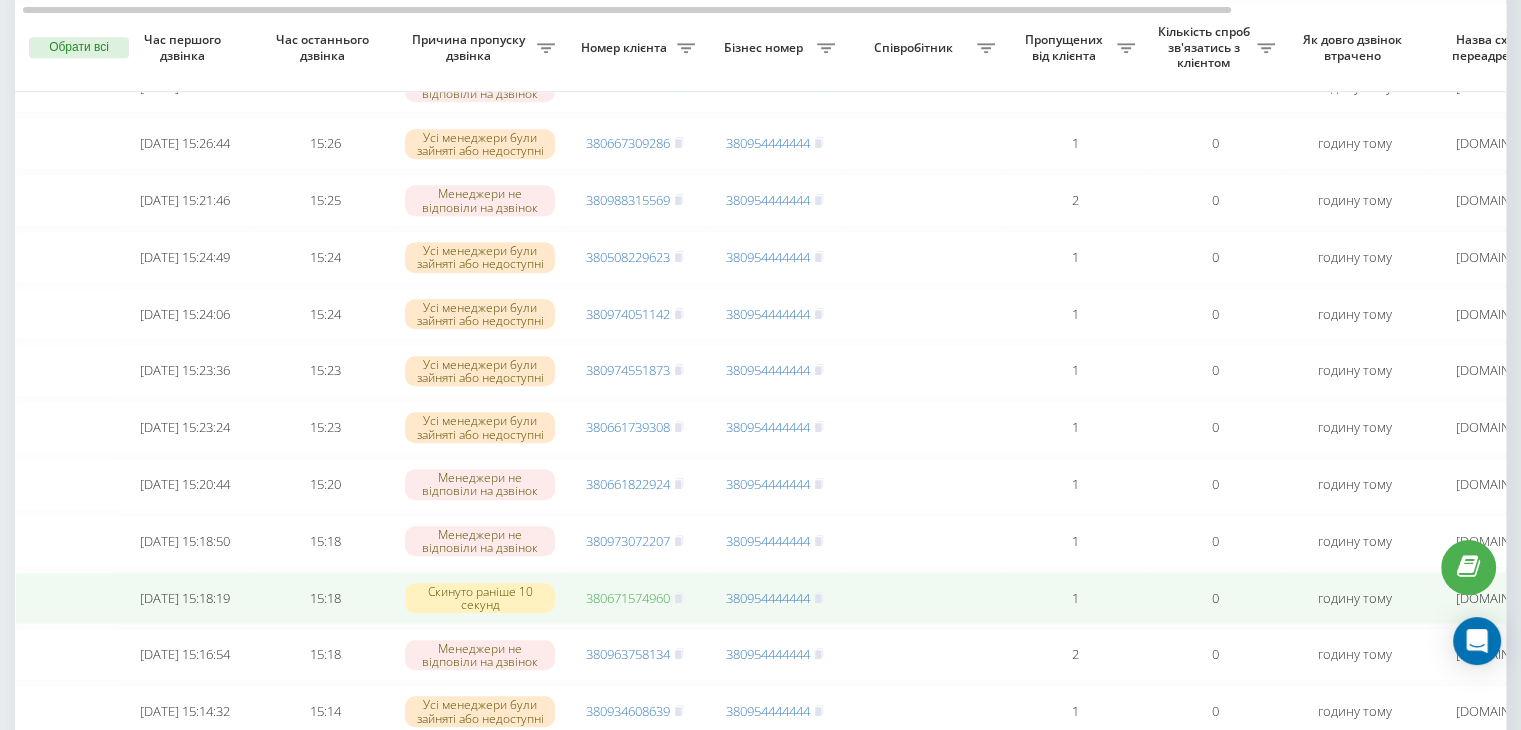 click on "380671574960" at bounding box center [628, 598] 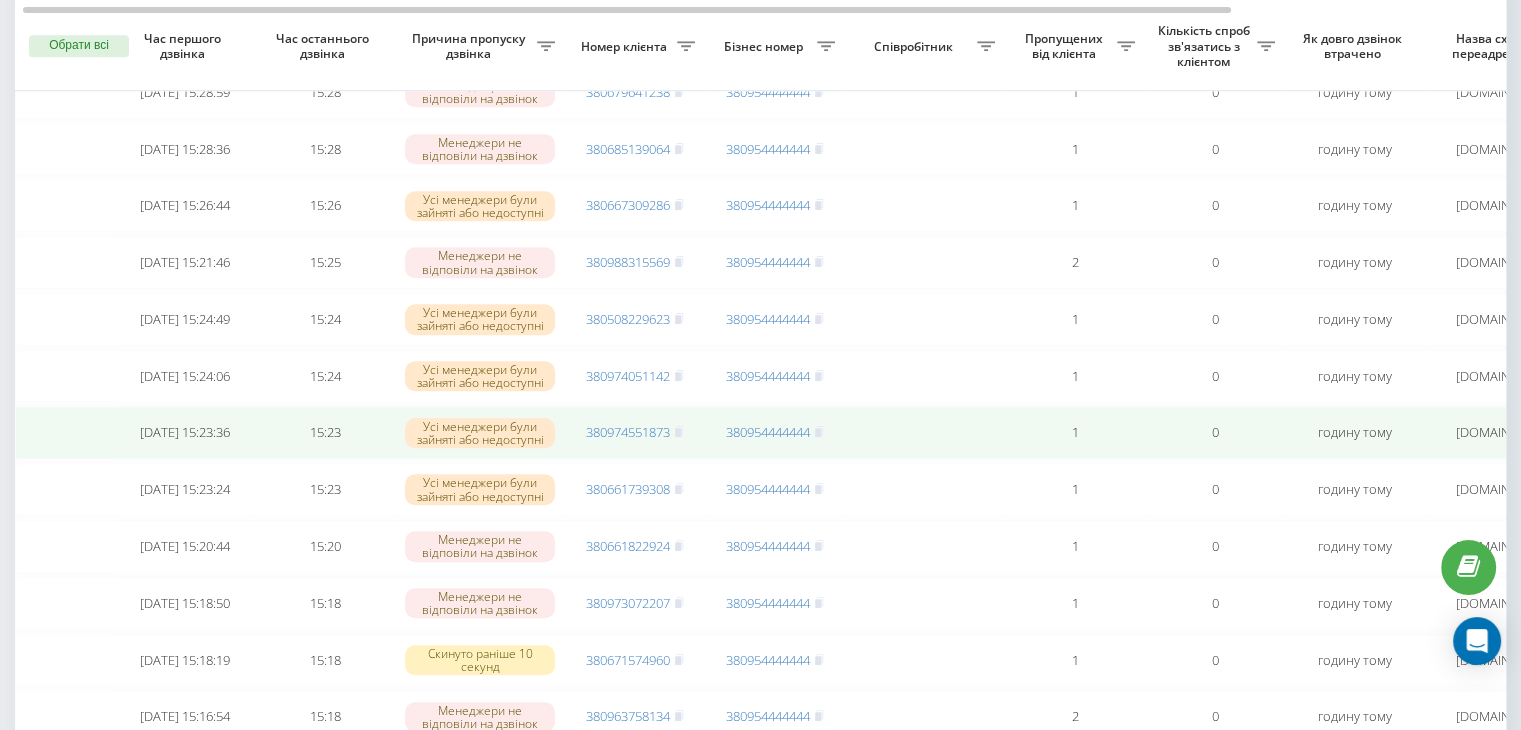 scroll, scrollTop: 1459, scrollLeft: 0, axis: vertical 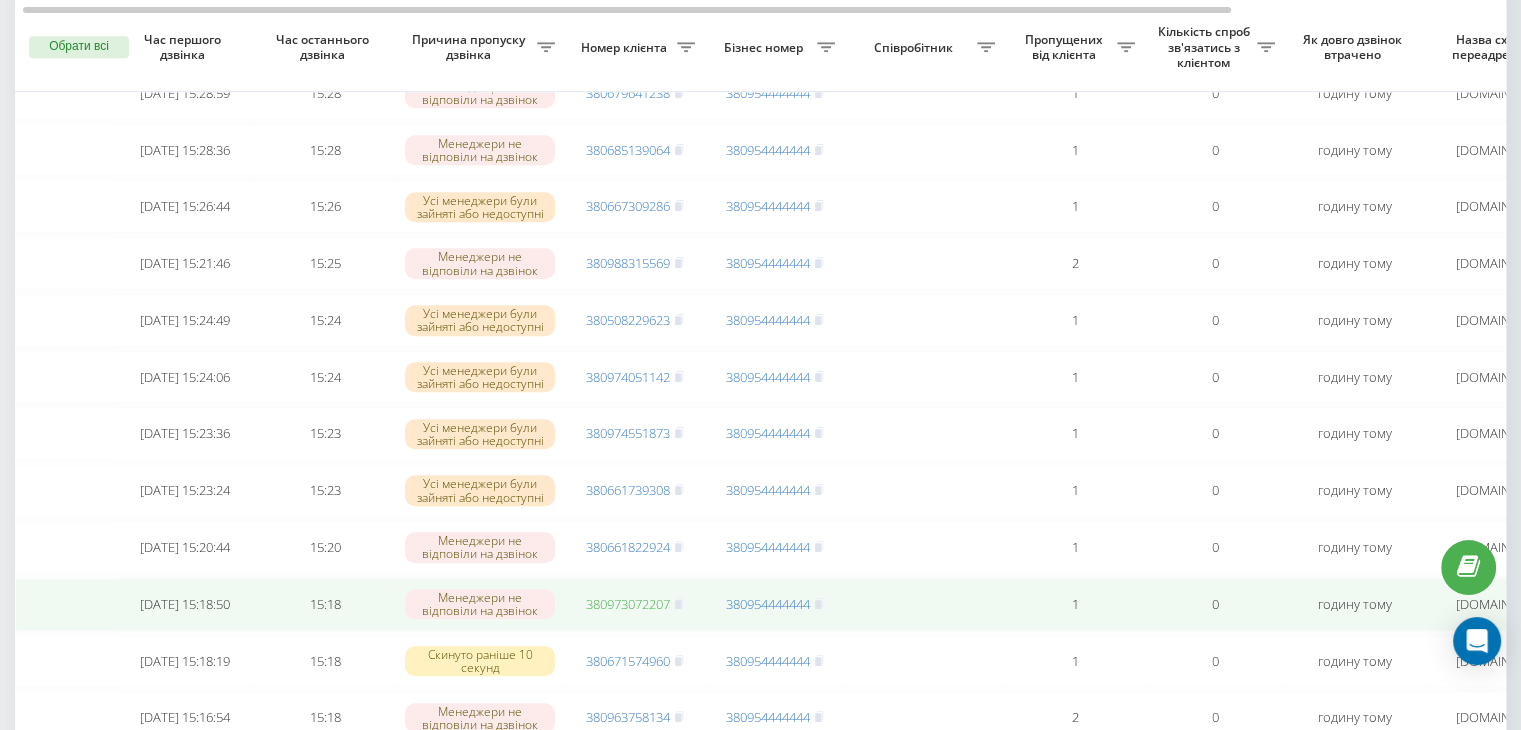 click on "380973072207" at bounding box center (628, 604) 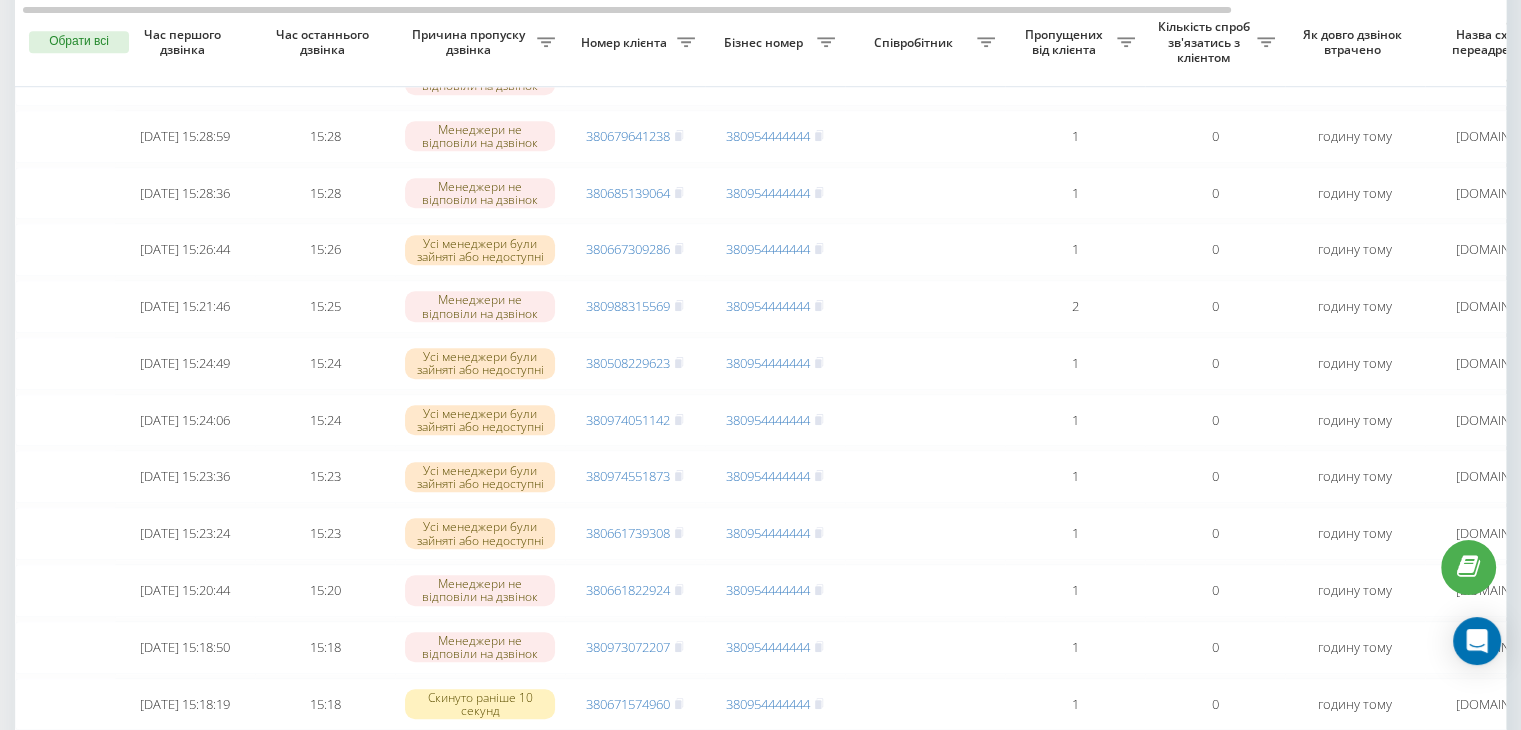 scroll, scrollTop: 1406, scrollLeft: 0, axis: vertical 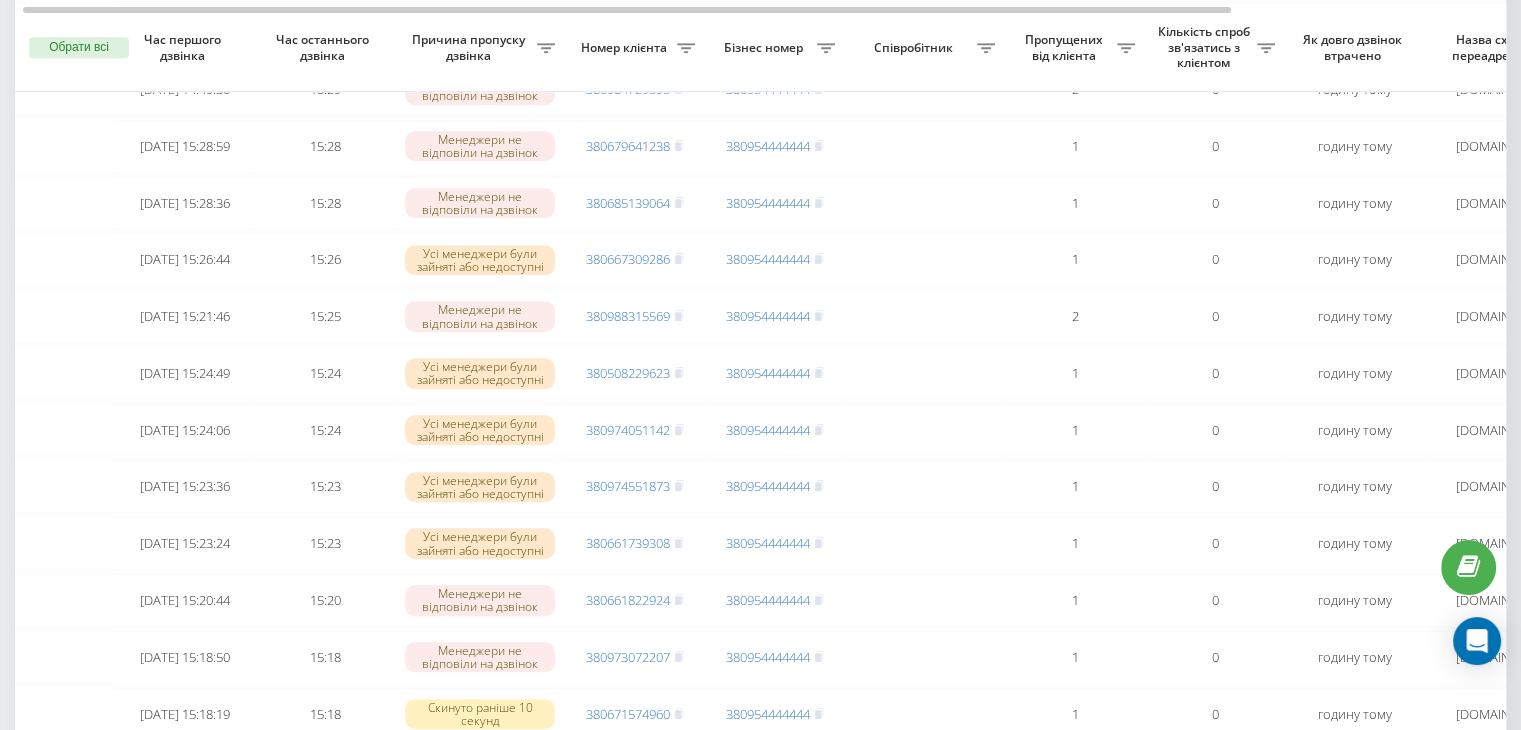 click on "Бізнес номер" at bounding box center [775, 48] 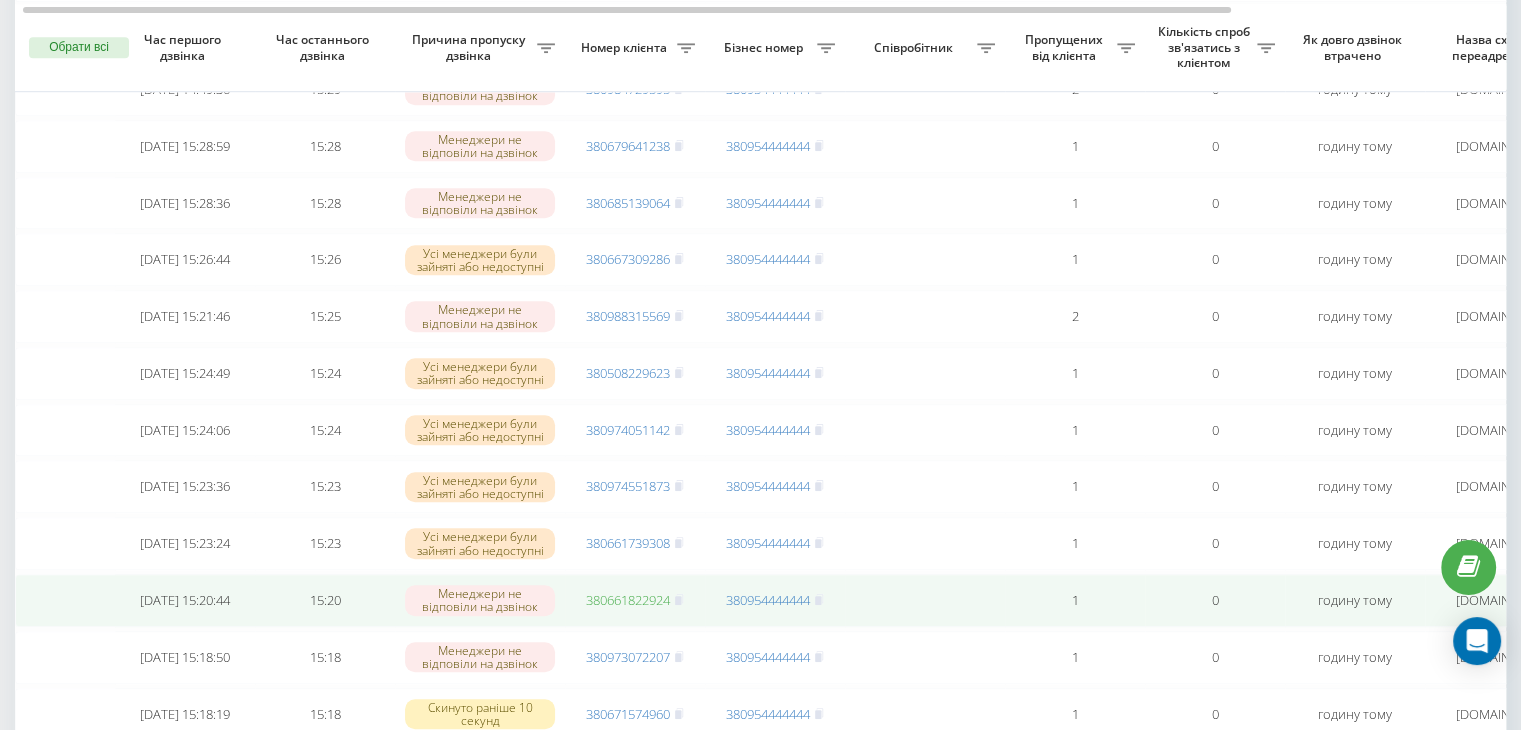click on "380661822924" at bounding box center [628, 600] 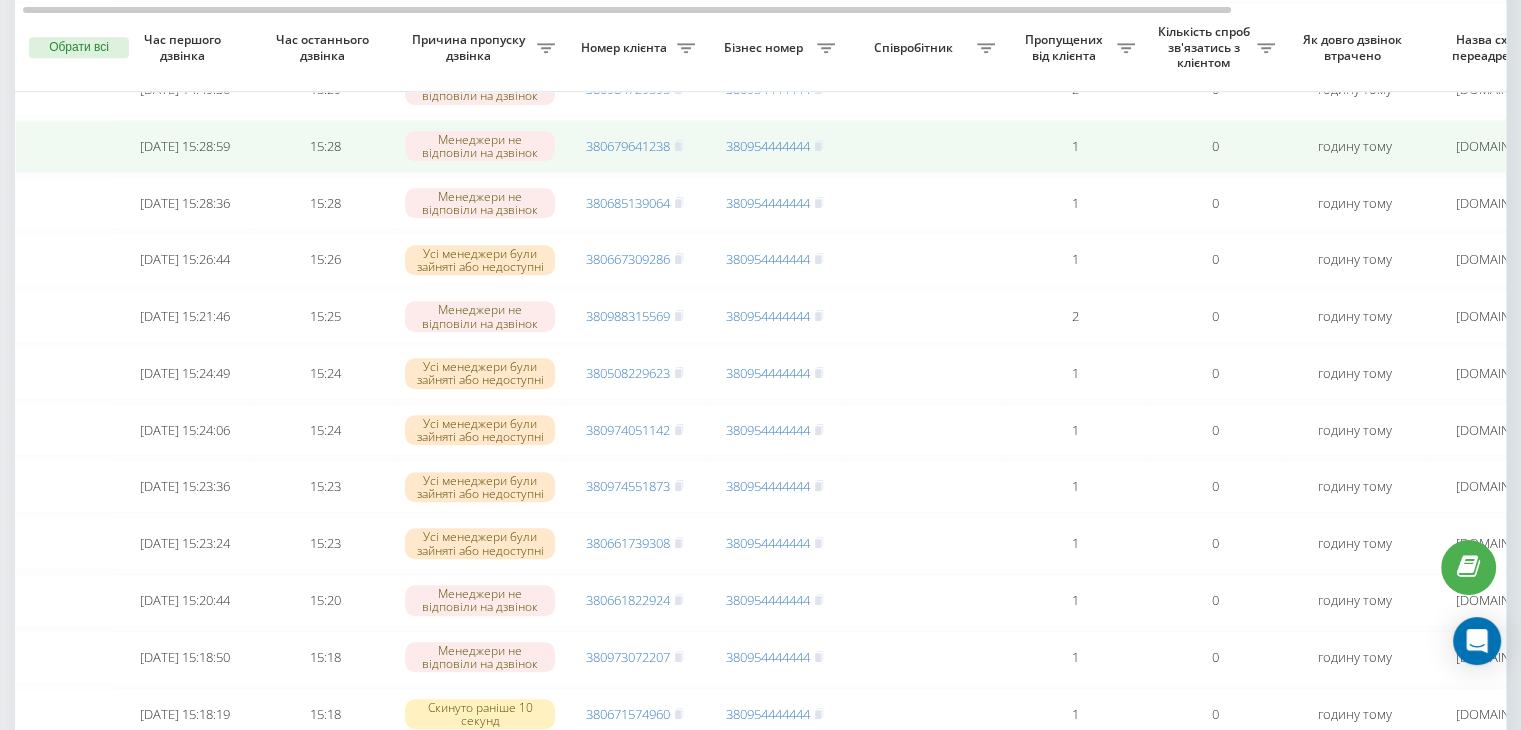 scroll, scrollTop: 1394, scrollLeft: 0, axis: vertical 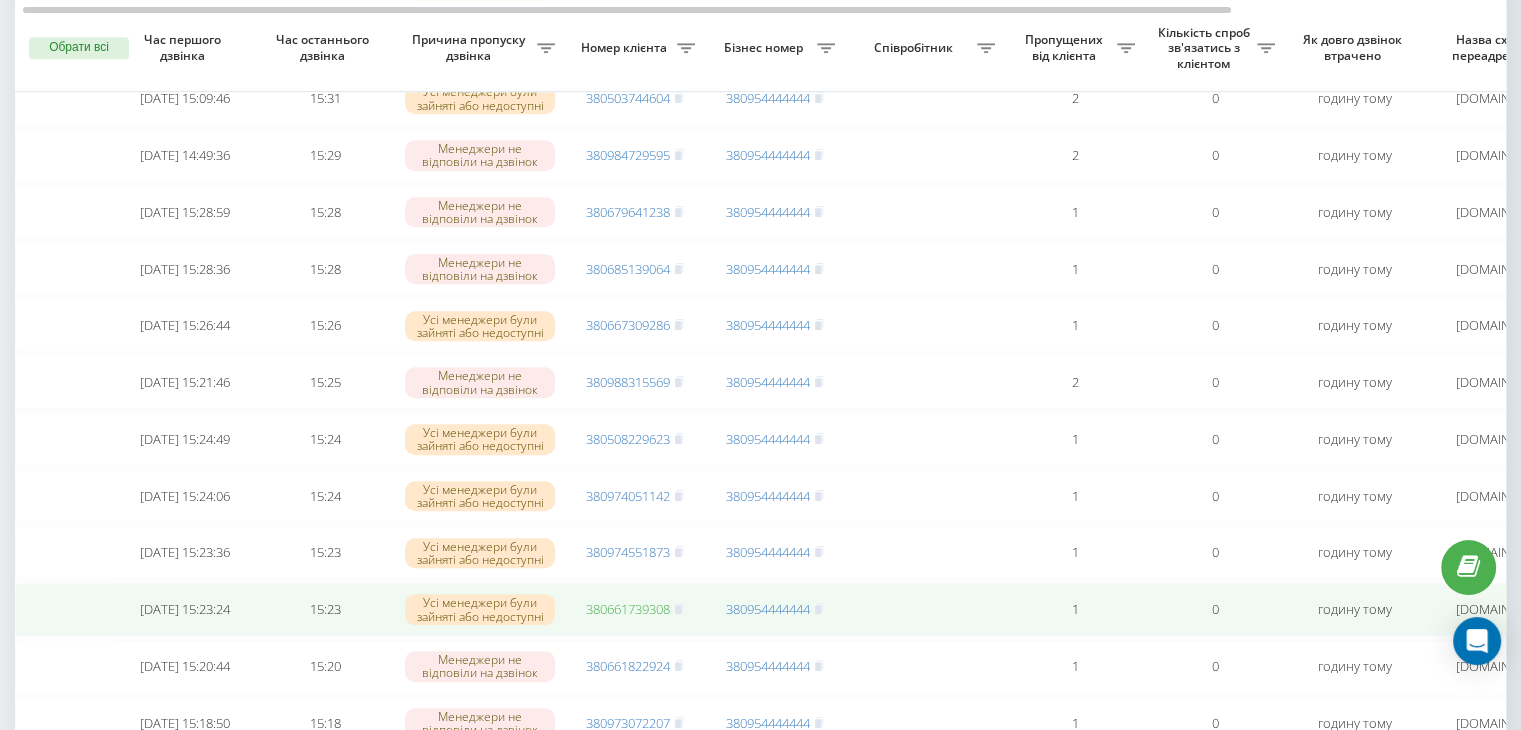 click on "380661739308" at bounding box center (628, 609) 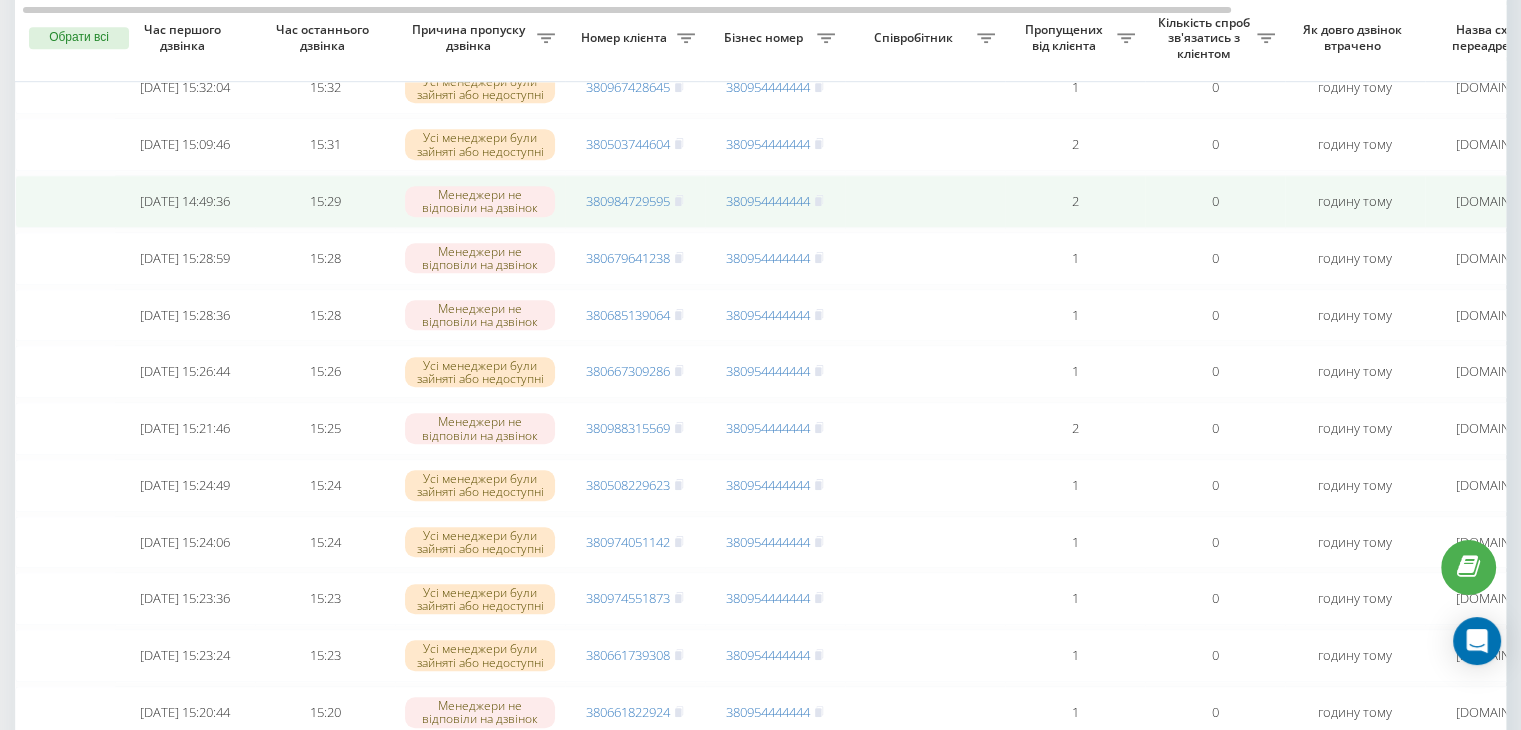 scroll, scrollTop: 1276, scrollLeft: 0, axis: vertical 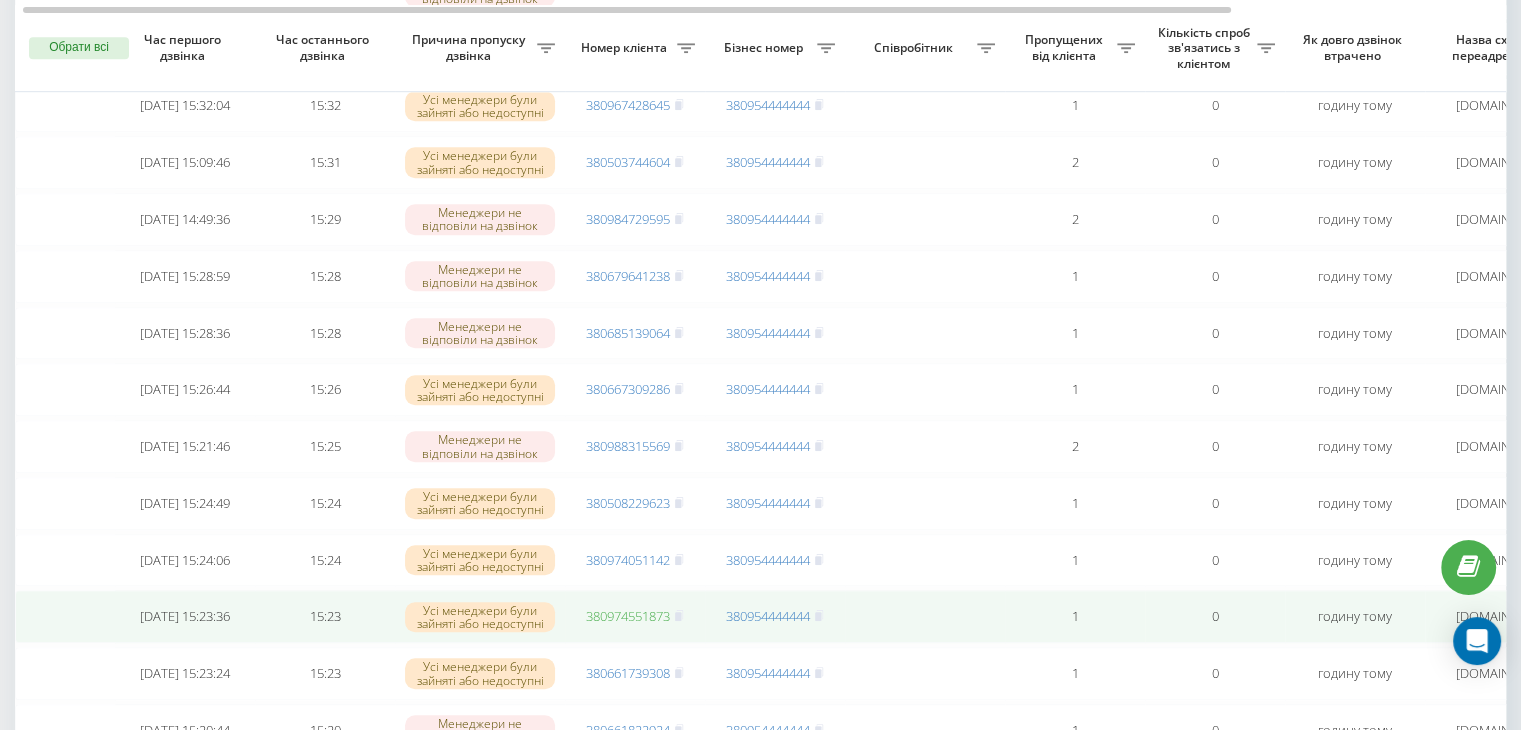 click on "380974551873" at bounding box center (628, 616) 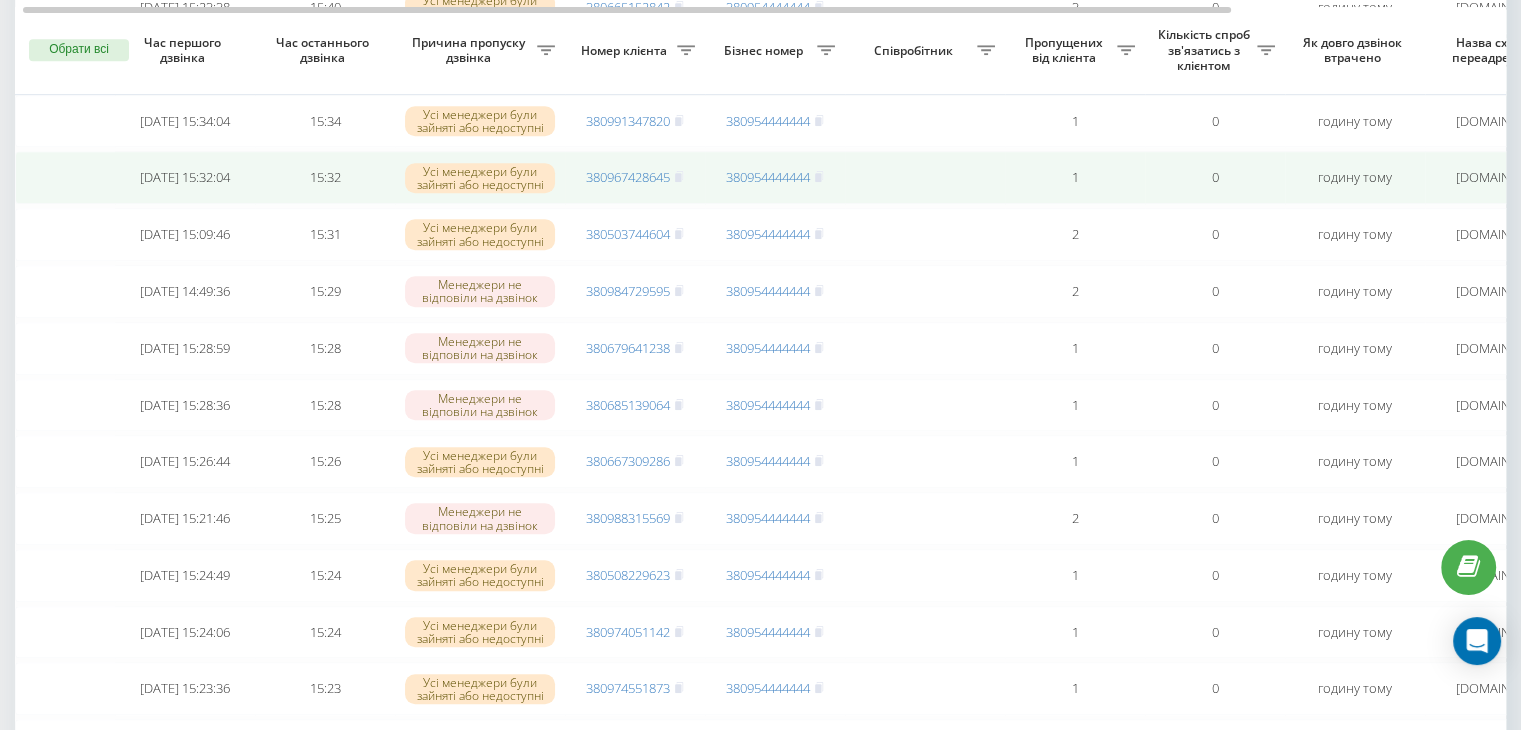 scroll, scrollTop: 1214, scrollLeft: 0, axis: vertical 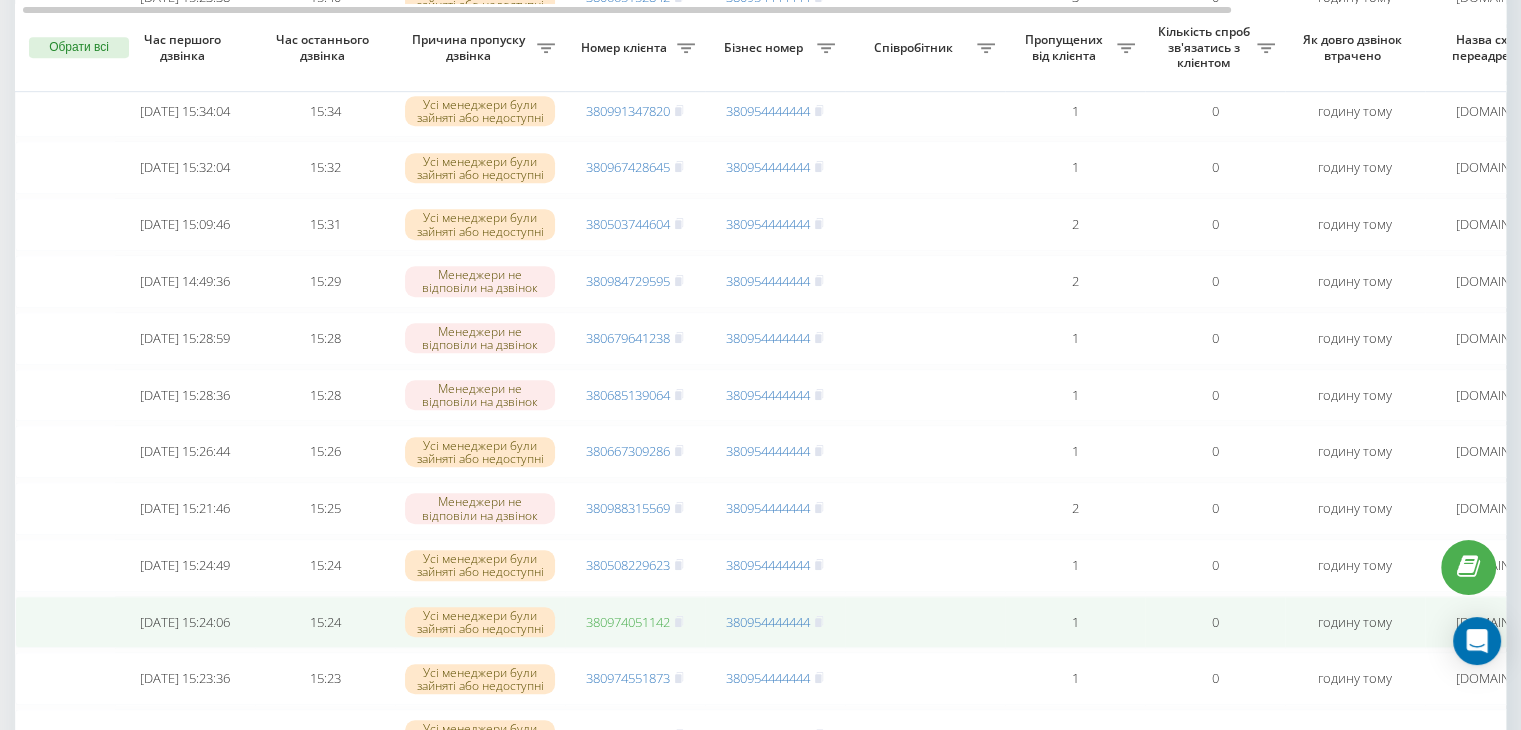 click on "380974051142" at bounding box center (628, 622) 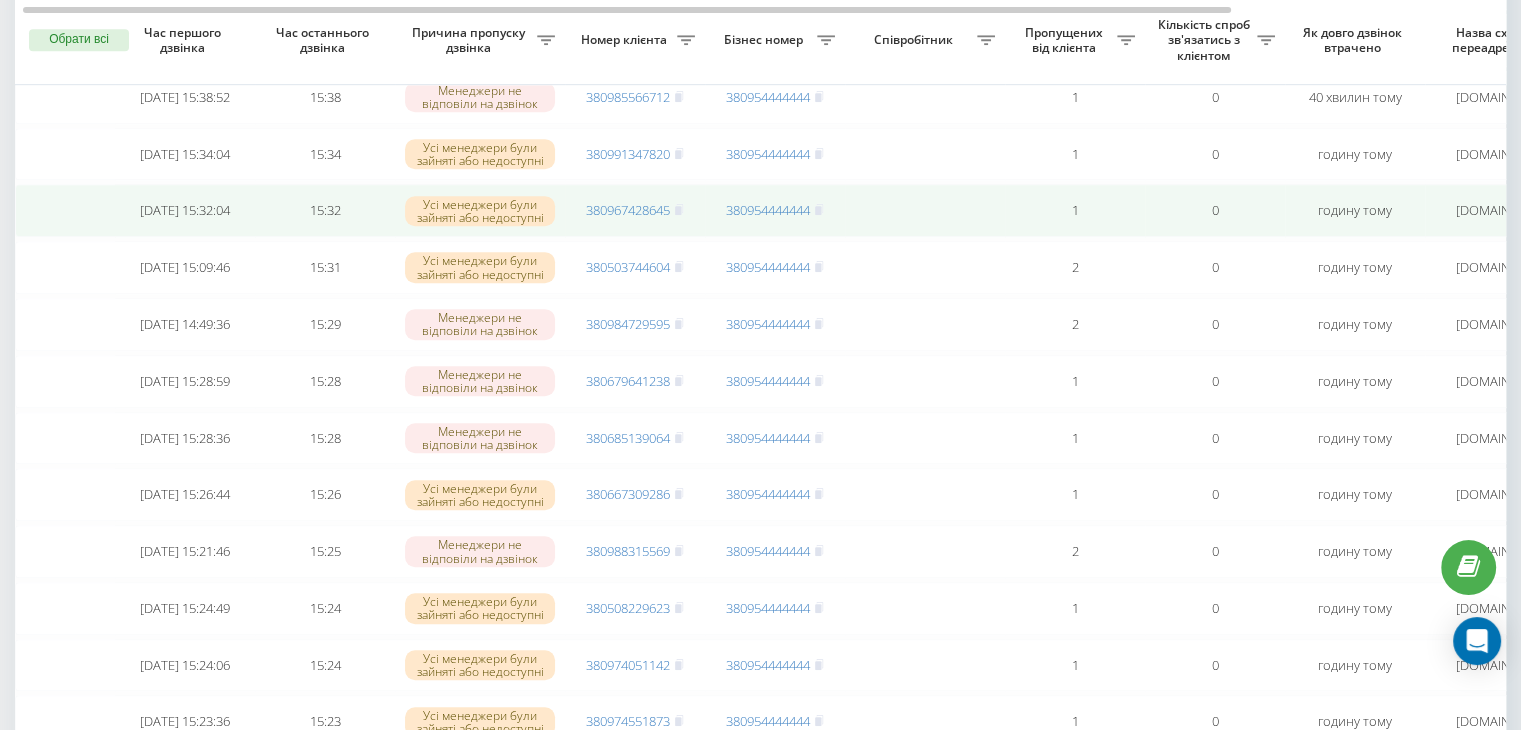 scroll, scrollTop: 1156, scrollLeft: 0, axis: vertical 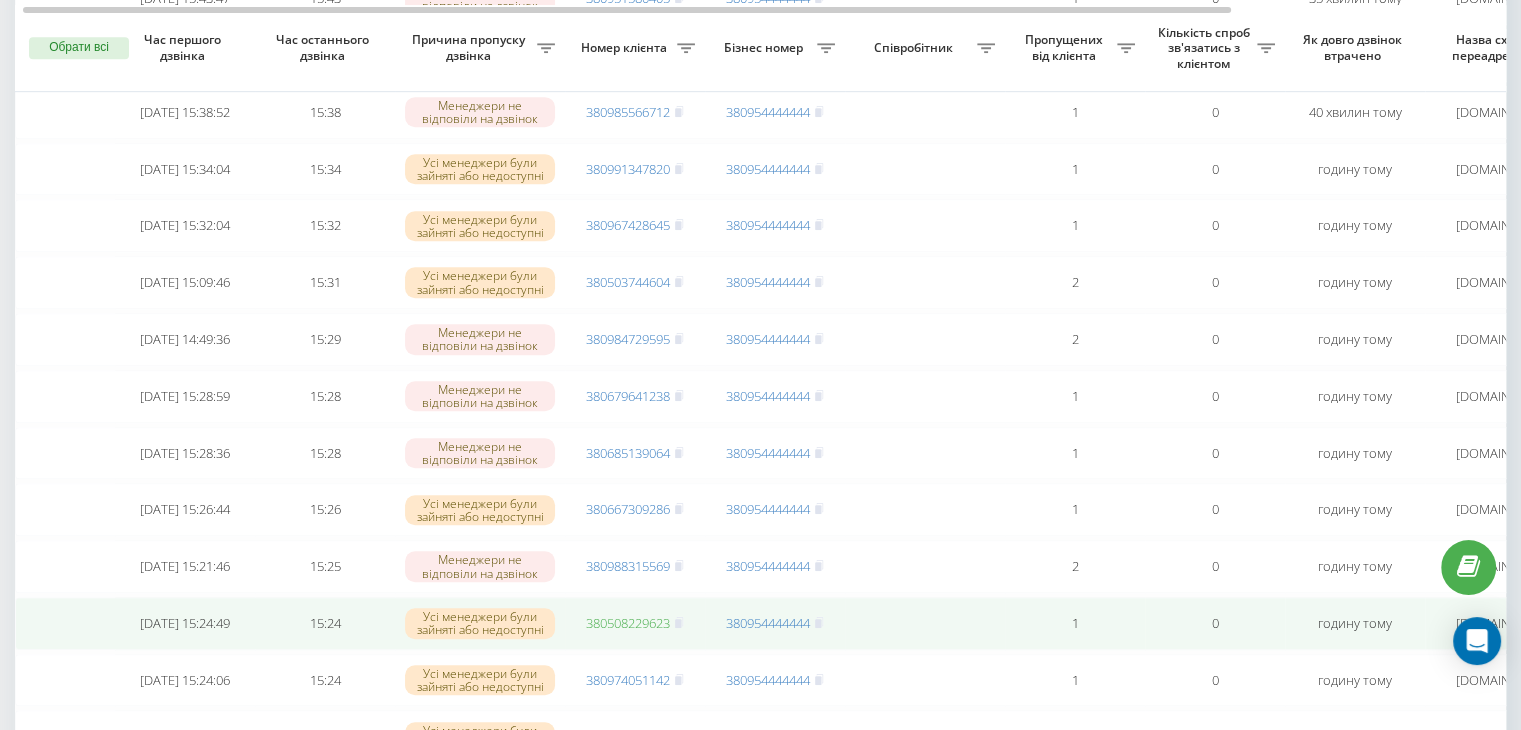 click on "380508229623" at bounding box center (628, 623) 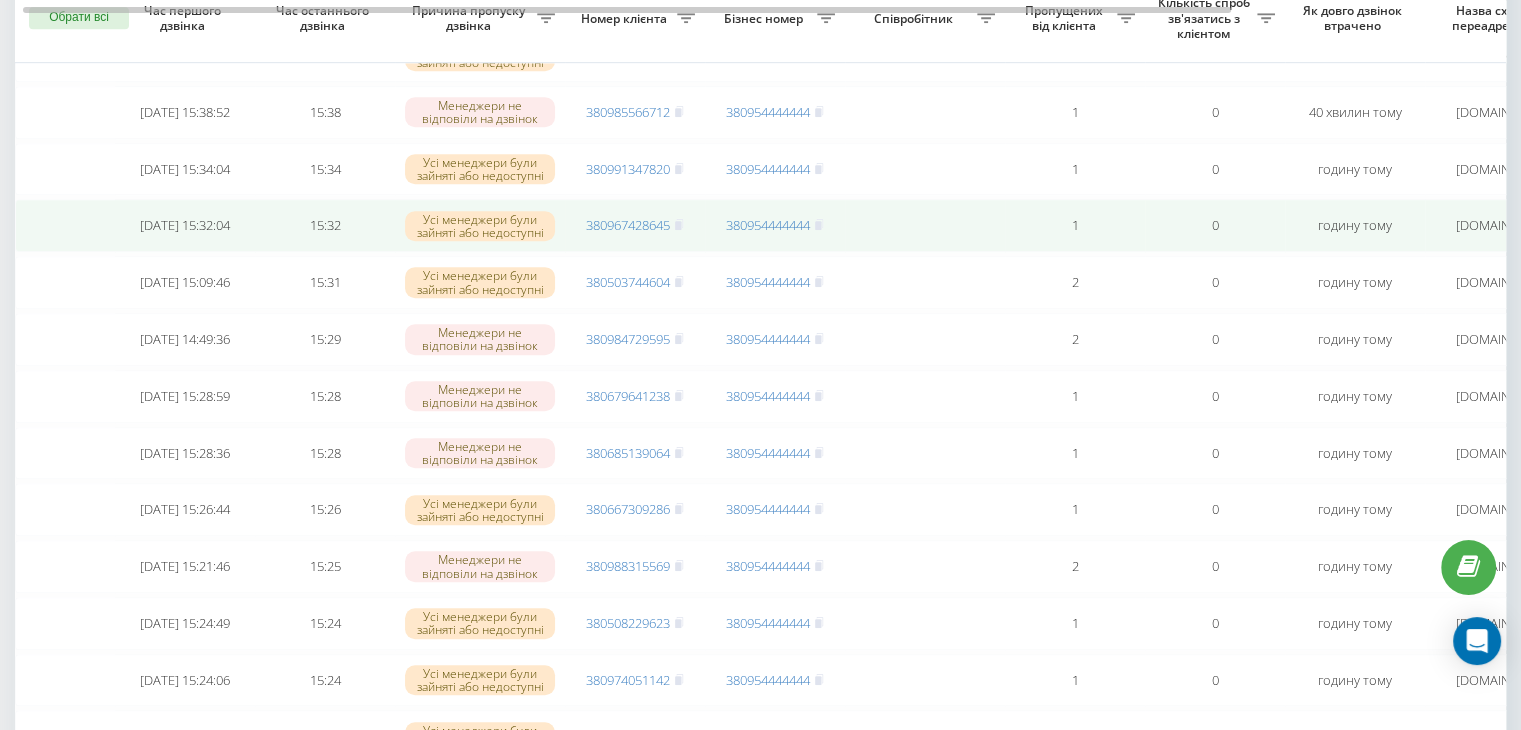 scroll, scrollTop: 1107, scrollLeft: 0, axis: vertical 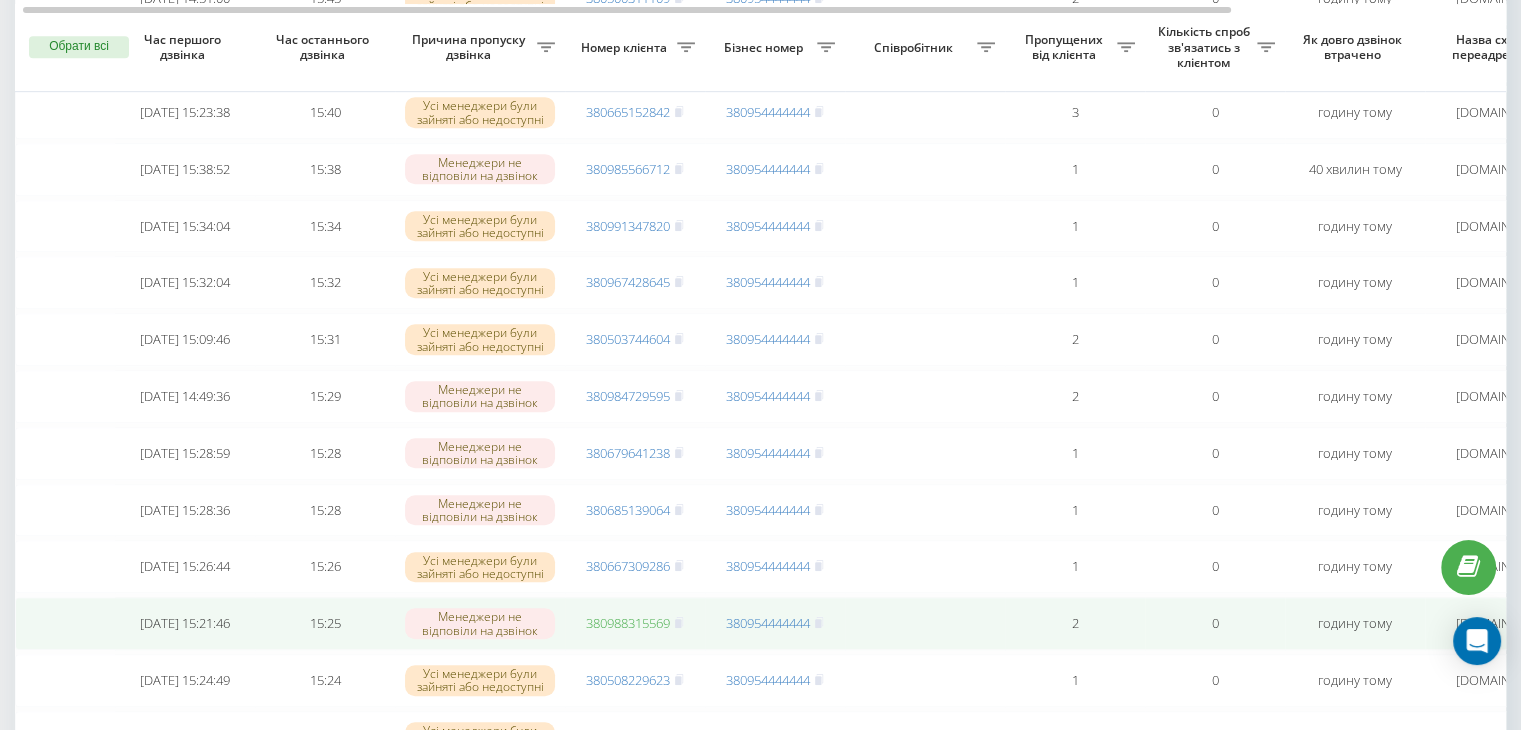 click on "380988315569" at bounding box center (628, 623) 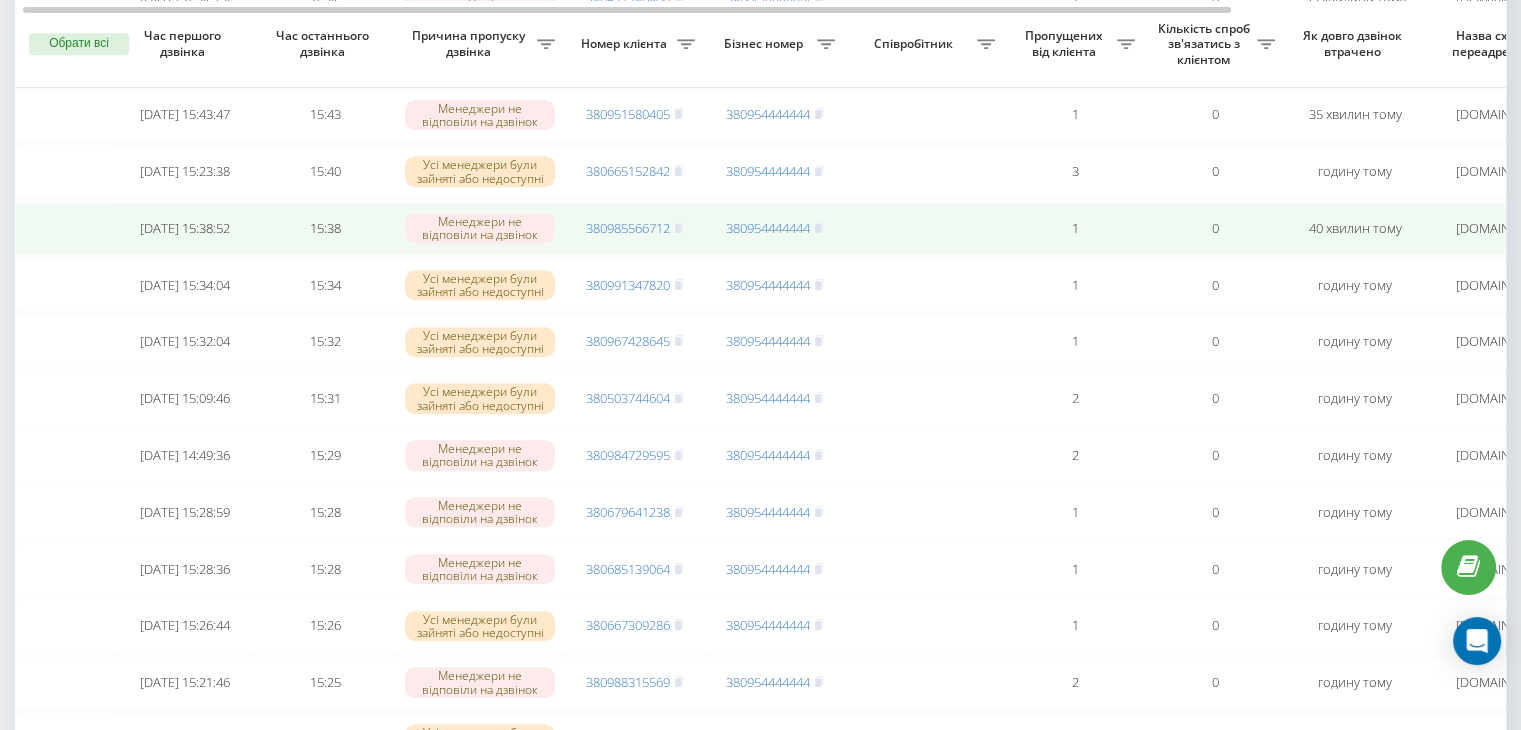 scroll, scrollTop: 1038, scrollLeft: 0, axis: vertical 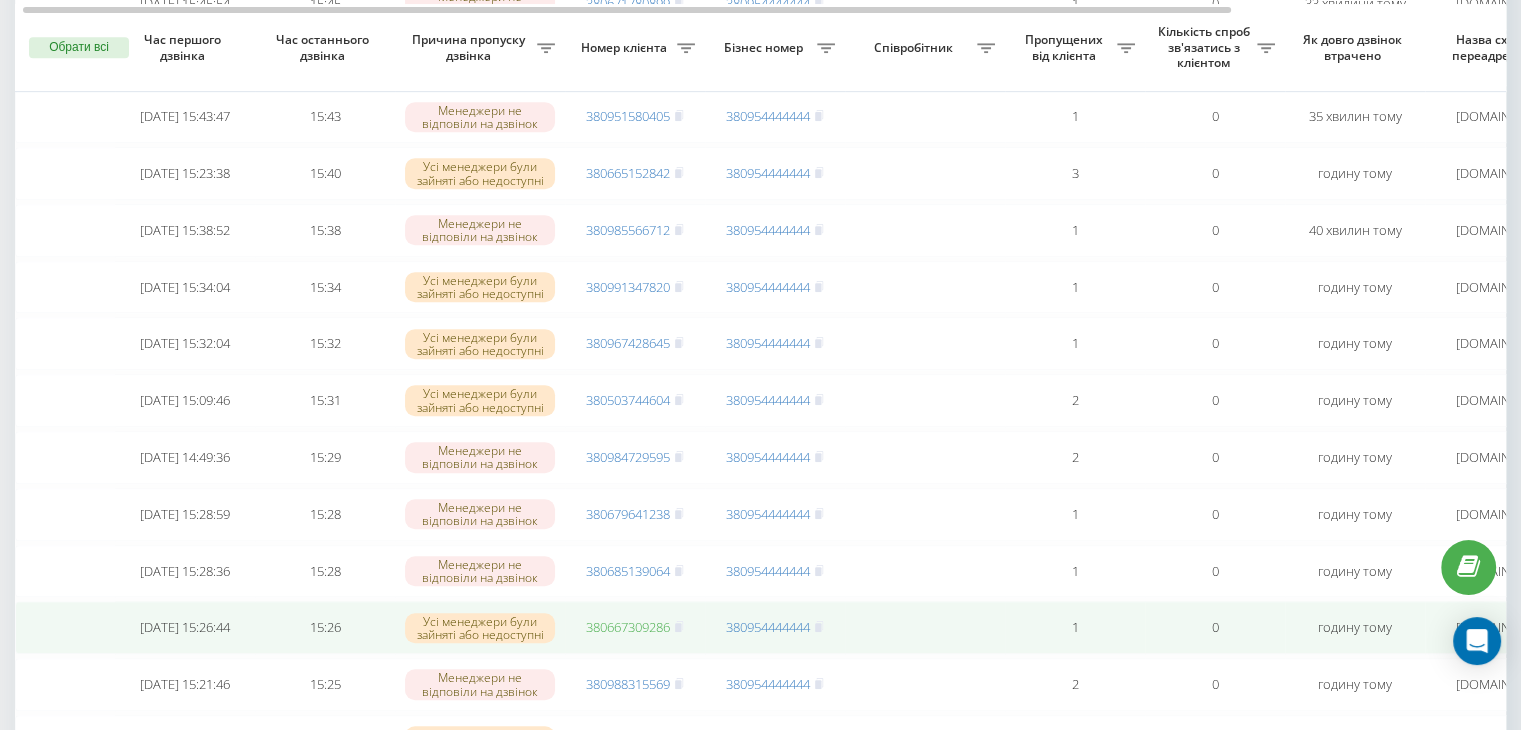 click on "380667309286" at bounding box center [628, 627] 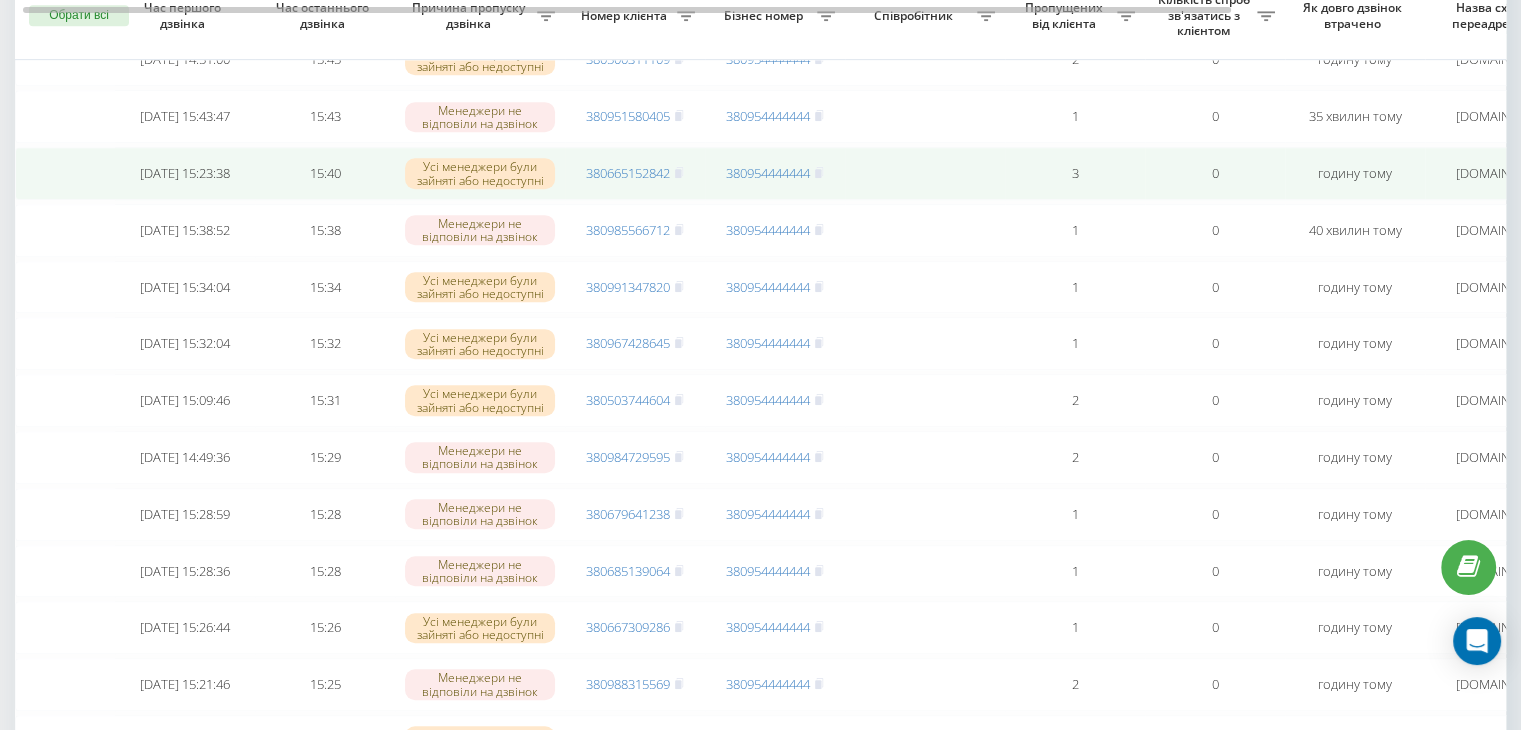 scroll, scrollTop: 0, scrollLeft: 0, axis: both 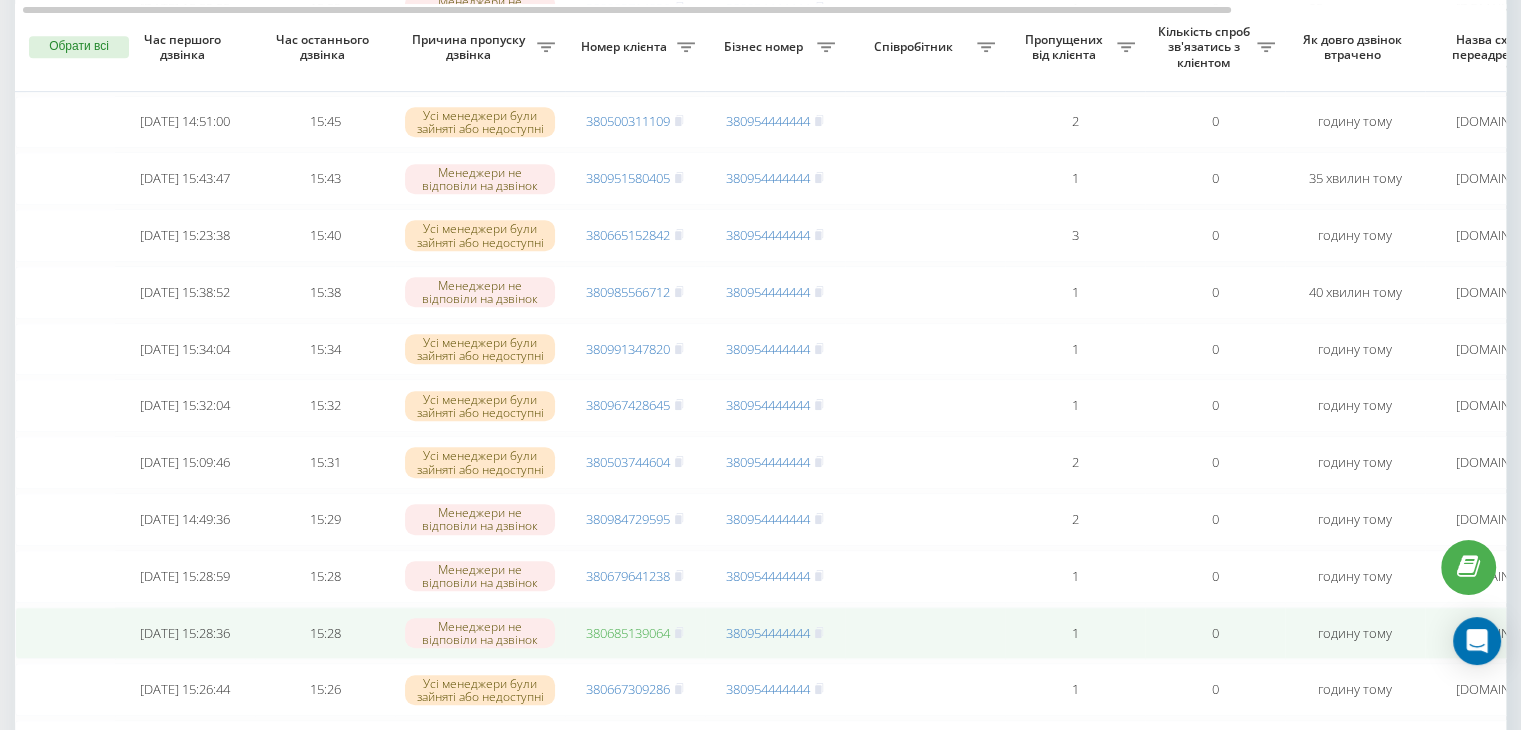click on "380685139064" at bounding box center (628, 633) 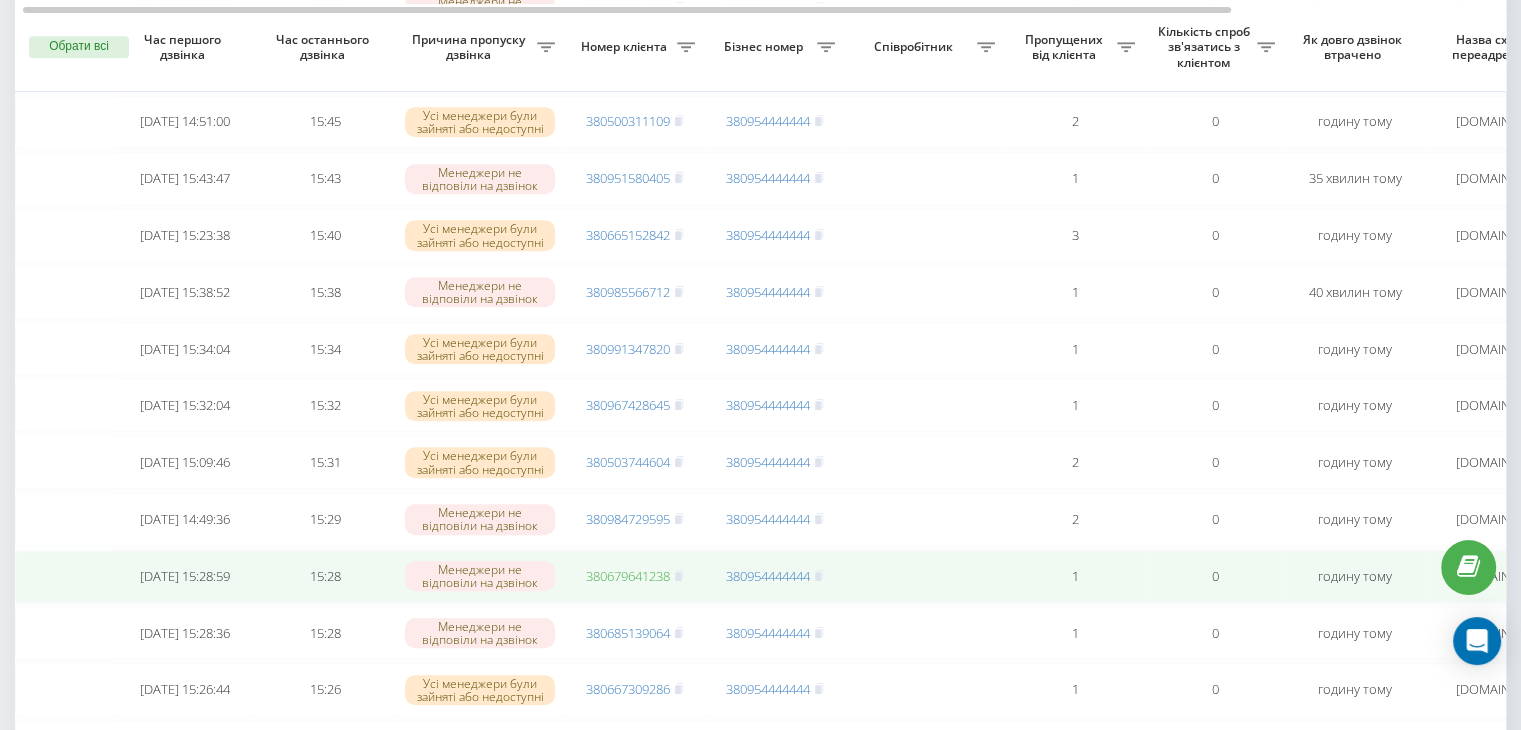 click on "380679641238" at bounding box center (628, 576) 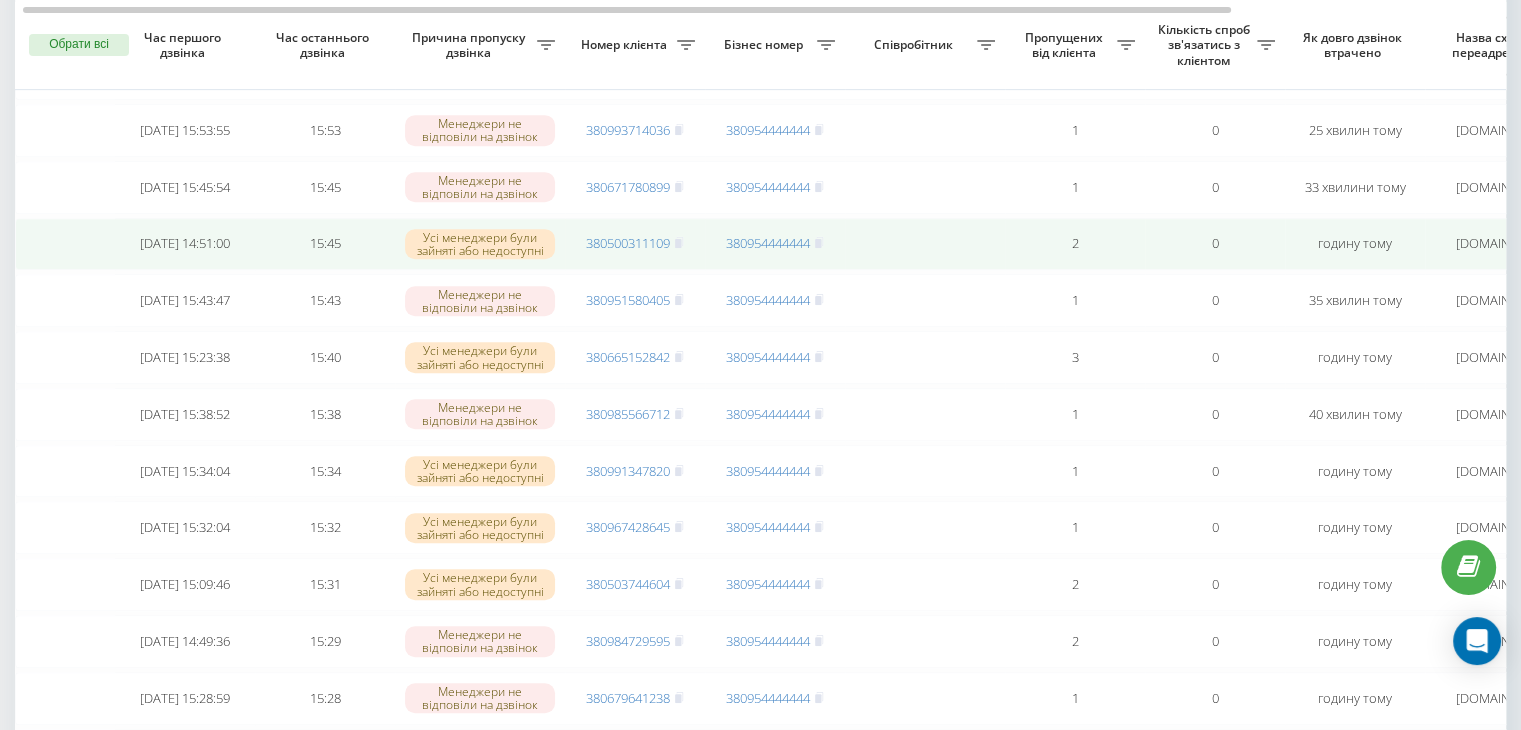 scroll, scrollTop: 852, scrollLeft: 0, axis: vertical 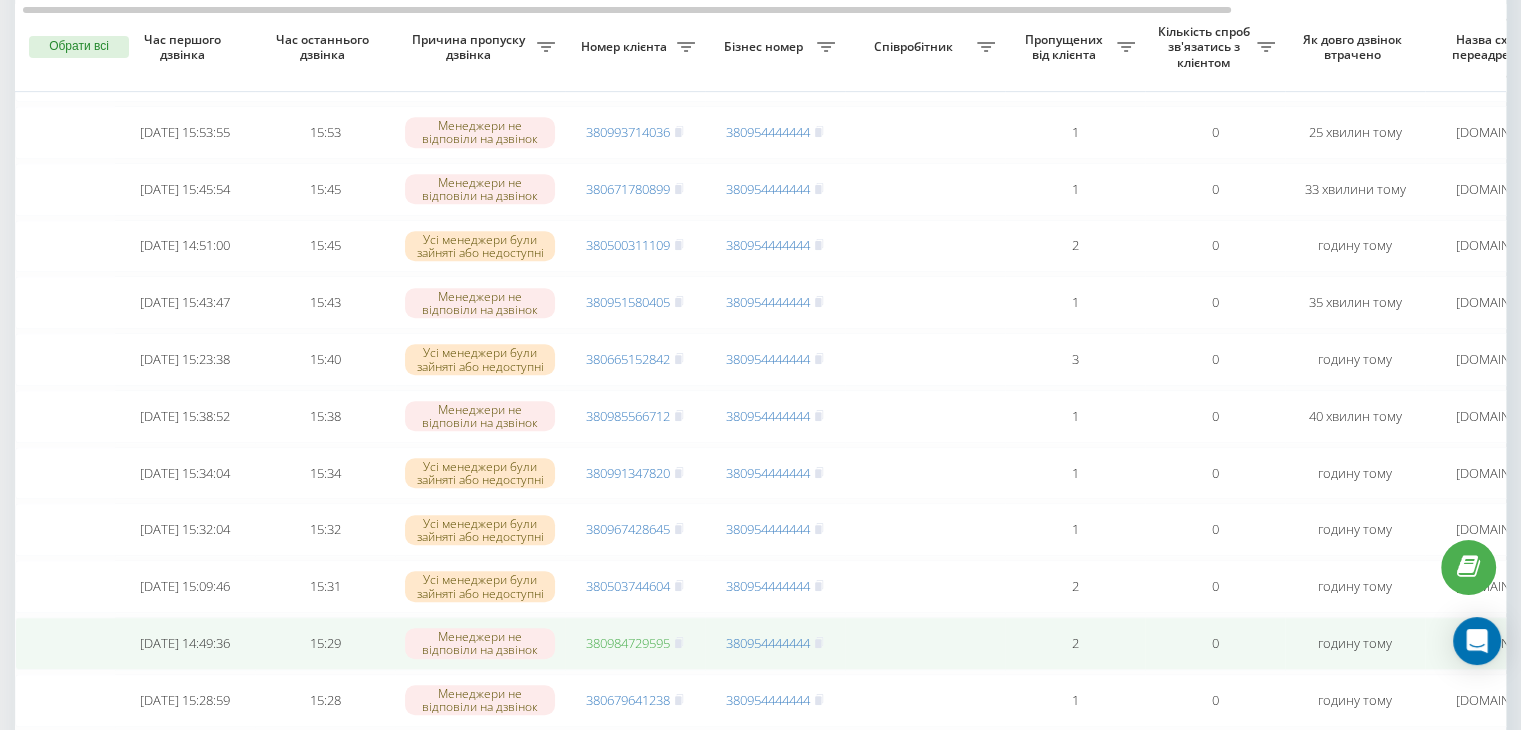 click on "380984729595" at bounding box center [628, 643] 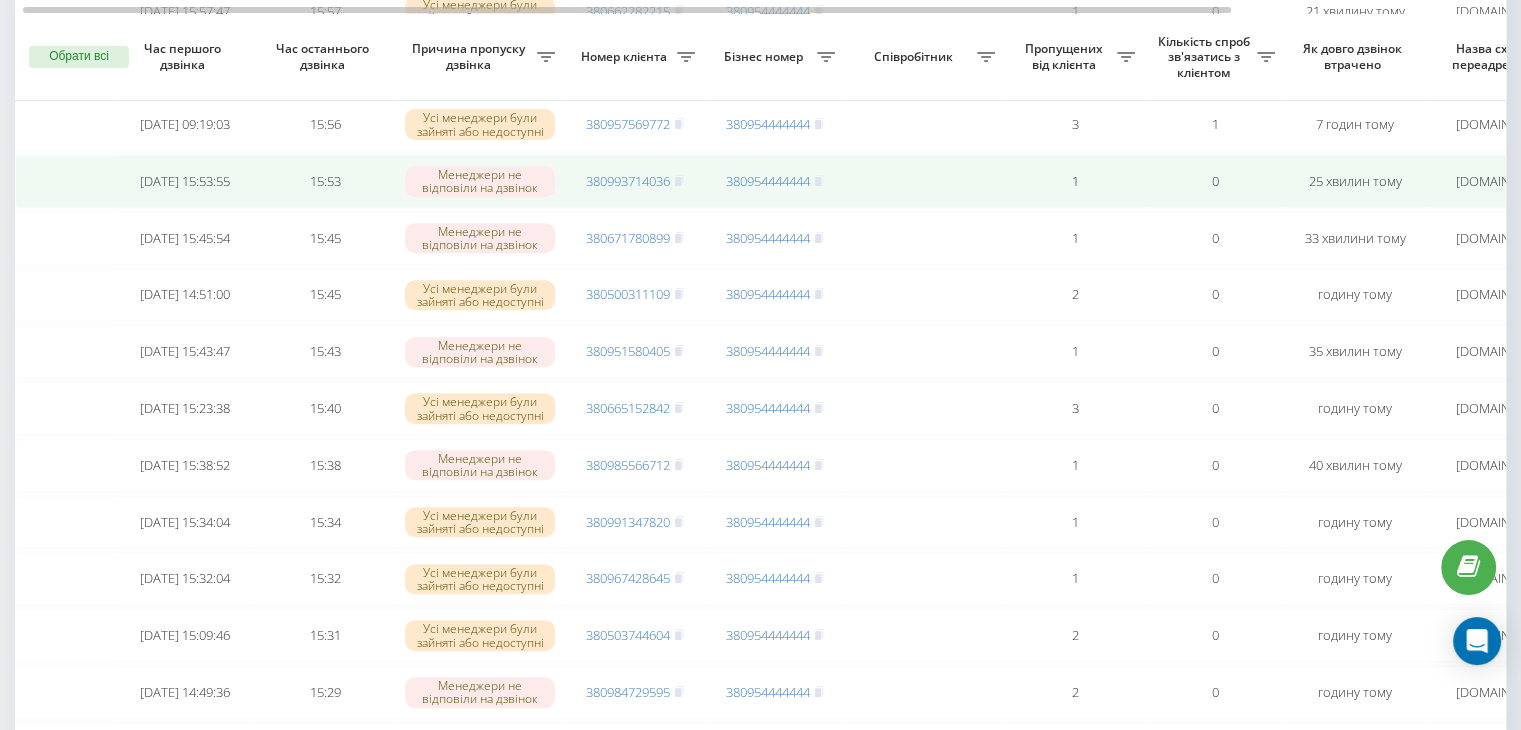 scroll, scrollTop: 794, scrollLeft: 0, axis: vertical 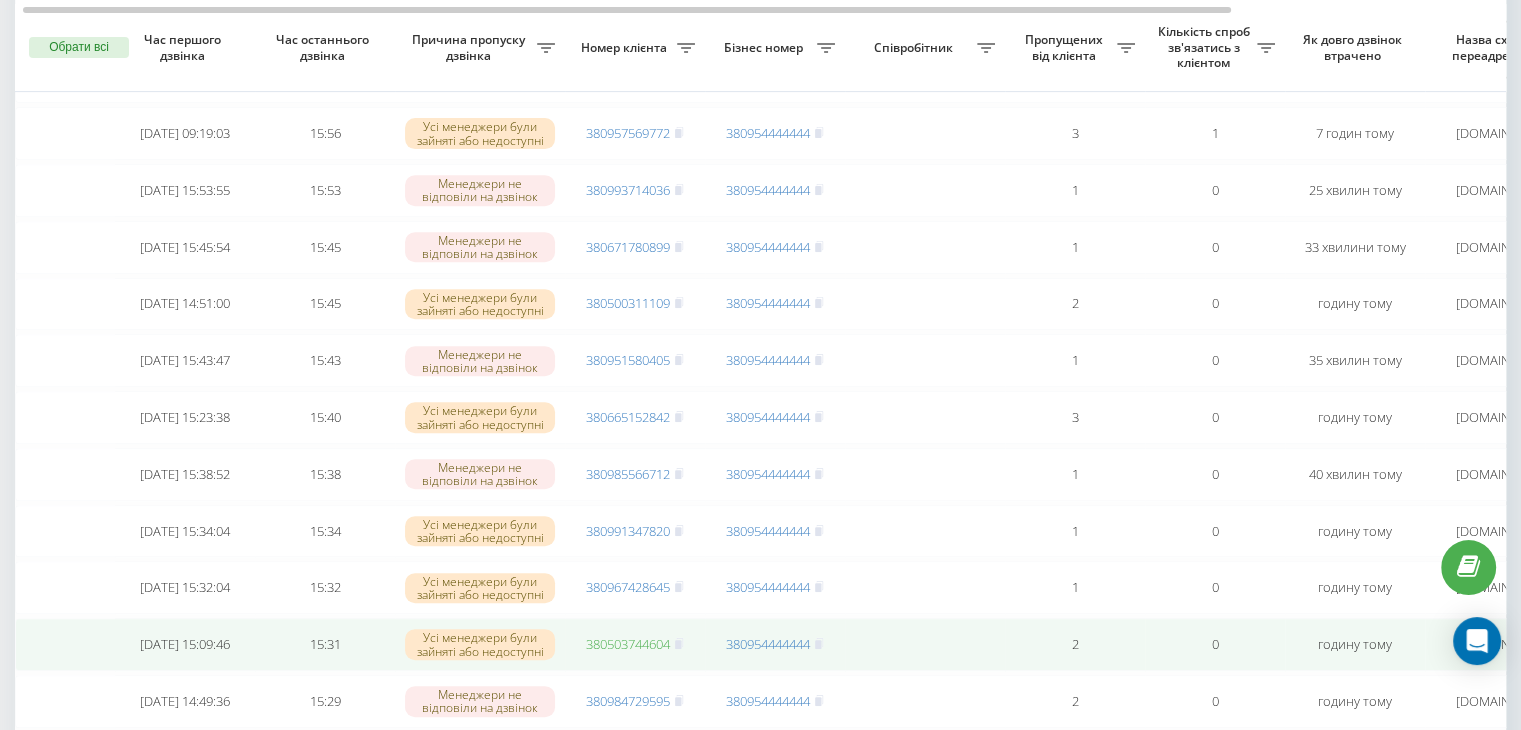 click on "380503744604" at bounding box center (628, 644) 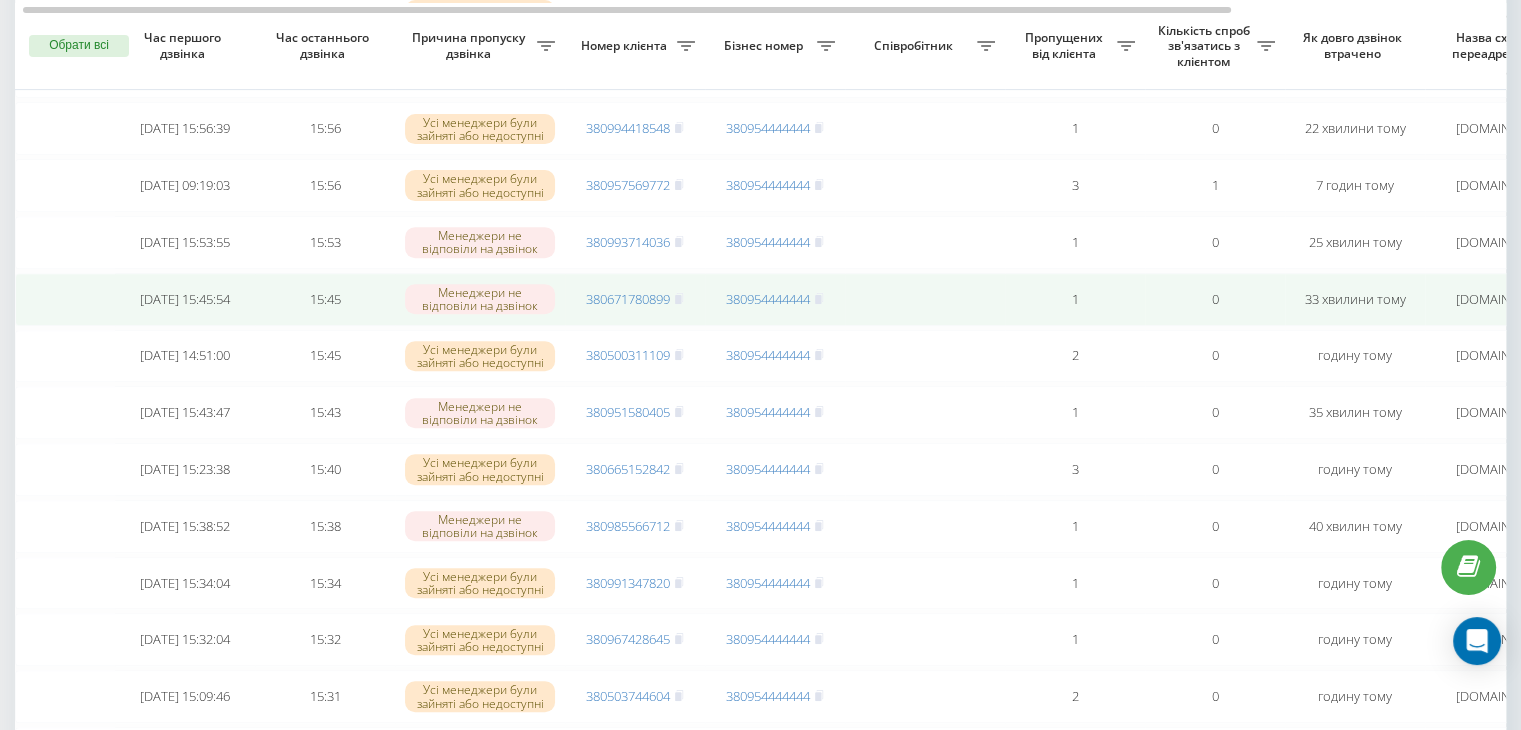 scroll, scrollTop: 740, scrollLeft: 0, axis: vertical 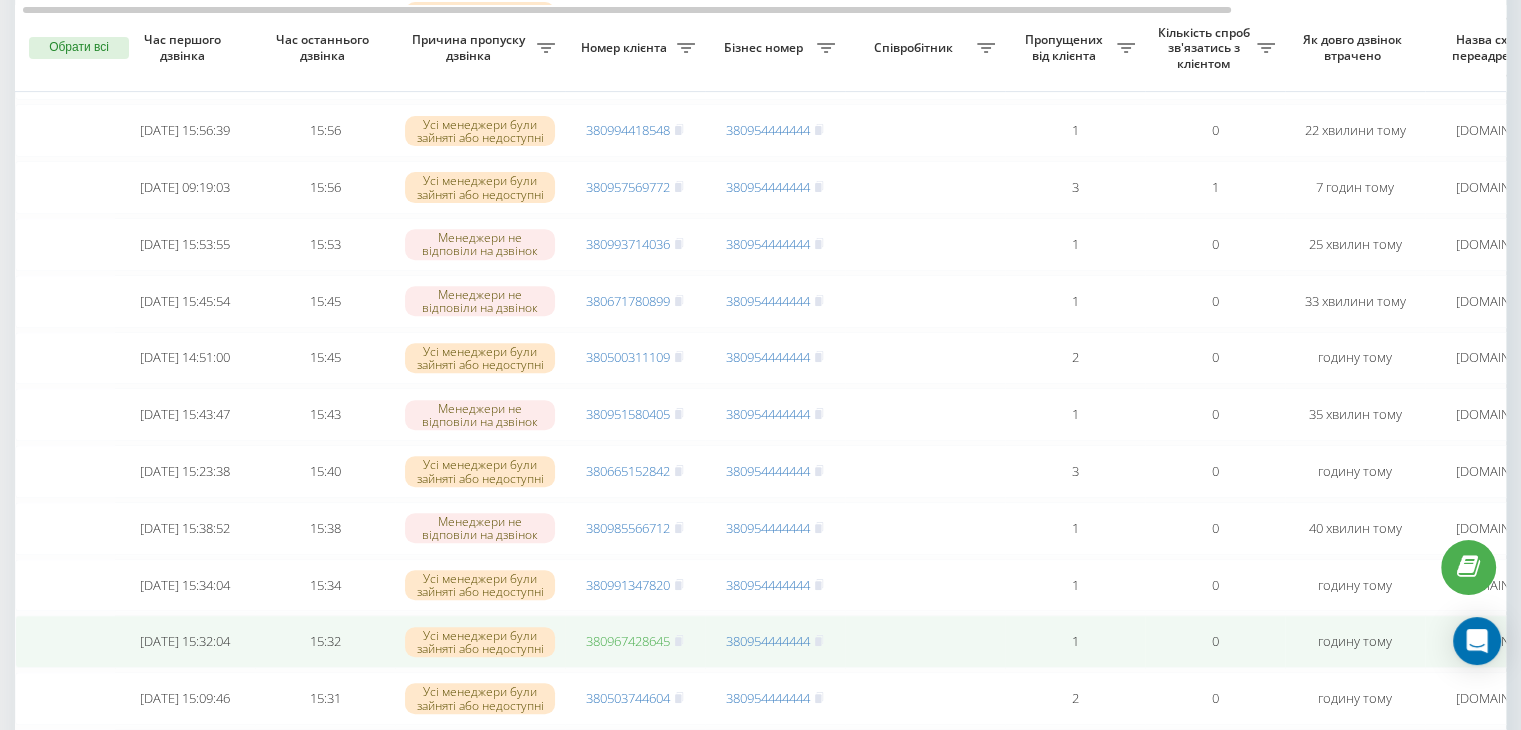 click on "380967428645" at bounding box center (628, 641) 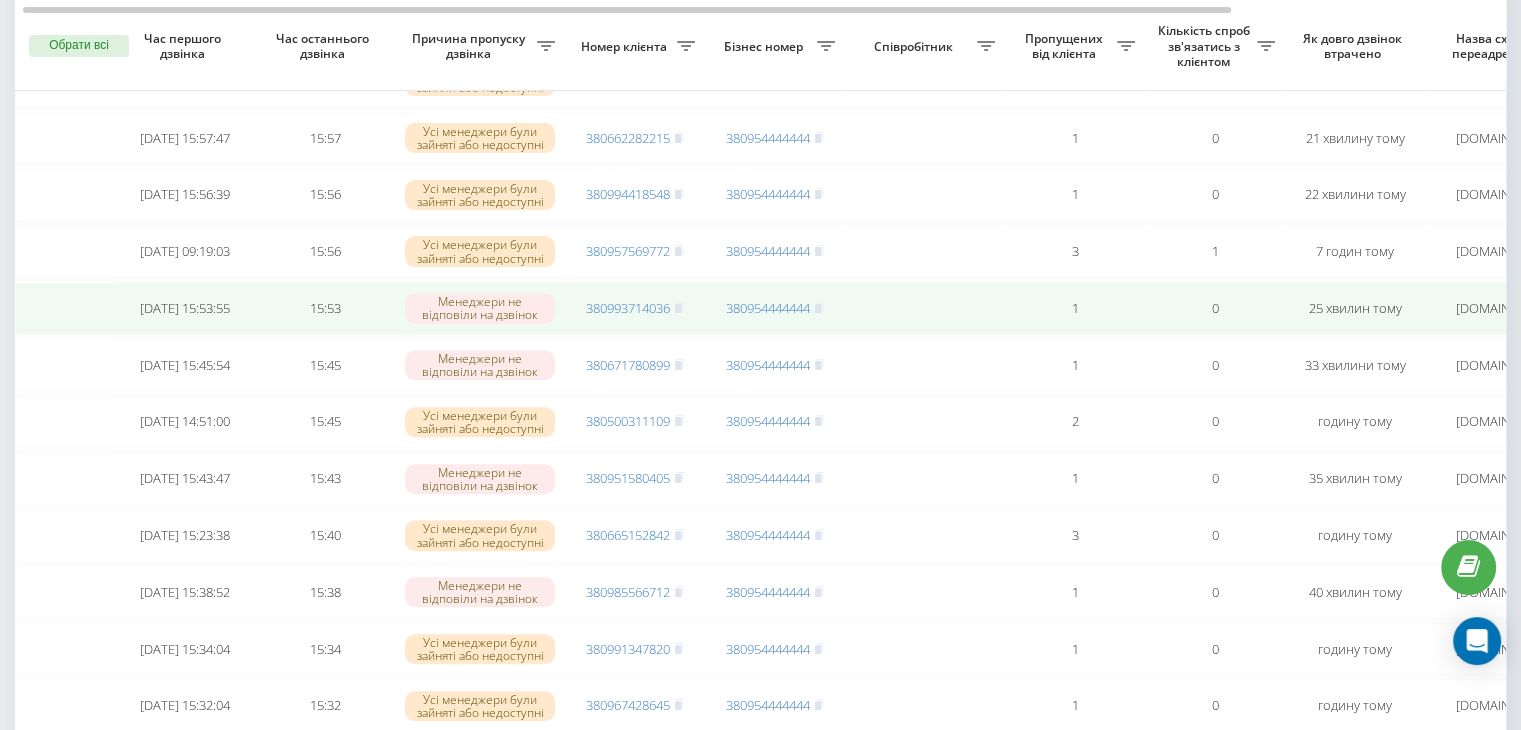 scroll, scrollTop: 675, scrollLeft: 0, axis: vertical 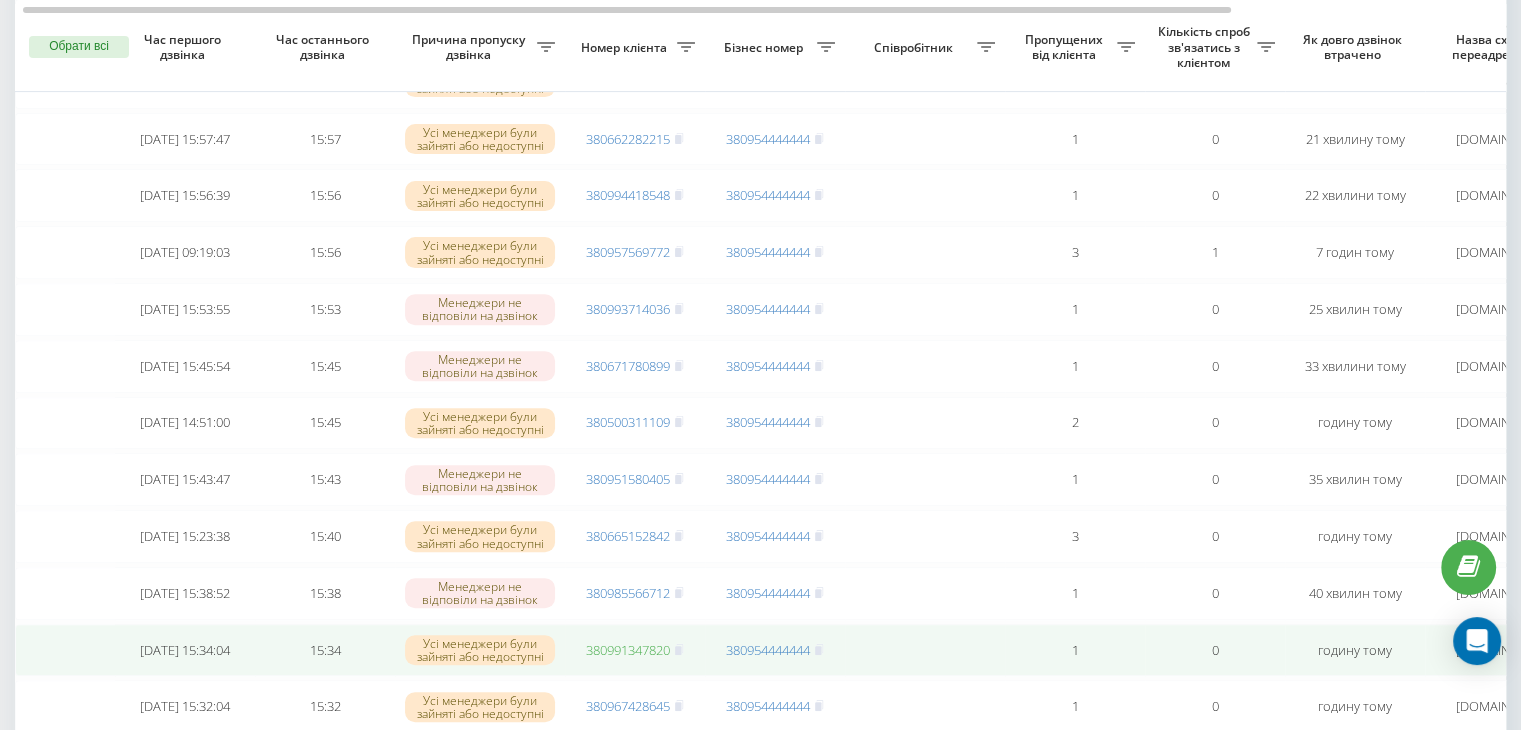 click on "380991347820" at bounding box center [628, 650] 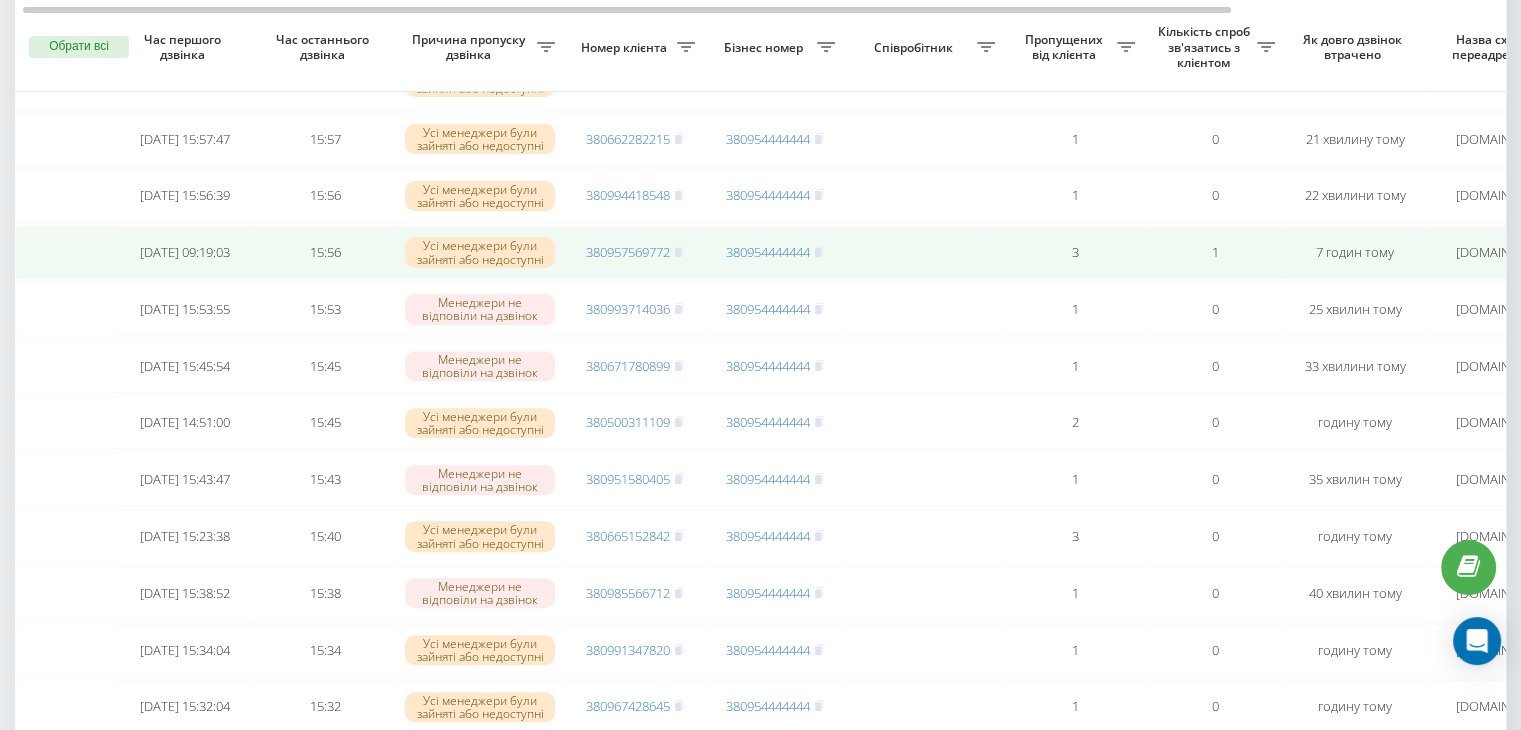 scroll, scrollTop: 643, scrollLeft: 0, axis: vertical 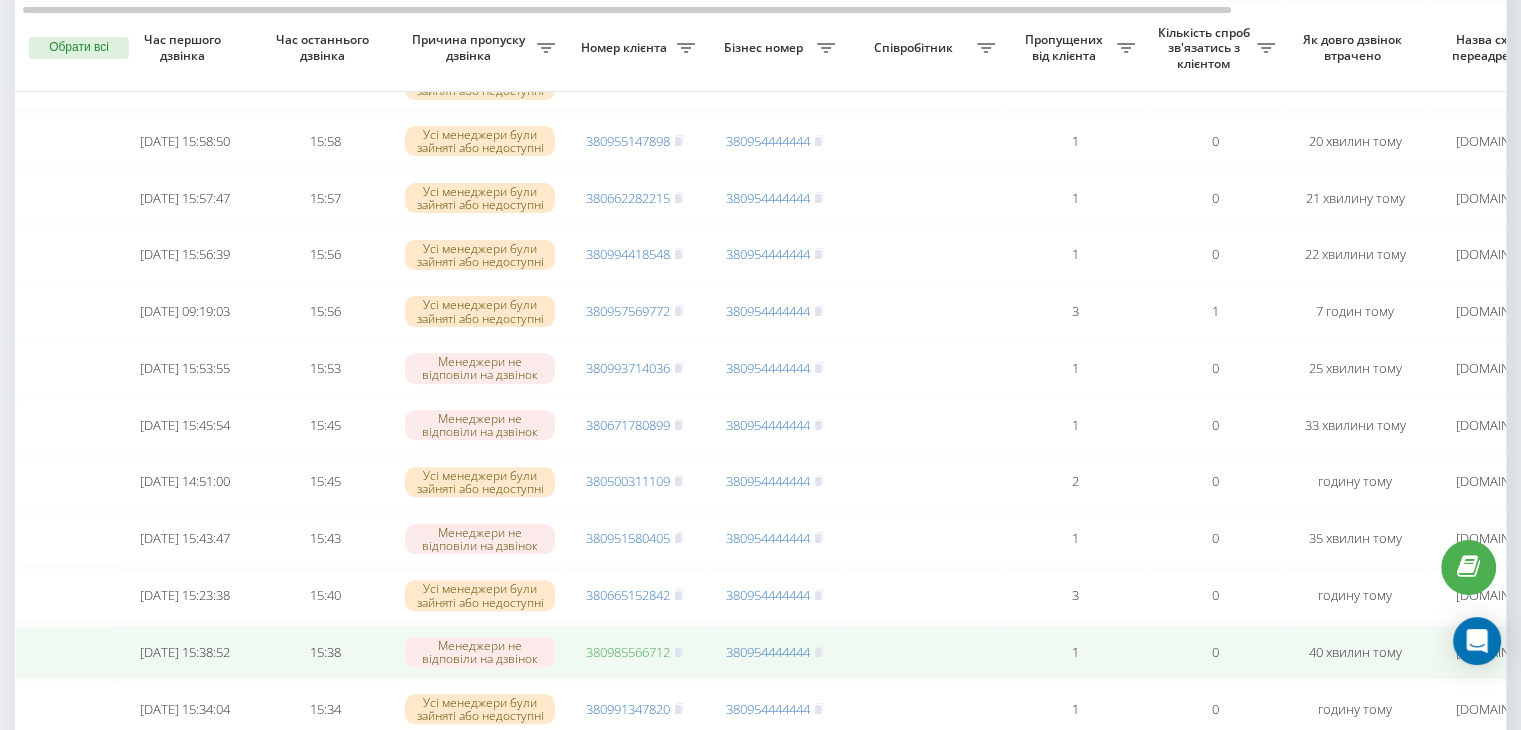 click on "380985566712" at bounding box center (628, 652) 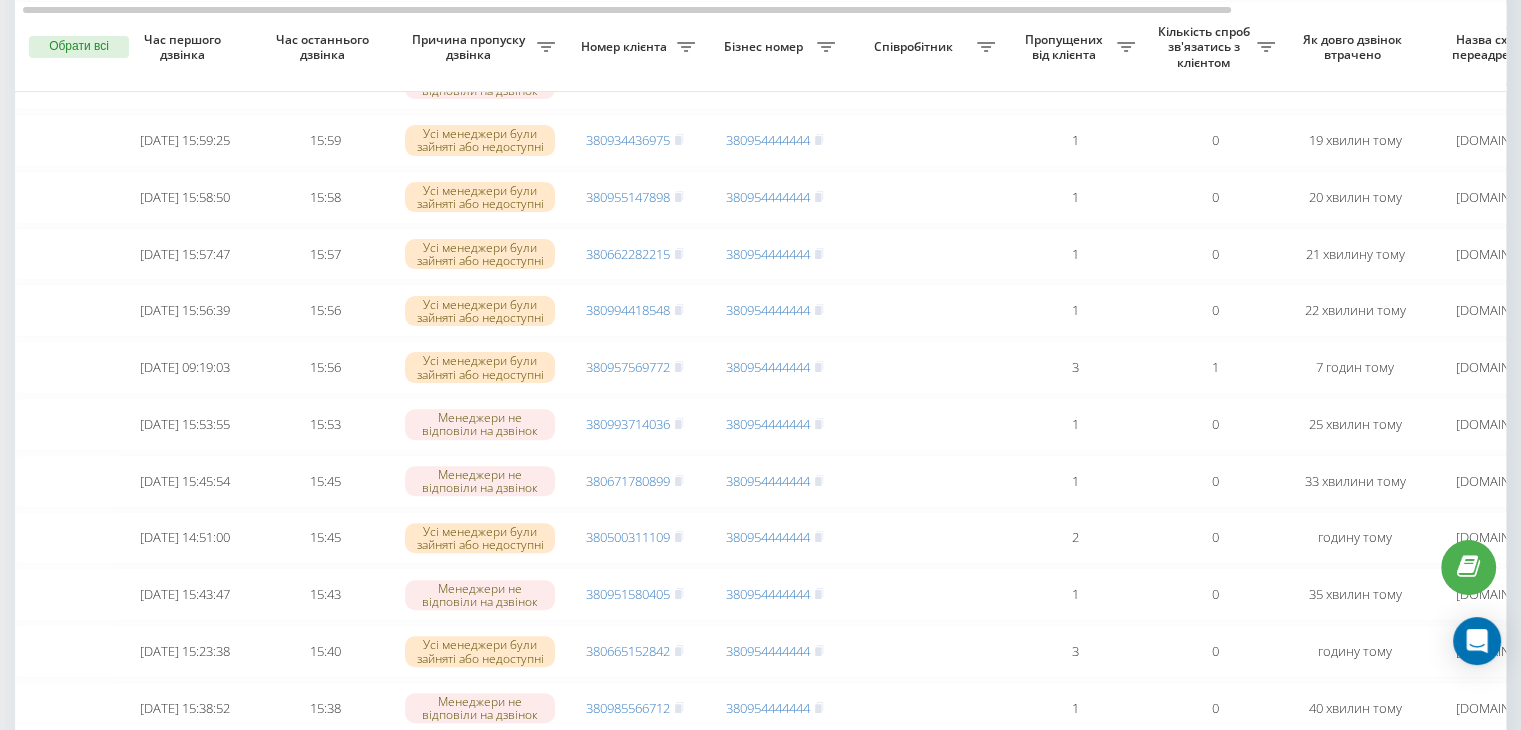 scroll, scrollTop: 560, scrollLeft: 0, axis: vertical 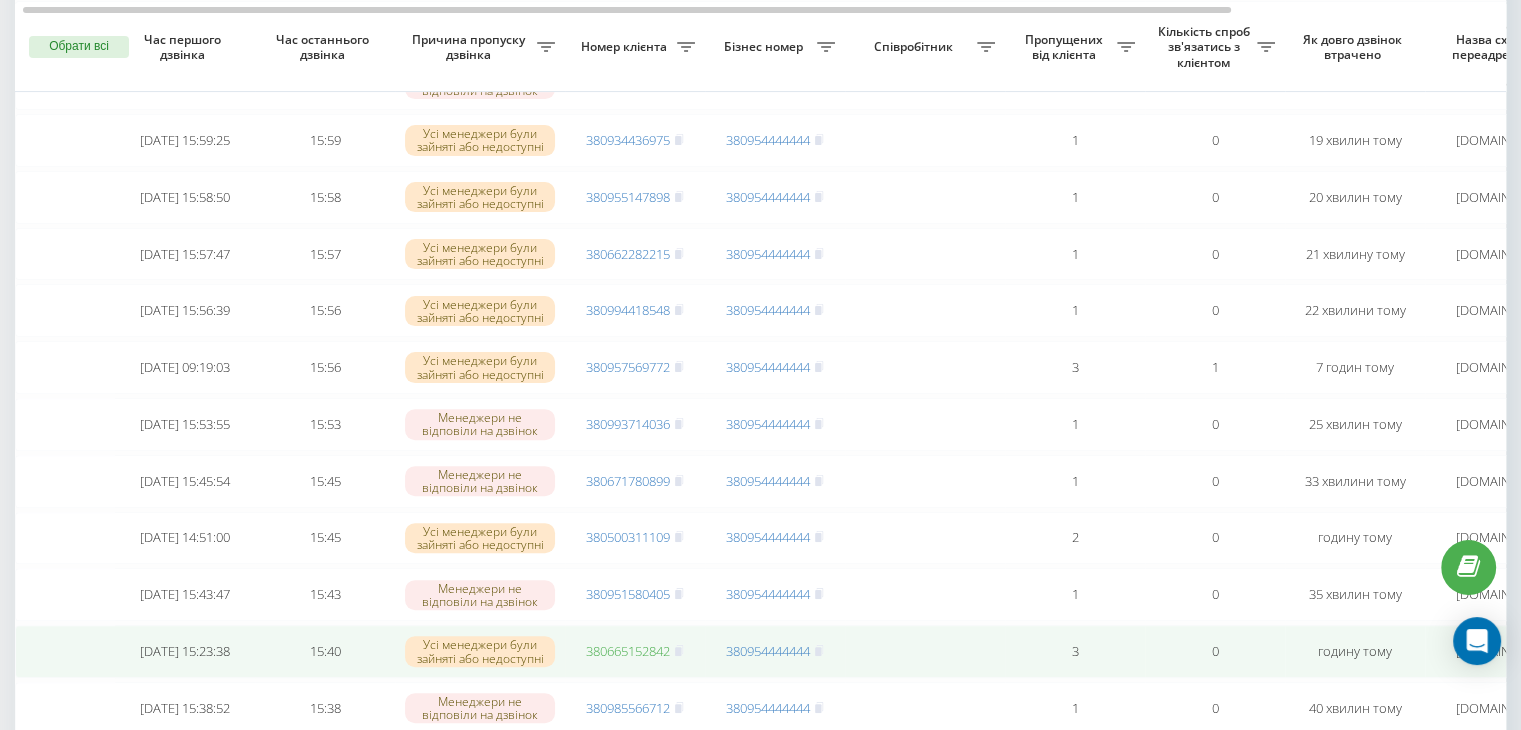 click on "380665152842" at bounding box center [628, 651] 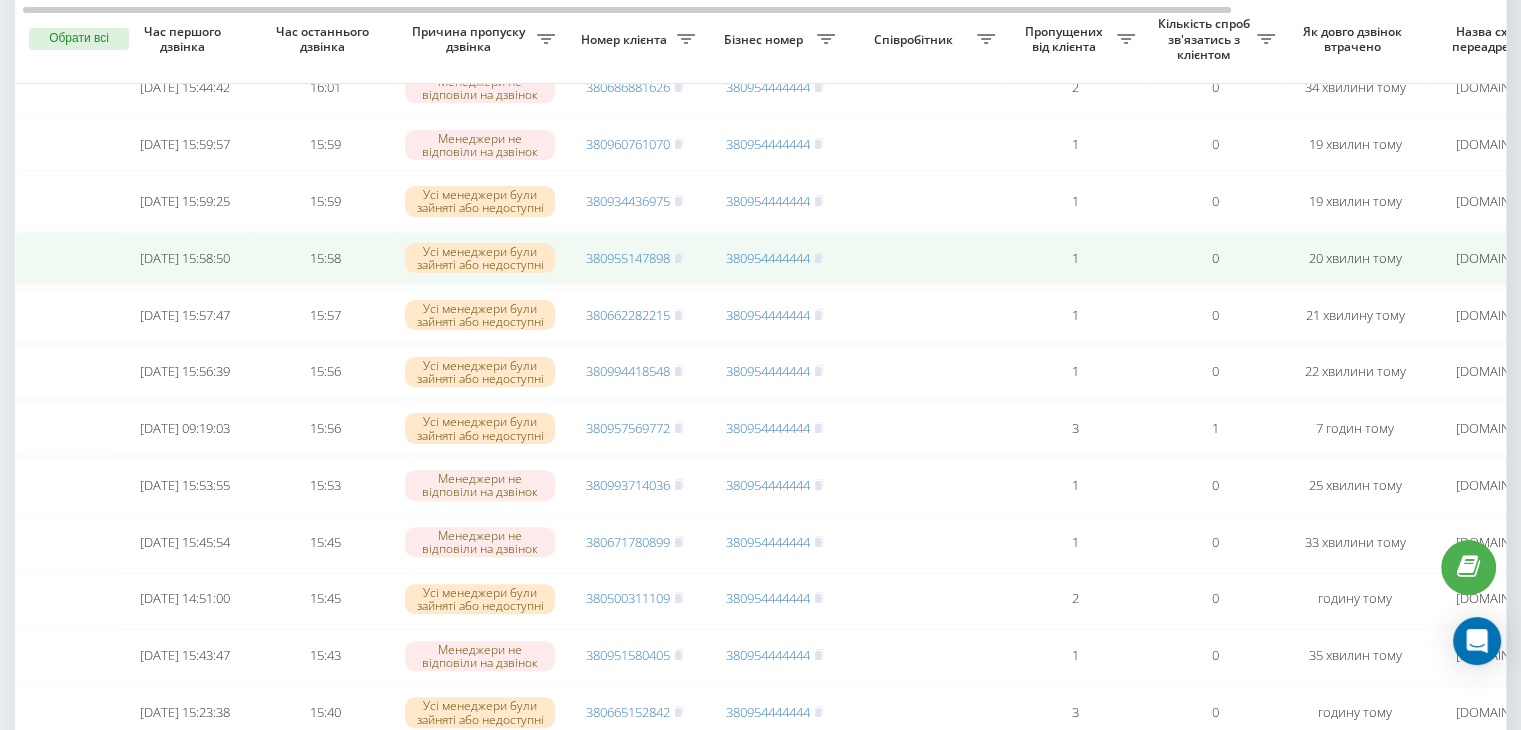 scroll, scrollTop: 491, scrollLeft: 0, axis: vertical 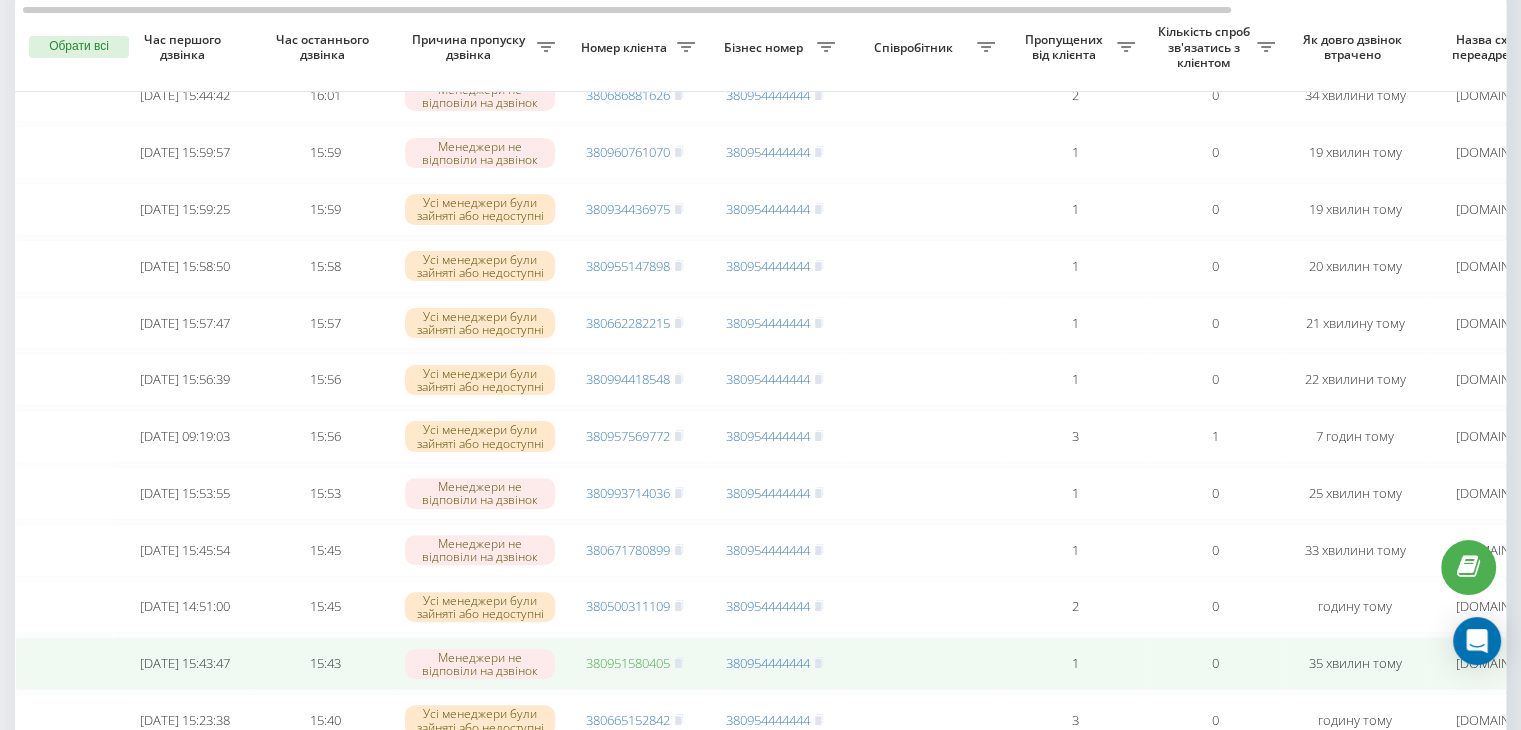 click on "380951580405" at bounding box center [628, 663] 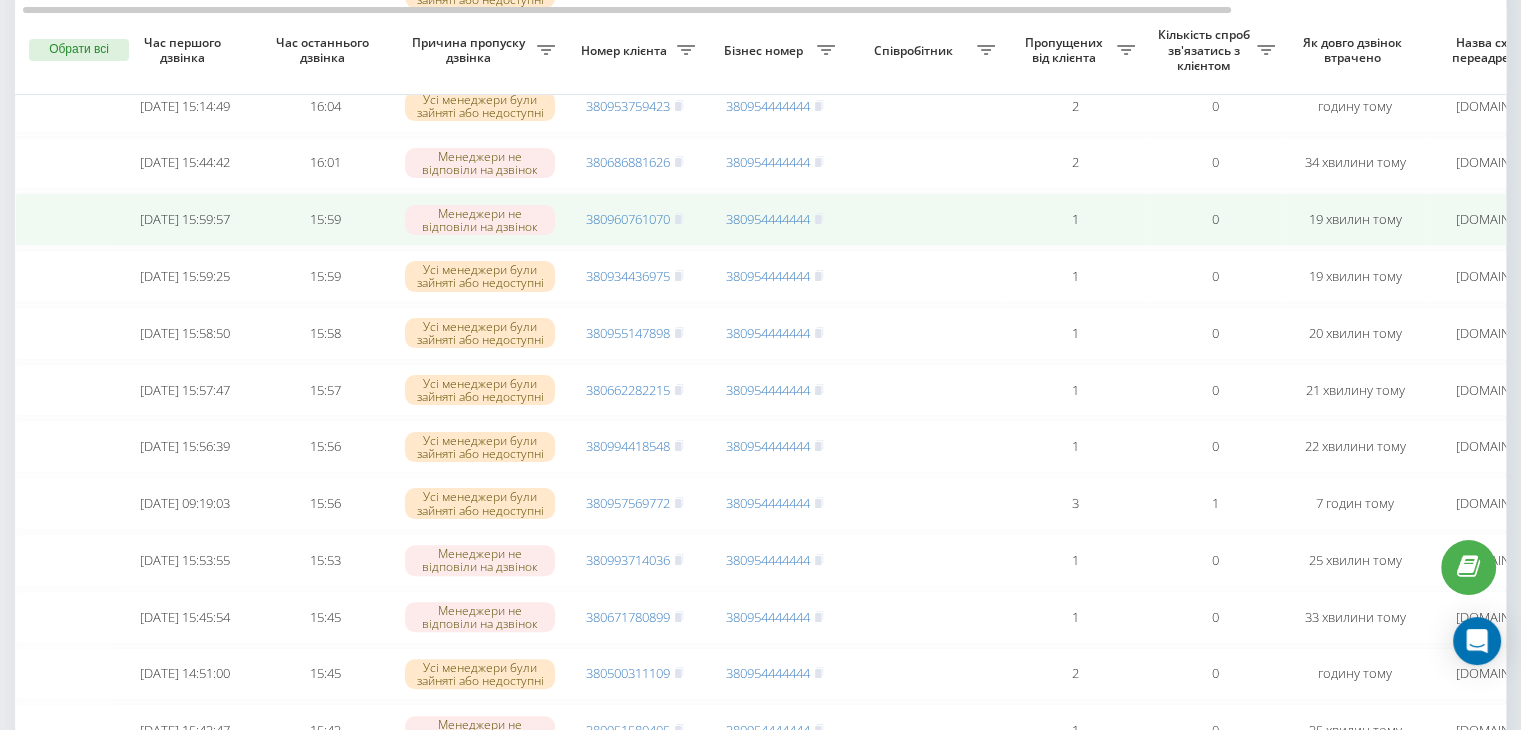 scroll, scrollTop: 428, scrollLeft: 0, axis: vertical 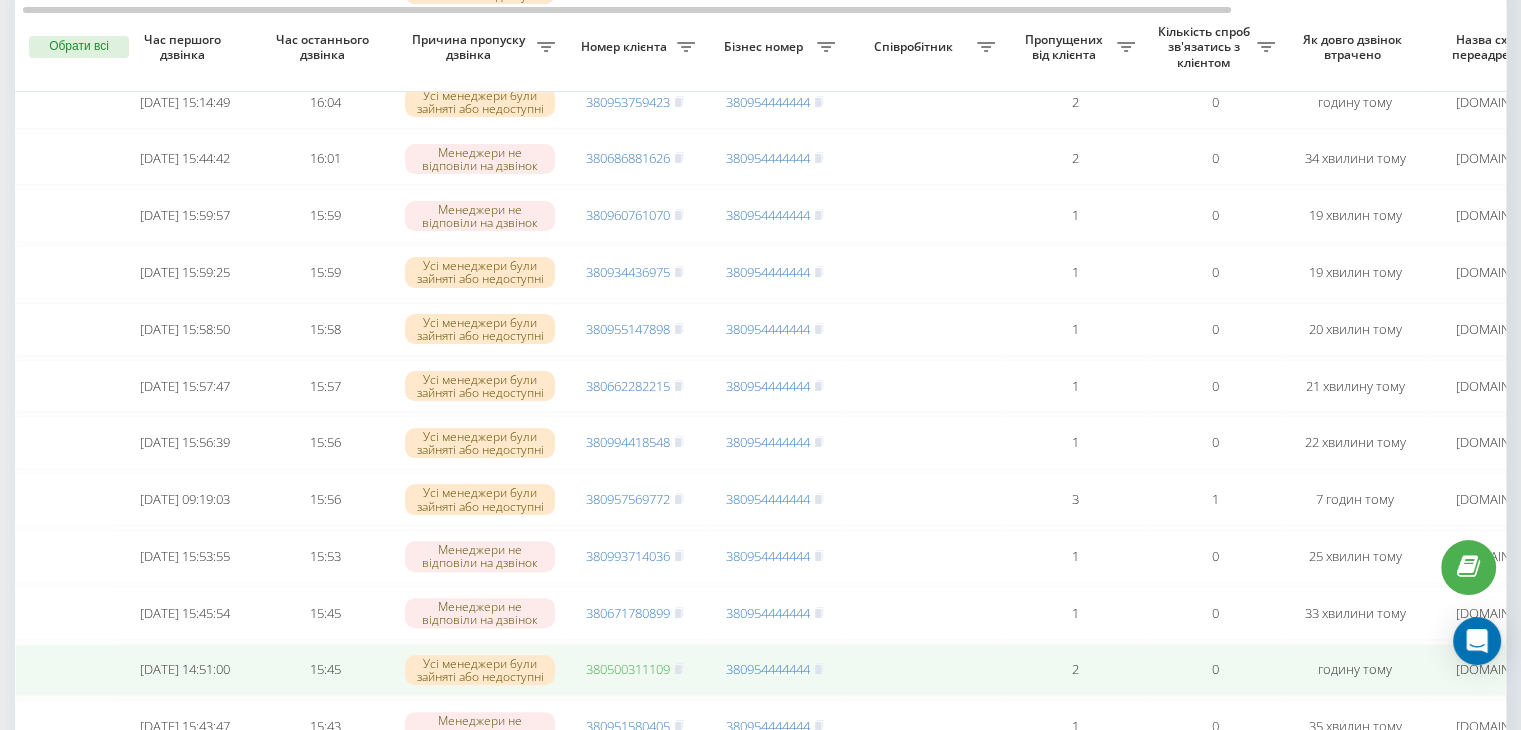 click on "380500311109" at bounding box center [628, 669] 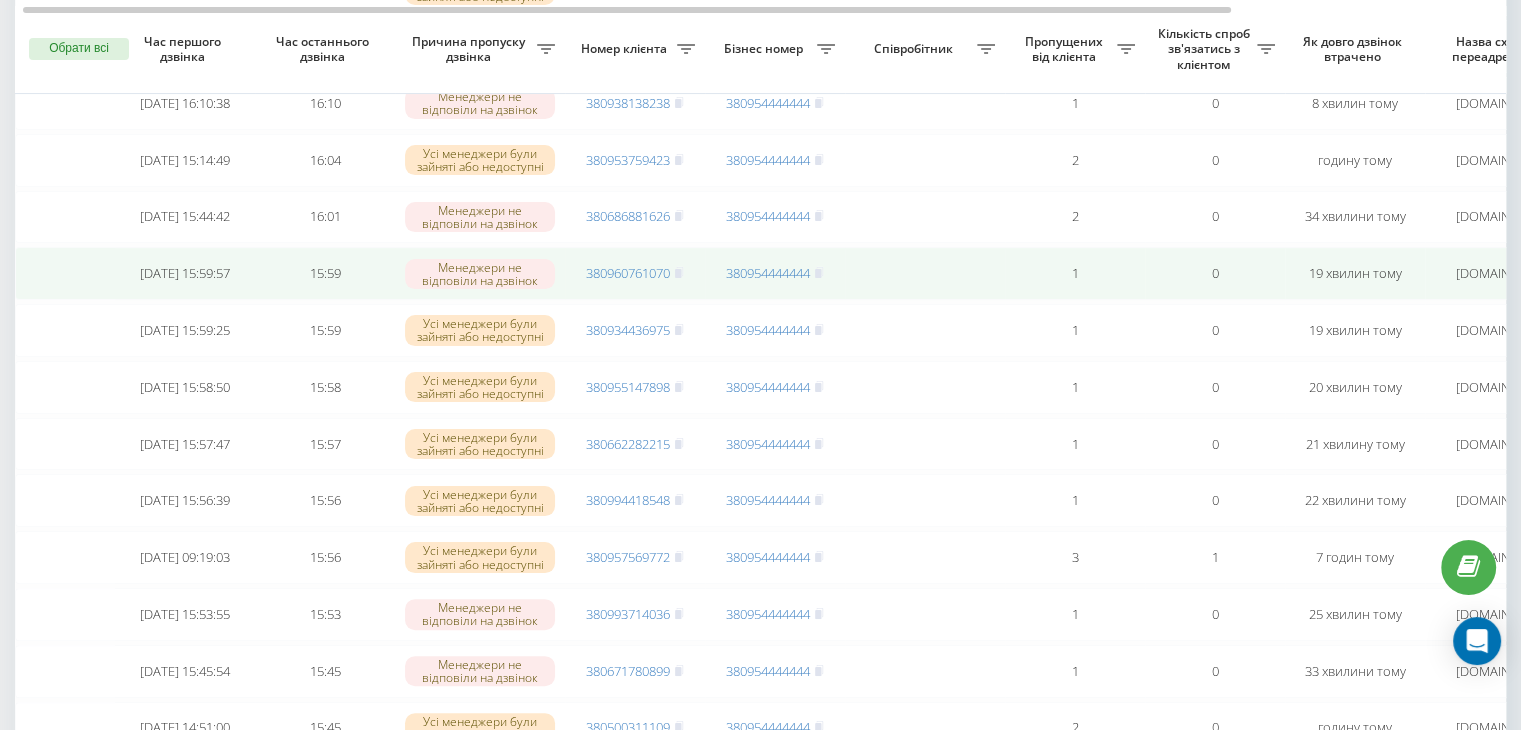 scroll, scrollTop: 376, scrollLeft: 0, axis: vertical 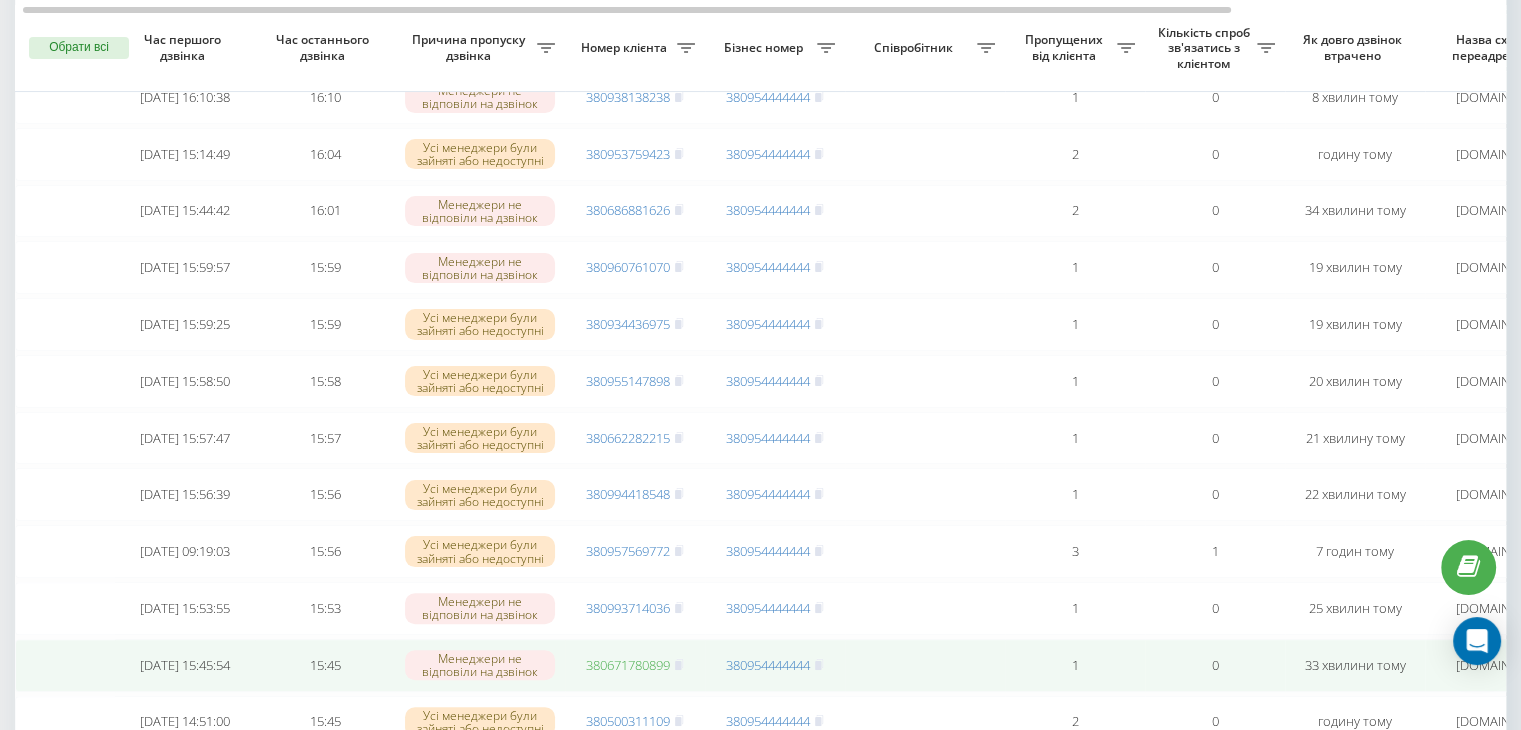click on "380671780899" at bounding box center [628, 665] 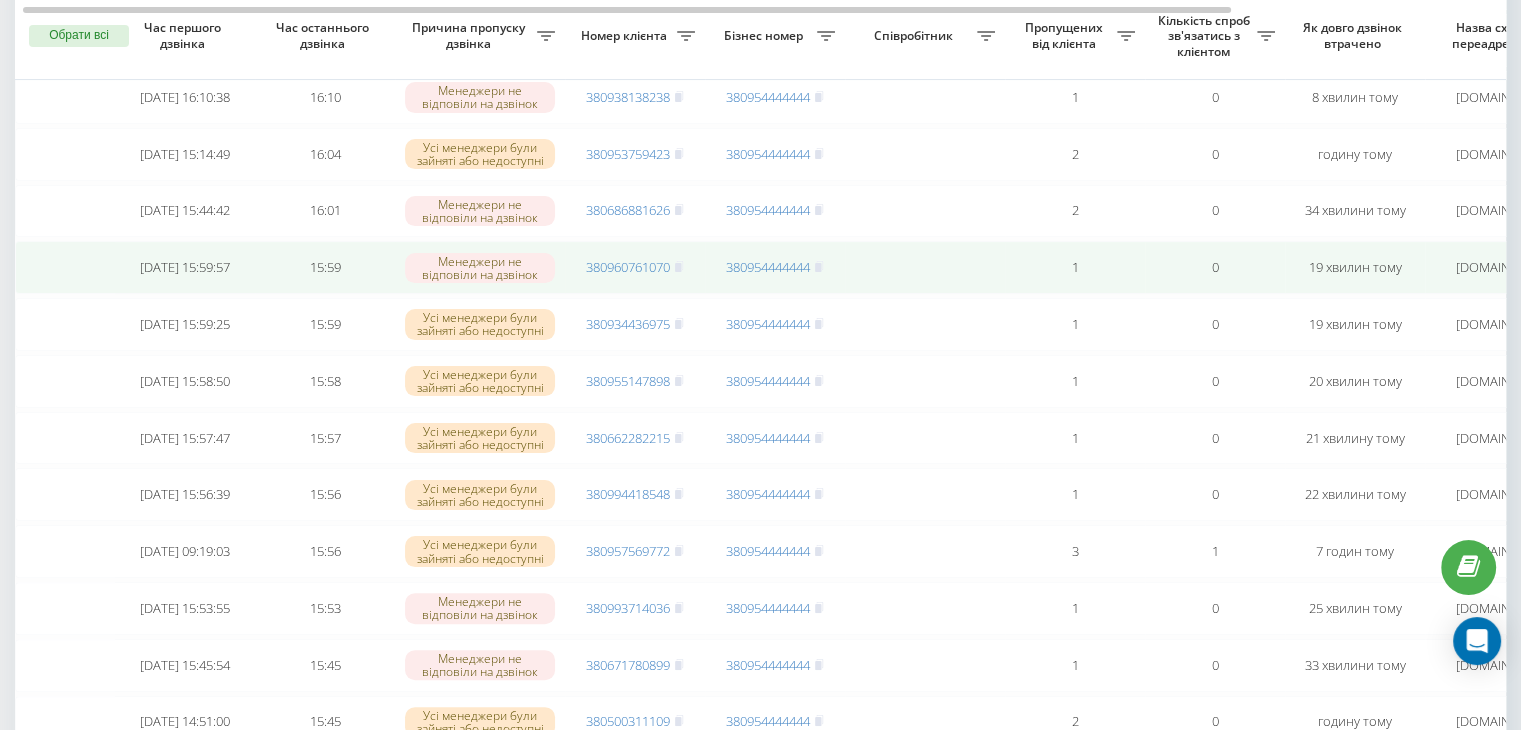 scroll, scrollTop: 330, scrollLeft: 0, axis: vertical 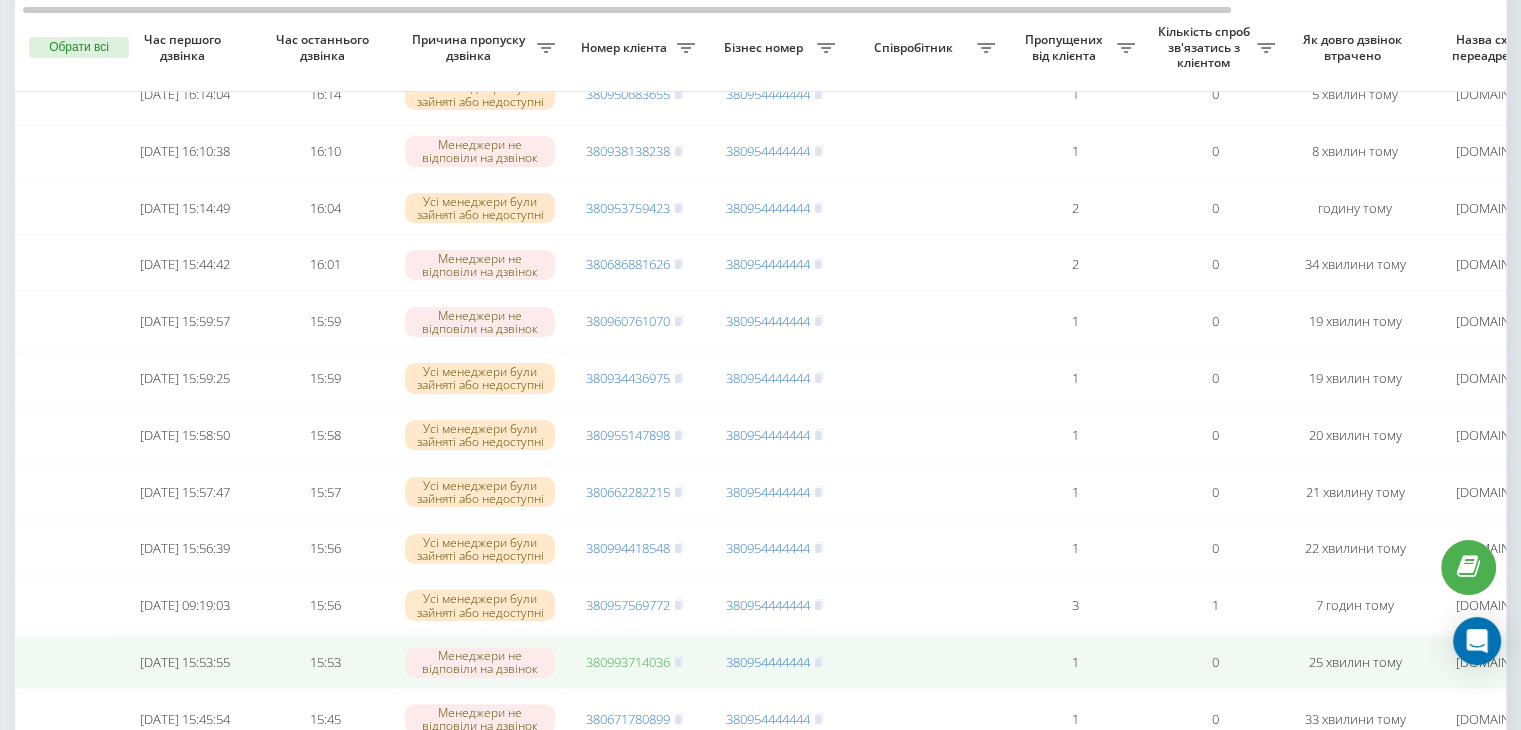 click on "380993714036" at bounding box center [628, 662] 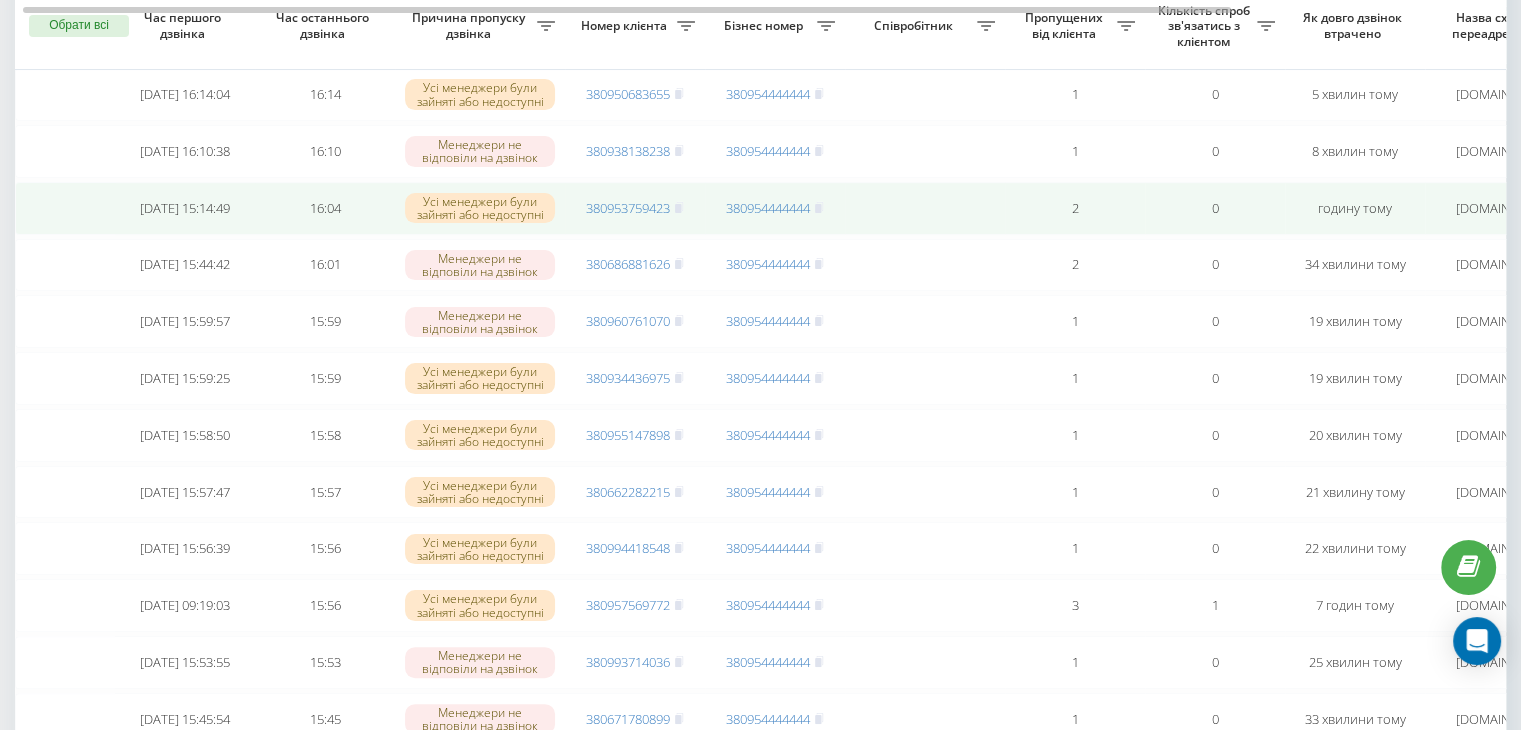 scroll, scrollTop: 292, scrollLeft: 0, axis: vertical 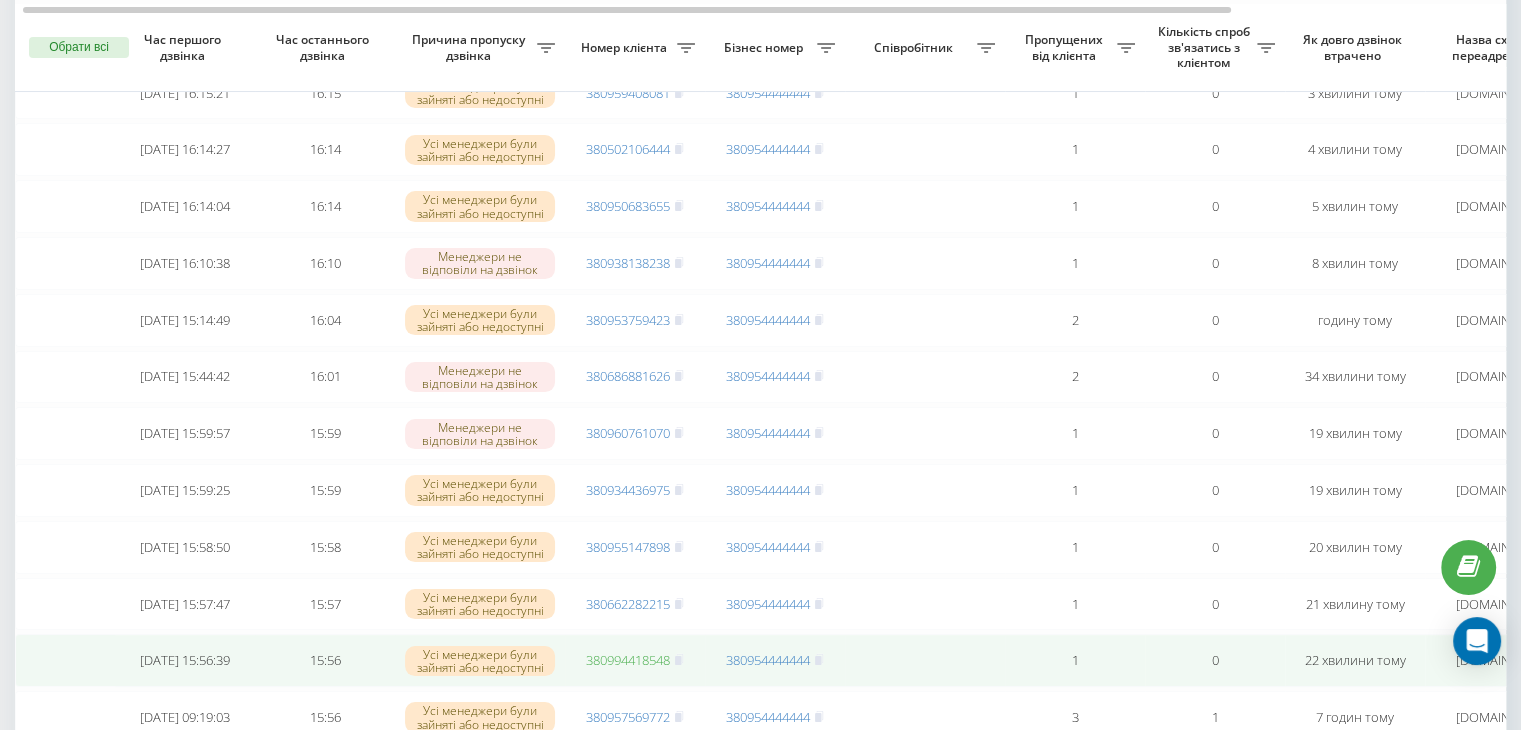 click on "380994418548" at bounding box center (628, 660) 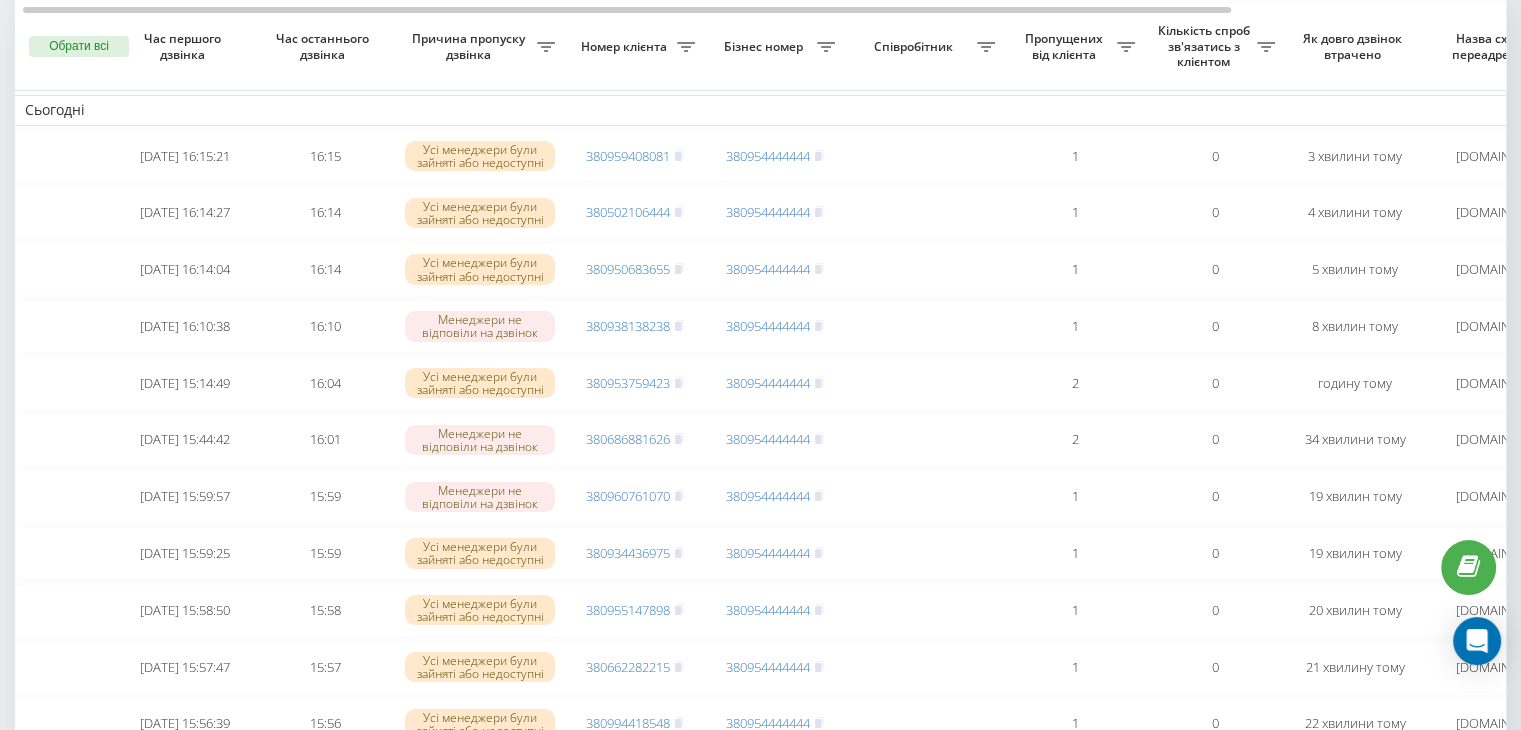 scroll, scrollTop: 146, scrollLeft: 0, axis: vertical 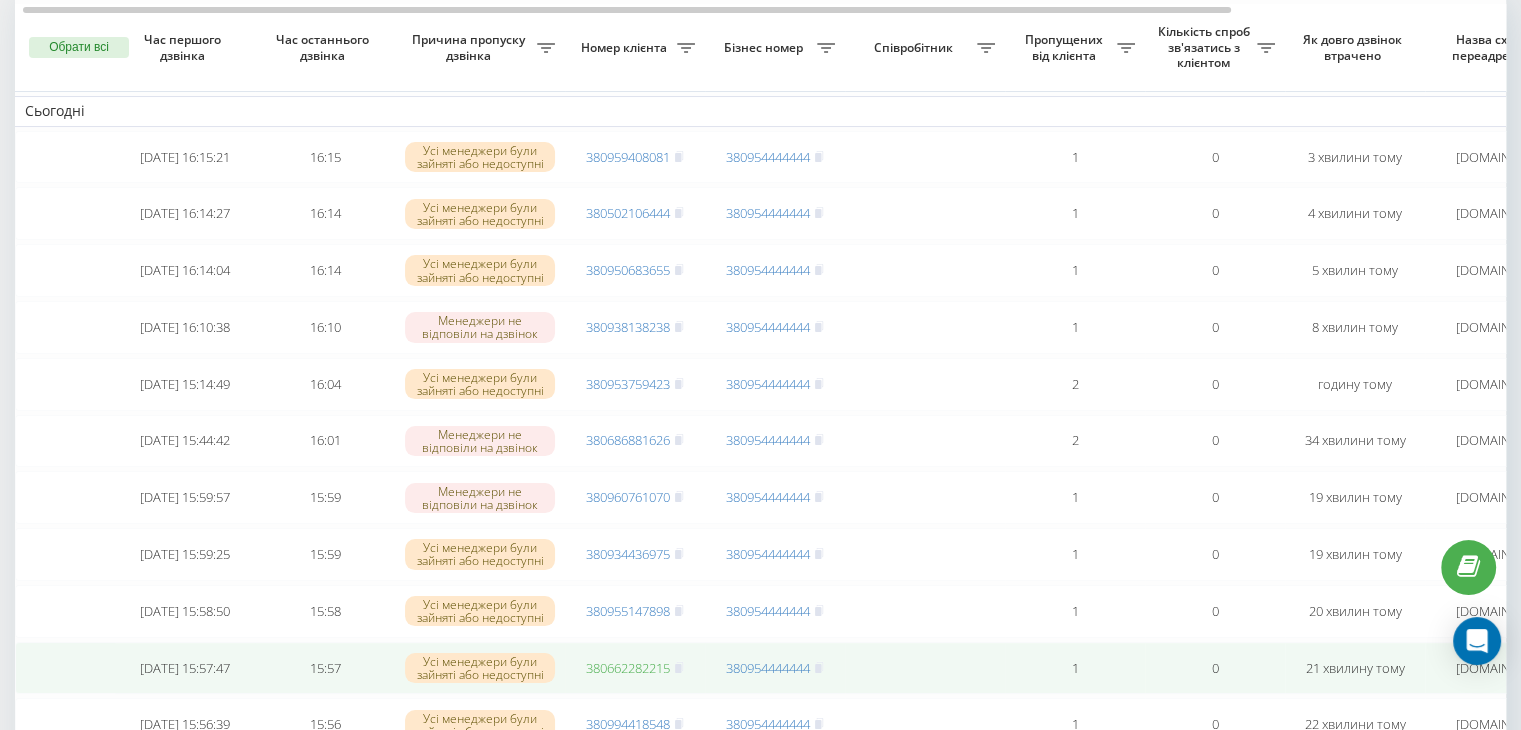 click on "380662282215" at bounding box center [628, 668] 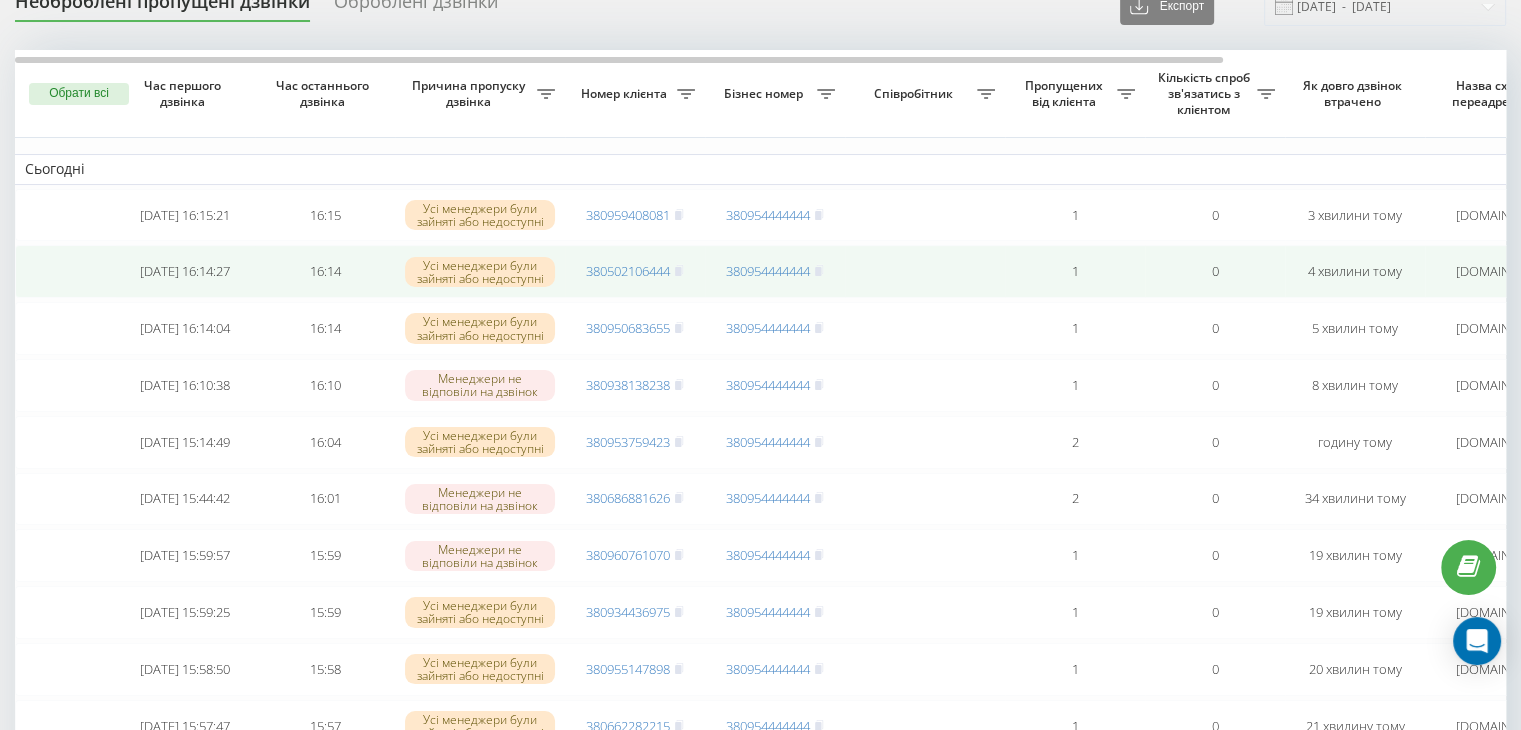 scroll, scrollTop: 83, scrollLeft: 0, axis: vertical 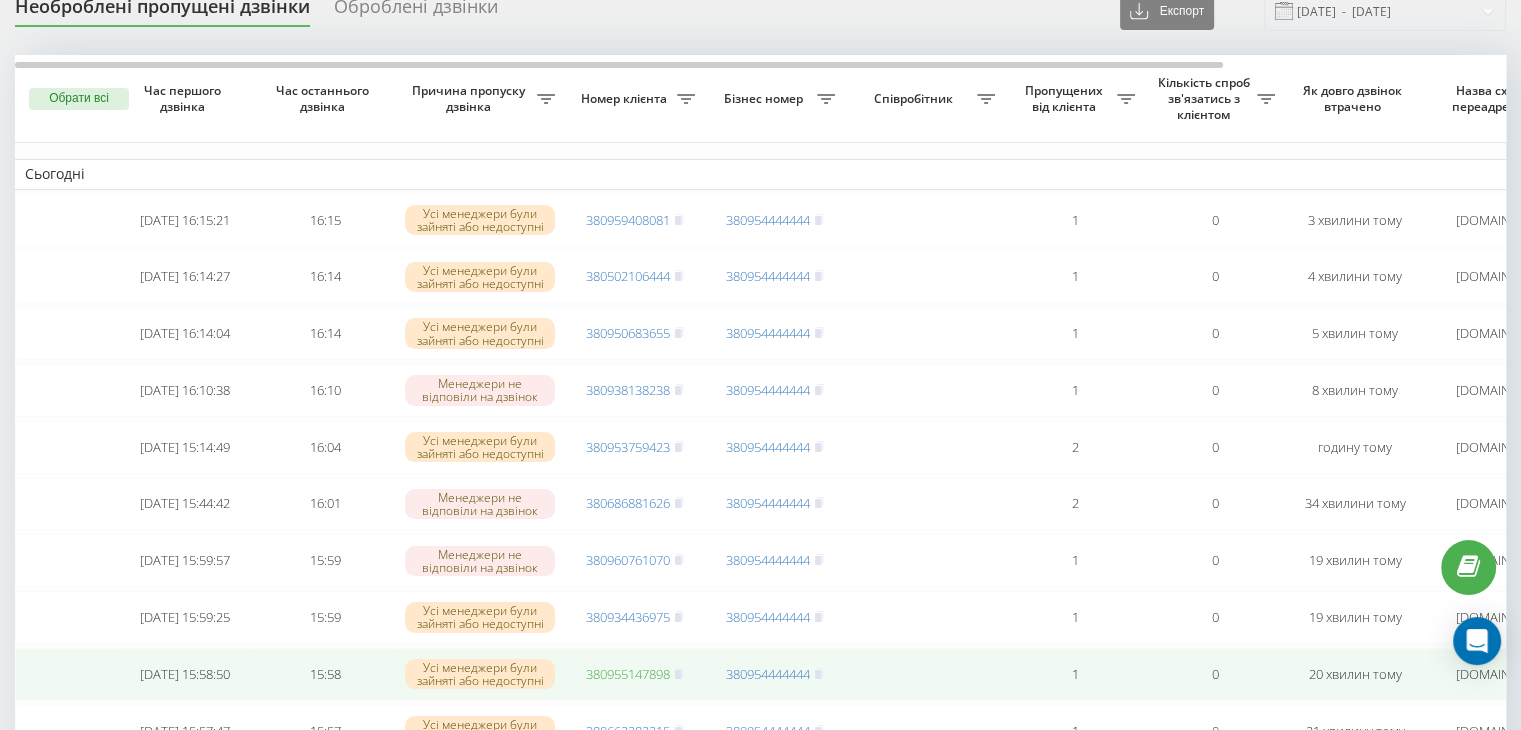 click on "380955147898" at bounding box center (628, 674) 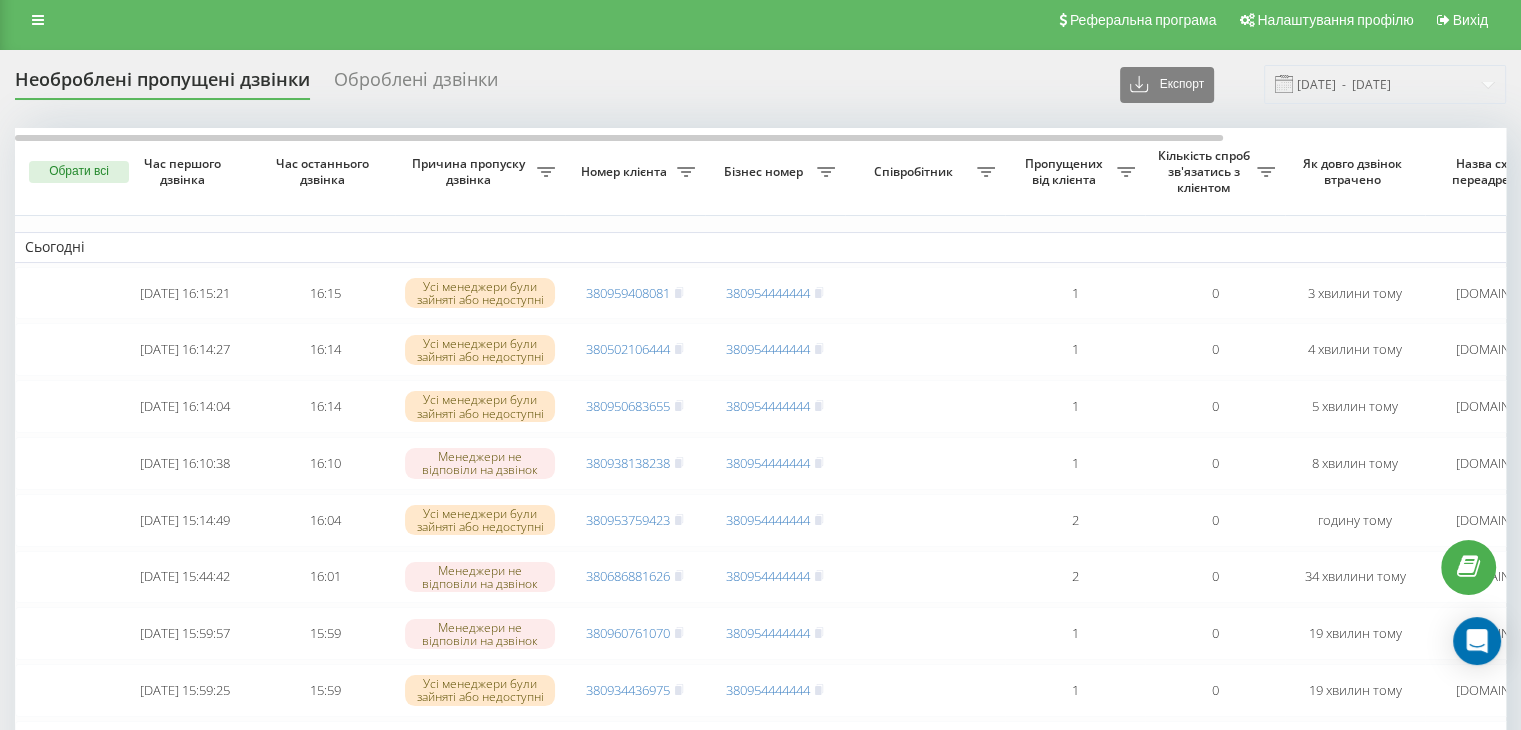 scroll, scrollTop: 7, scrollLeft: 0, axis: vertical 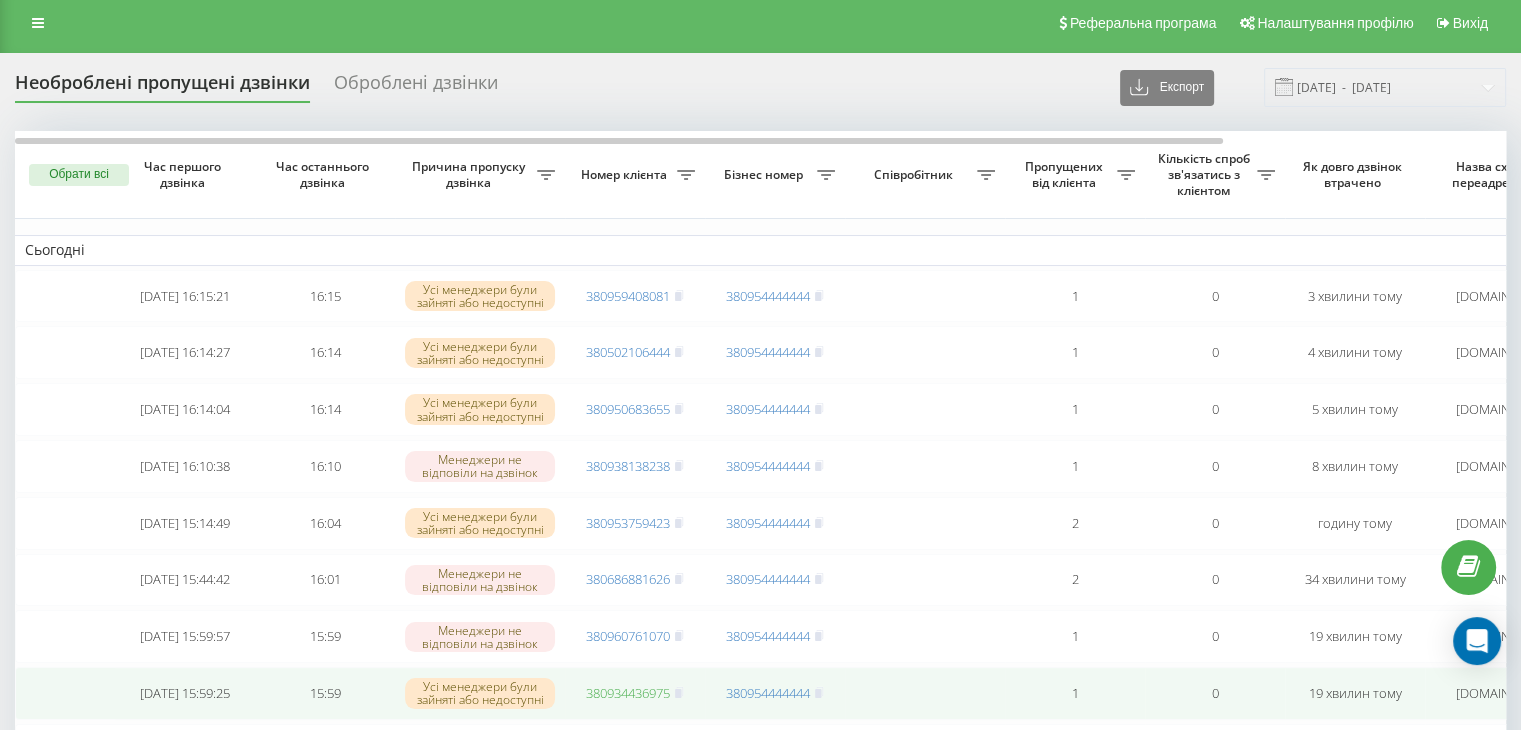 click on "380934436975" at bounding box center (628, 693) 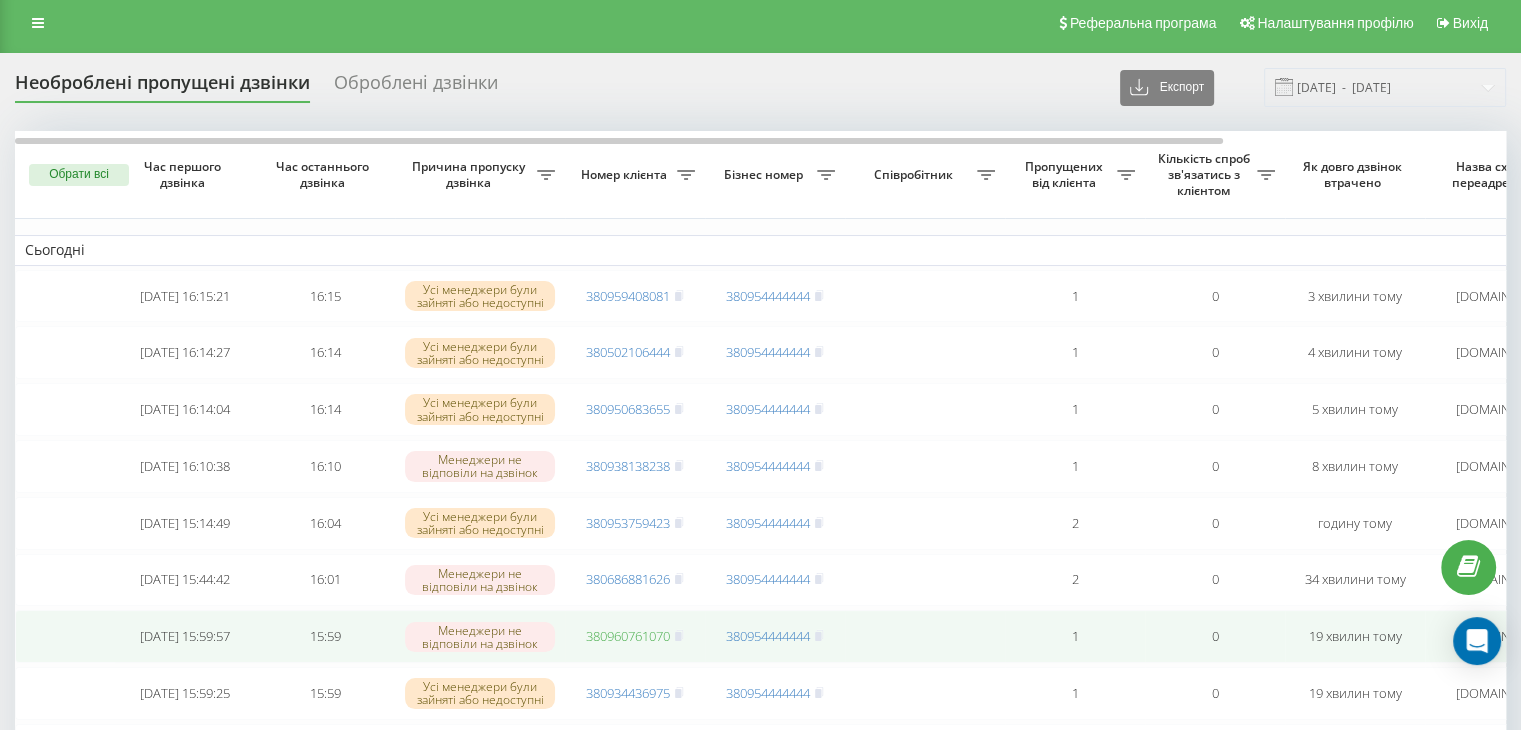 click on "380960761070" at bounding box center (628, 636) 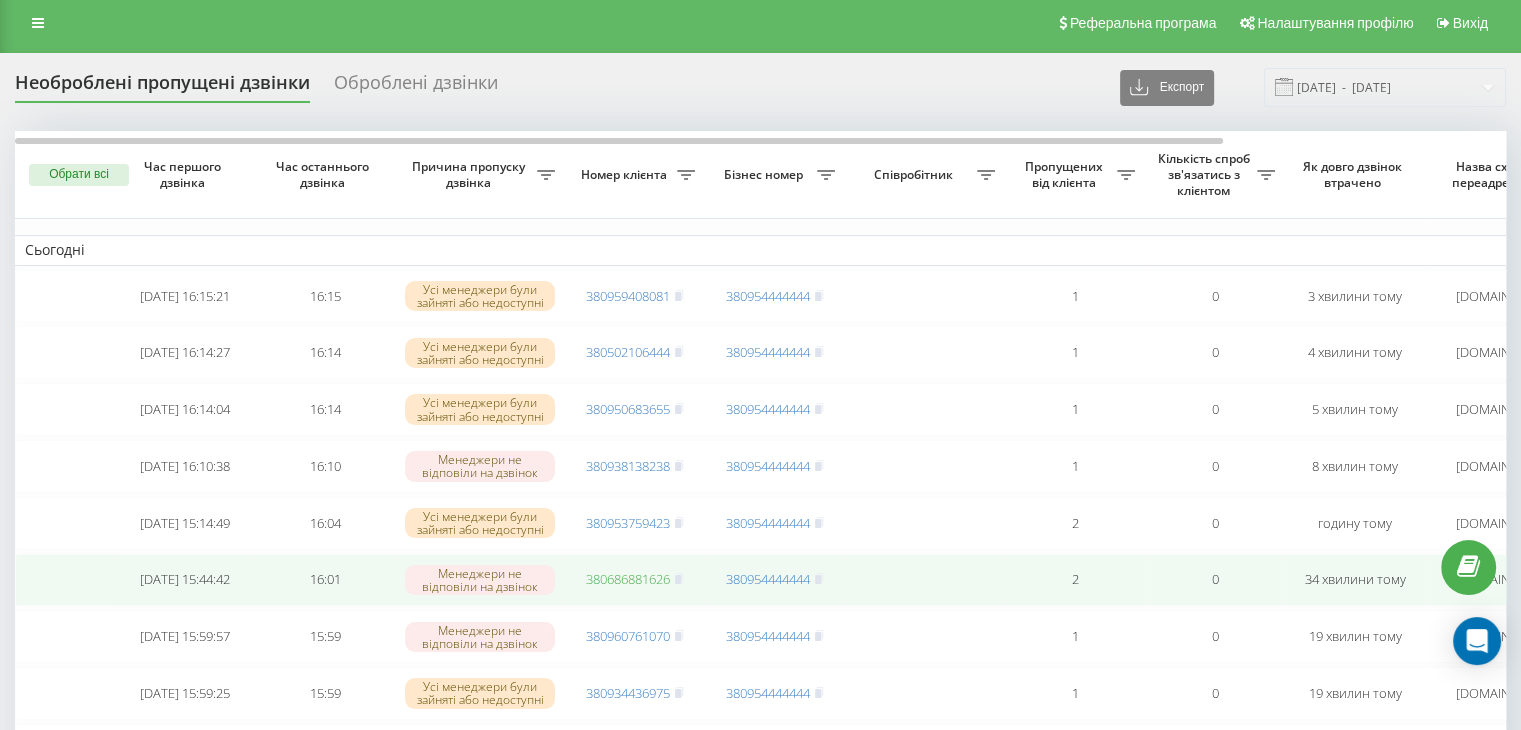 click on "380686881626" at bounding box center [628, 579] 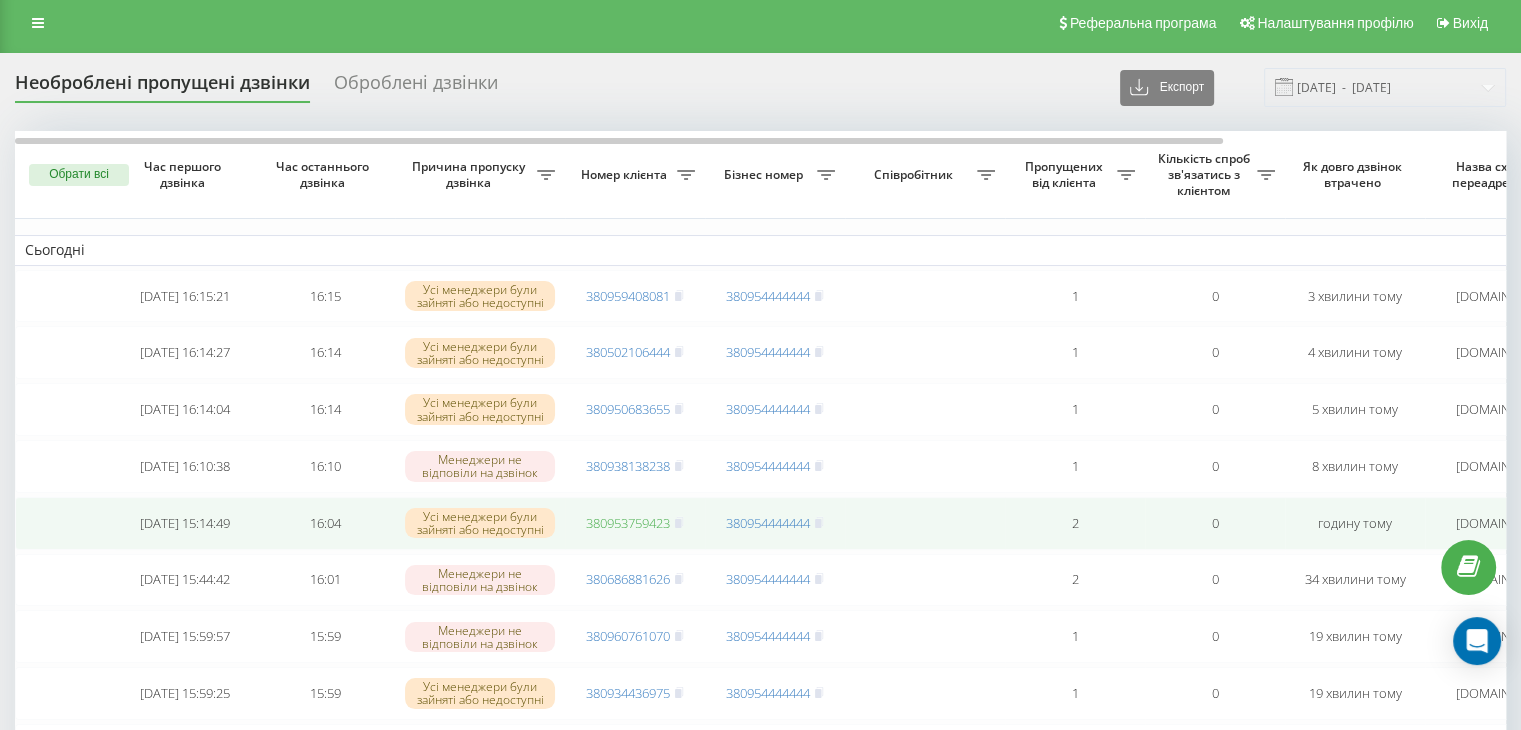 click on "380953759423" at bounding box center [628, 523] 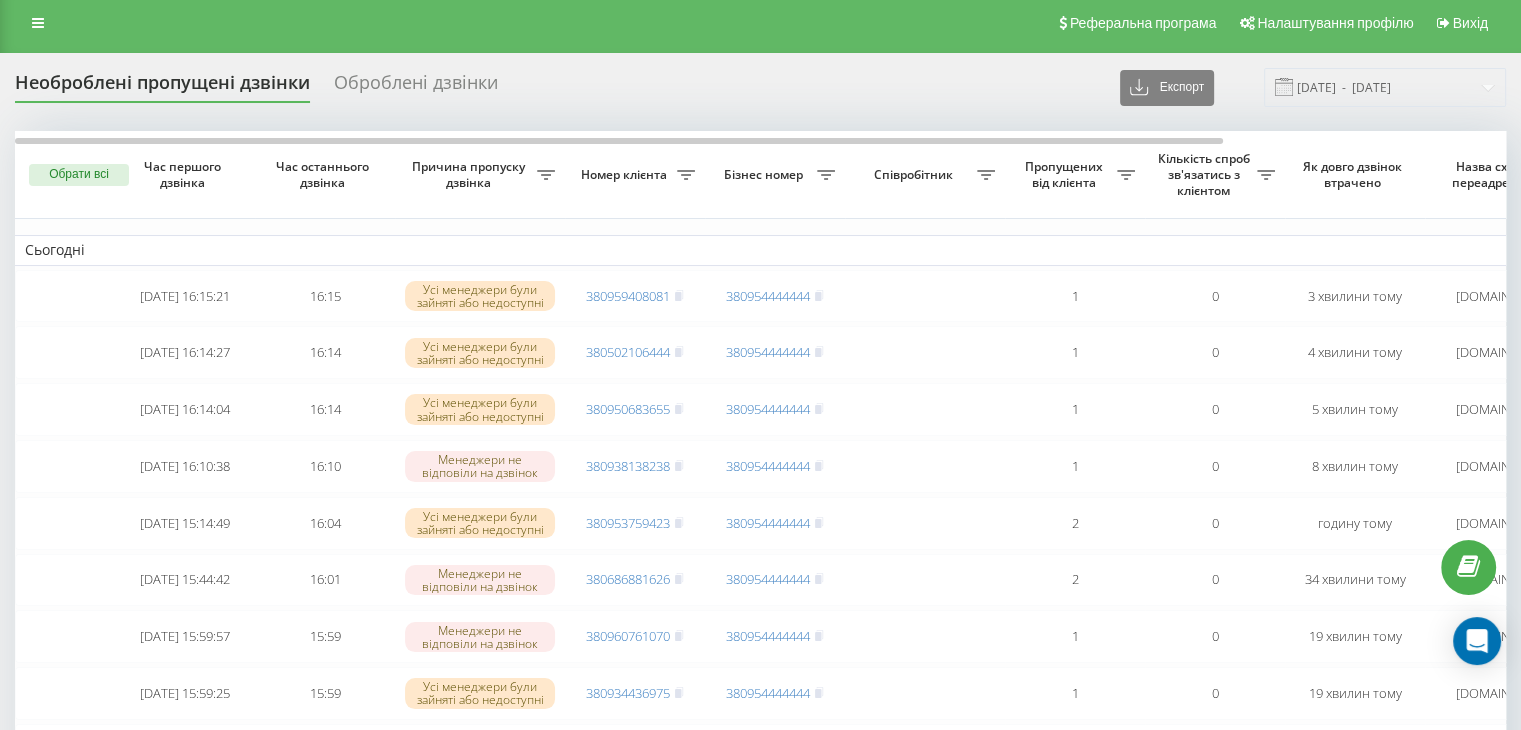 click on "Необроблені пропущені дзвінки Оброблені дзвінки Експорт .csv .xlsx 19.07.2025  -  19.07.2025" at bounding box center [760, 87] 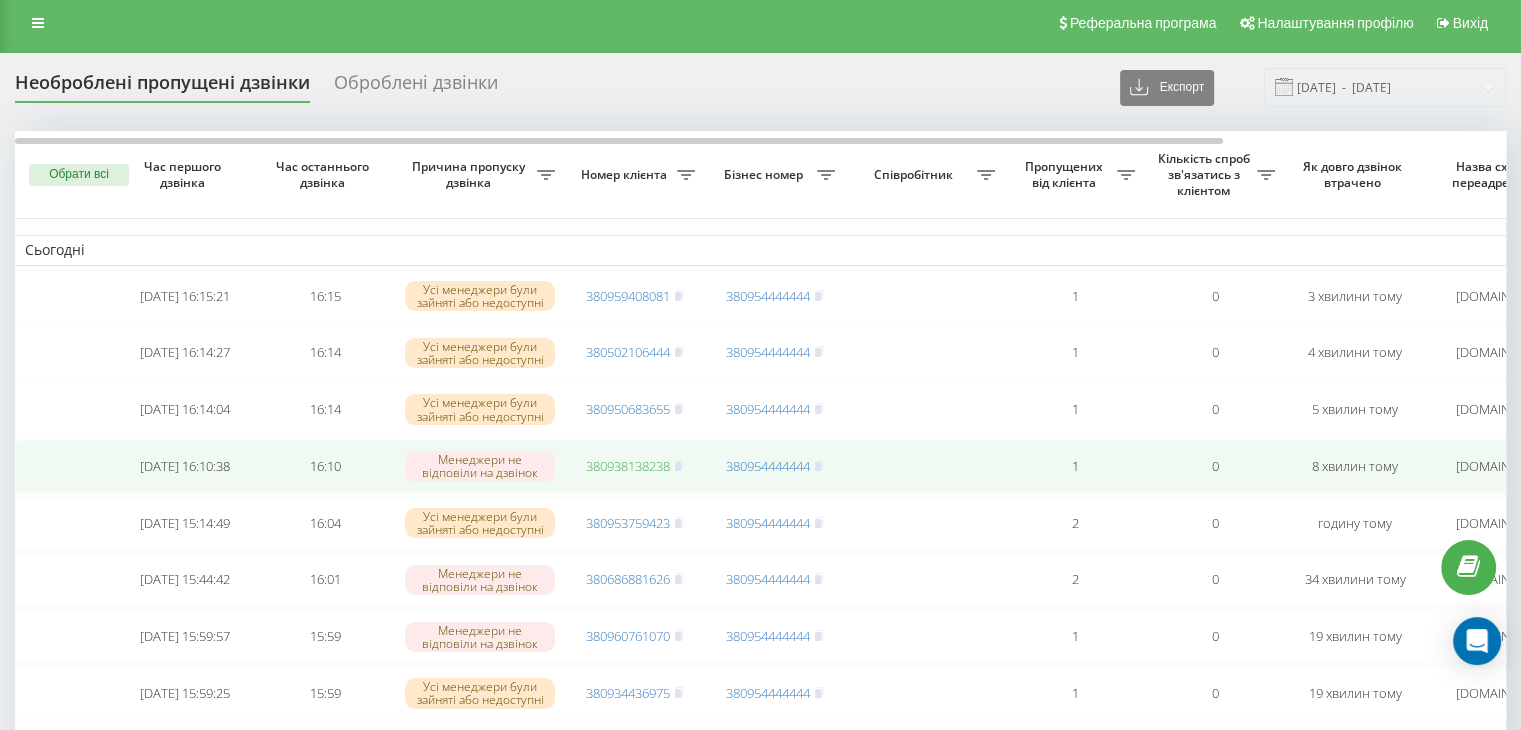 click on "380938138238" at bounding box center (628, 466) 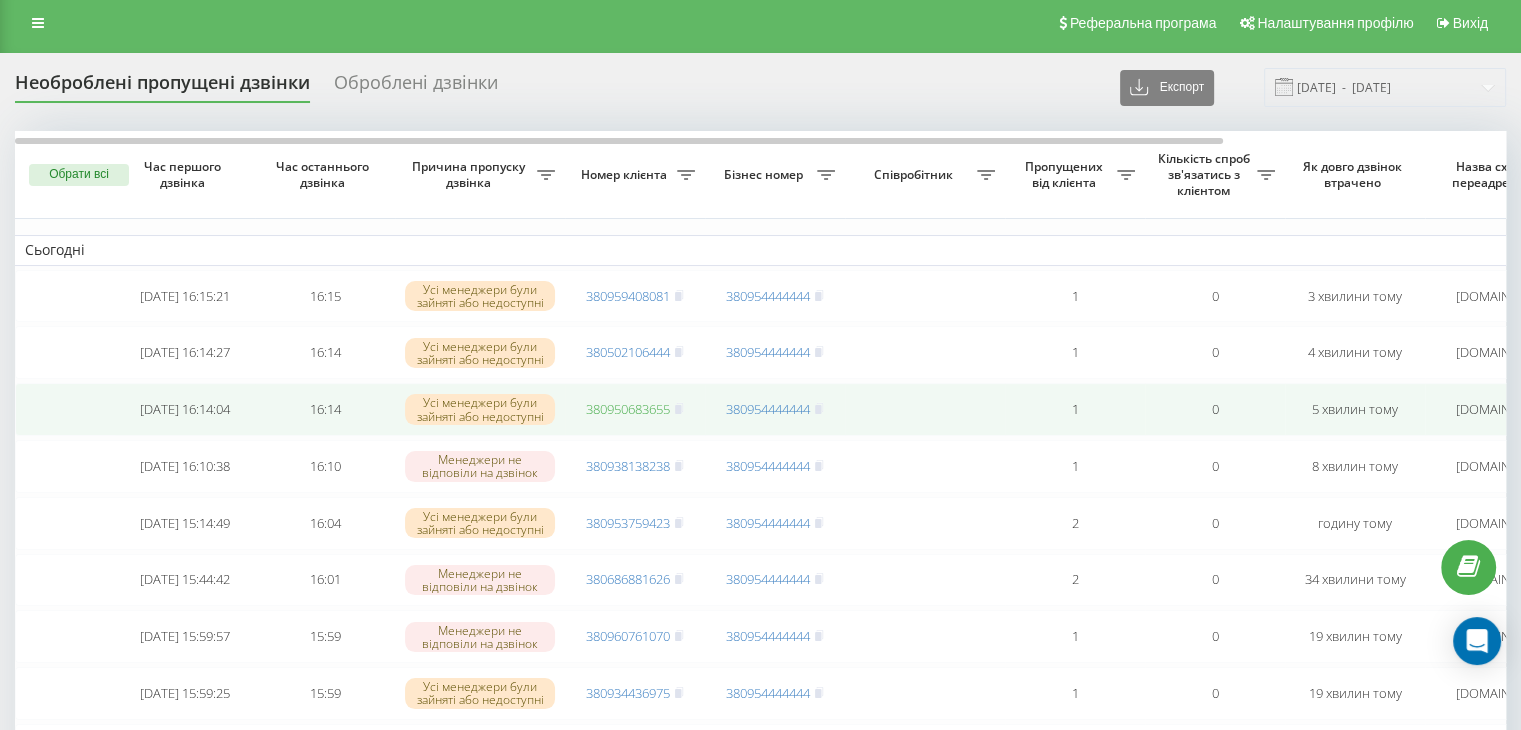 click on "380950683655" at bounding box center [628, 409] 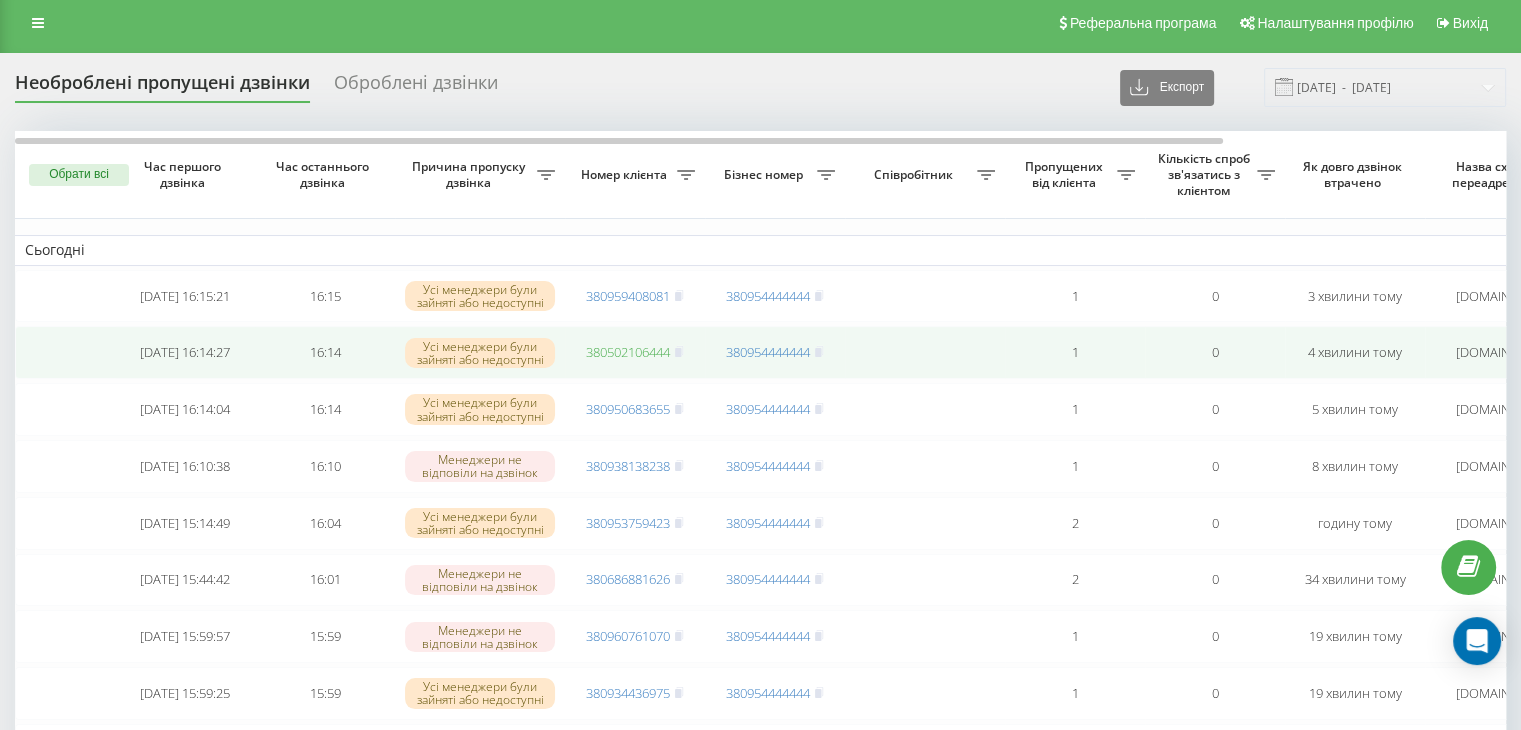 click on "380502106444" at bounding box center [628, 352] 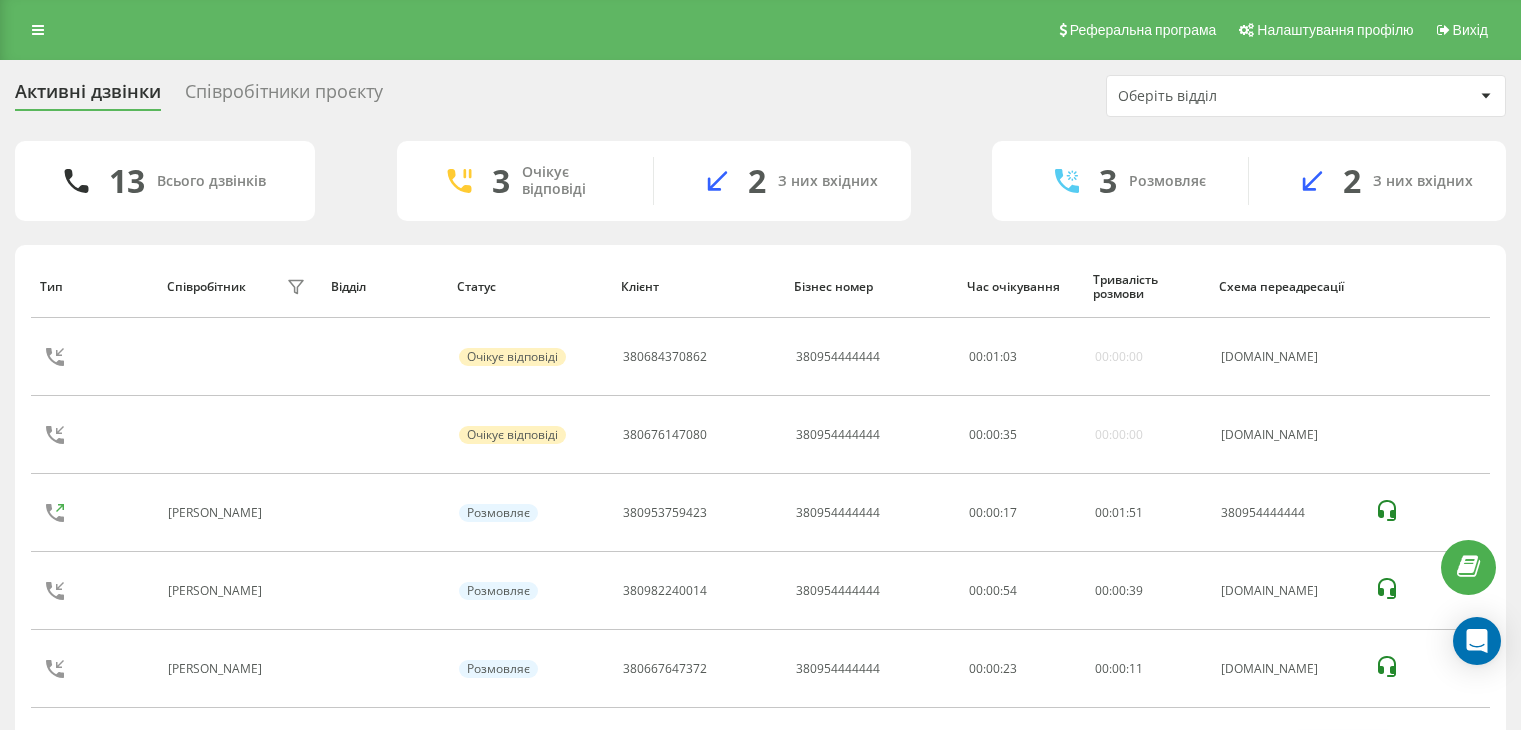 scroll, scrollTop: 0, scrollLeft: 0, axis: both 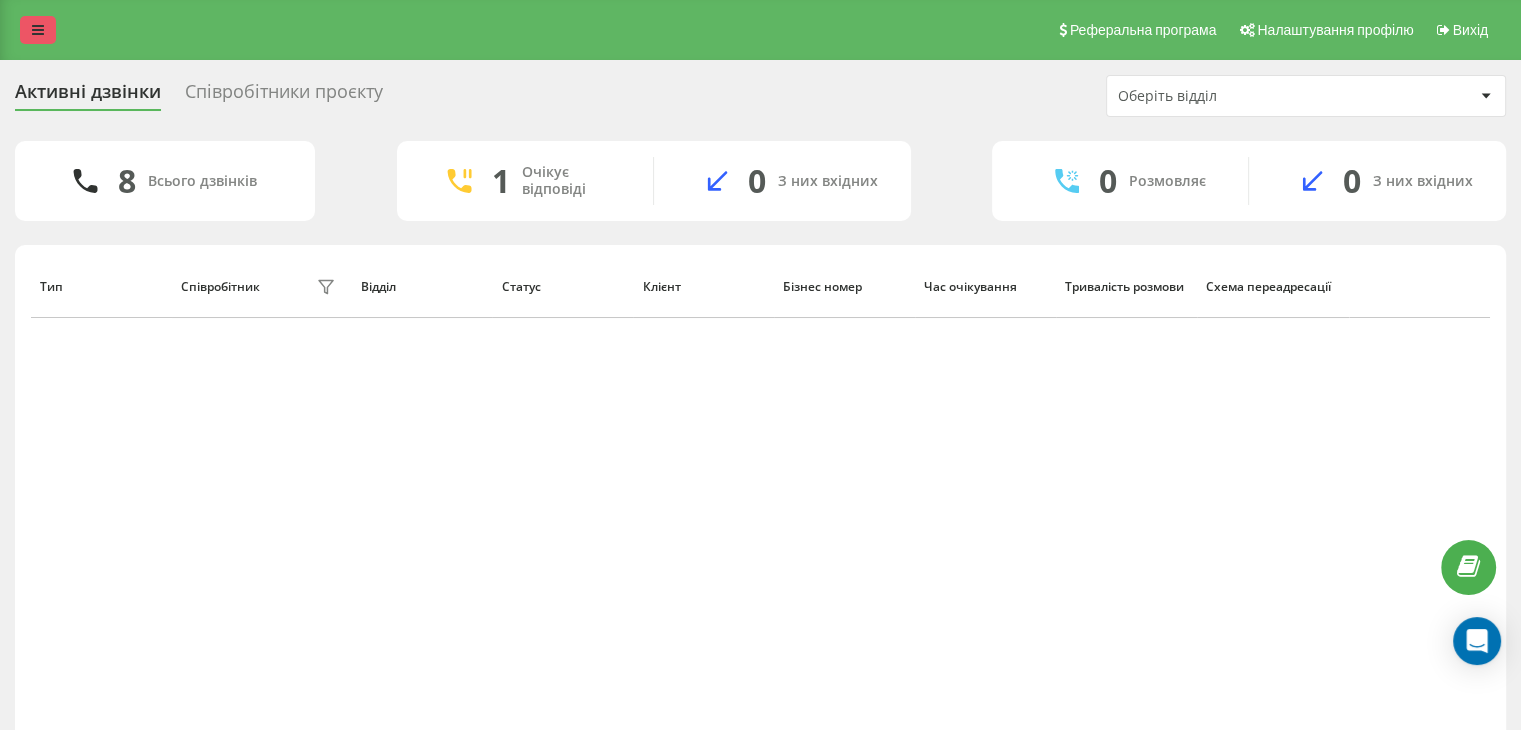 click at bounding box center (38, 30) 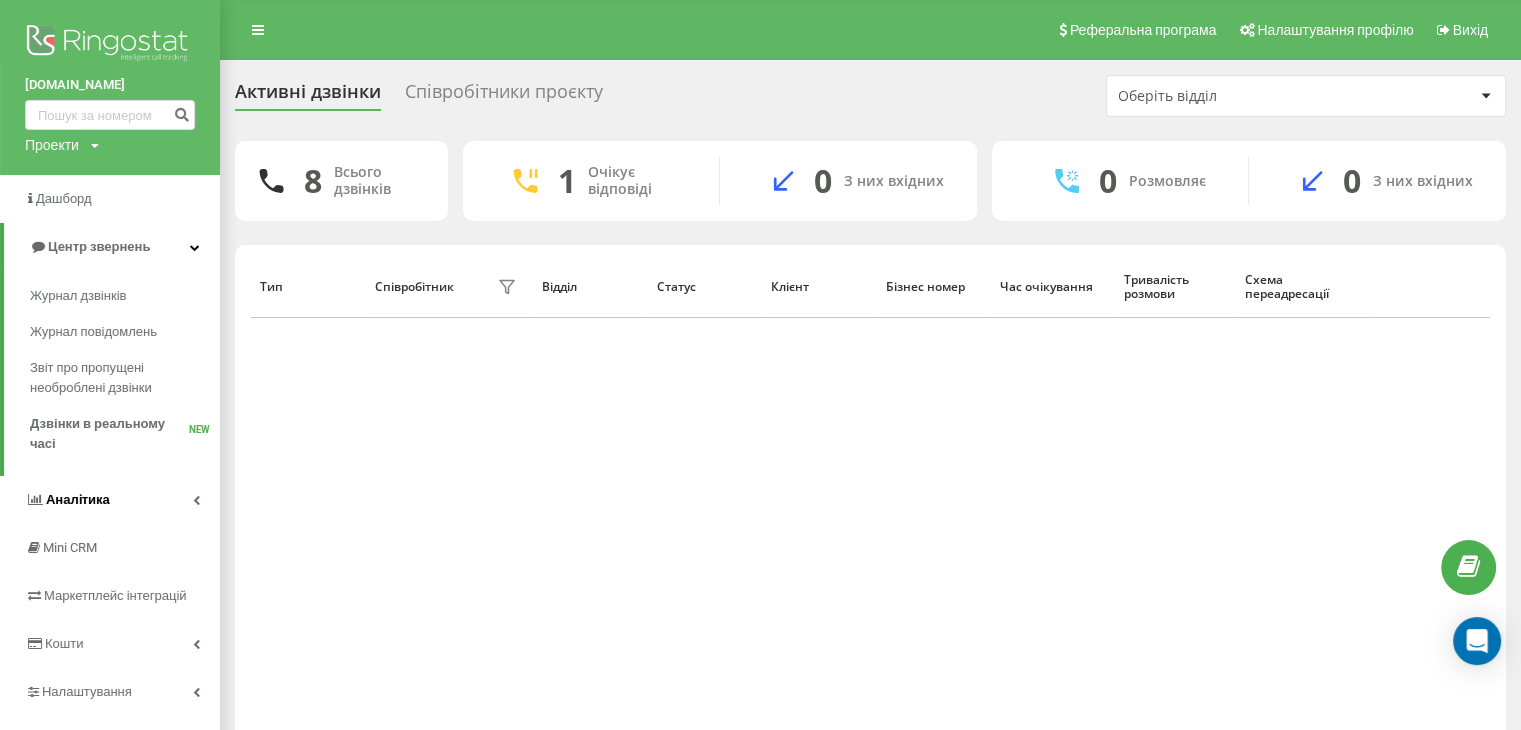 click on "Аналiтика" at bounding box center (110, 500) 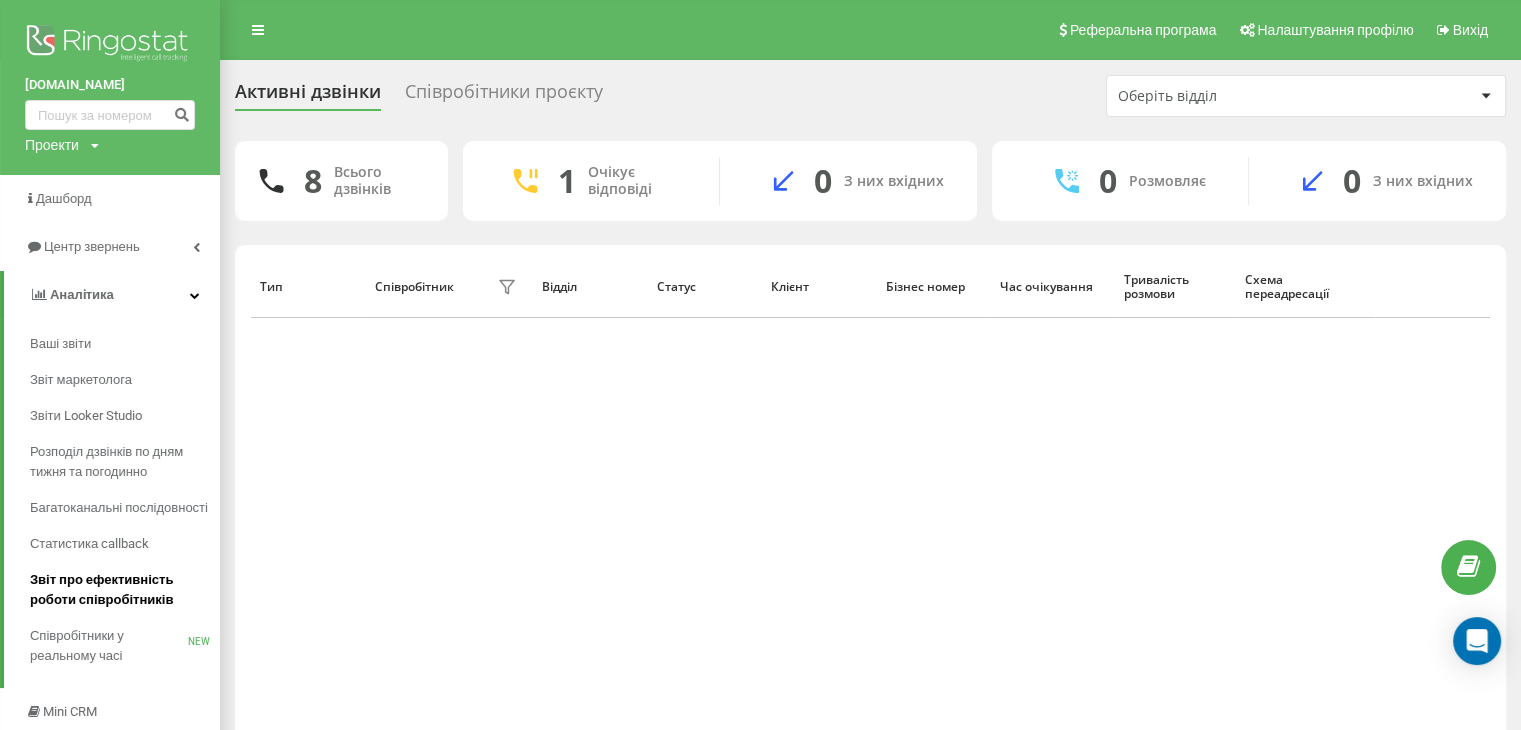 click on "Звіт про ефективність роботи співробітників" at bounding box center (120, 590) 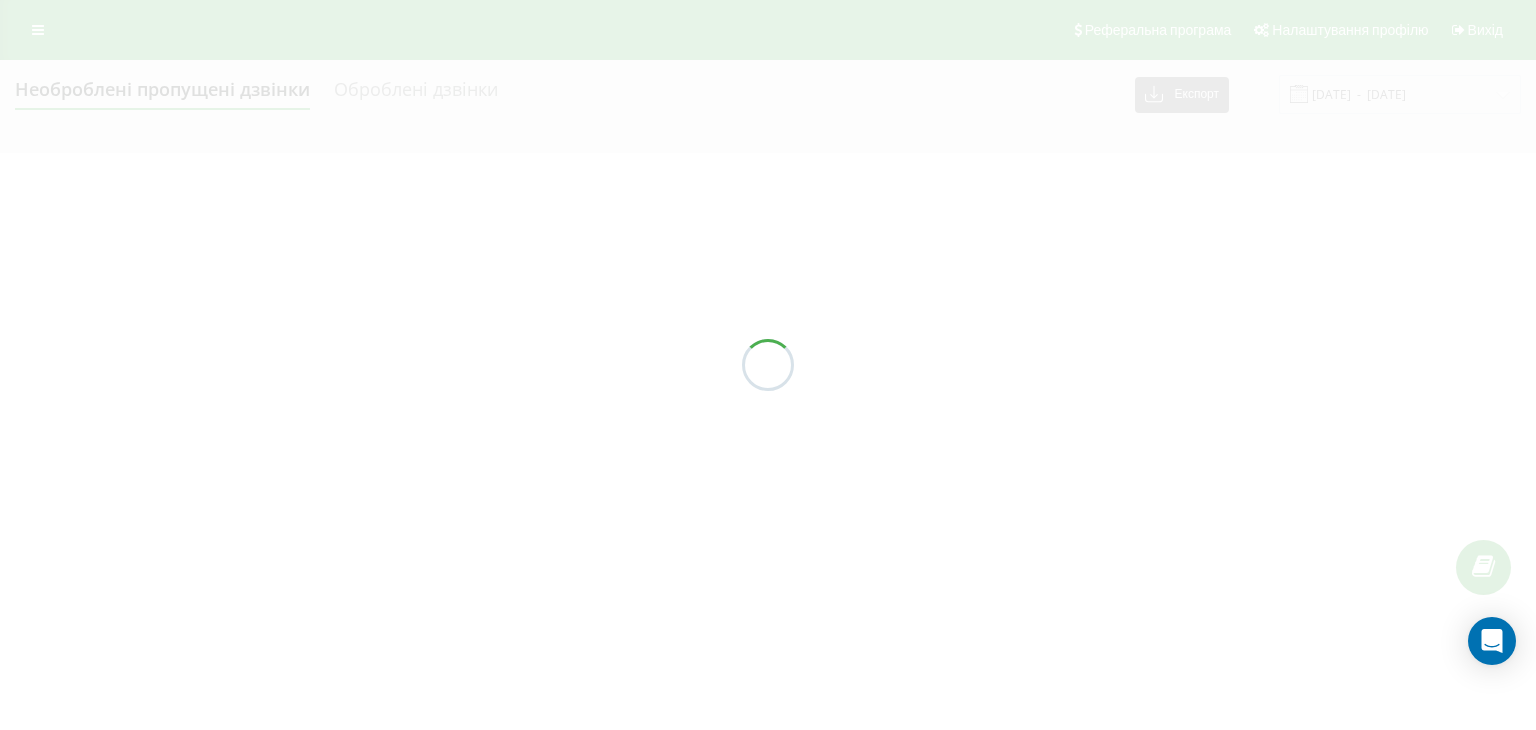 scroll, scrollTop: 0, scrollLeft: 0, axis: both 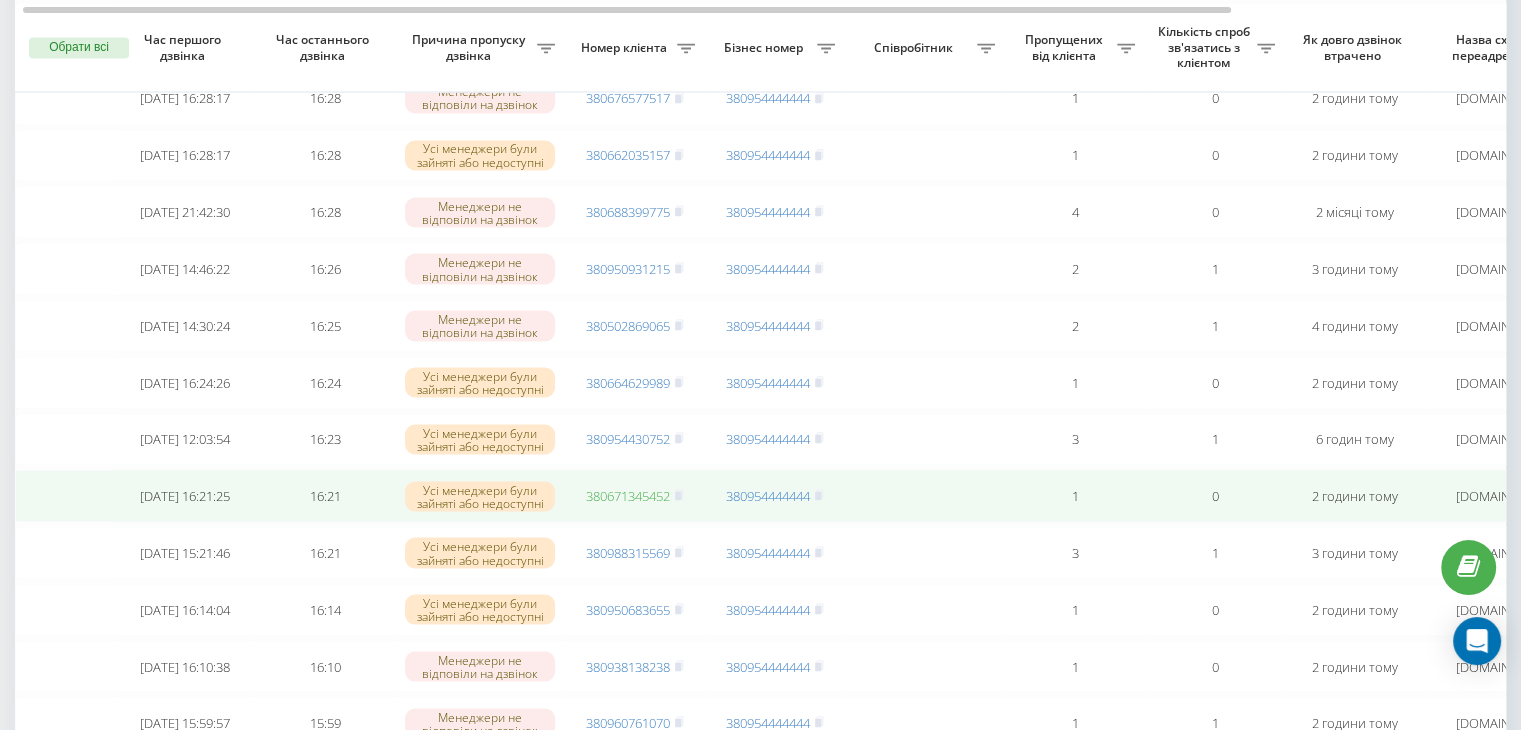 click on "380671345452" at bounding box center (628, 495) 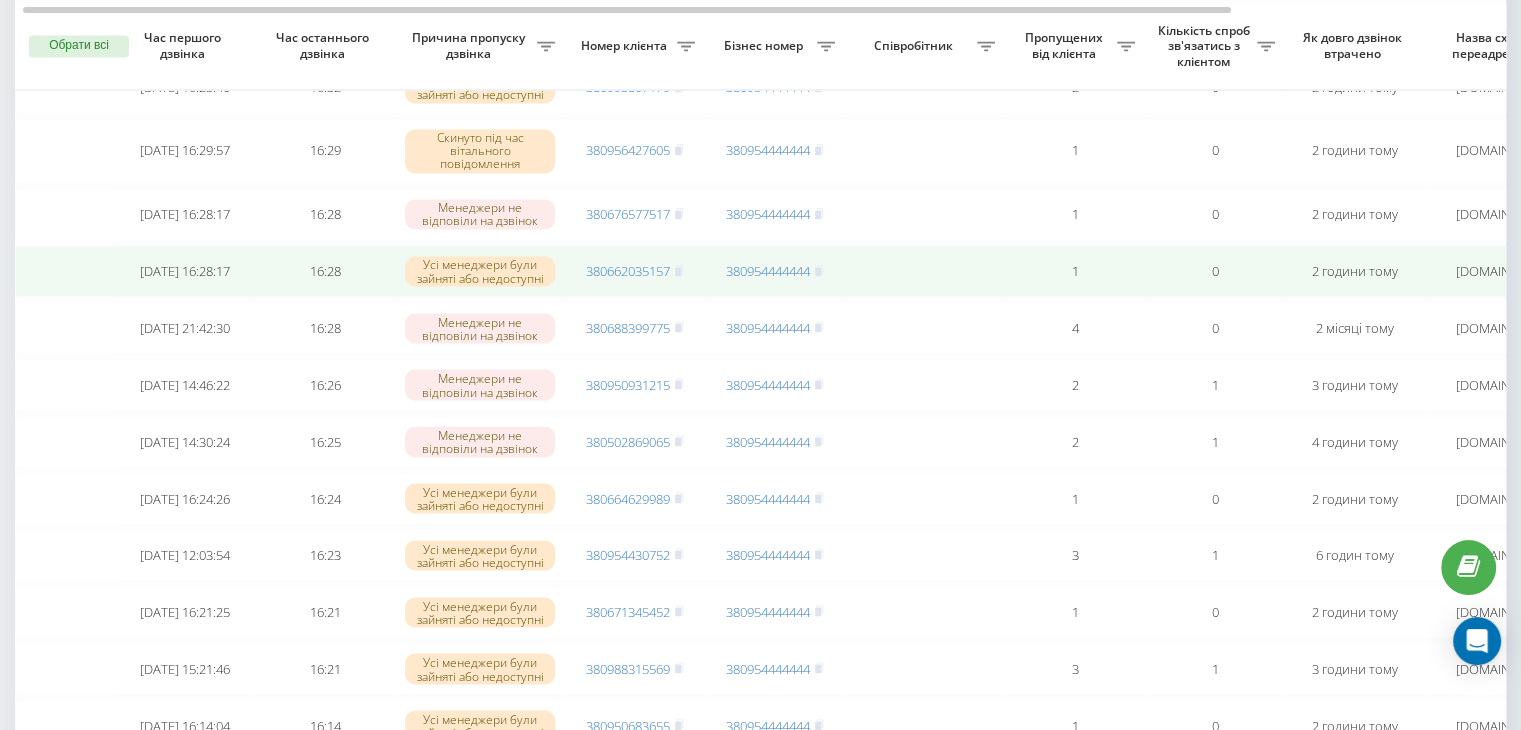 scroll, scrollTop: 3520, scrollLeft: 0, axis: vertical 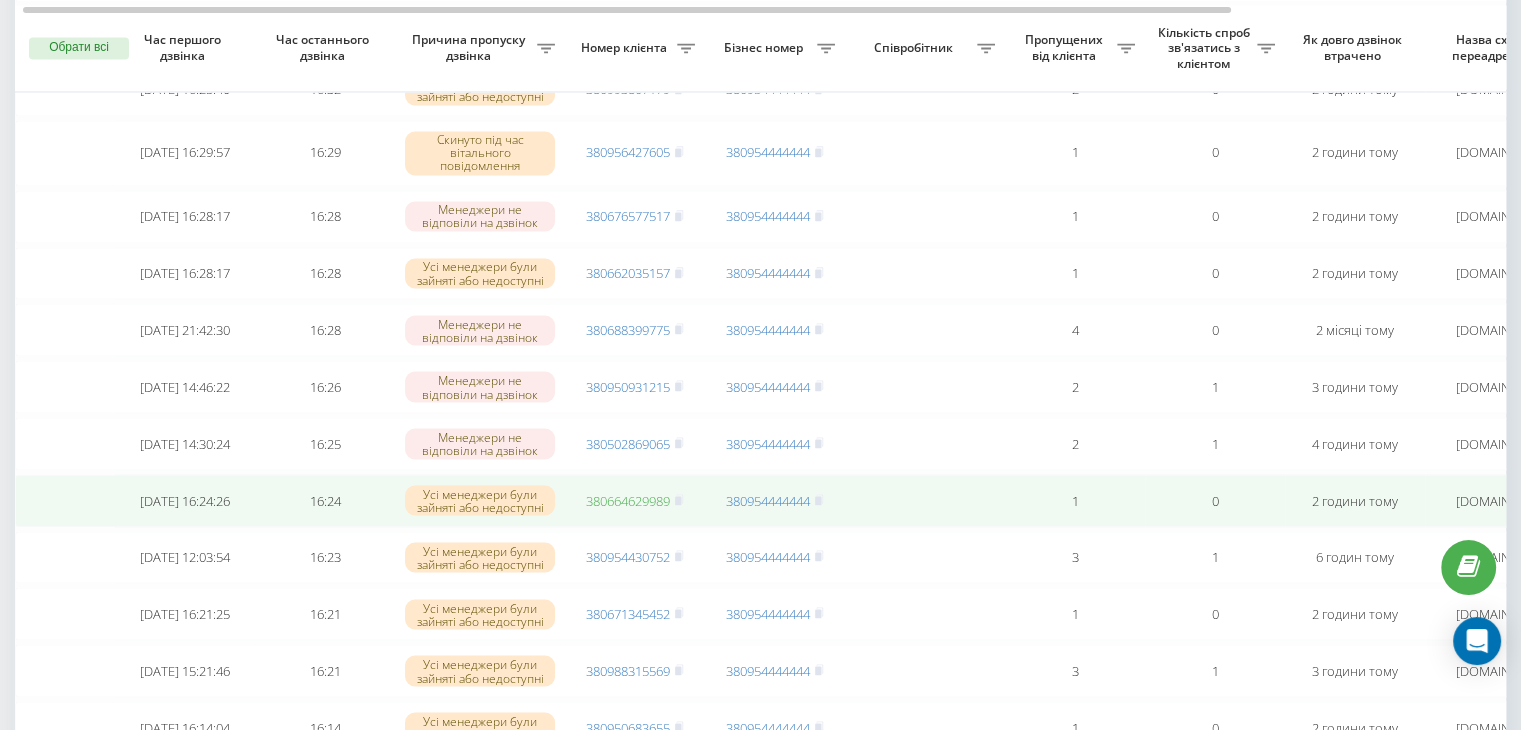 click on "380664629989" at bounding box center (628, 500) 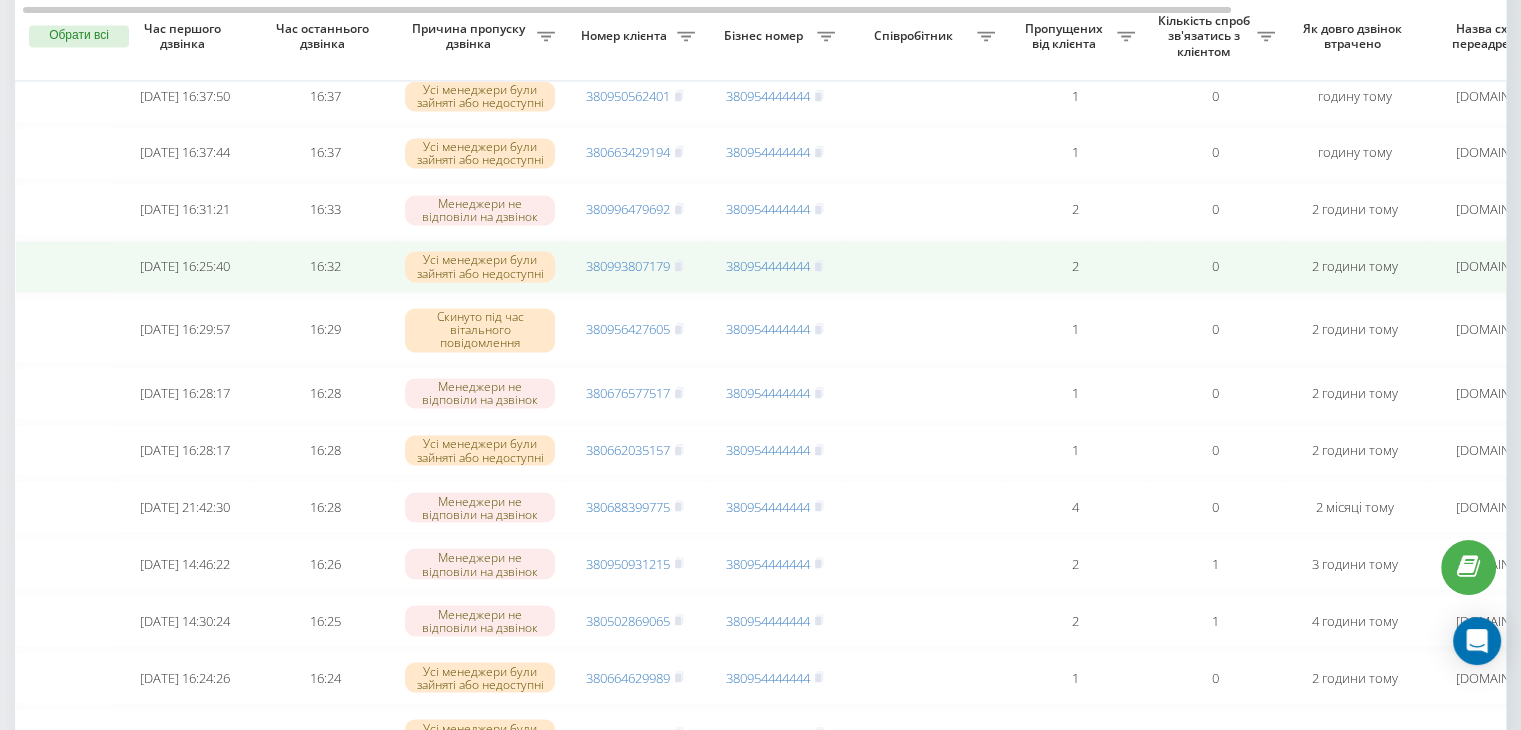 scroll, scrollTop: 3330, scrollLeft: 0, axis: vertical 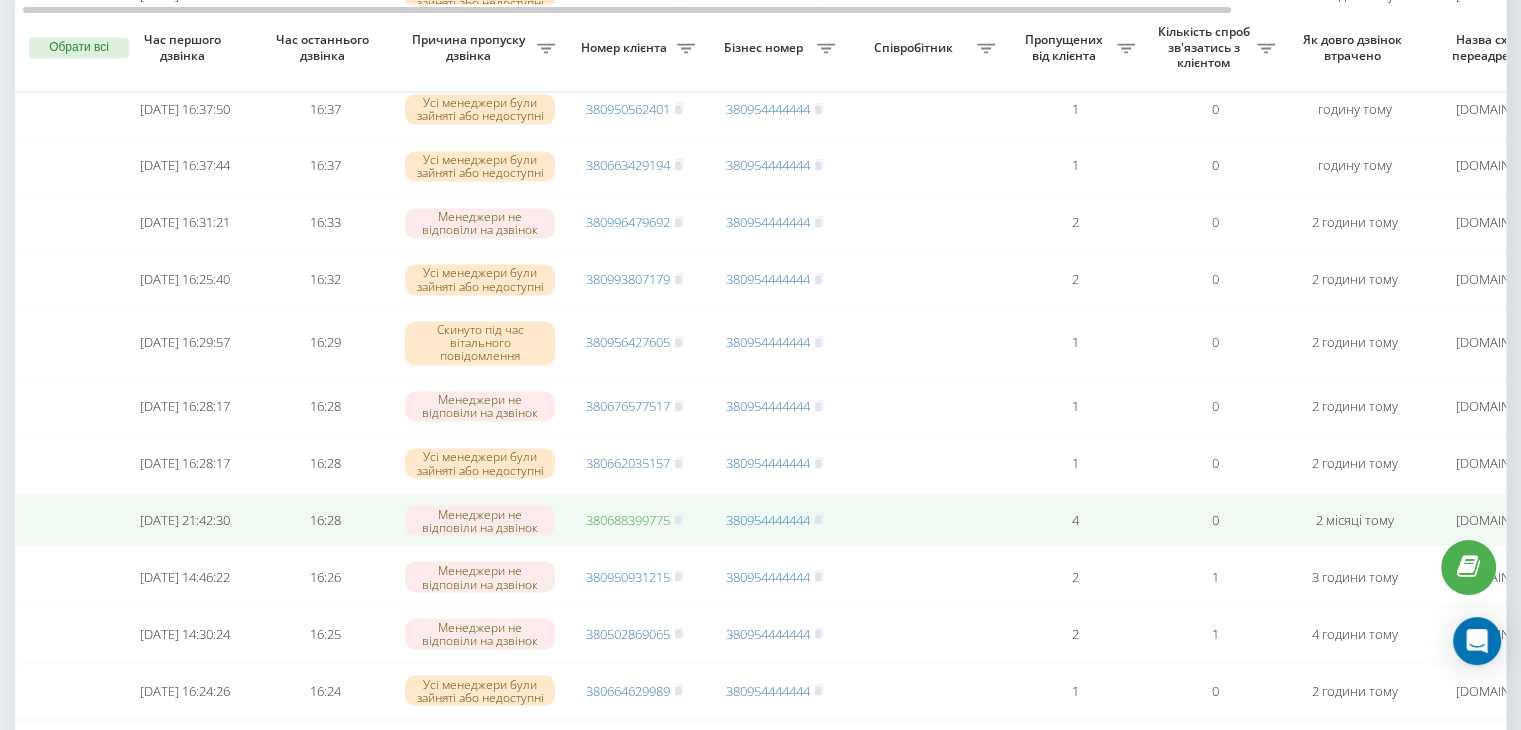 click on "380688399775" at bounding box center (628, 519) 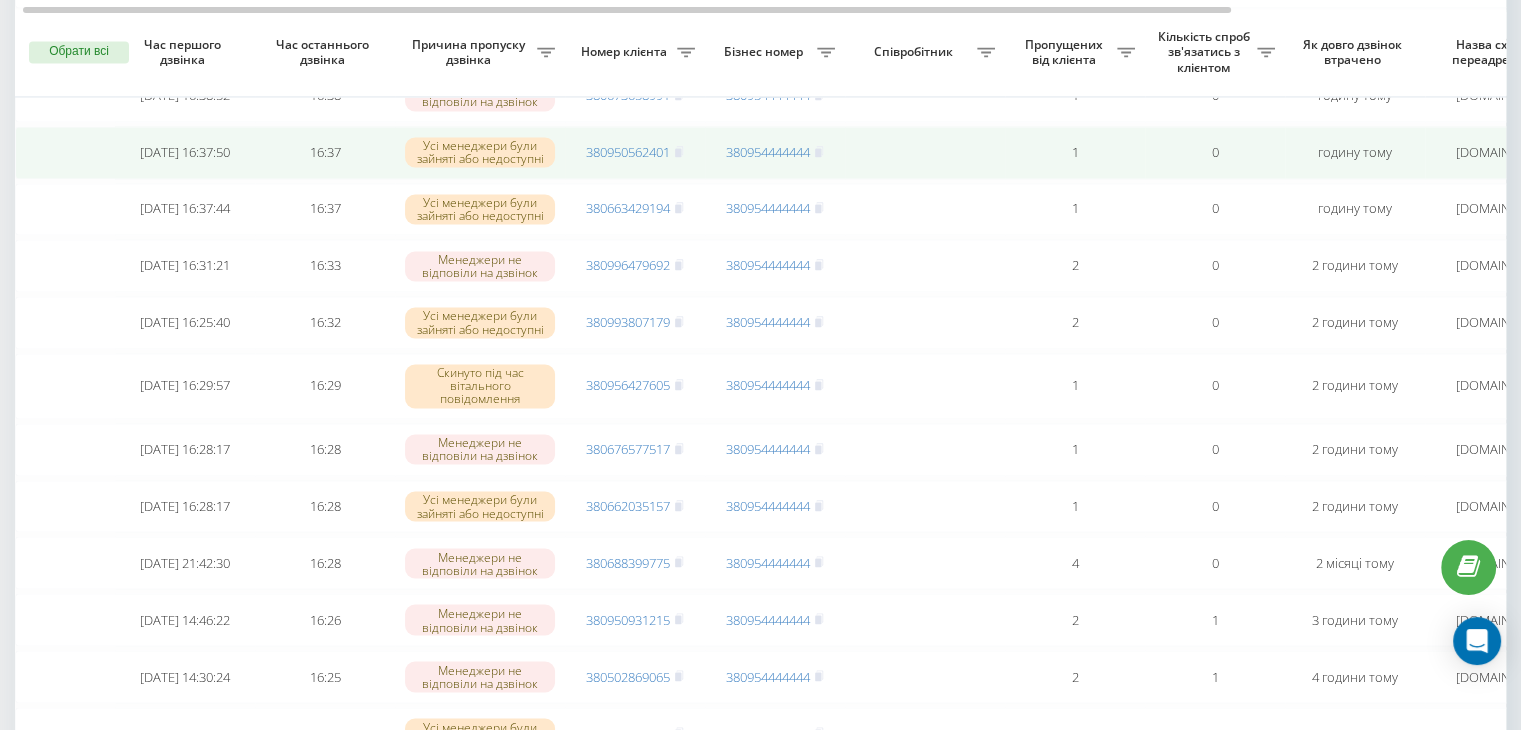 scroll, scrollTop: 3286, scrollLeft: 0, axis: vertical 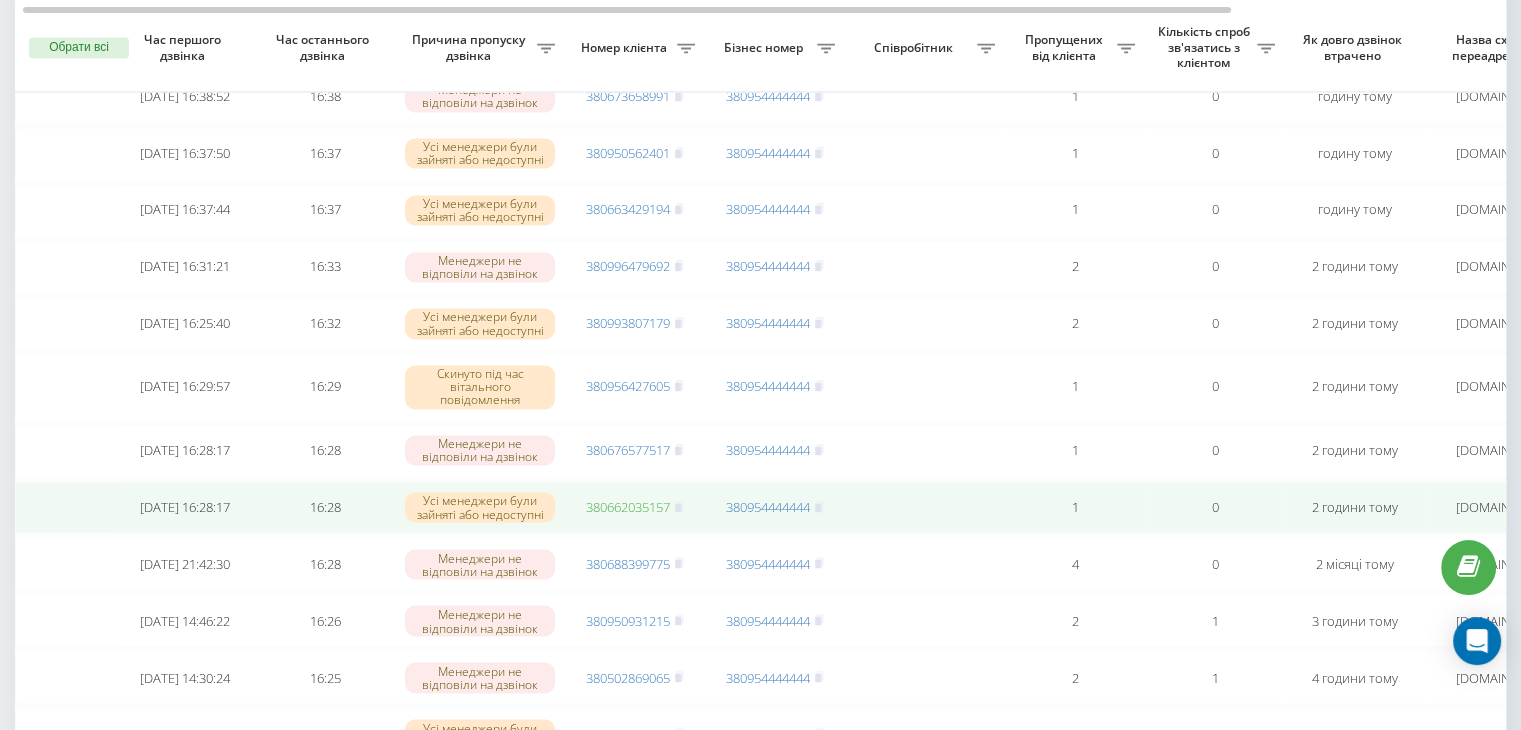 click on "380662035157" at bounding box center [628, 507] 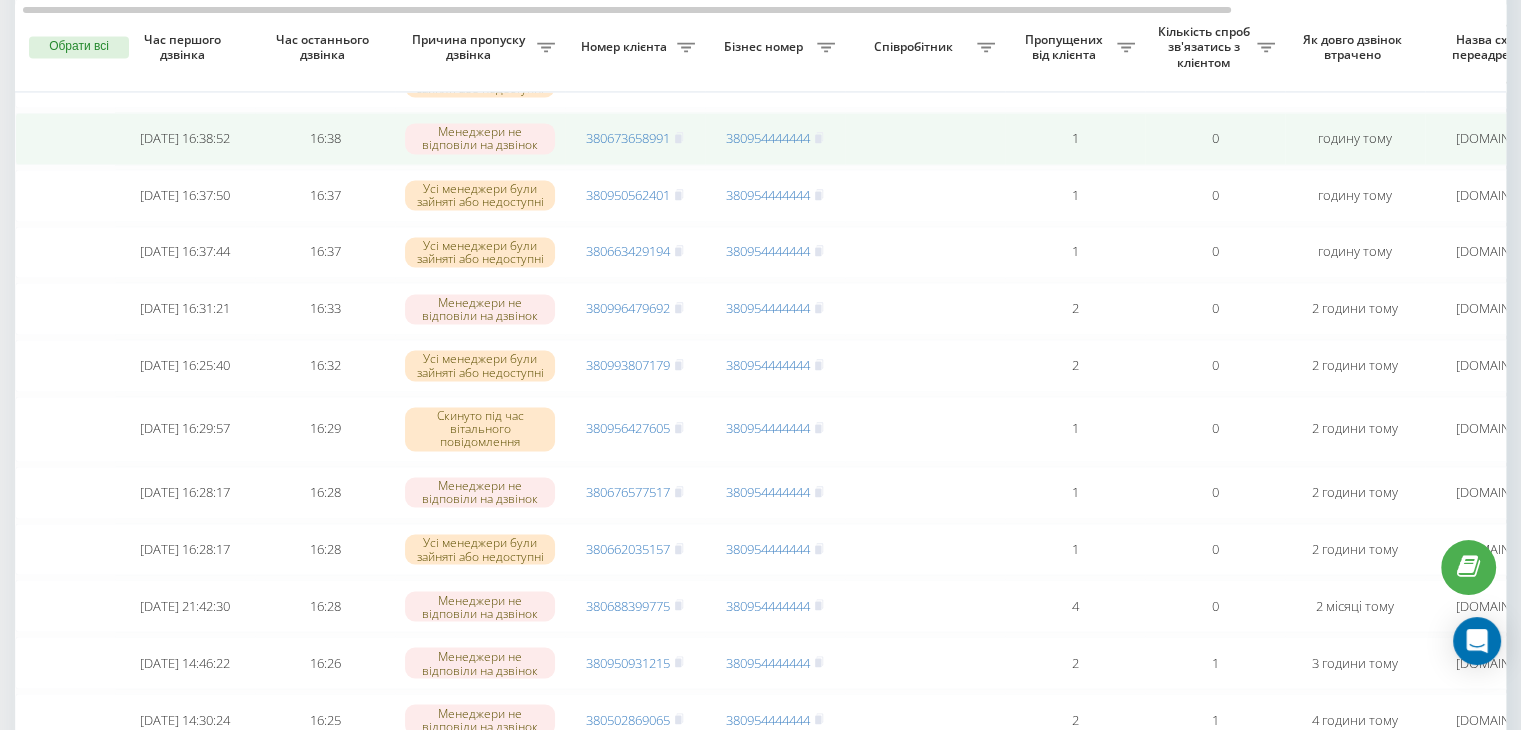 scroll, scrollTop: 3243, scrollLeft: 0, axis: vertical 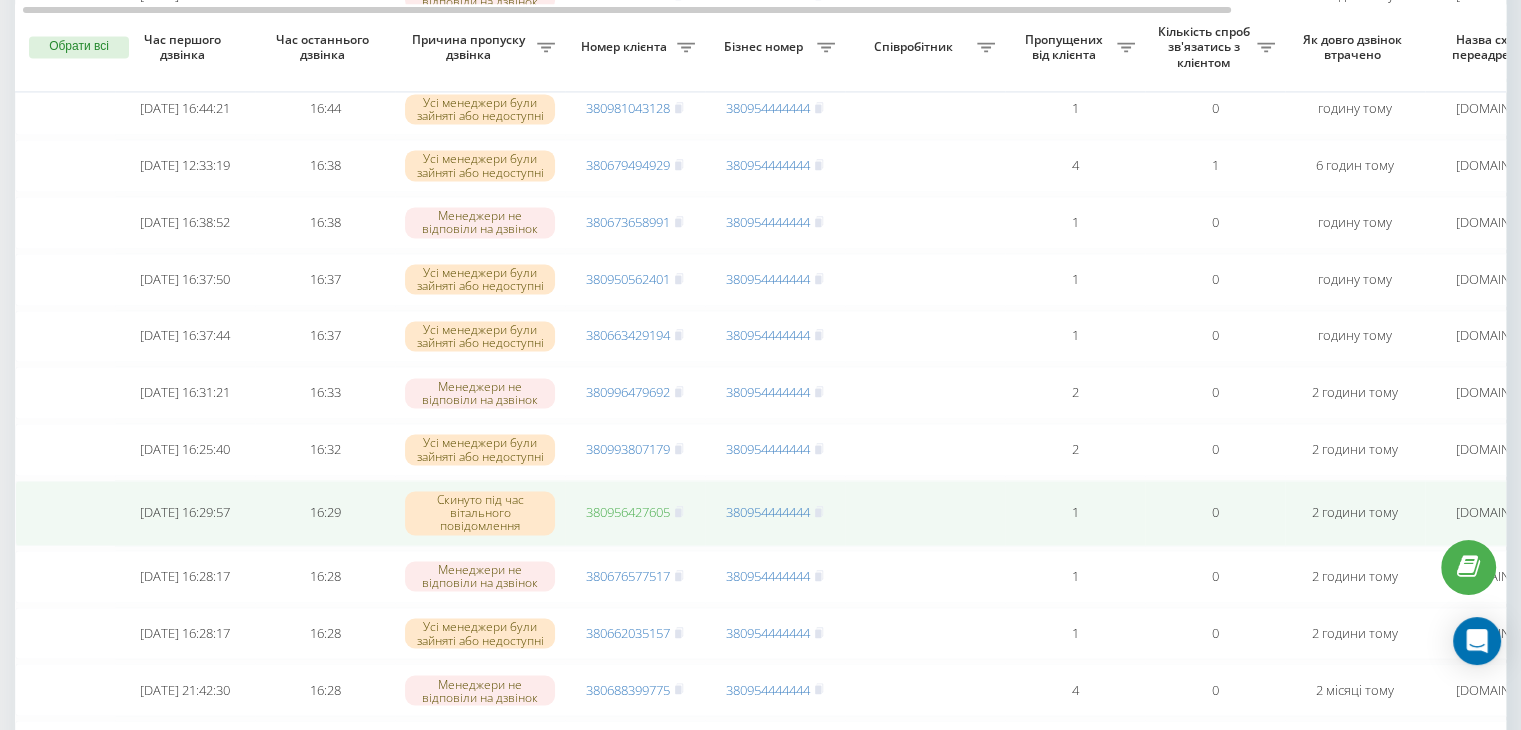 click on "380956427605" at bounding box center (628, 512) 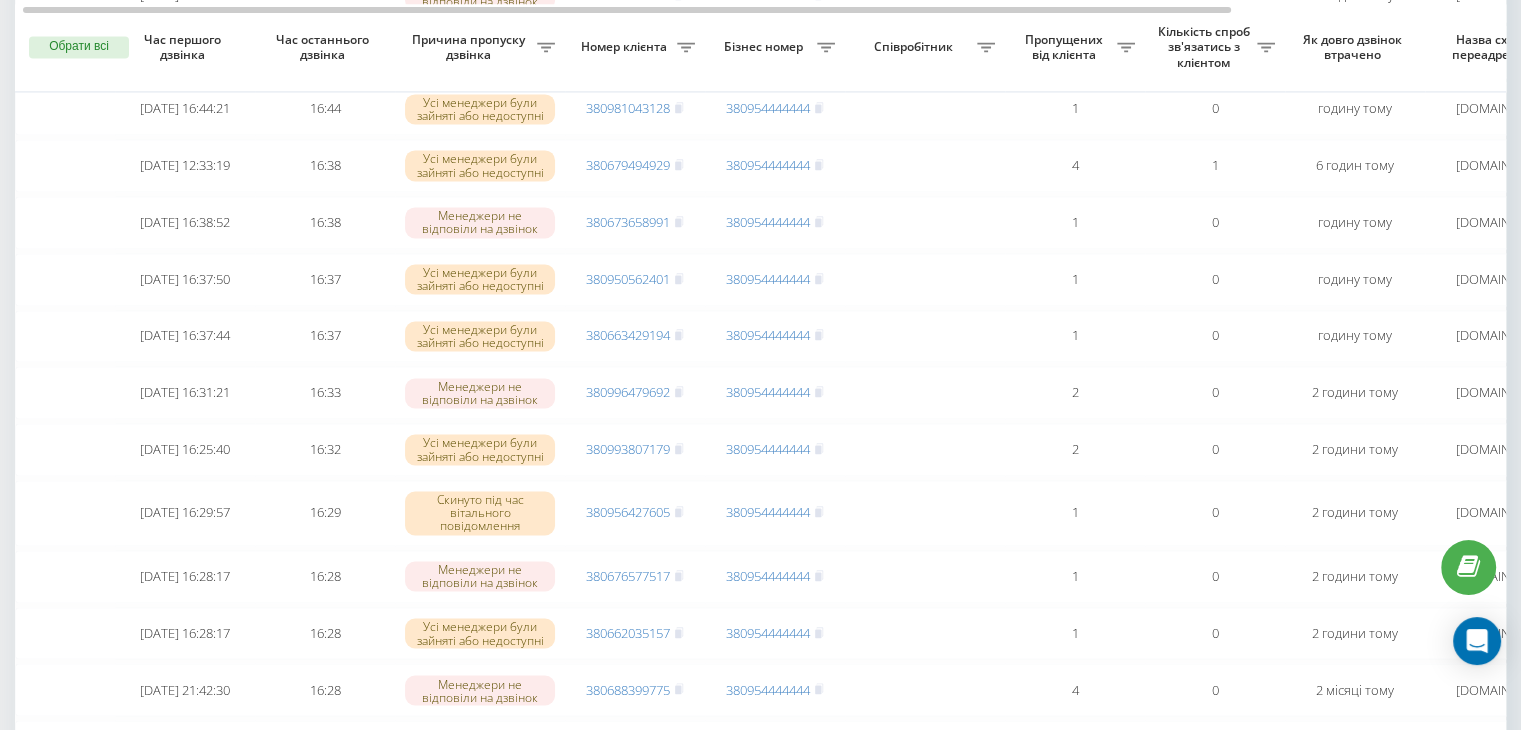 click on "Номер клієнта" at bounding box center [635, 48] 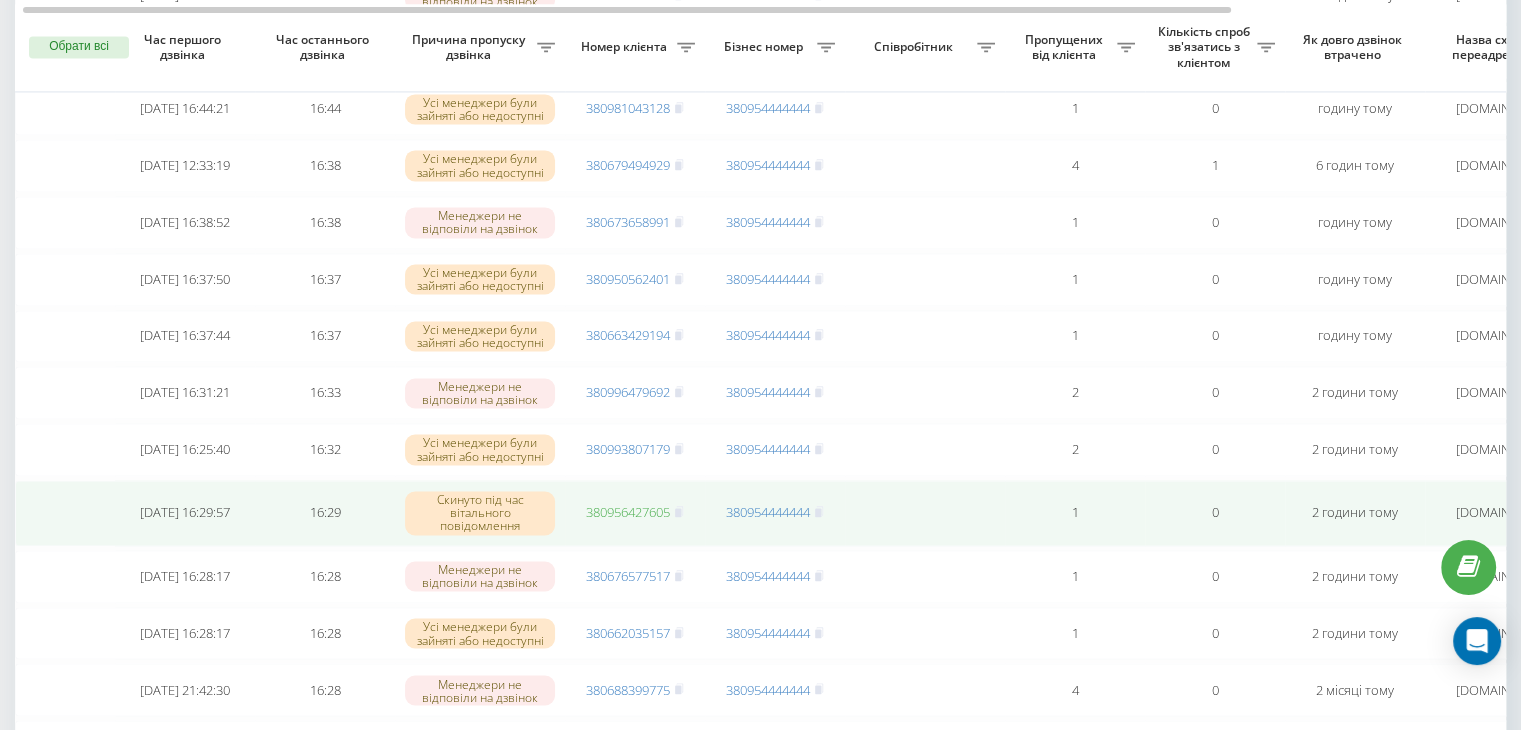 click on "380956427605" at bounding box center (628, 512) 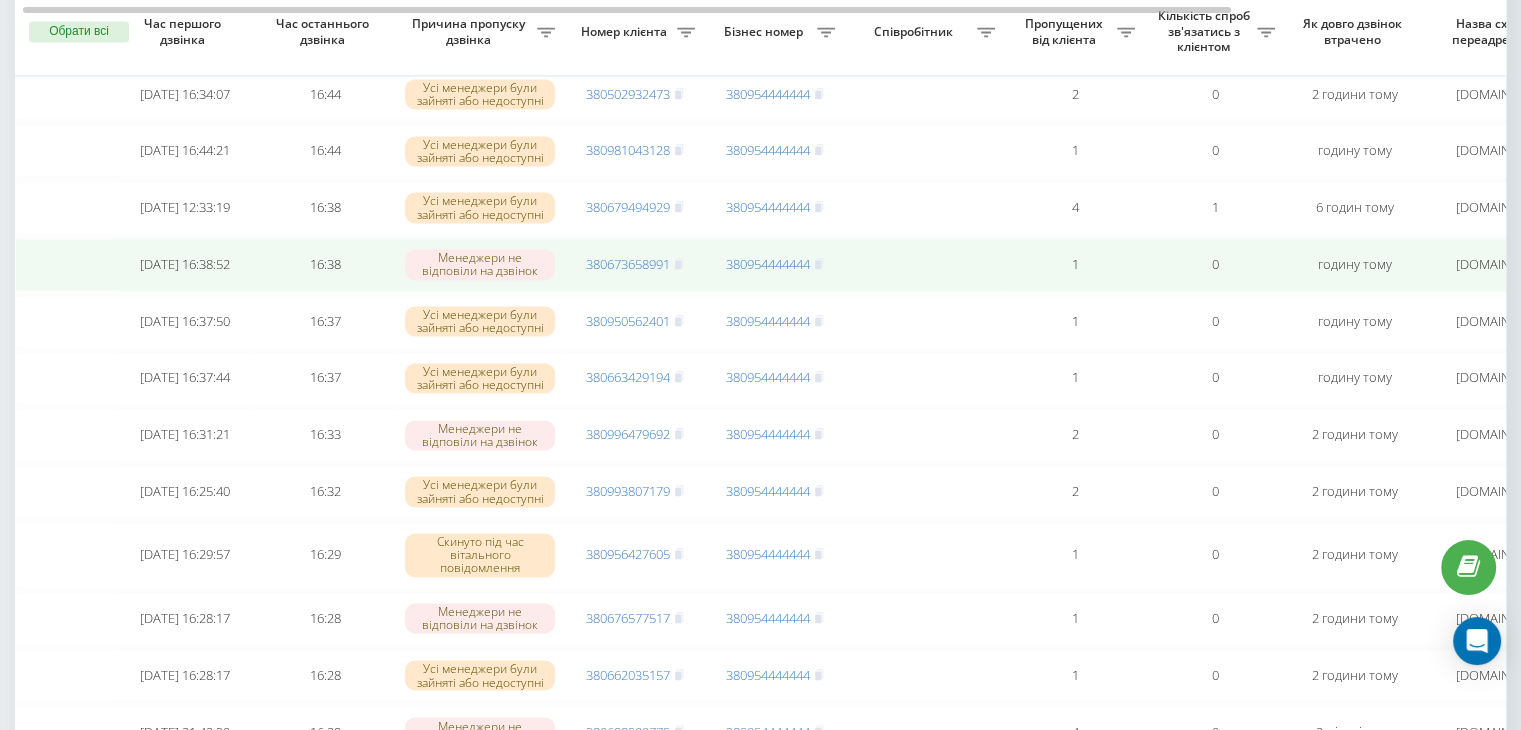 scroll, scrollTop: 3092, scrollLeft: 0, axis: vertical 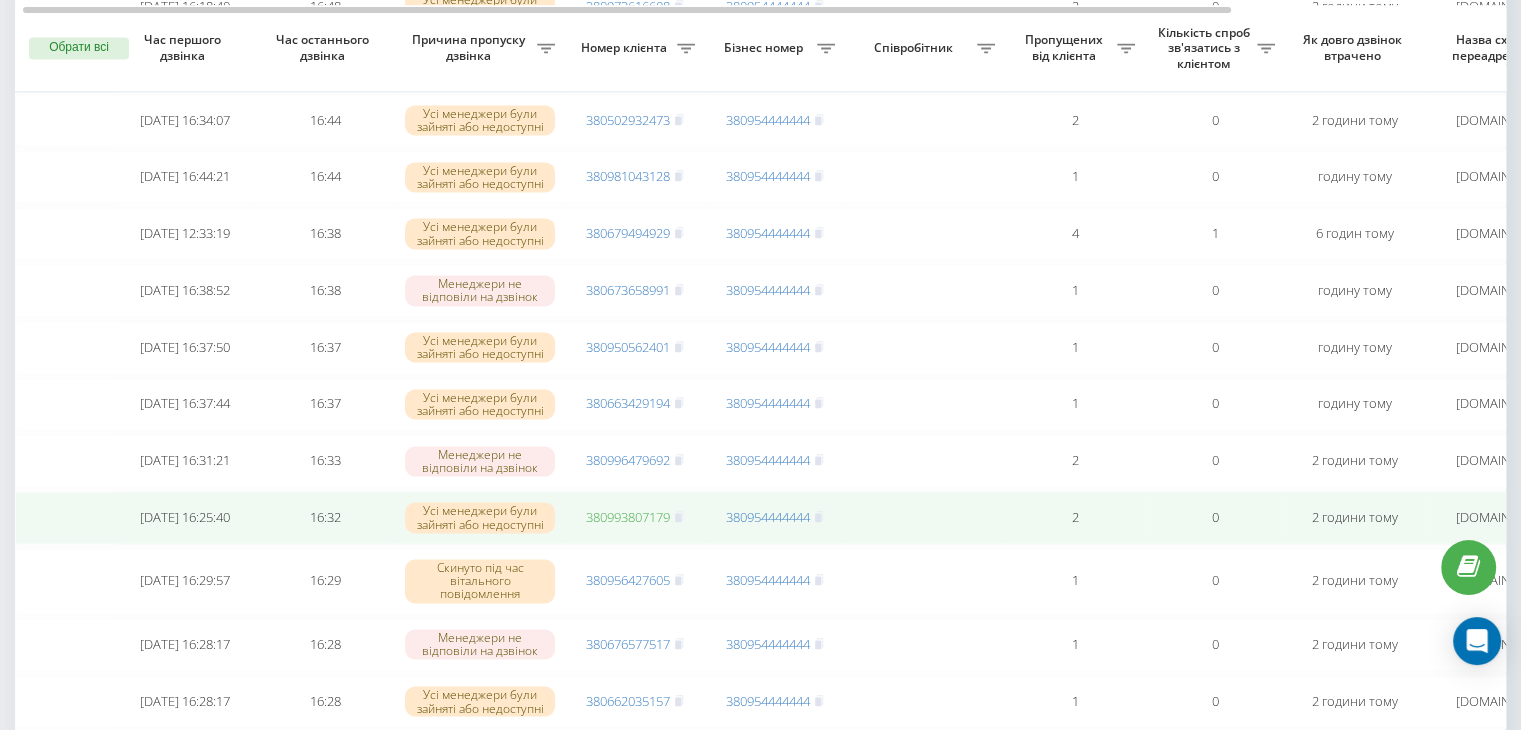 click on "380993807179" at bounding box center (628, 517) 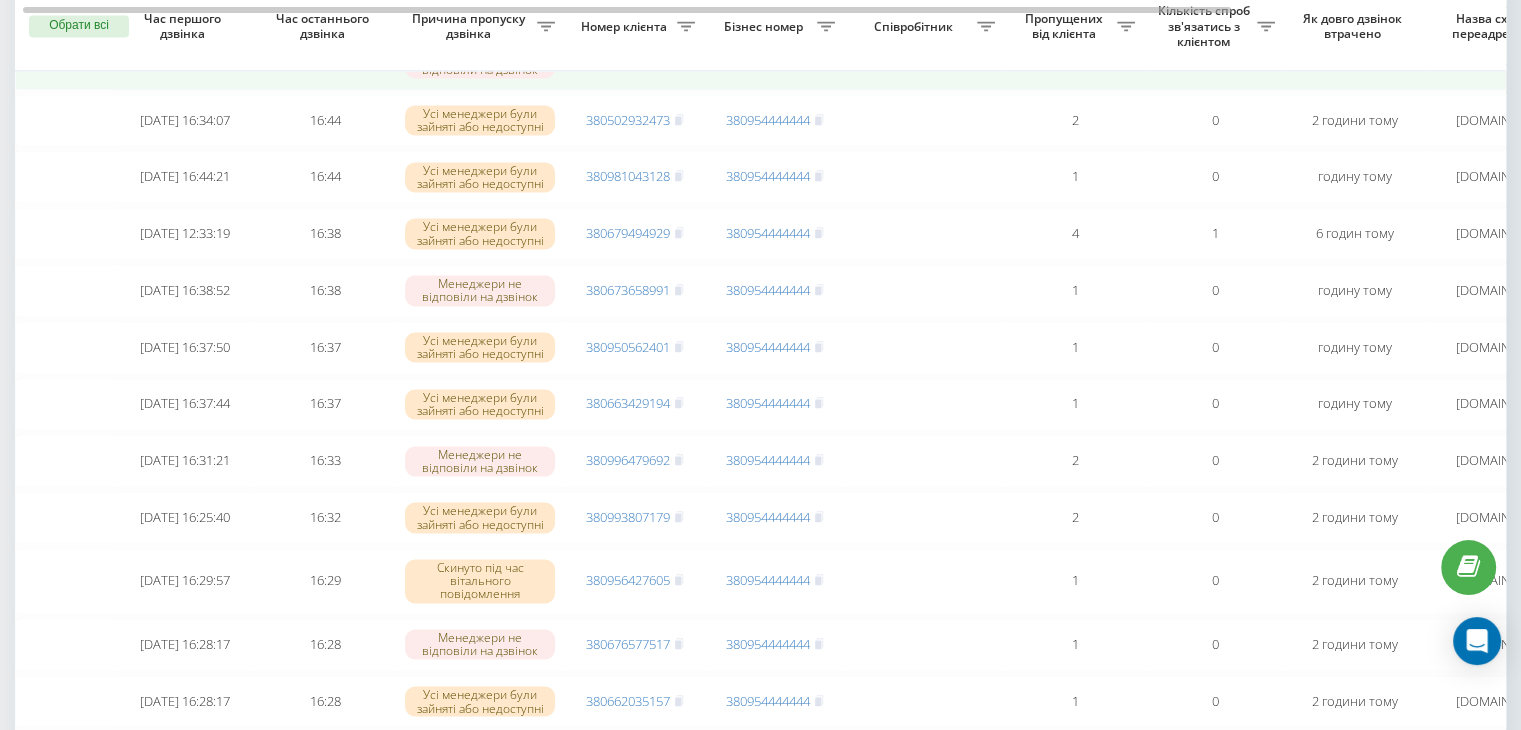 scroll, scrollTop: 0, scrollLeft: 0, axis: both 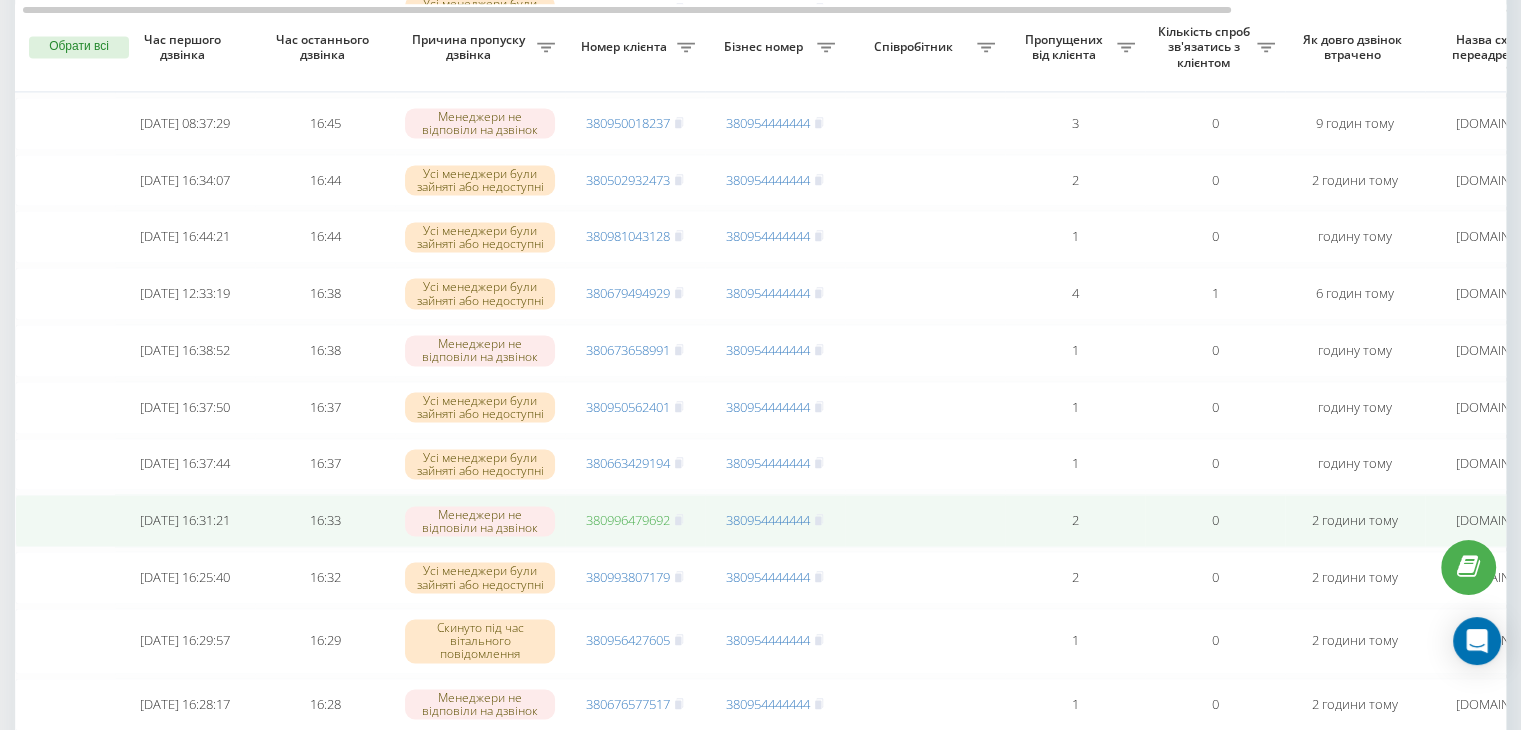 click on "380996479692" at bounding box center [628, 520] 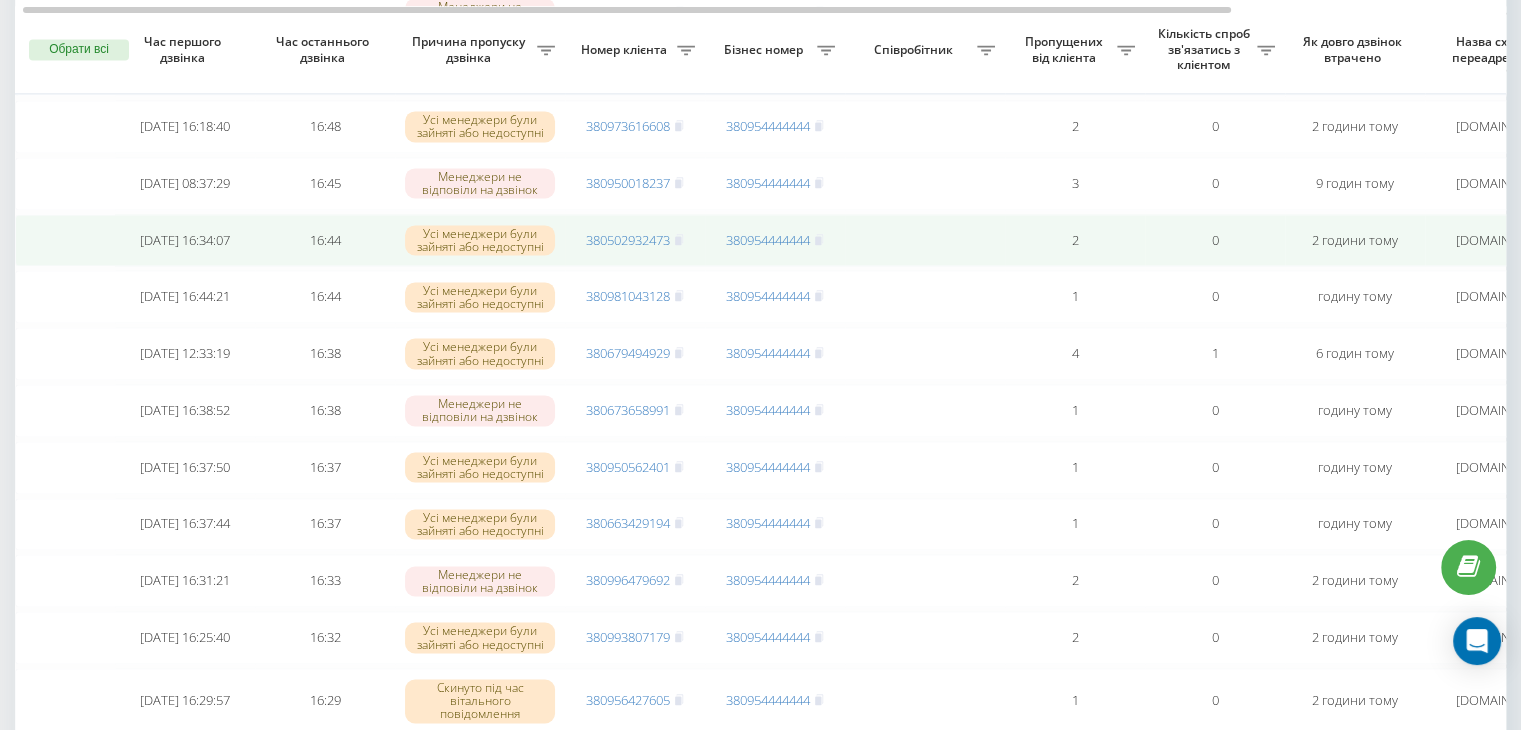 scroll, scrollTop: 2974, scrollLeft: 0, axis: vertical 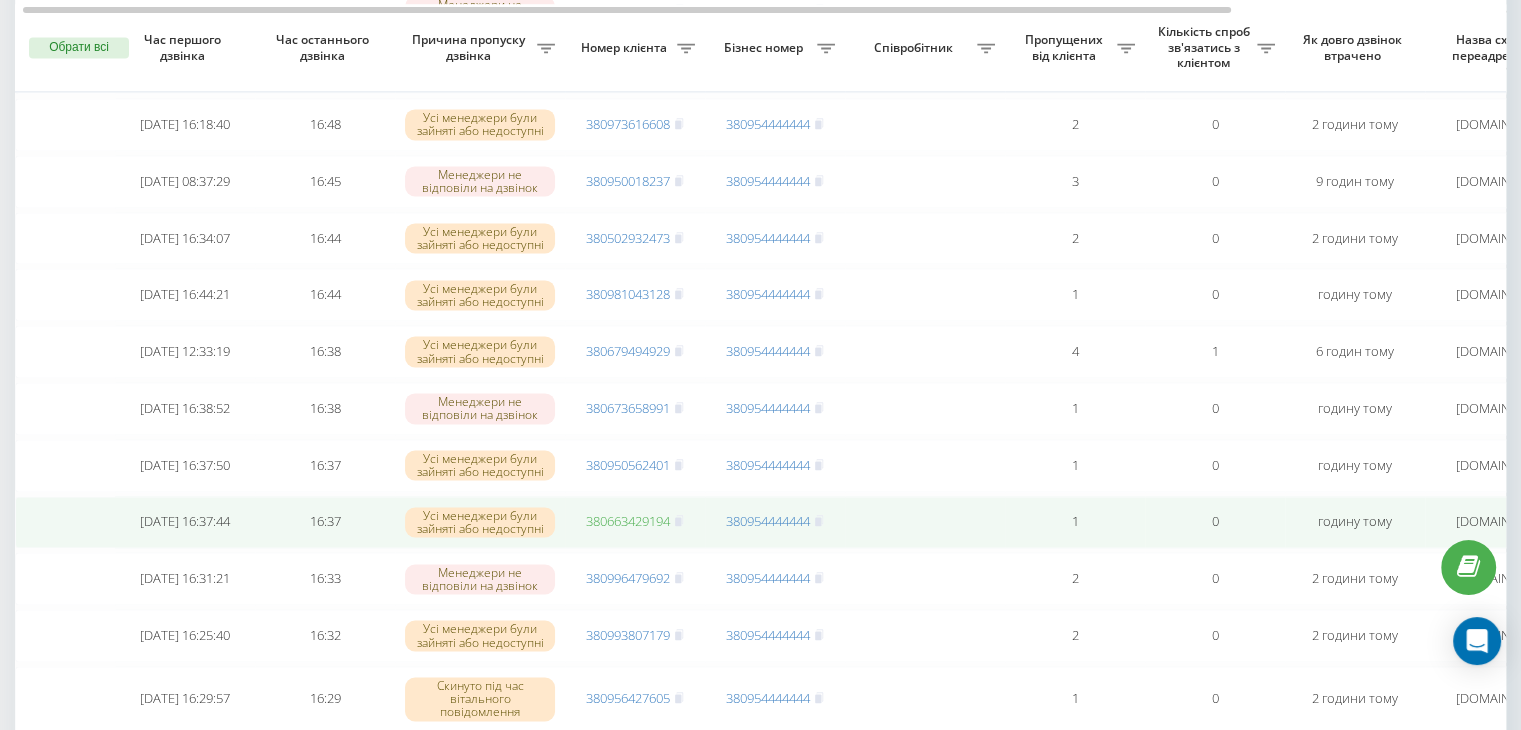 click on "380663429194" at bounding box center (628, 521) 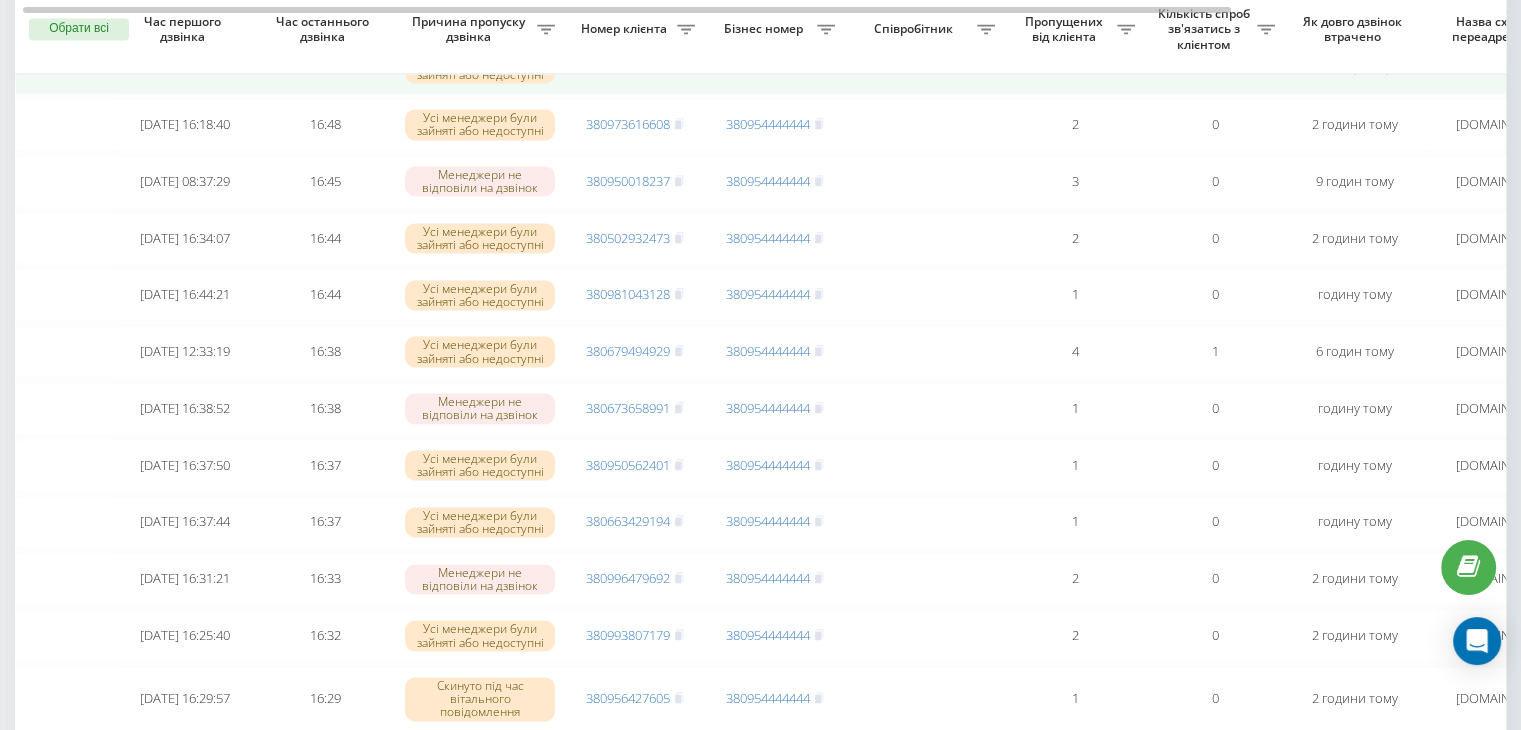 scroll, scrollTop: 2939, scrollLeft: 0, axis: vertical 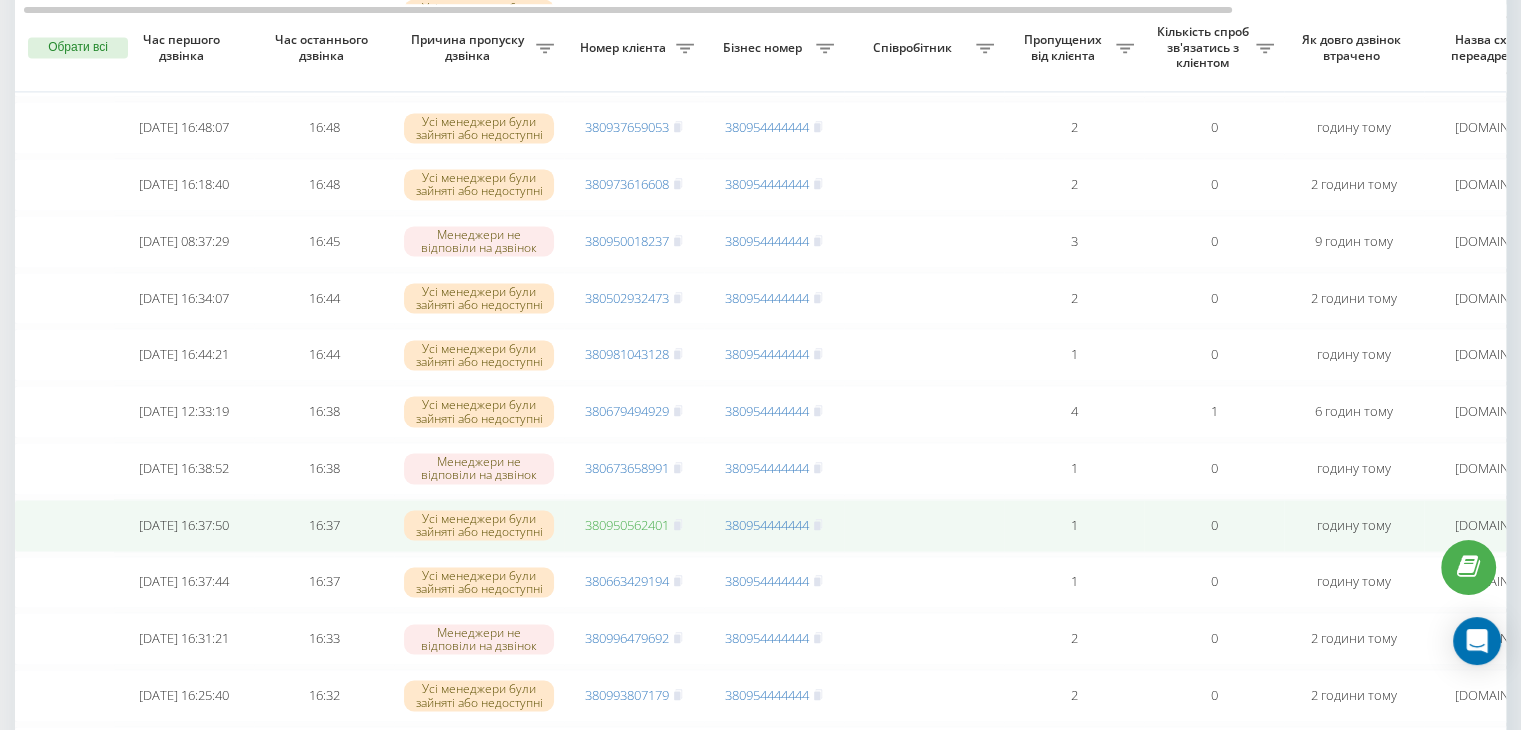 click on "380950562401" at bounding box center [627, 525] 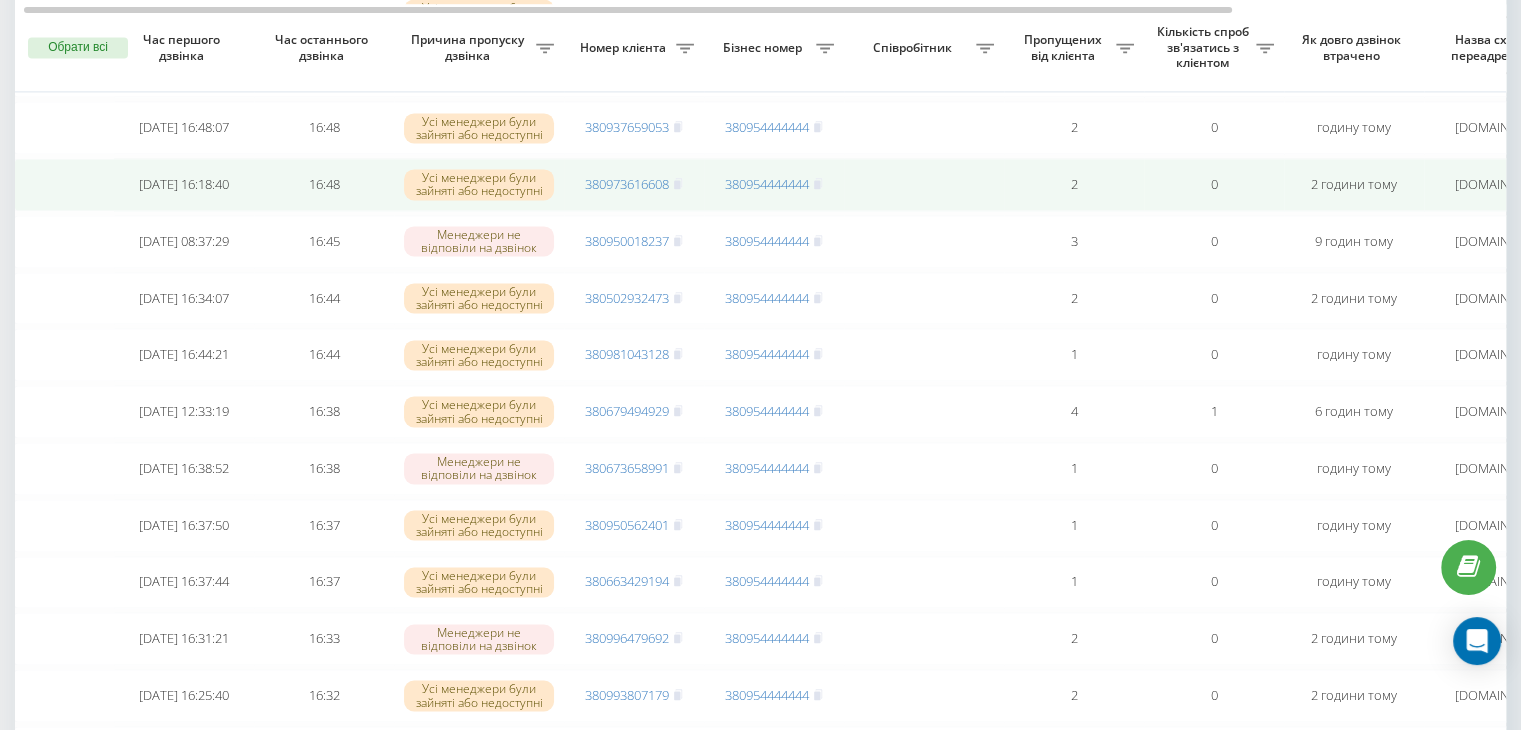scroll, scrollTop: 2884, scrollLeft: 0, axis: vertical 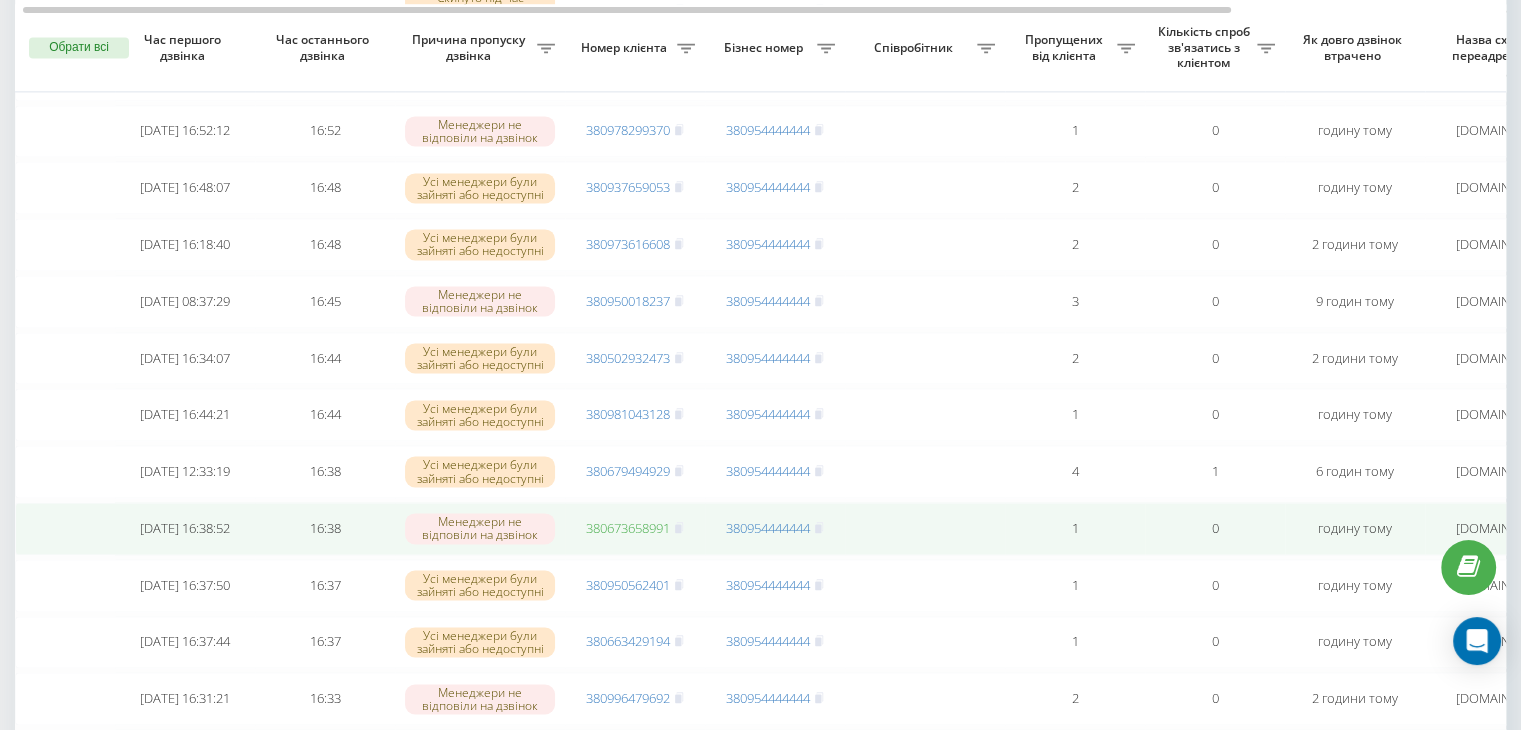 click on "380673658991" at bounding box center (628, 528) 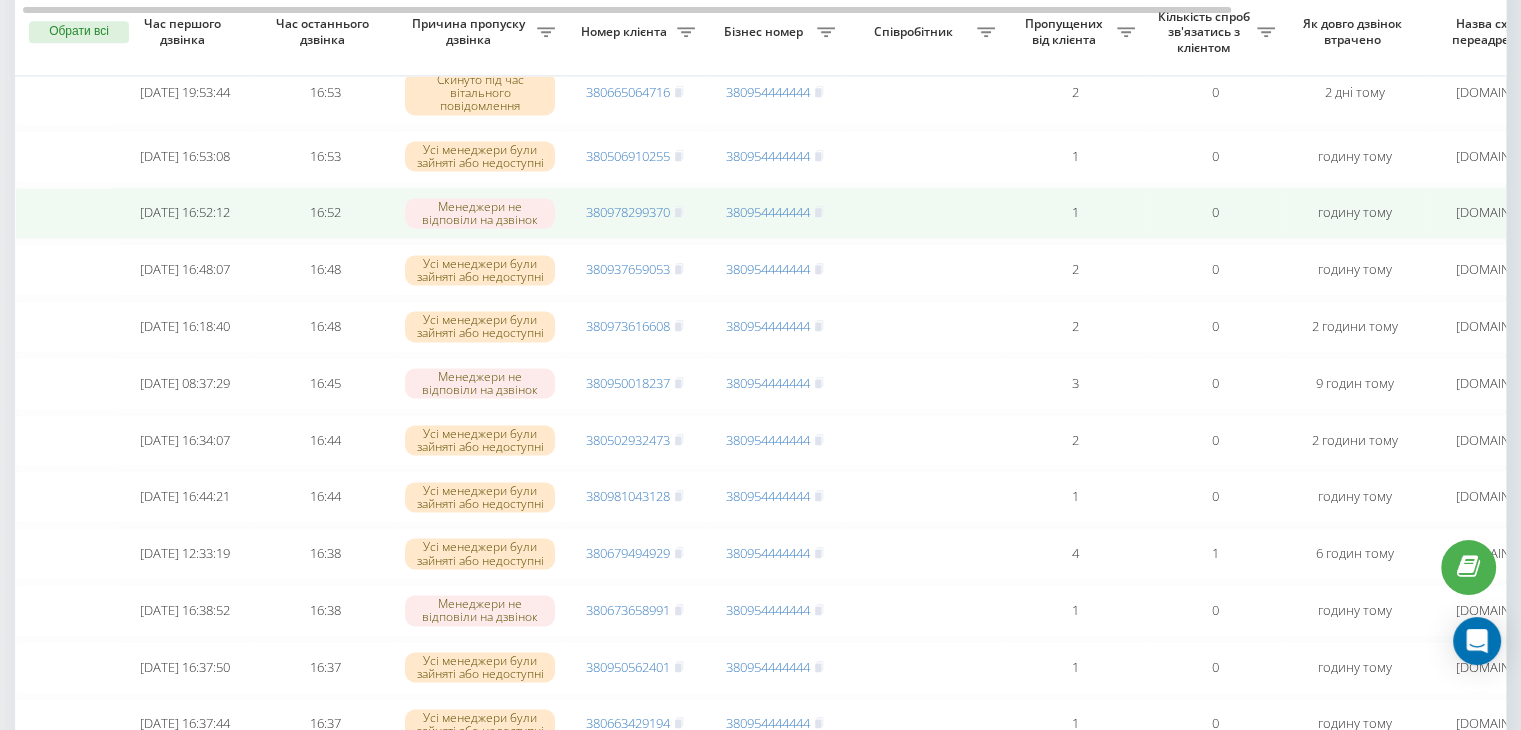 scroll, scrollTop: 2747, scrollLeft: 0, axis: vertical 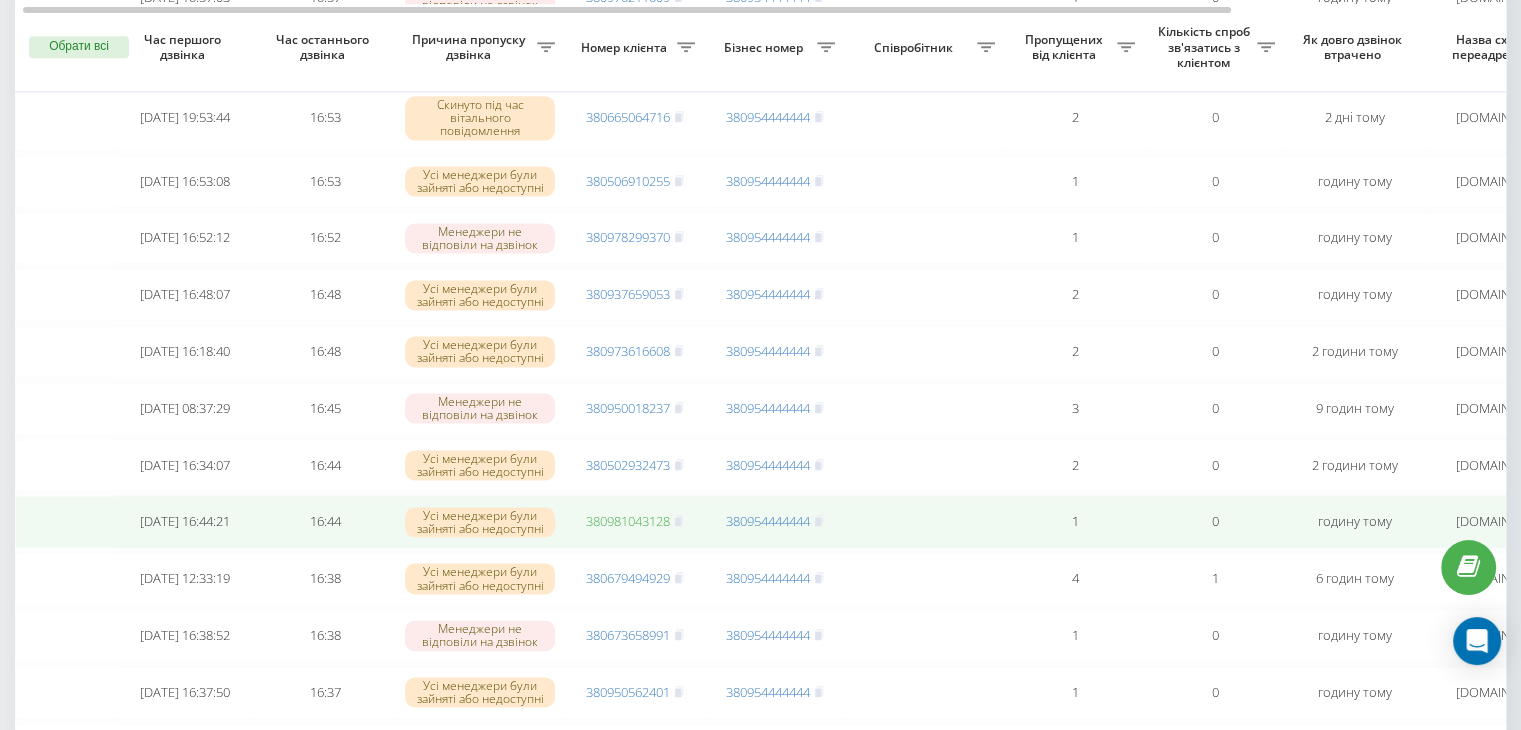 click on "380981043128" at bounding box center (628, 521) 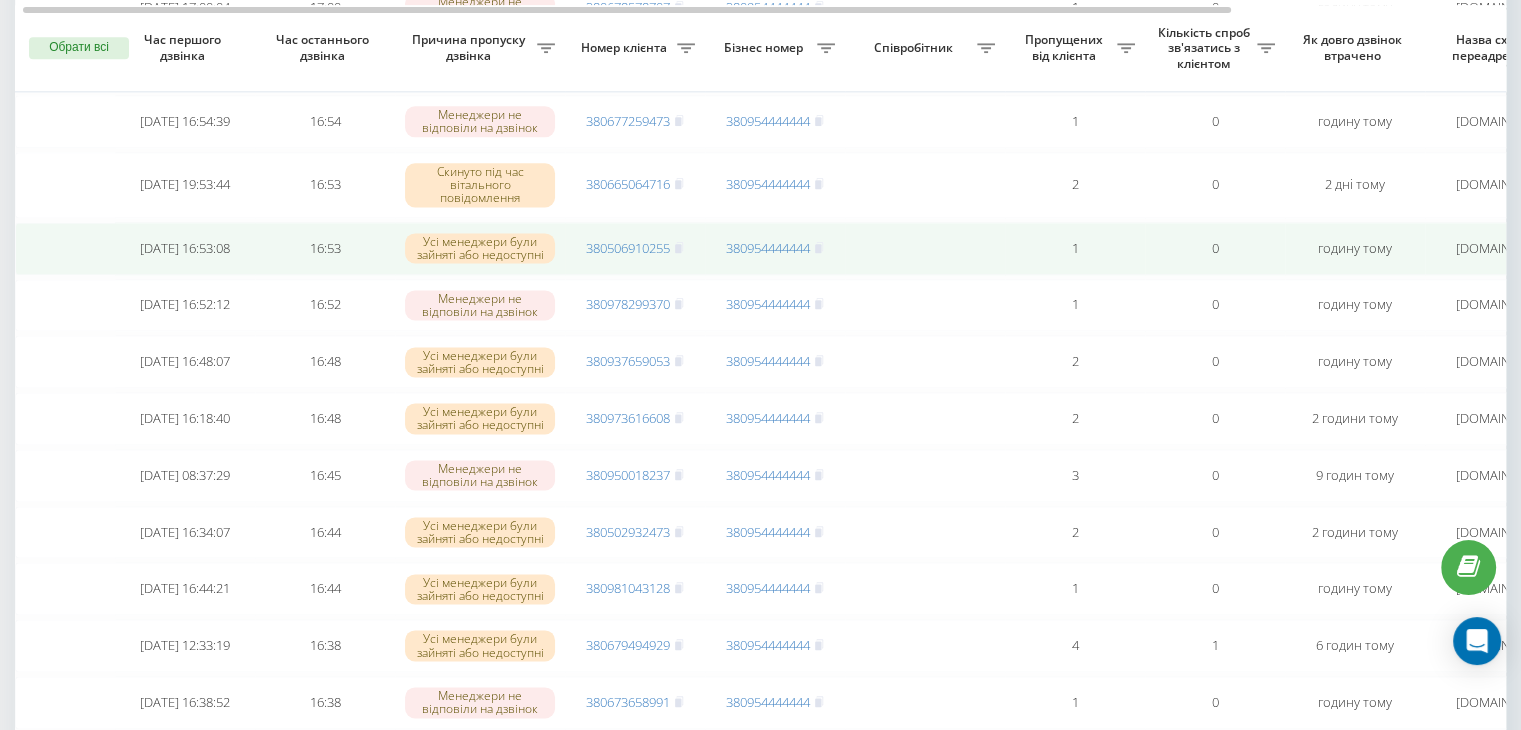 scroll, scrollTop: 2674, scrollLeft: 0, axis: vertical 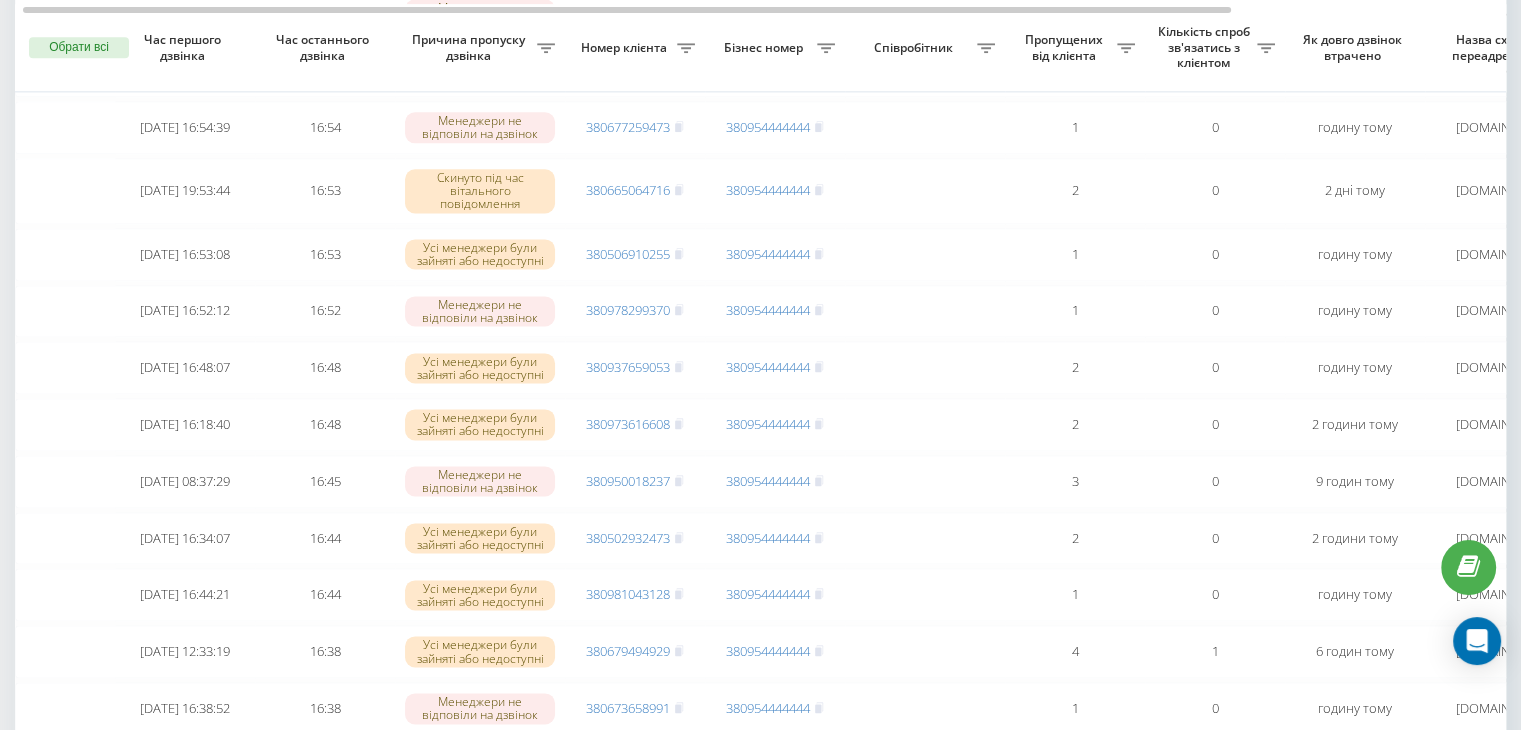 click on "Бізнес номер" at bounding box center (766, 48) 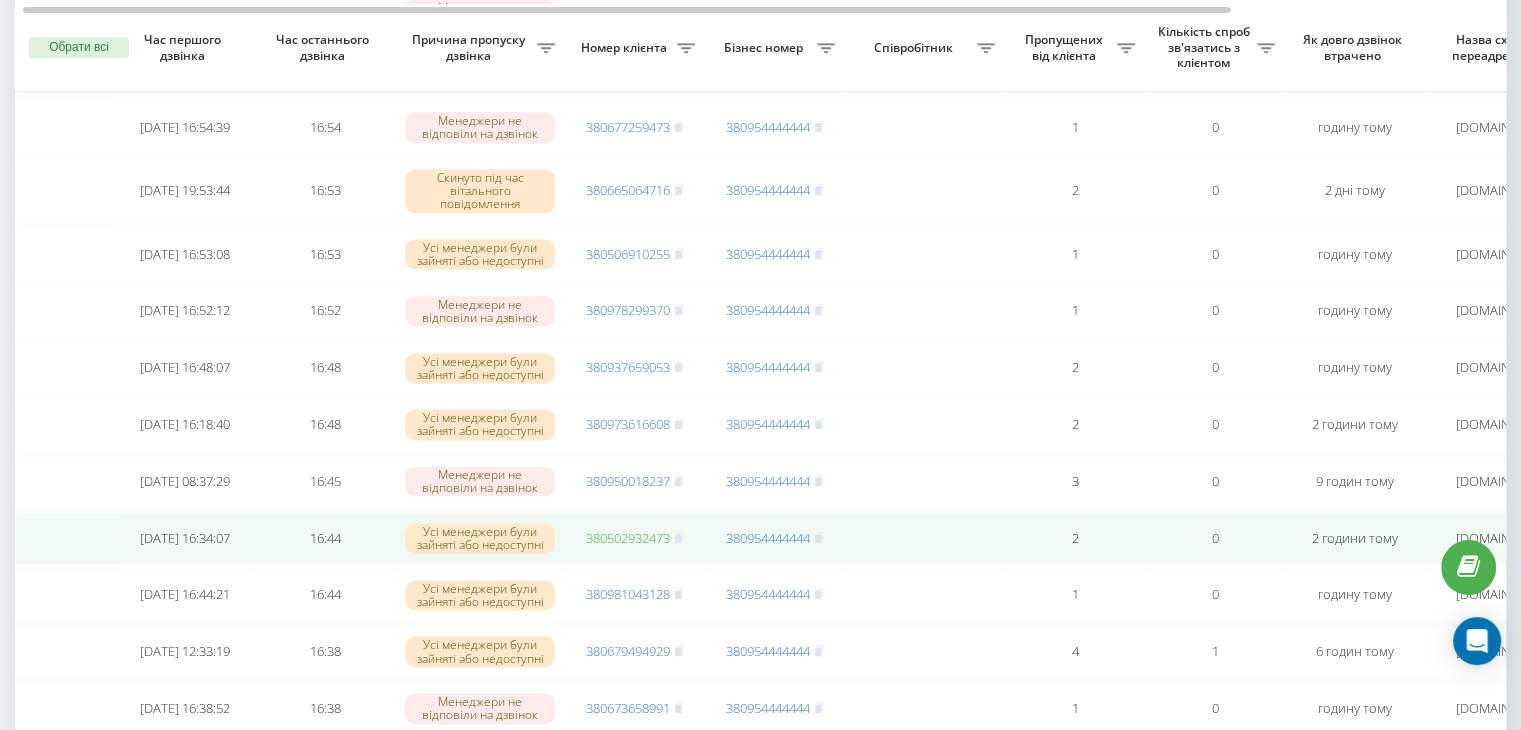 click on "380502932473" at bounding box center (628, 538) 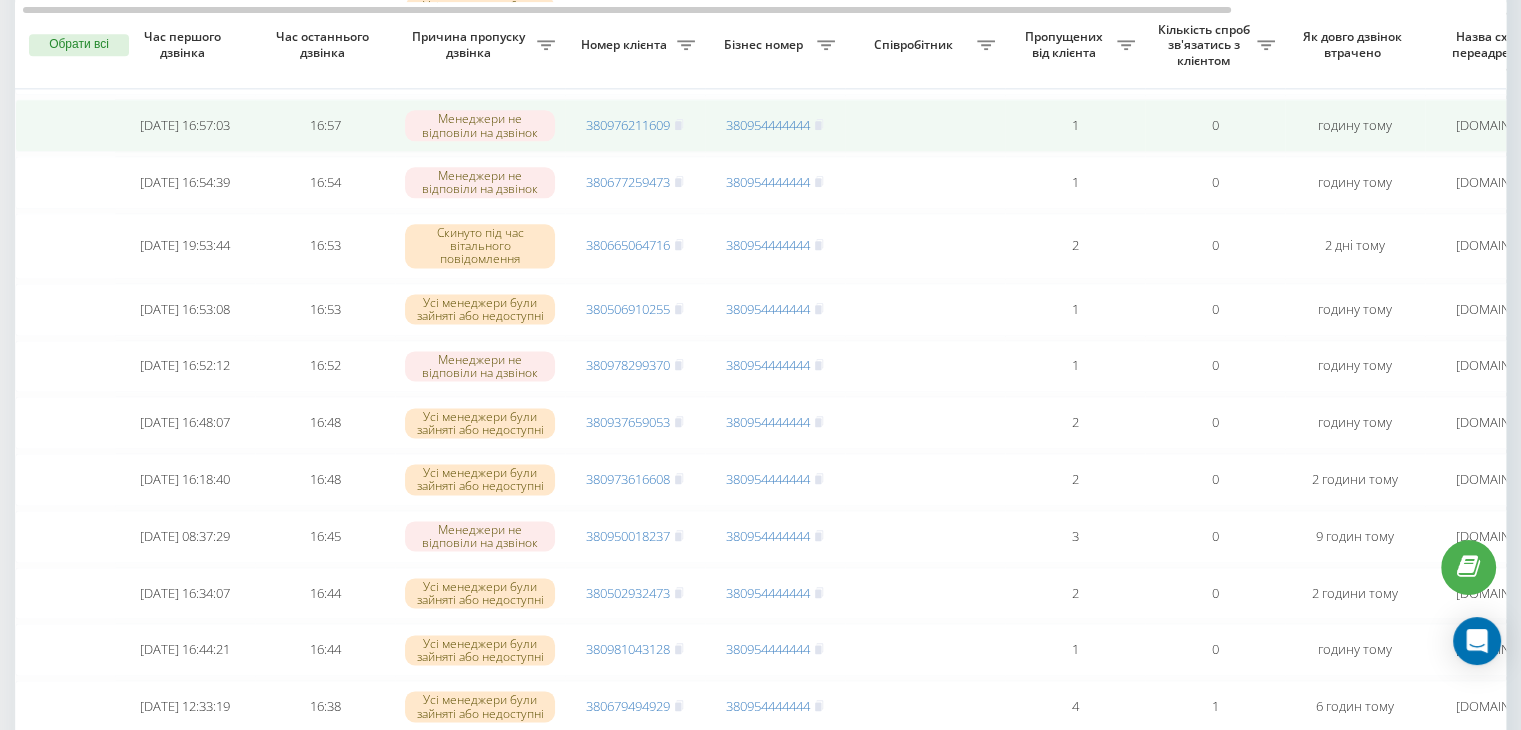 scroll, scrollTop: 2616, scrollLeft: 0, axis: vertical 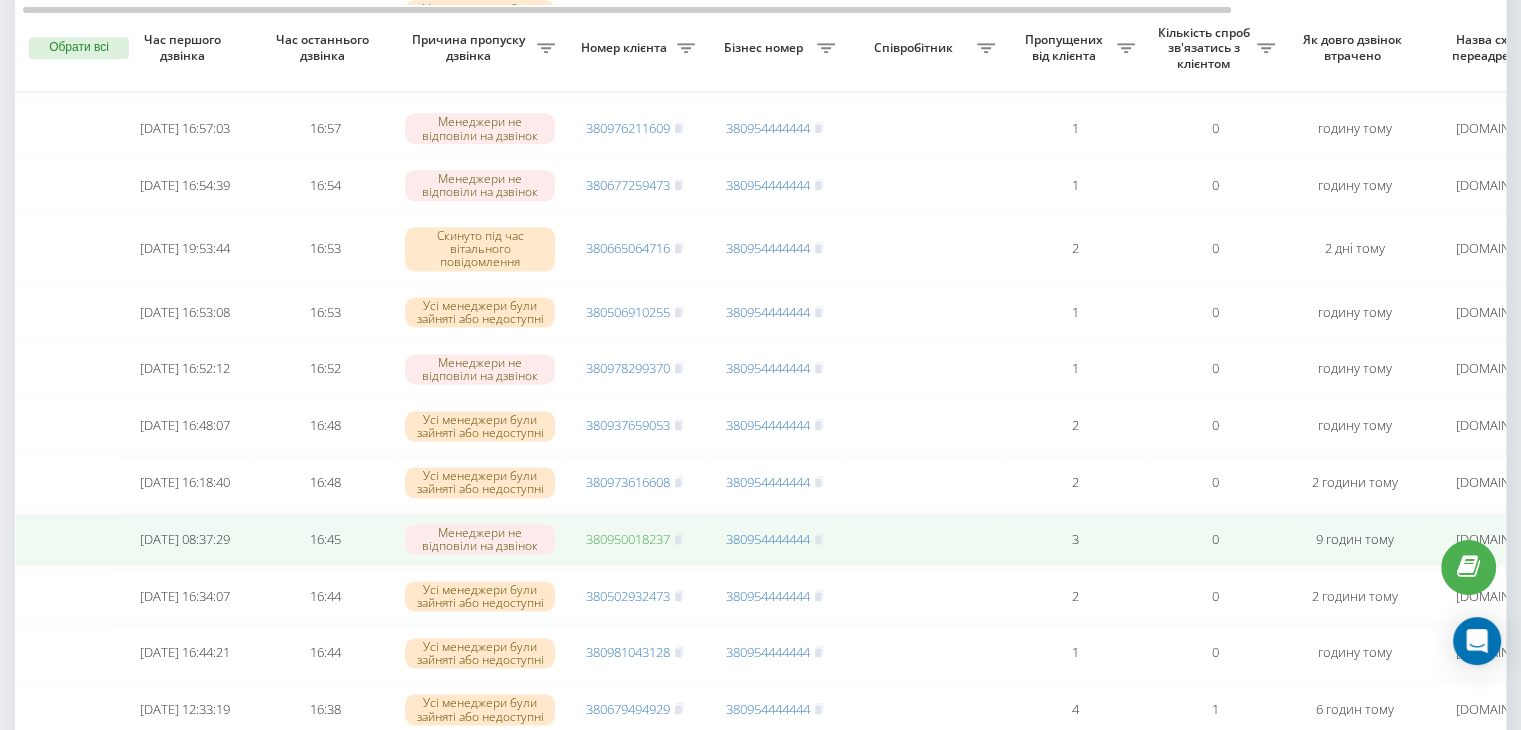 click on "380950018237" at bounding box center (628, 539) 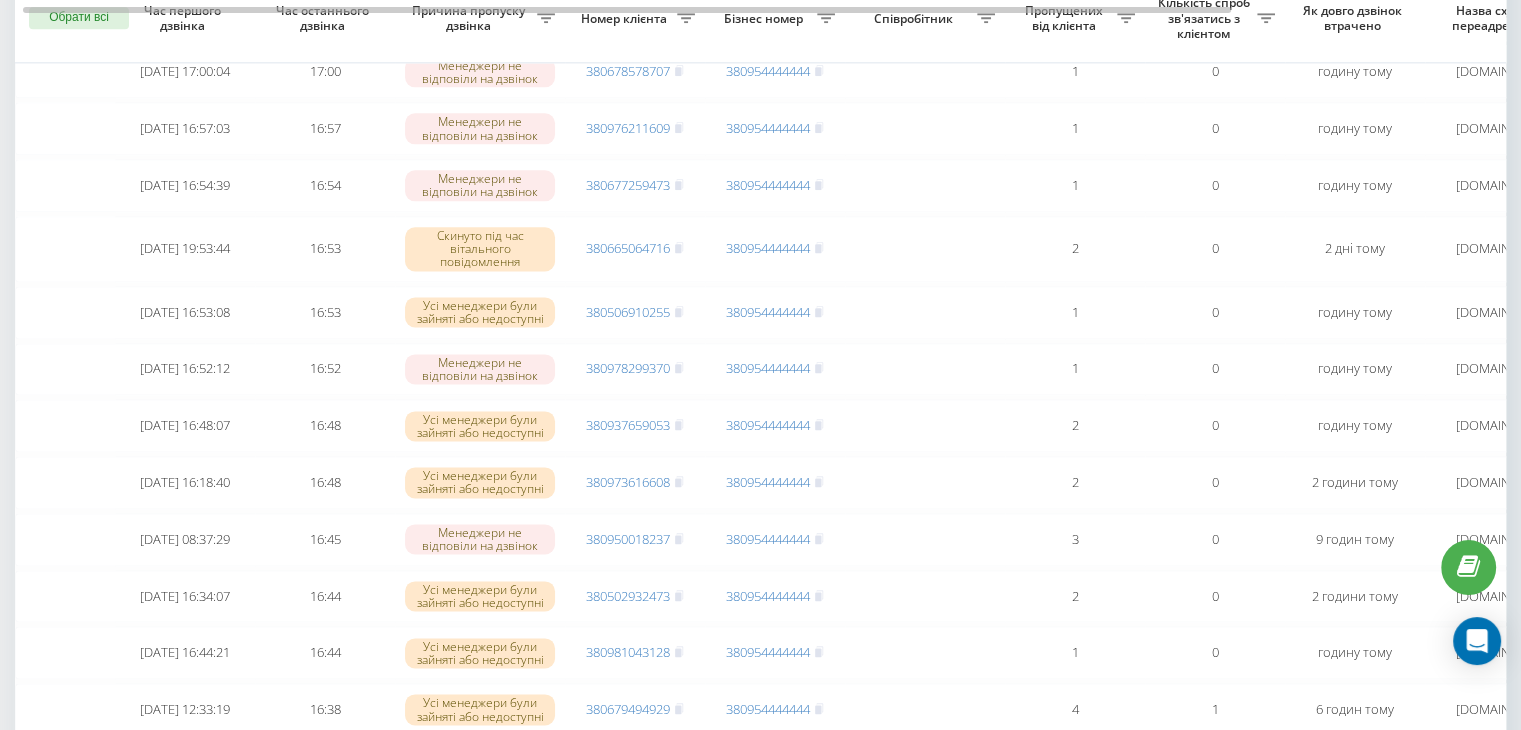 scroll, scrollTop: 2580, scrollLeft: 0, axis: vertical 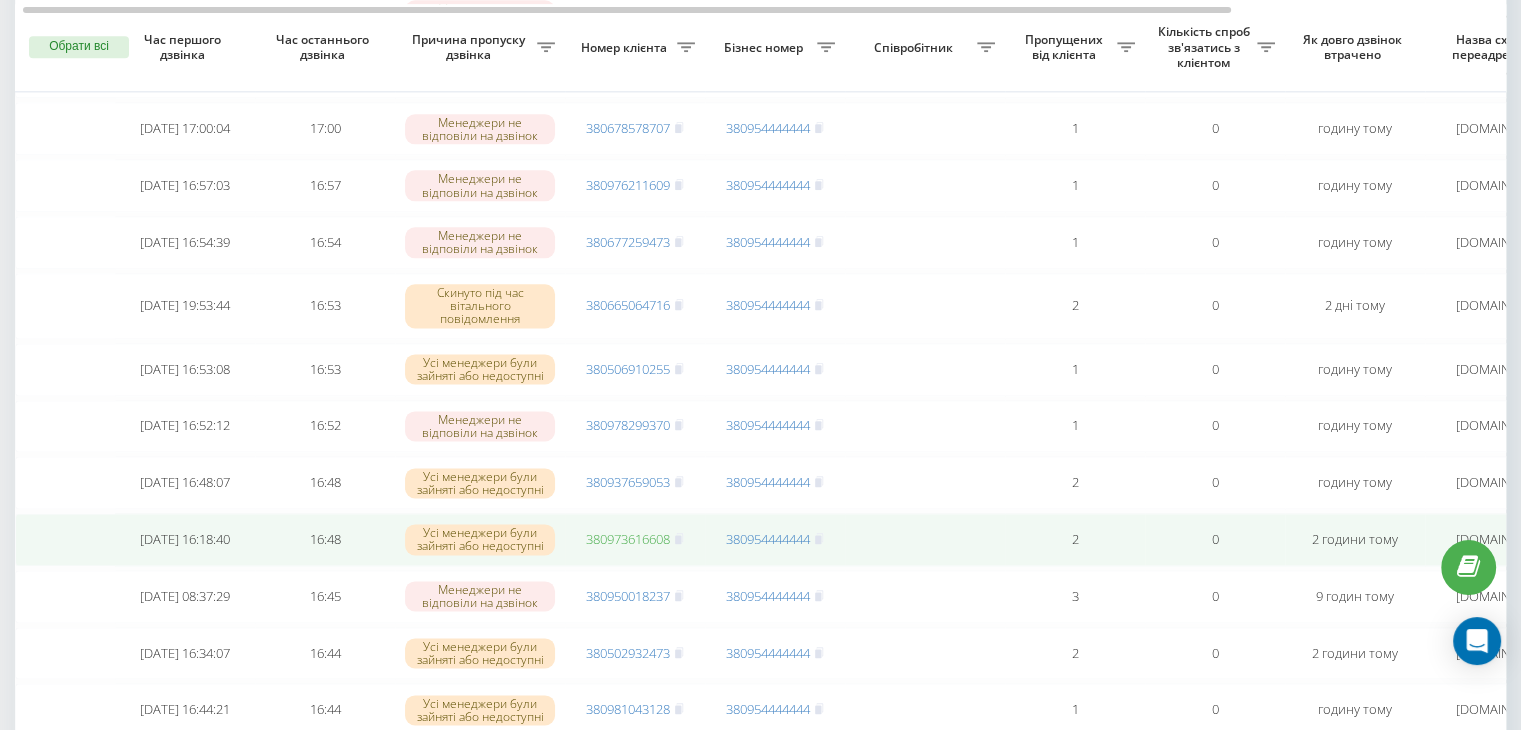 click on "380973616608" at bounding box center (628, 539) 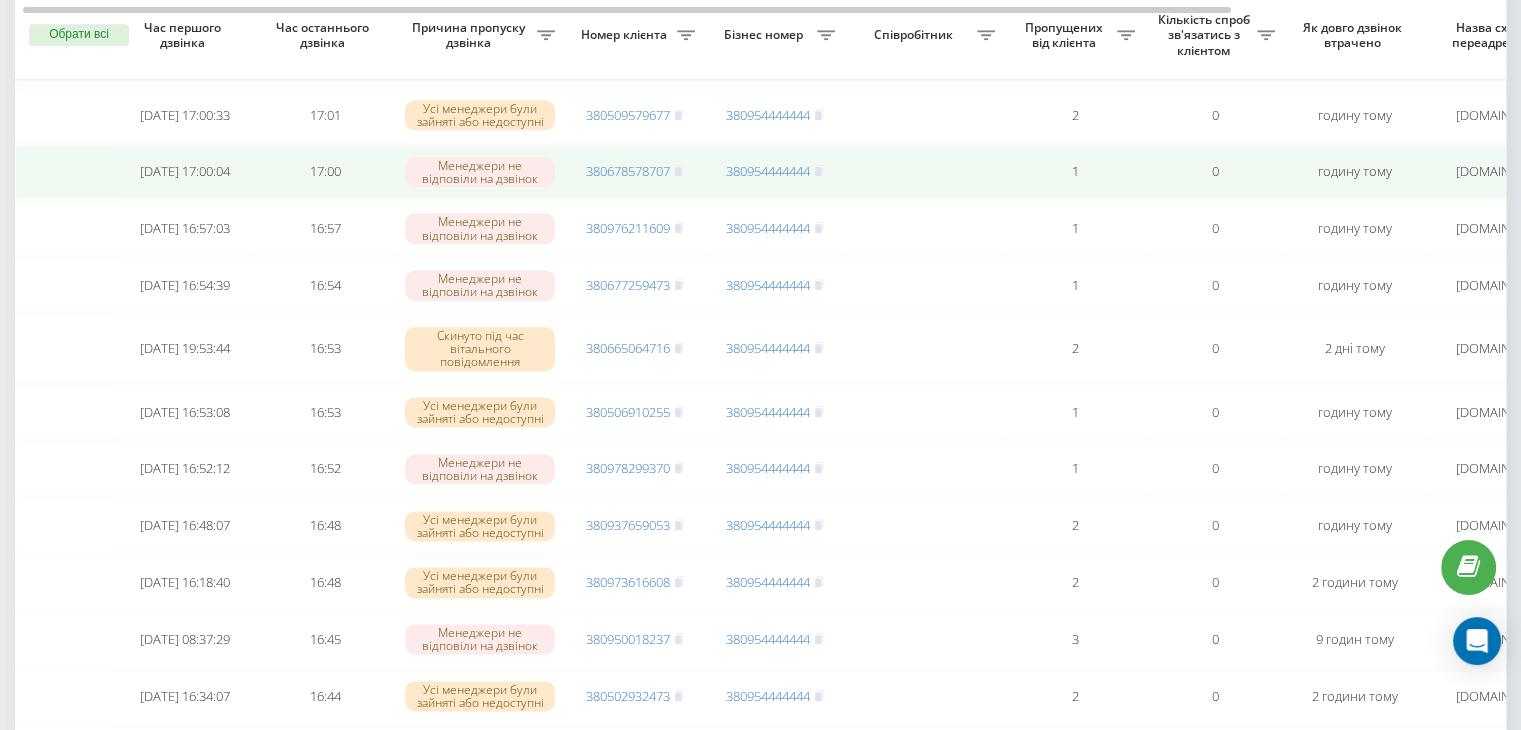 scroll, scrollTop: 2492, scrollLeft: 0, axis: vertical 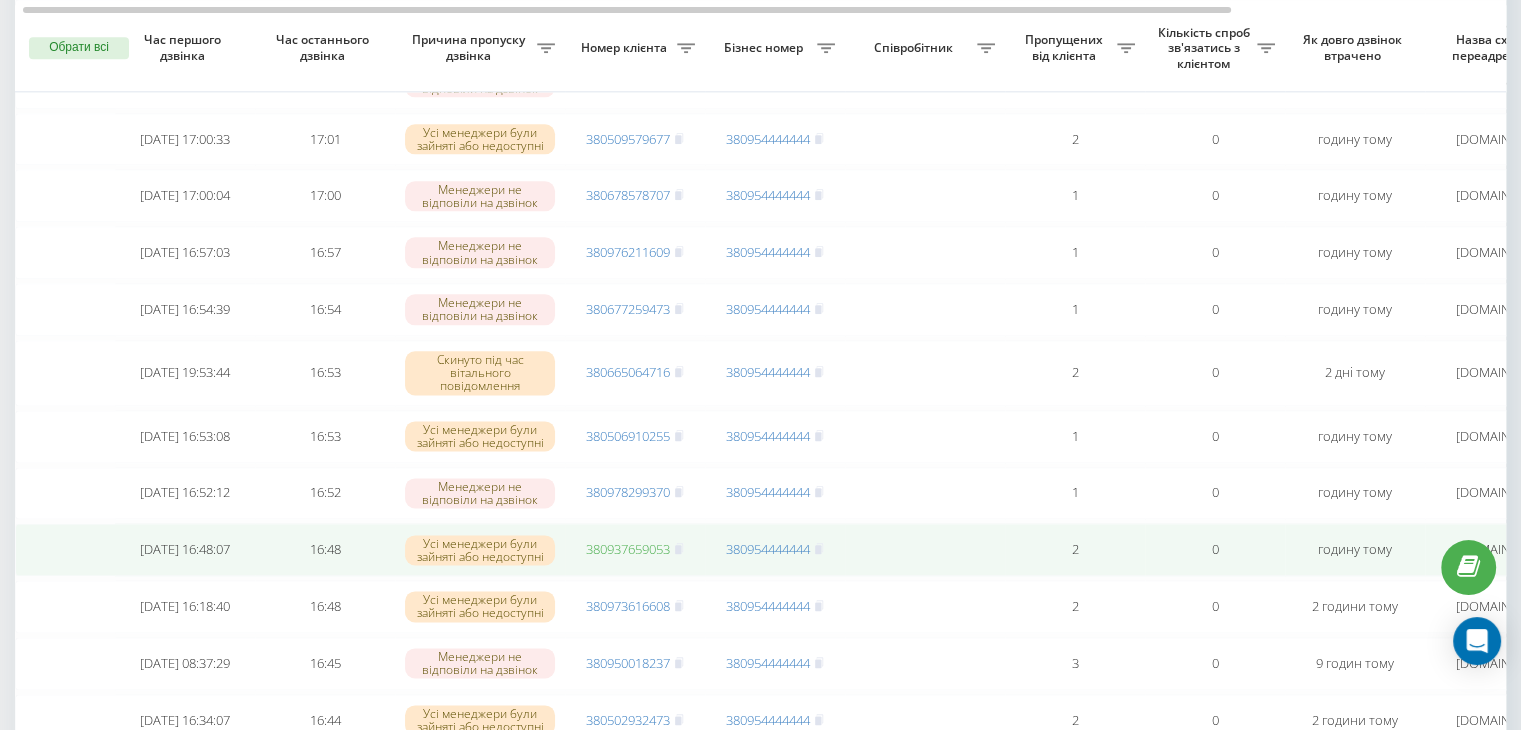 click on "380937659053" at bounding box center [628, 549] 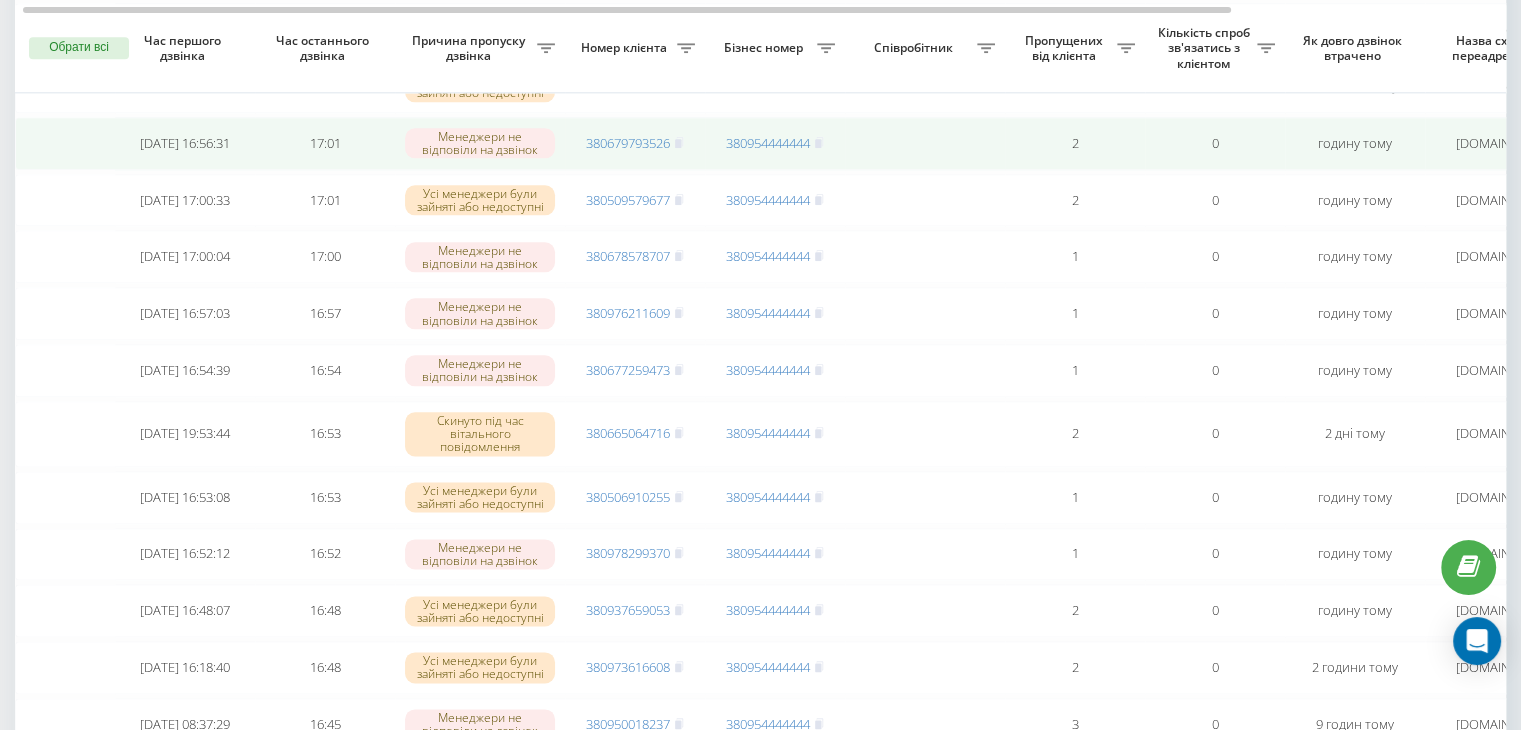 scroll, scrollTop: 2430, scrollLeft: 0, axis: vertical 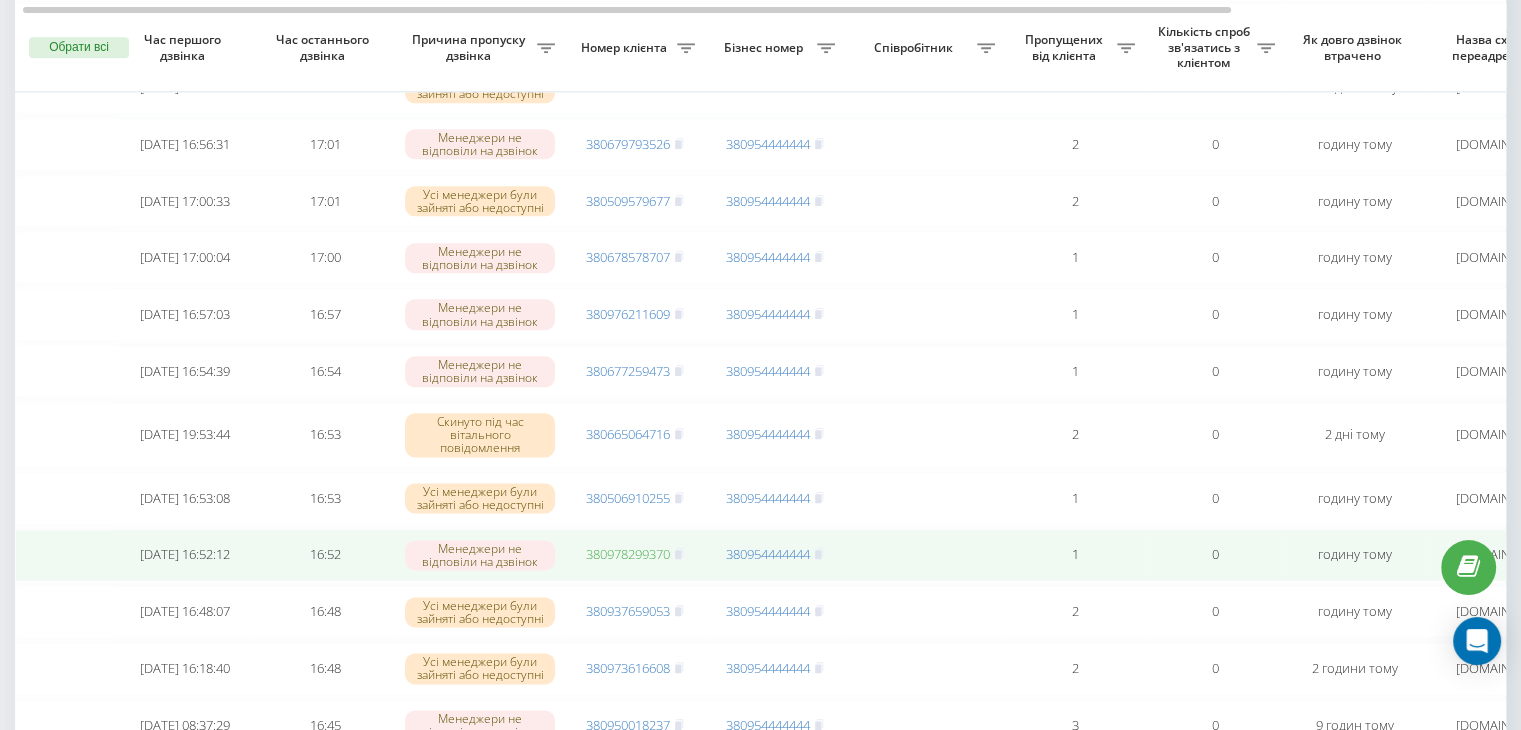 click on "380978299370" at bounding box center (628, 554) 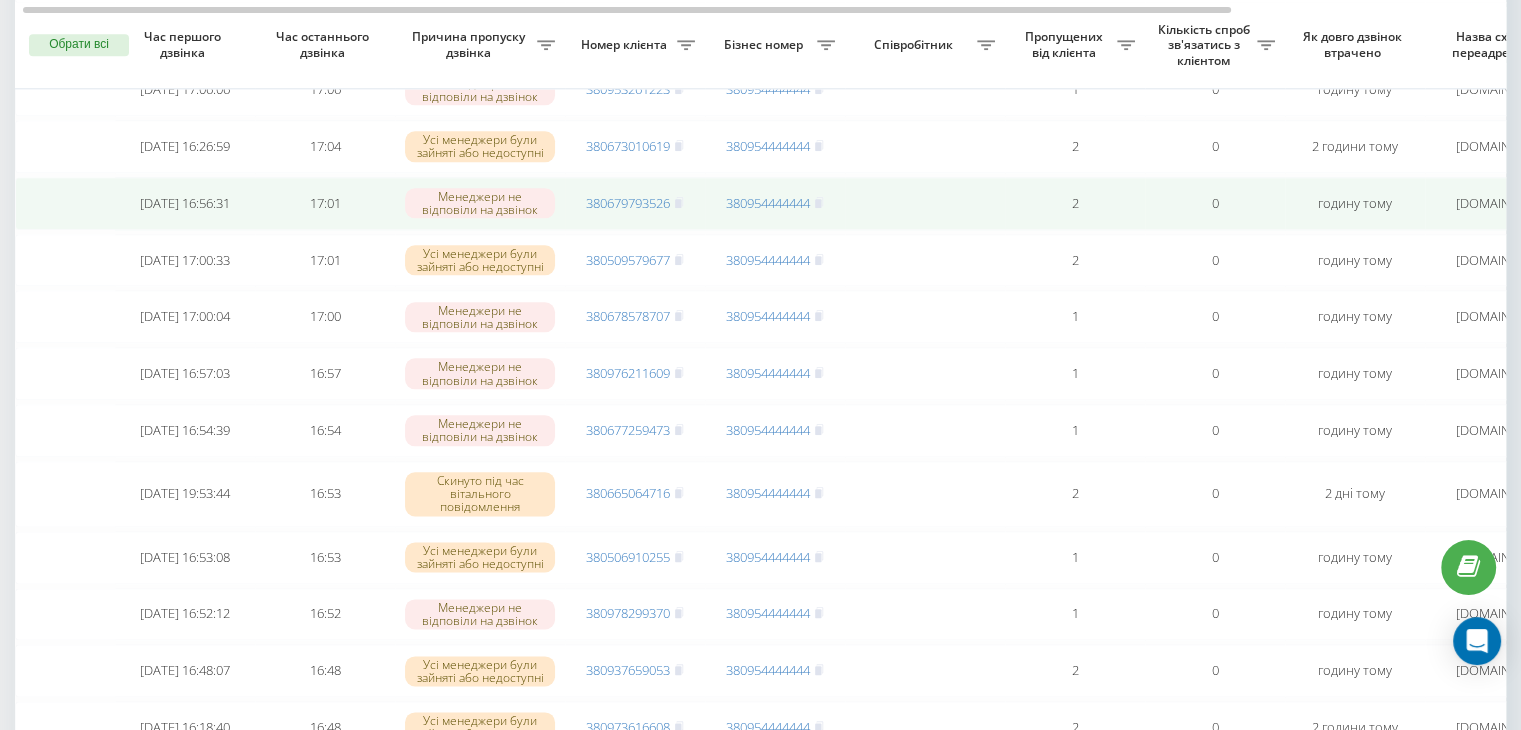 scroll, scrollTop: 2368, scrollLeft: 0, axis: vertical 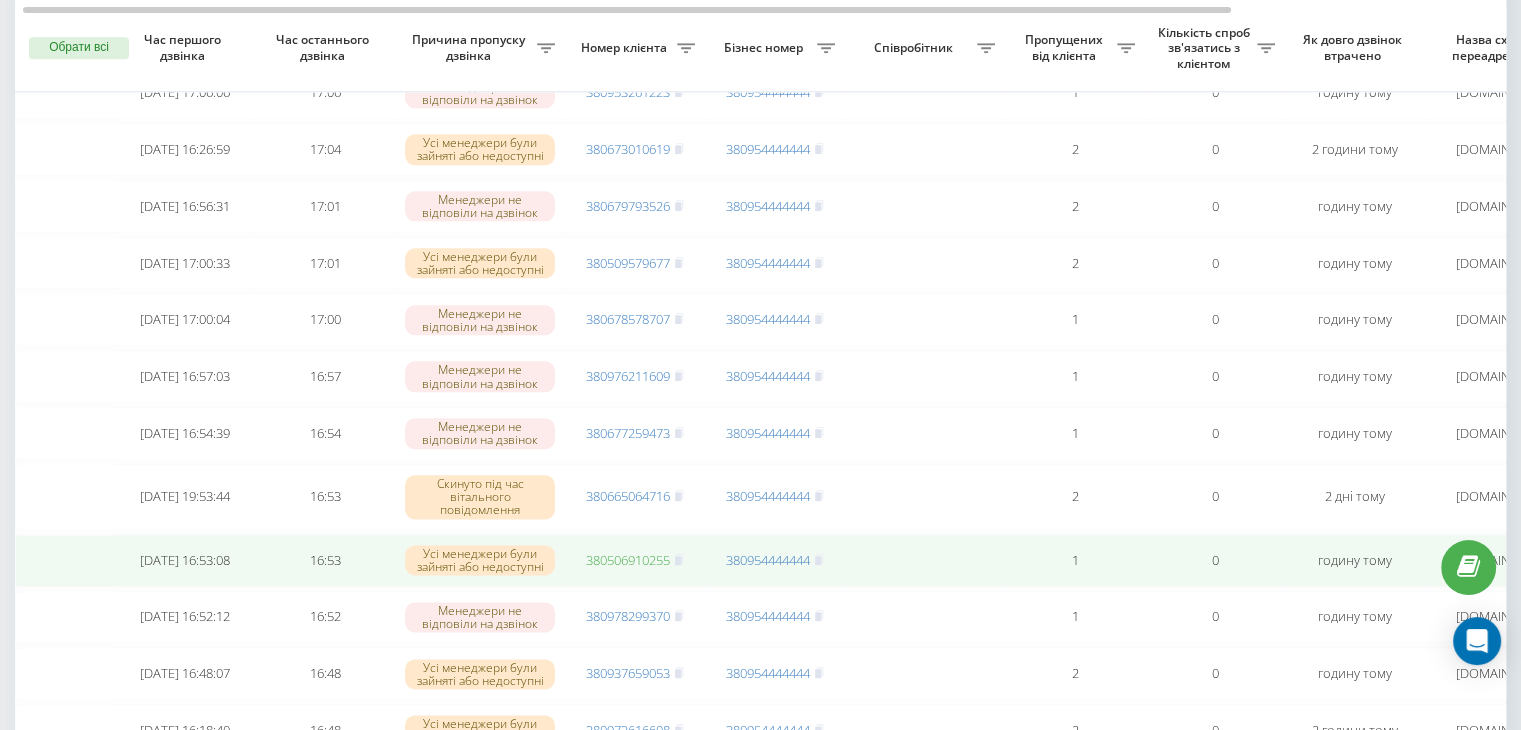 click on "380506910255" at bounding box center (628, 560) 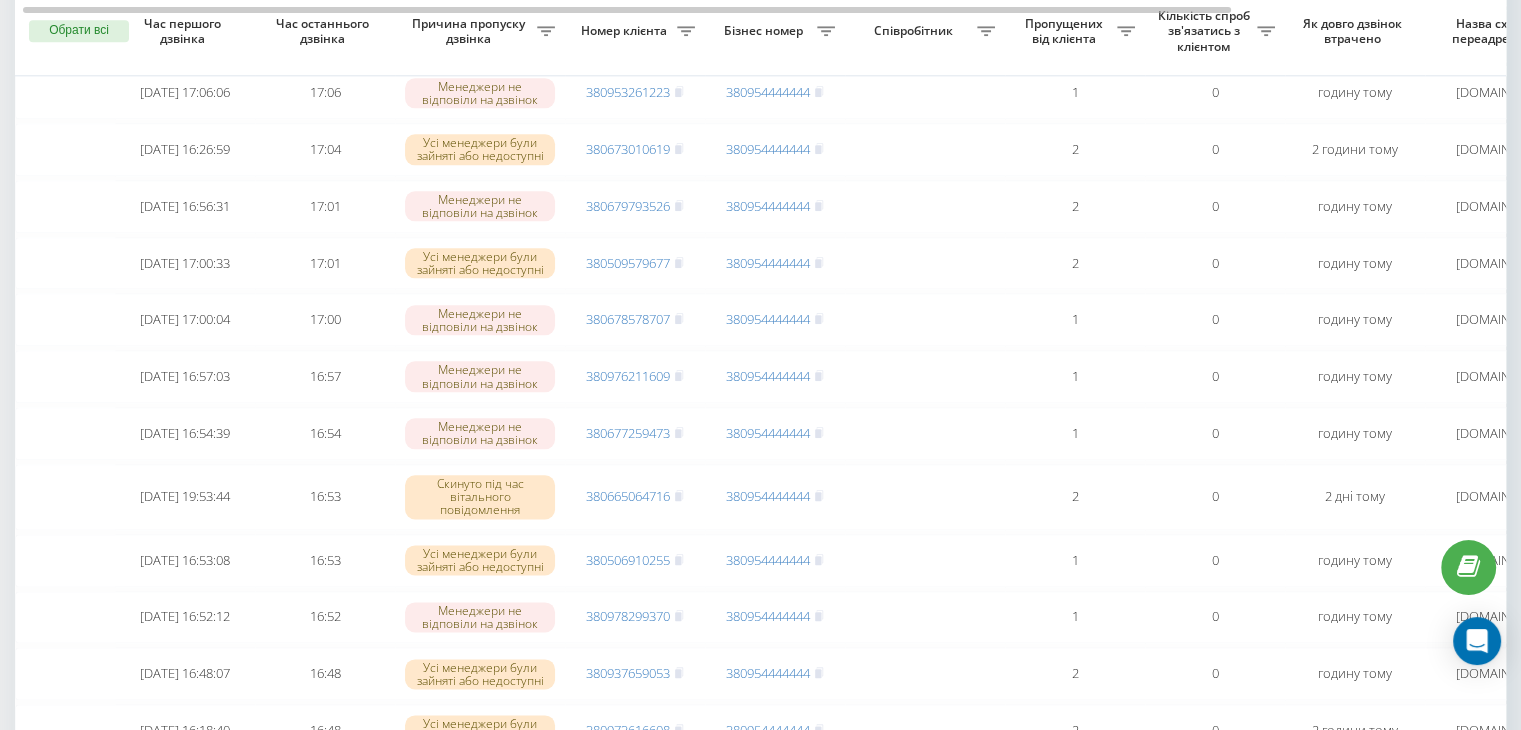 scroll, scrollTop: 2332, scrollLeft: 0, axis: vertical 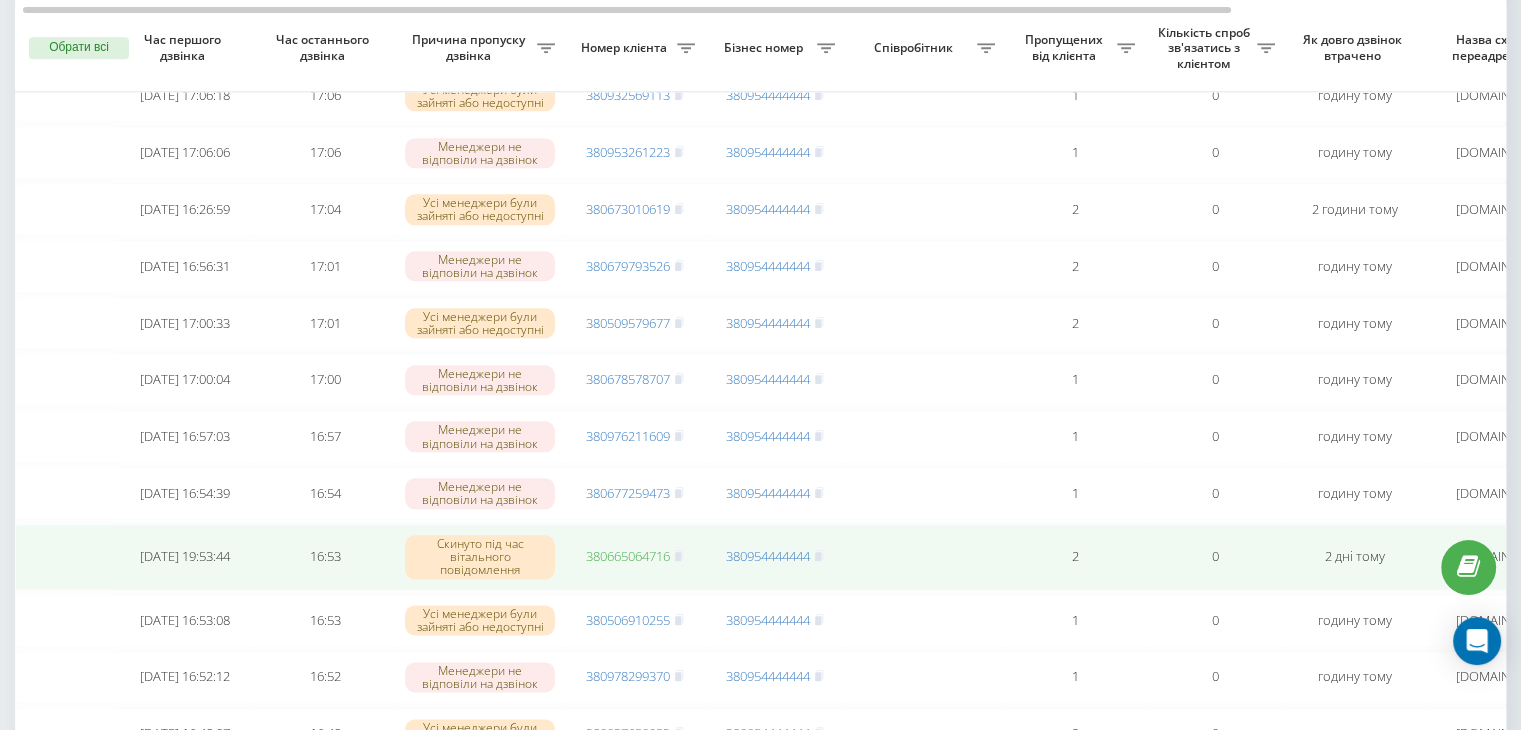 click on "380665064716" at bounding box center [628, 556] 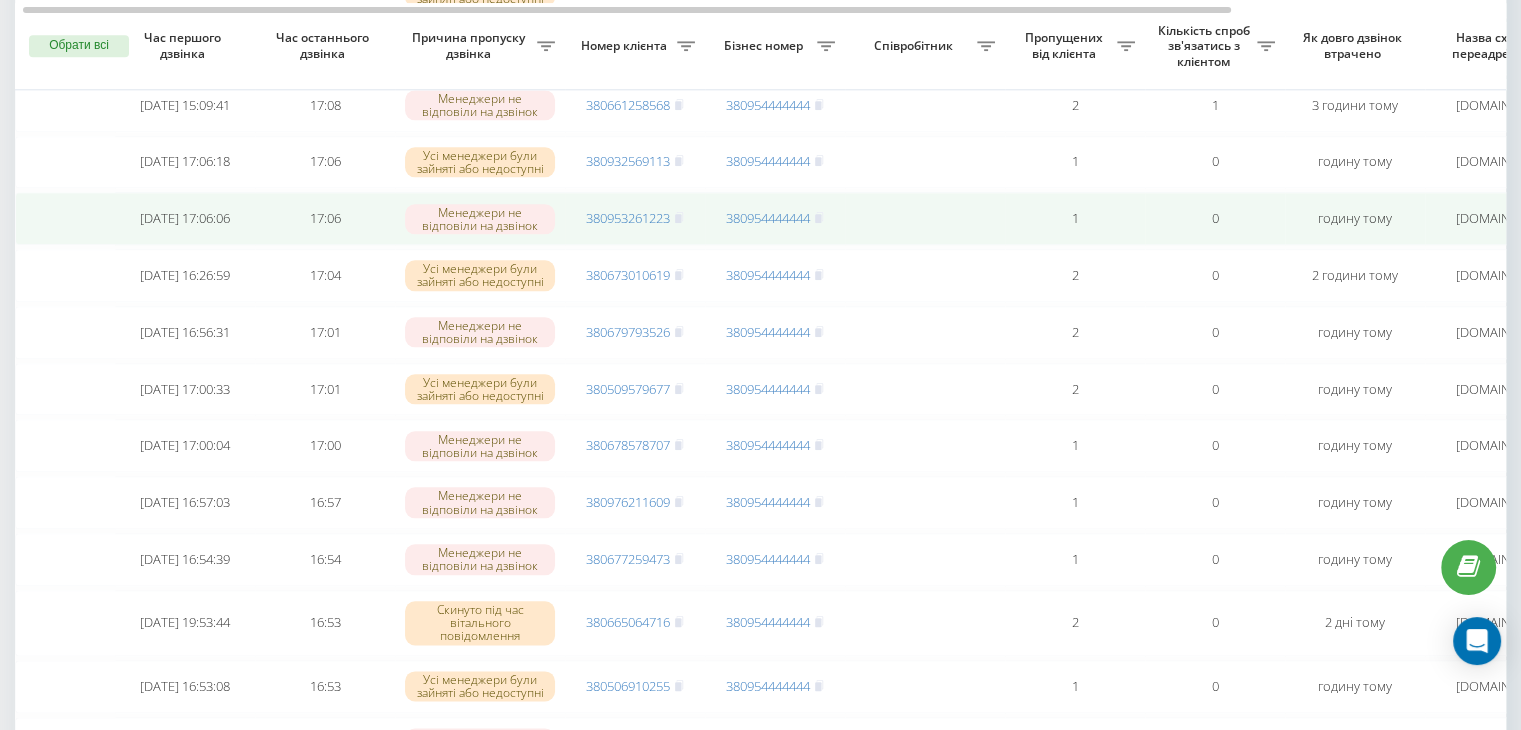 scroll, scrollTop: 2239, scrollLeft: 0, axis: vertical 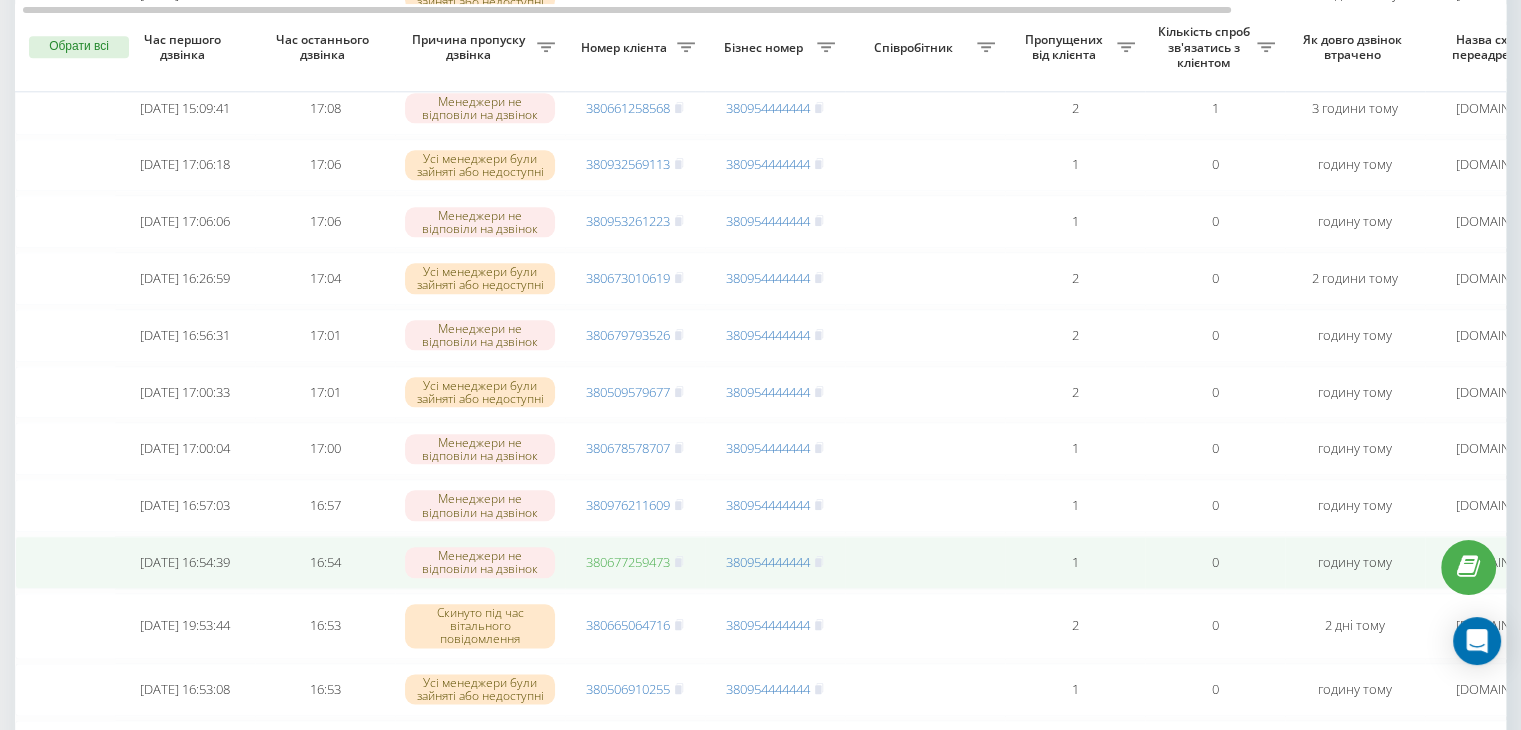 click on "380677259473" at bounding box center [628, 562] 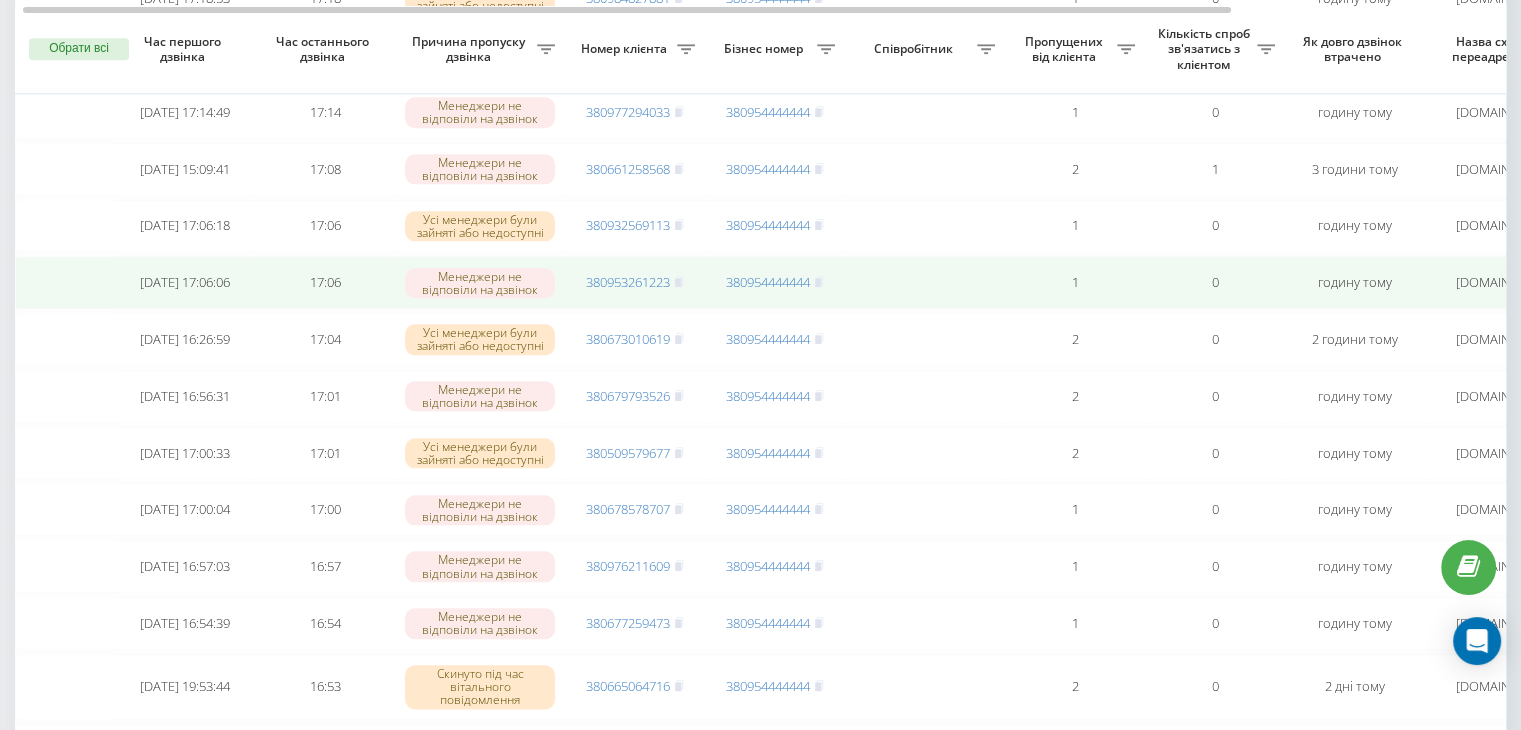 scroll, scrollTop: 2176, scrollLeft: 0, axis: vertical 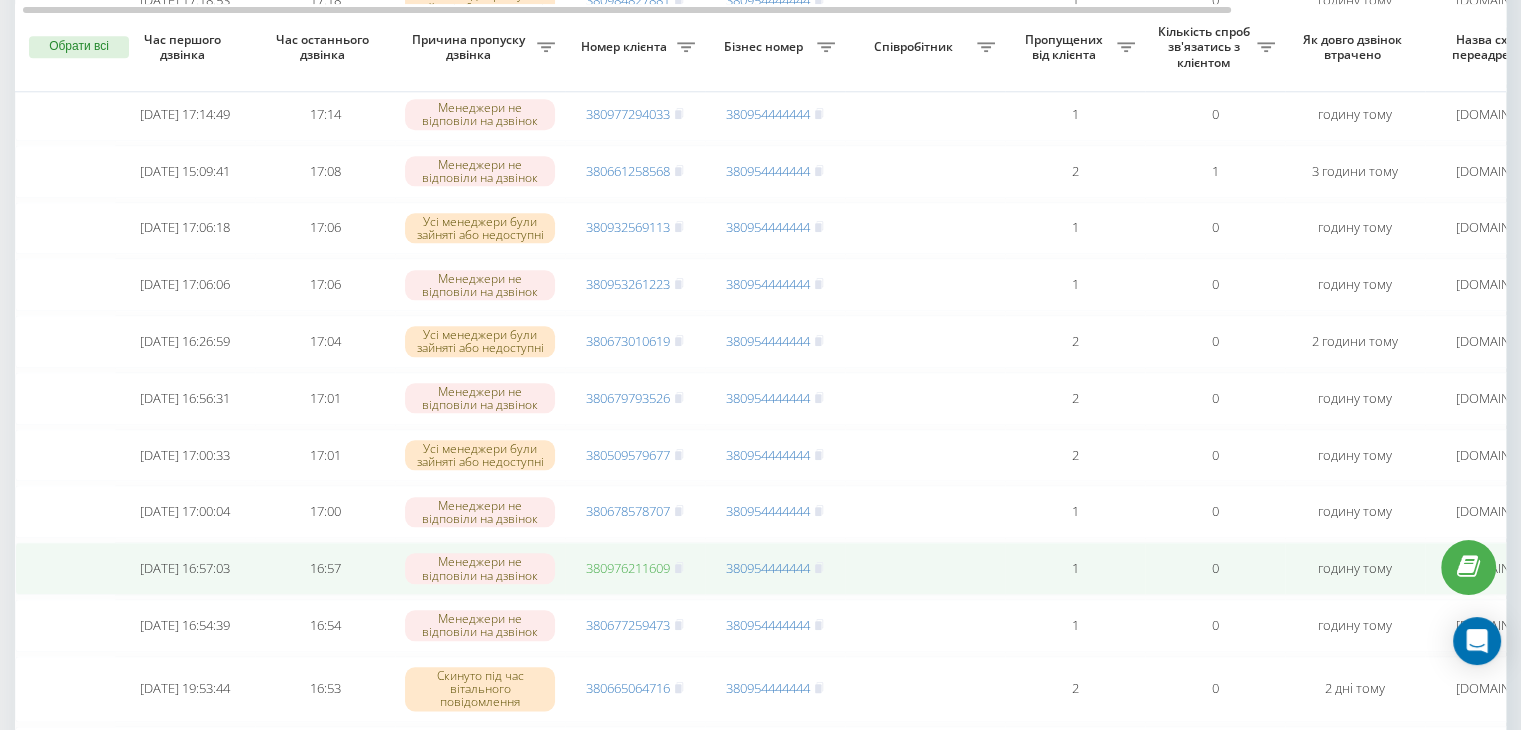 click on "380976211609" at bounding box center [628, 568] 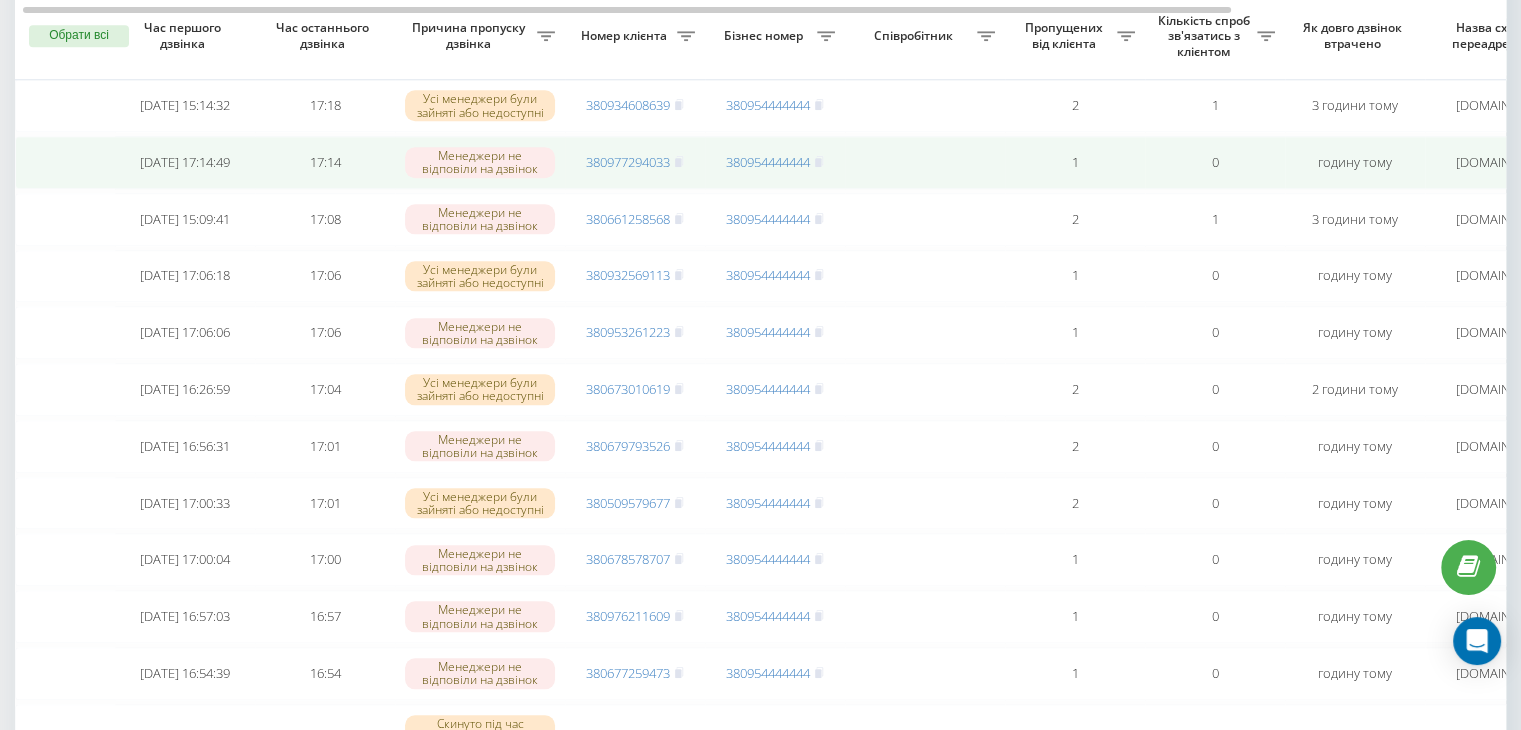scroll, scrollTop: 2116, scrollLeft: 0, axis: vertical 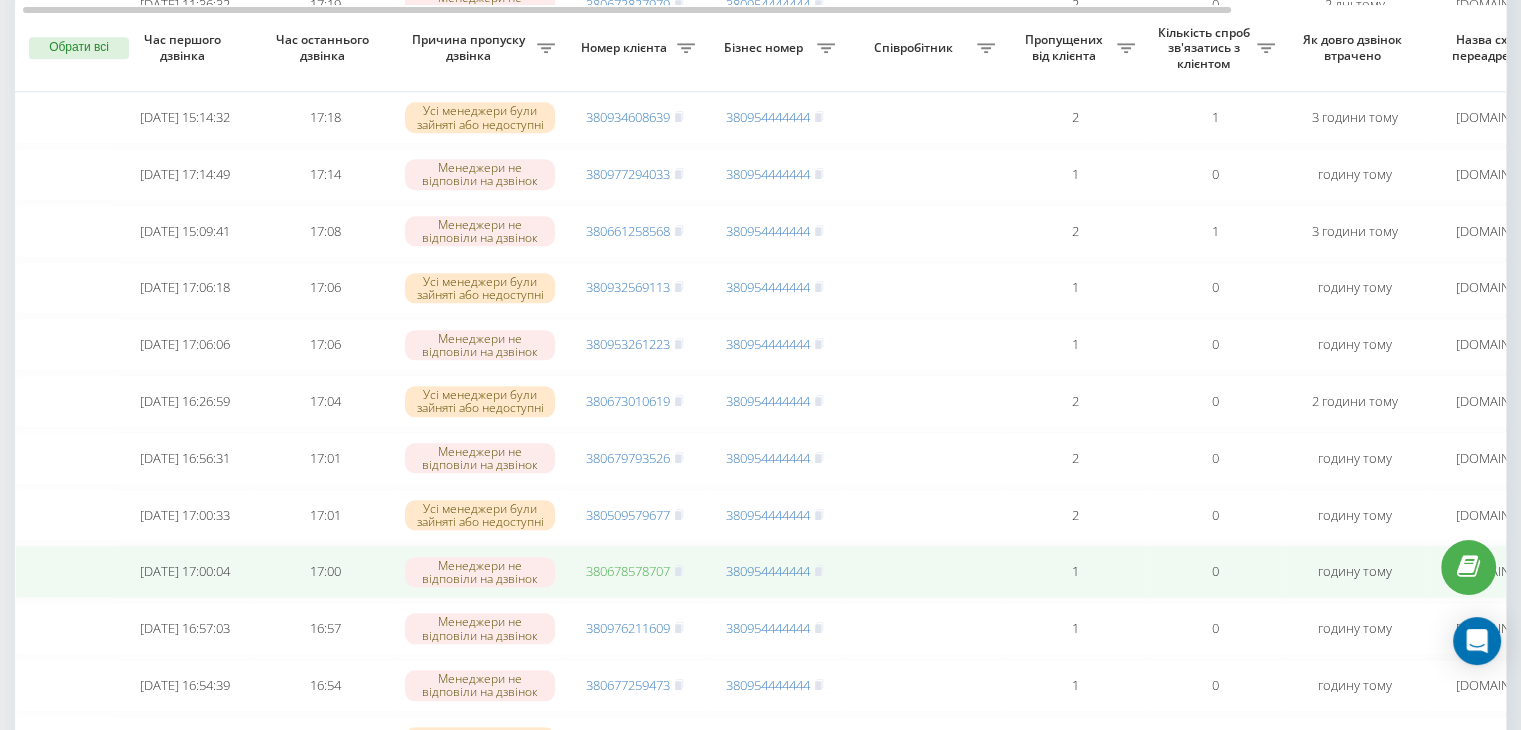 click on "380678578707" at bounding box center [628, 571] 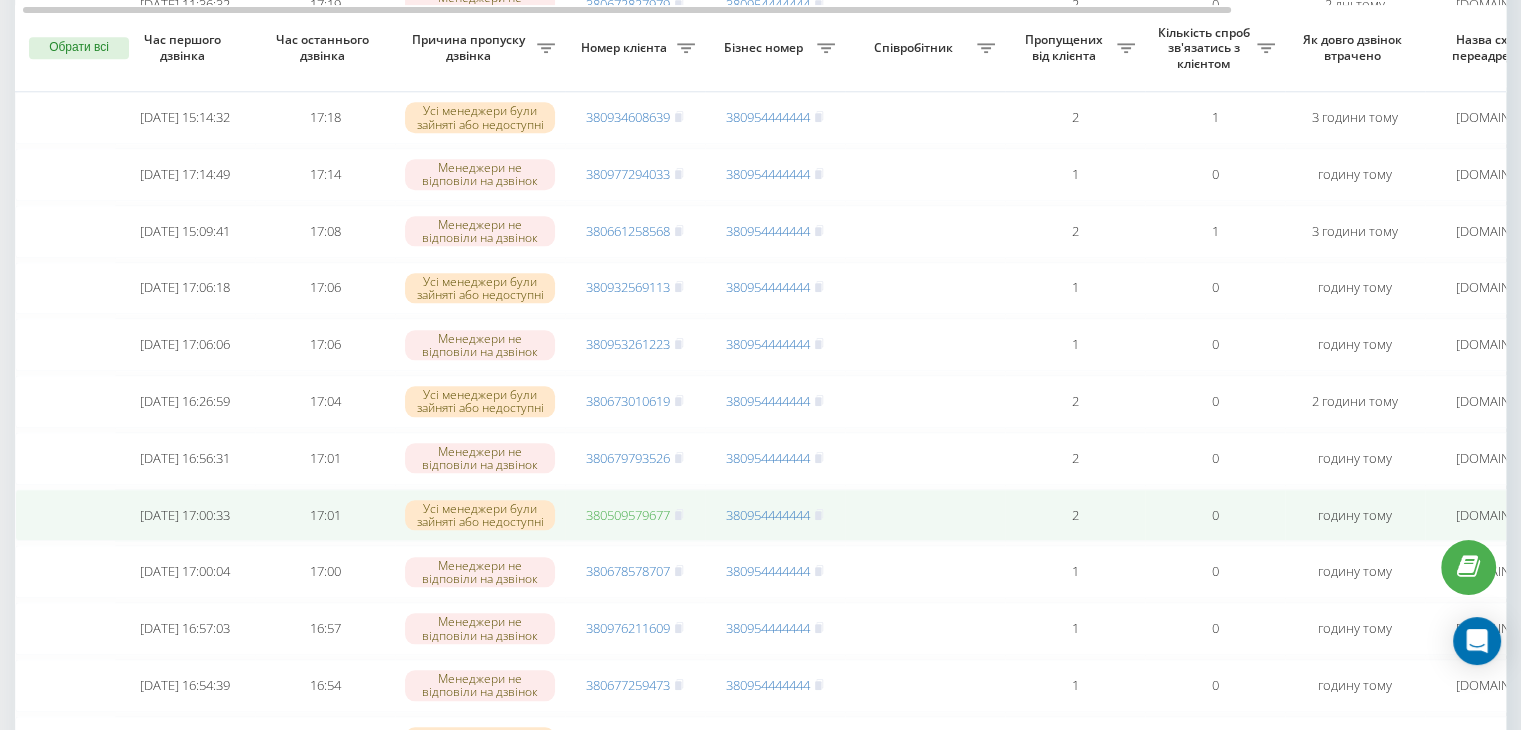 click on "380509579677" at bounding box center [628, 515] 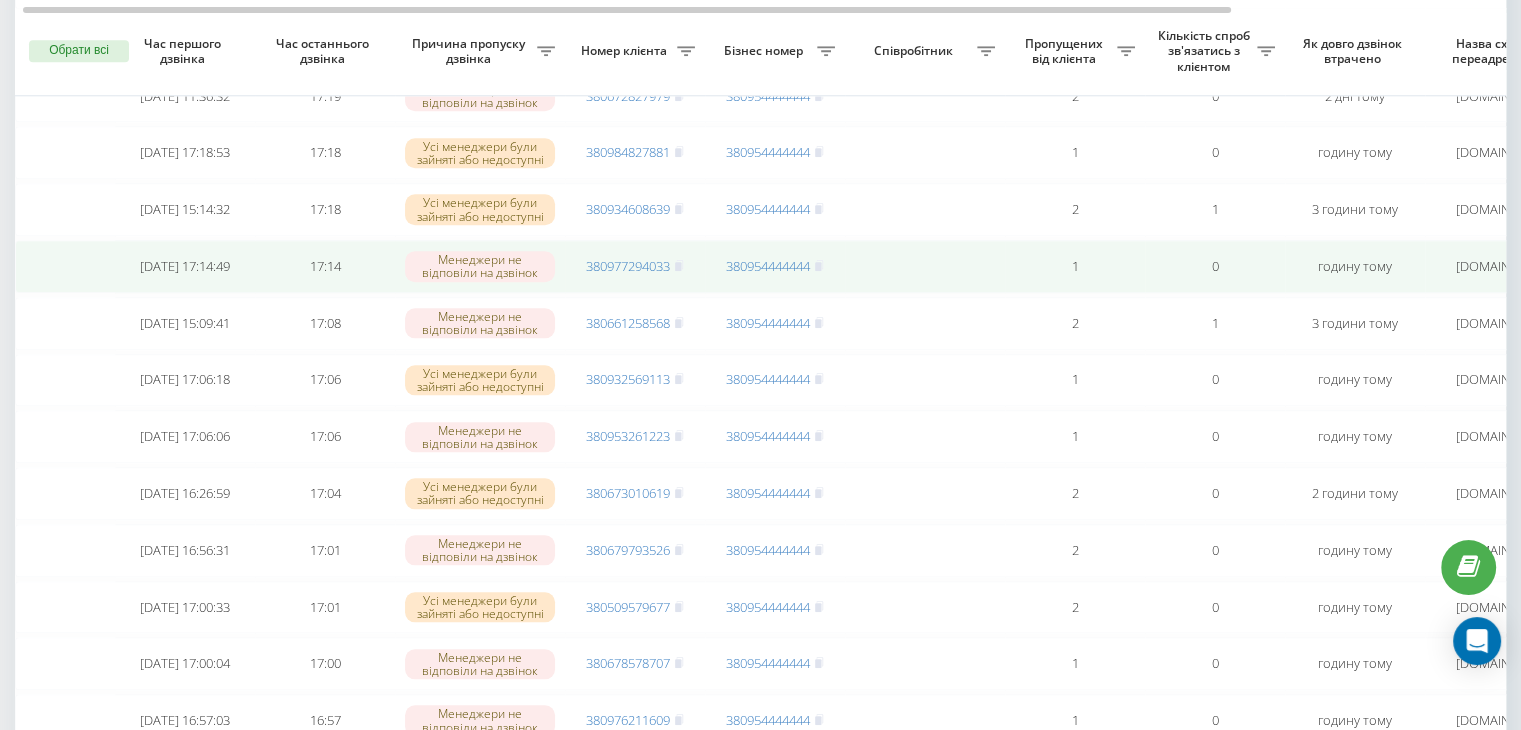 scroll, scrollTop: 2010, scrollLeft: 0, axis: vertical 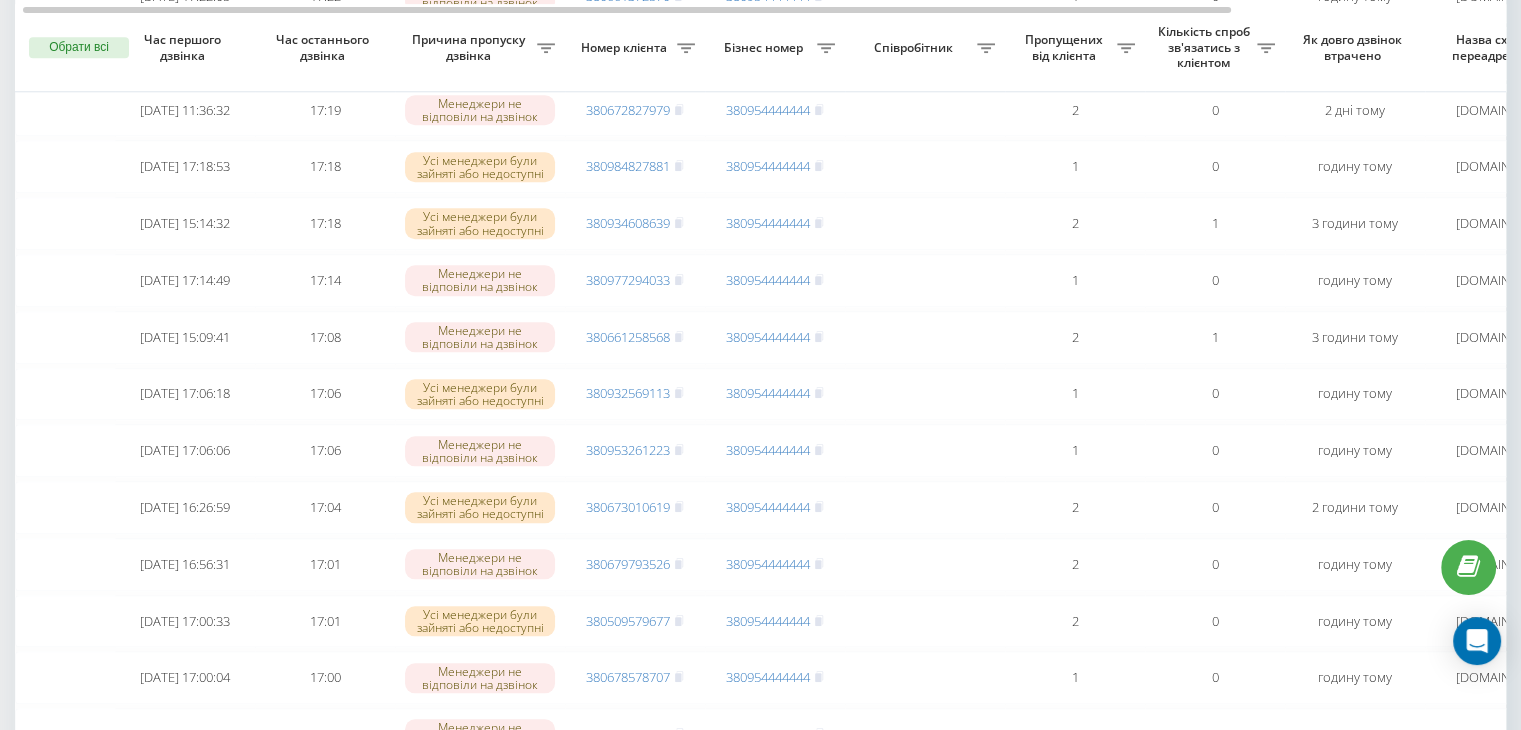 click on "Обрати всі" at bounding box center (65, 48) 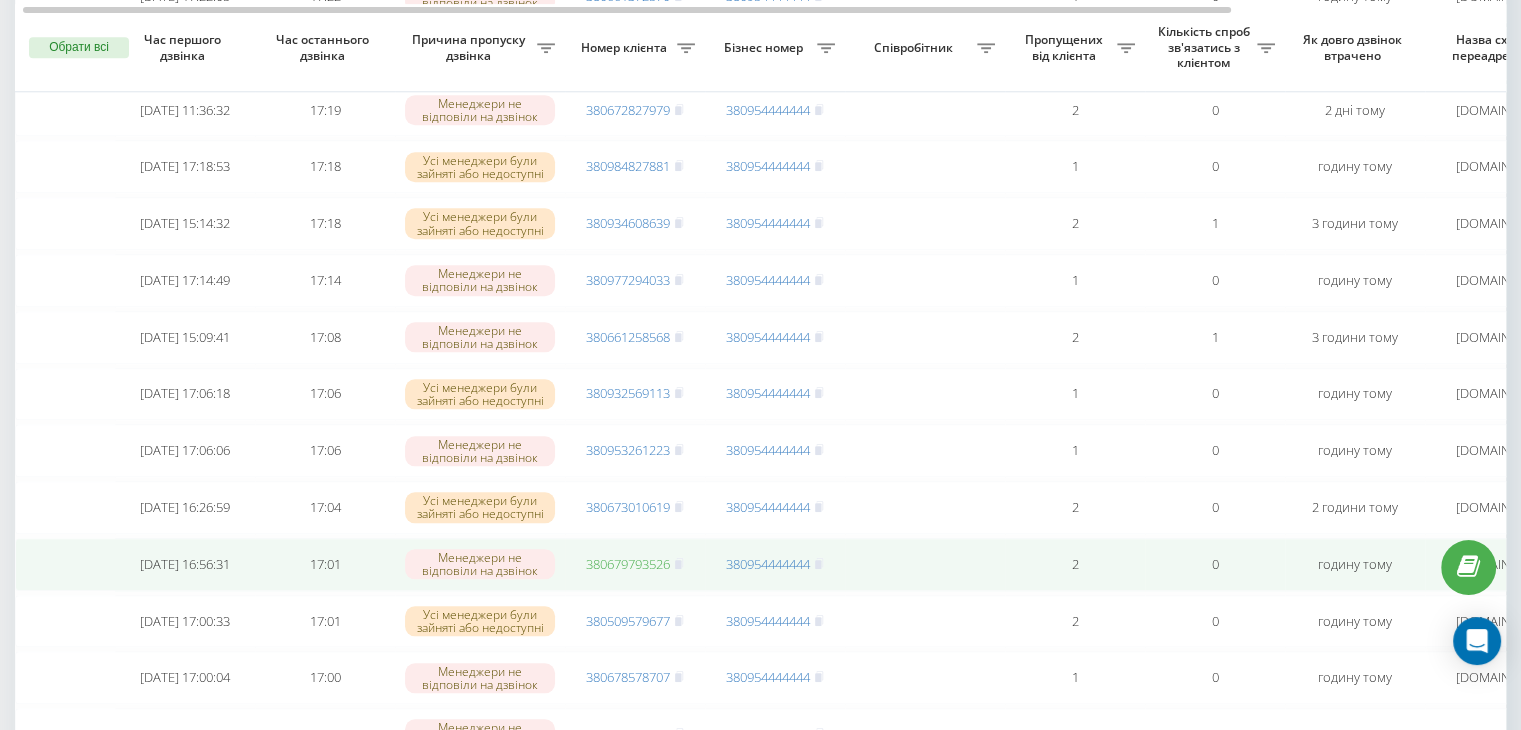 click on "380679793526" at bounding box center (628, 564) 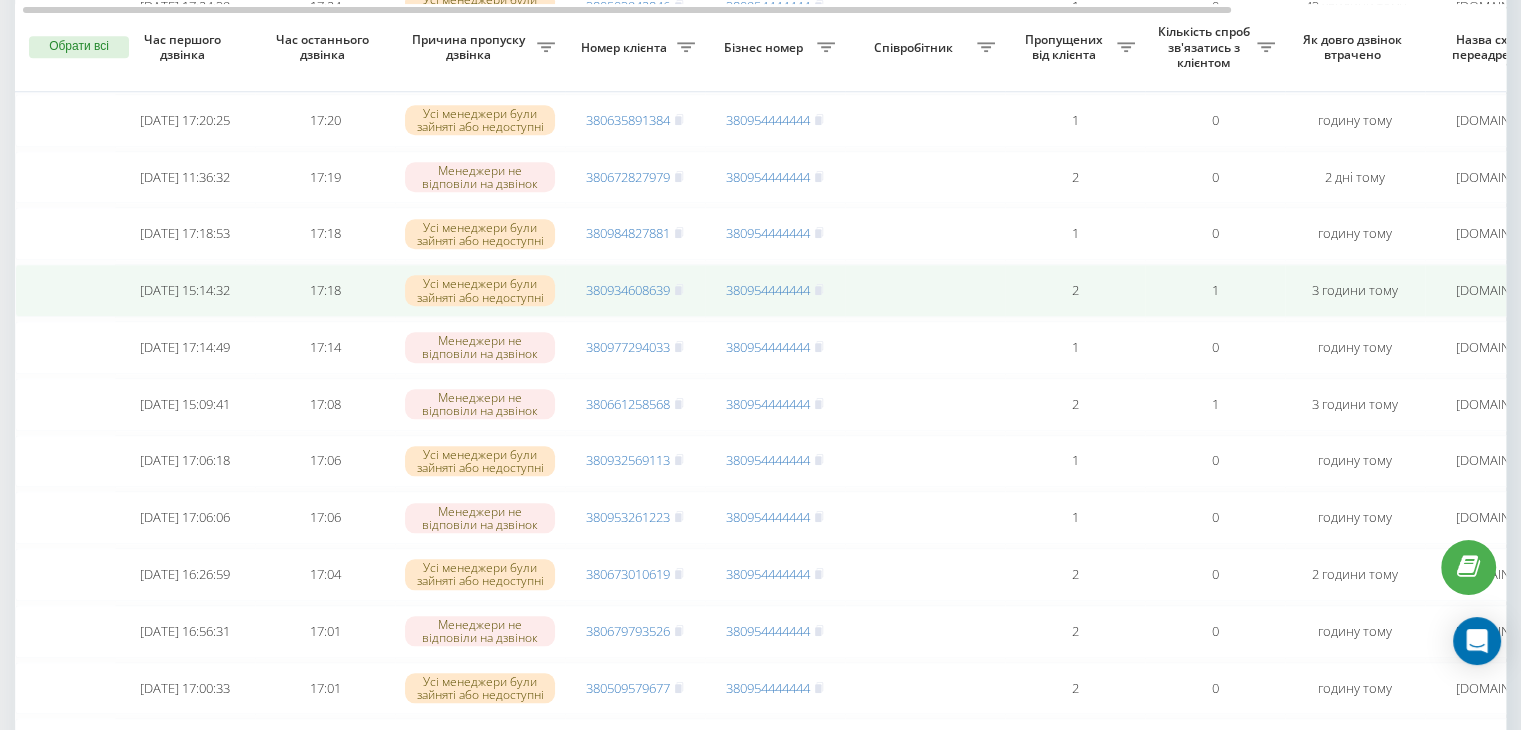 scroll, scrollTop: 1944, scrollLeft: 0, axis: vertical 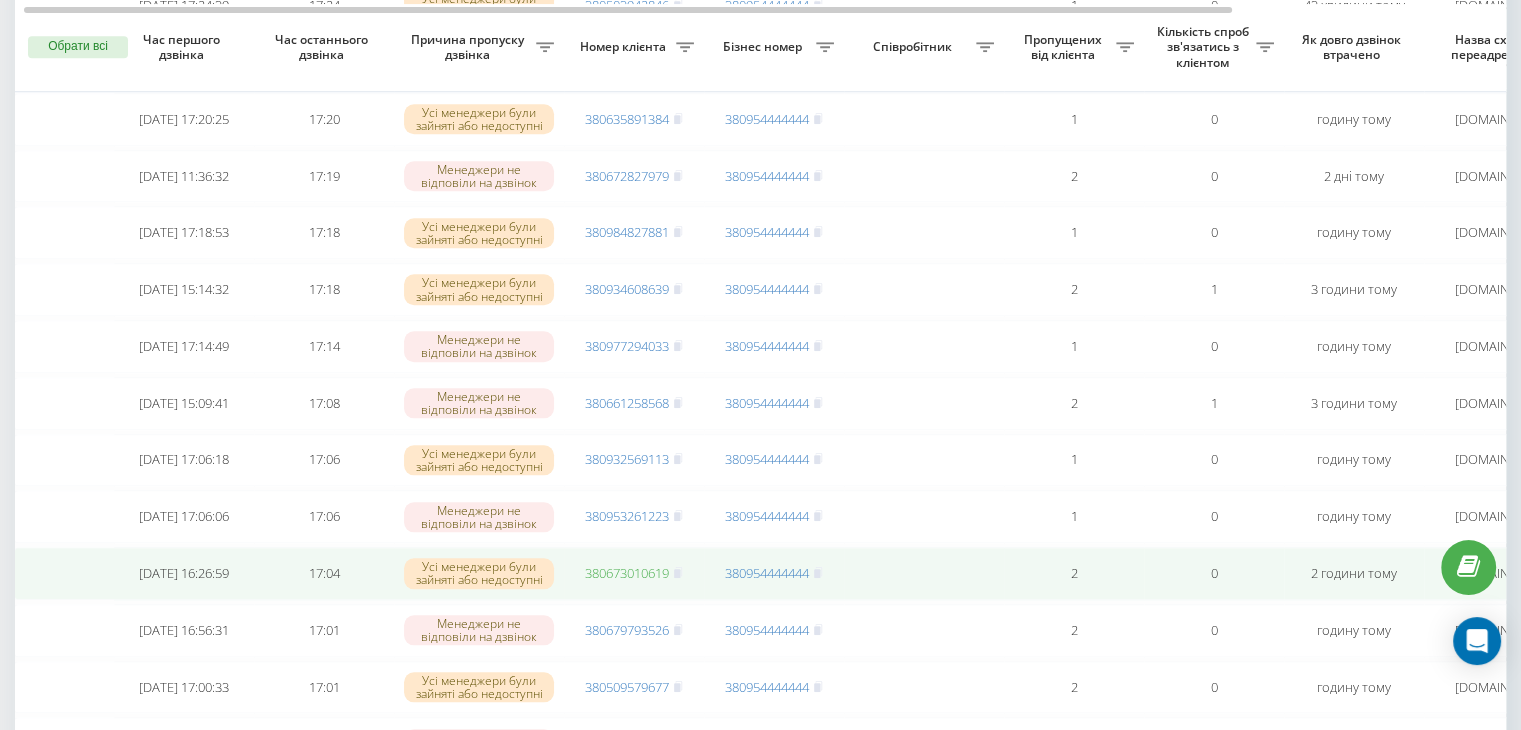 click on "380673010619" at bounding box center (627, 573) 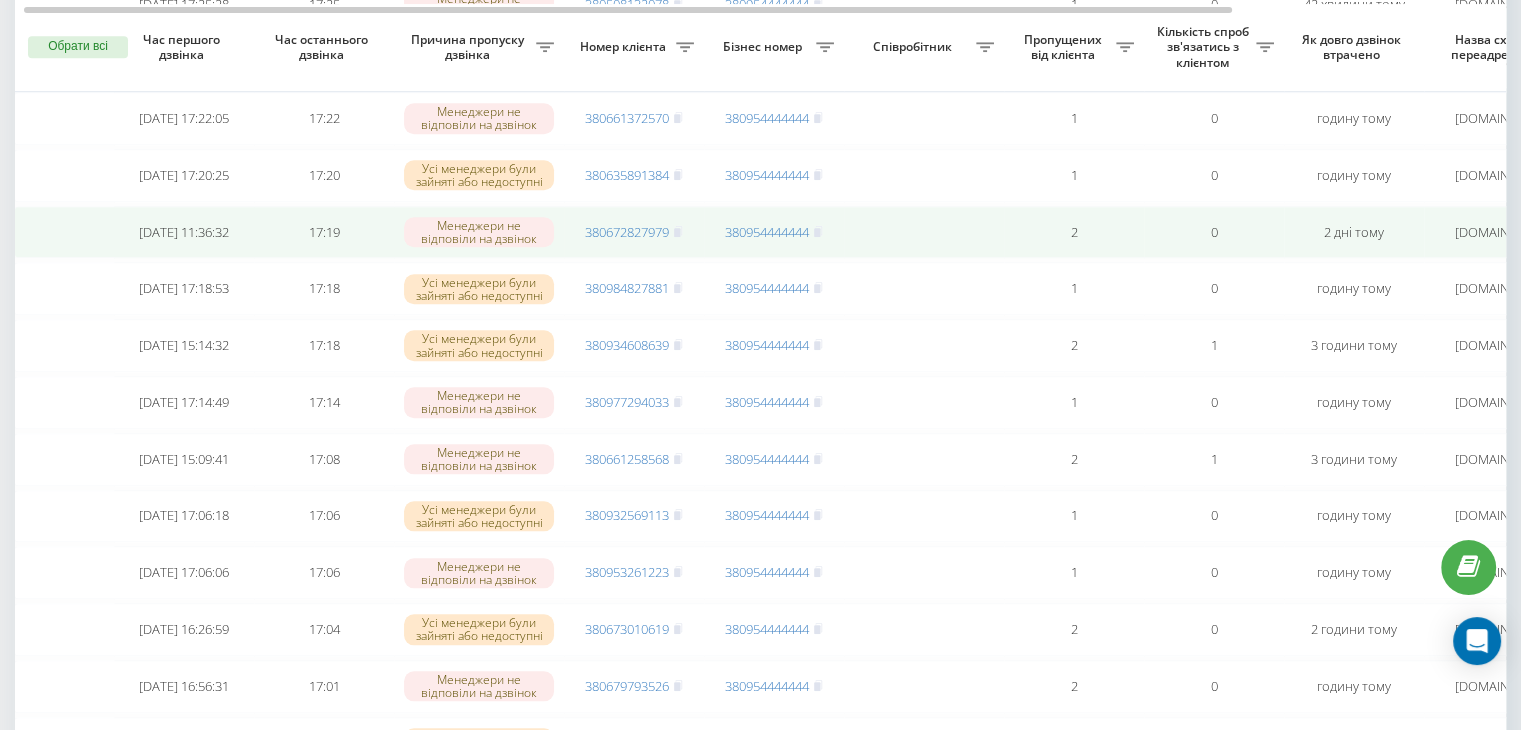 scroll, scrollTop: 1888, scrollLeft: 0, axis: vertical 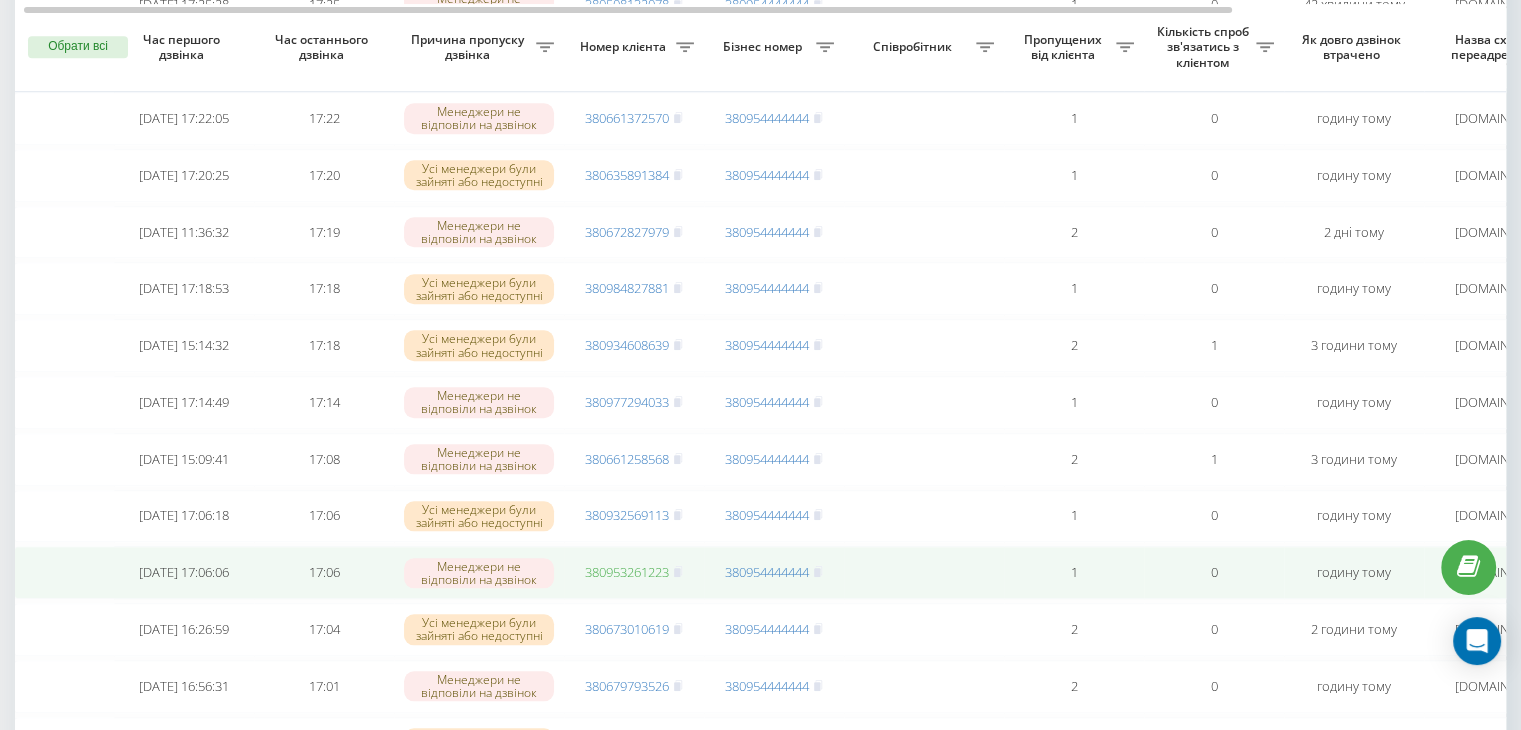 click on "380953261223" at bounding box center (627, 572) 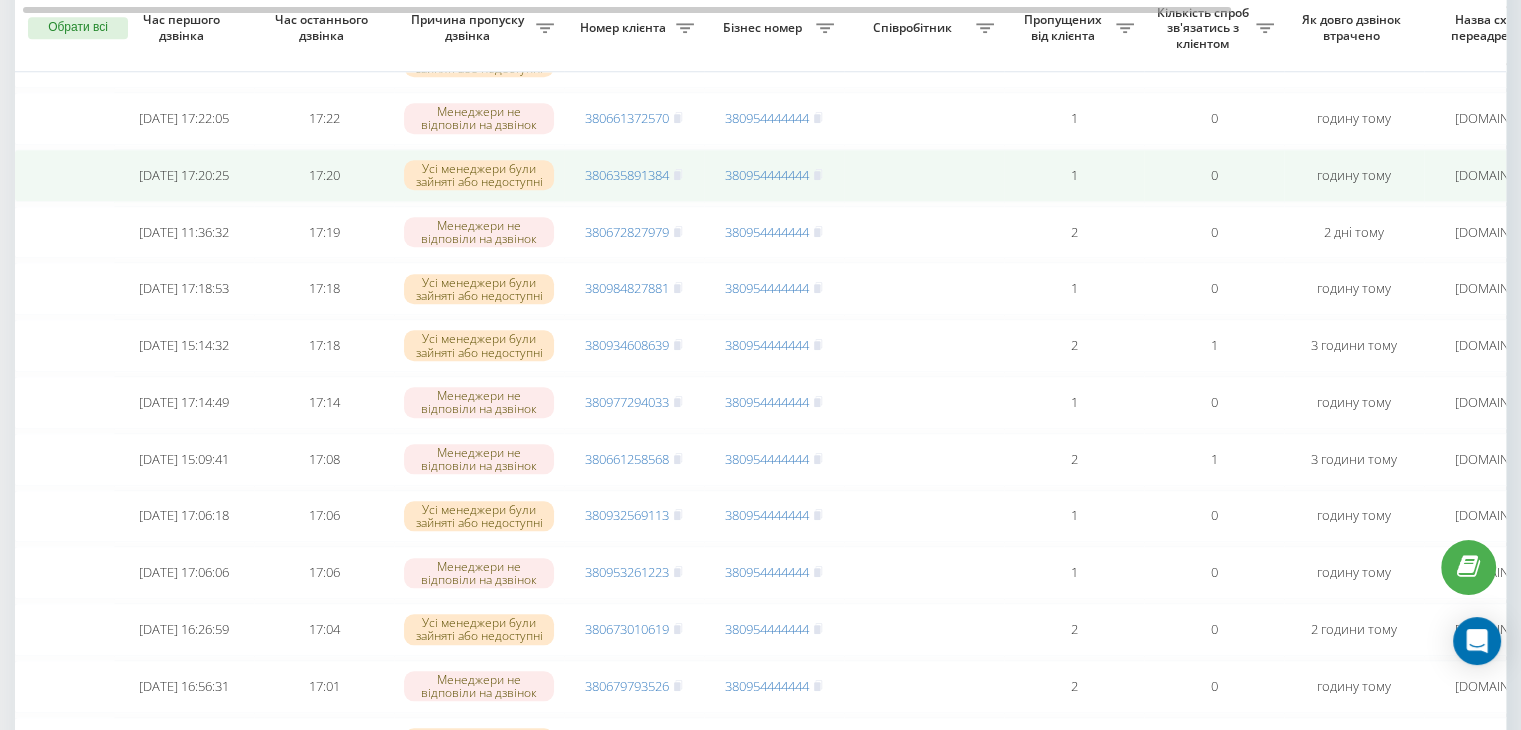 scroll, scrollTop: 0, scrollLeft: 0, axis: both 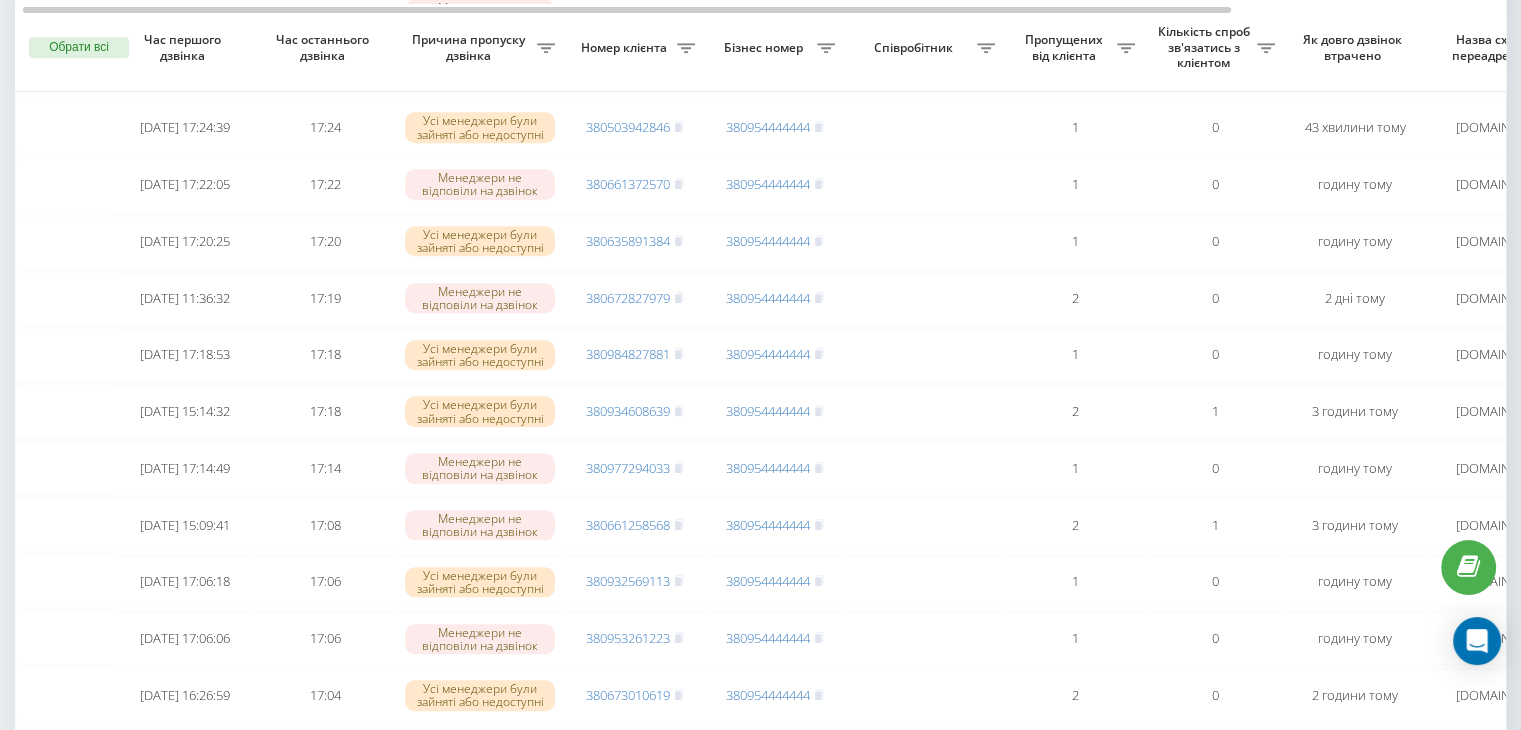 click on "Бізнес номер" at bounding box center [766, 48] 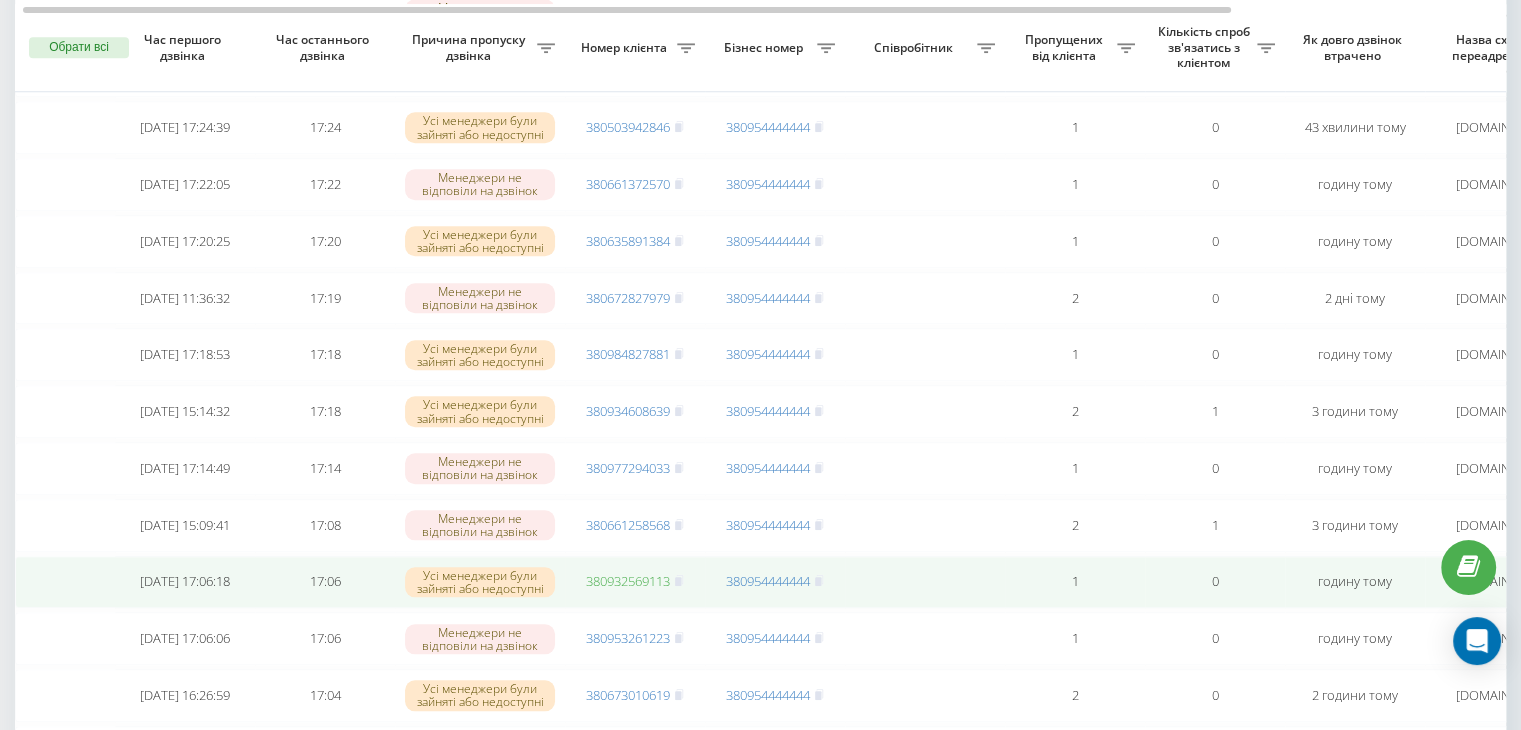click on "380932569113" at bounding box center (628, 581) 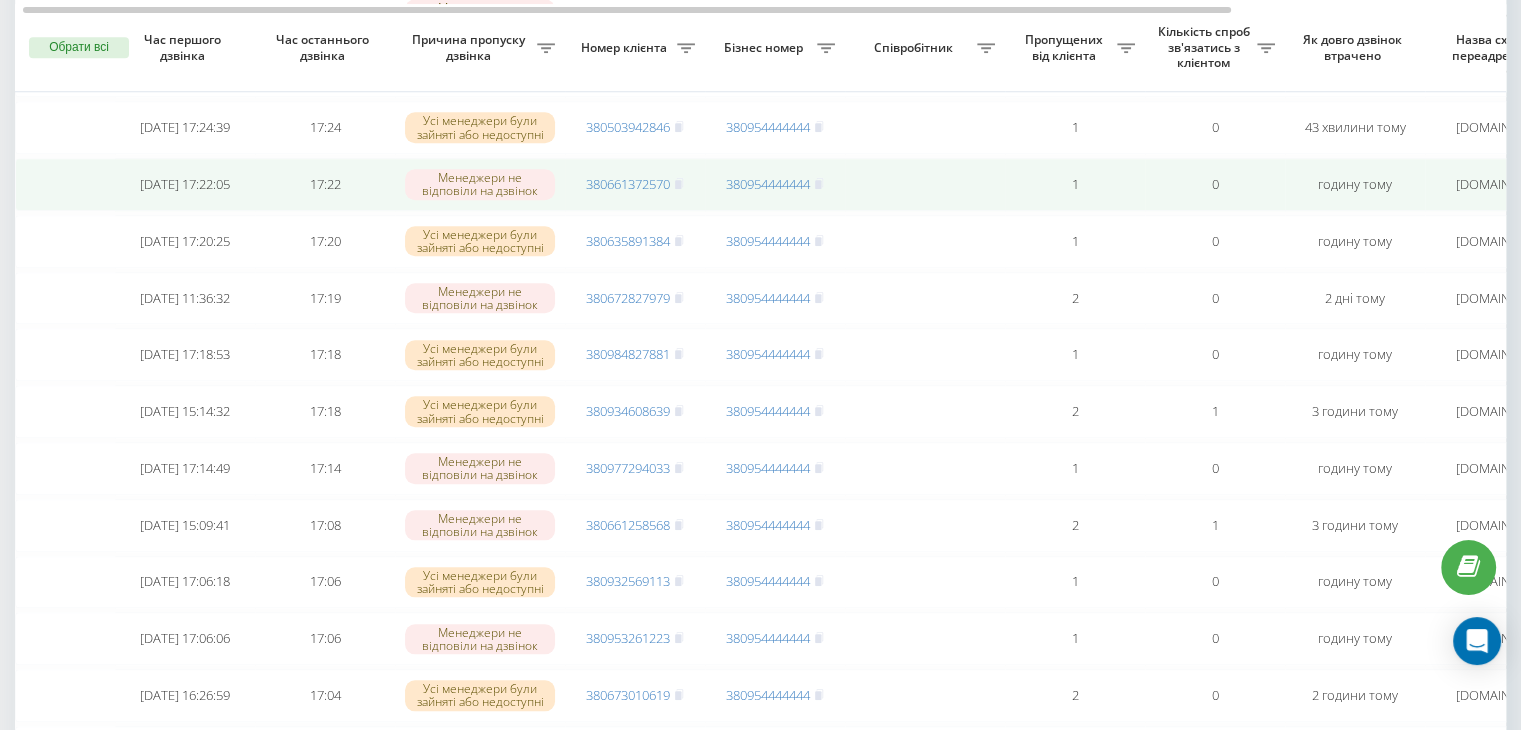 scroll, scrollTop: 0, scrollLeft: 0, axis: both 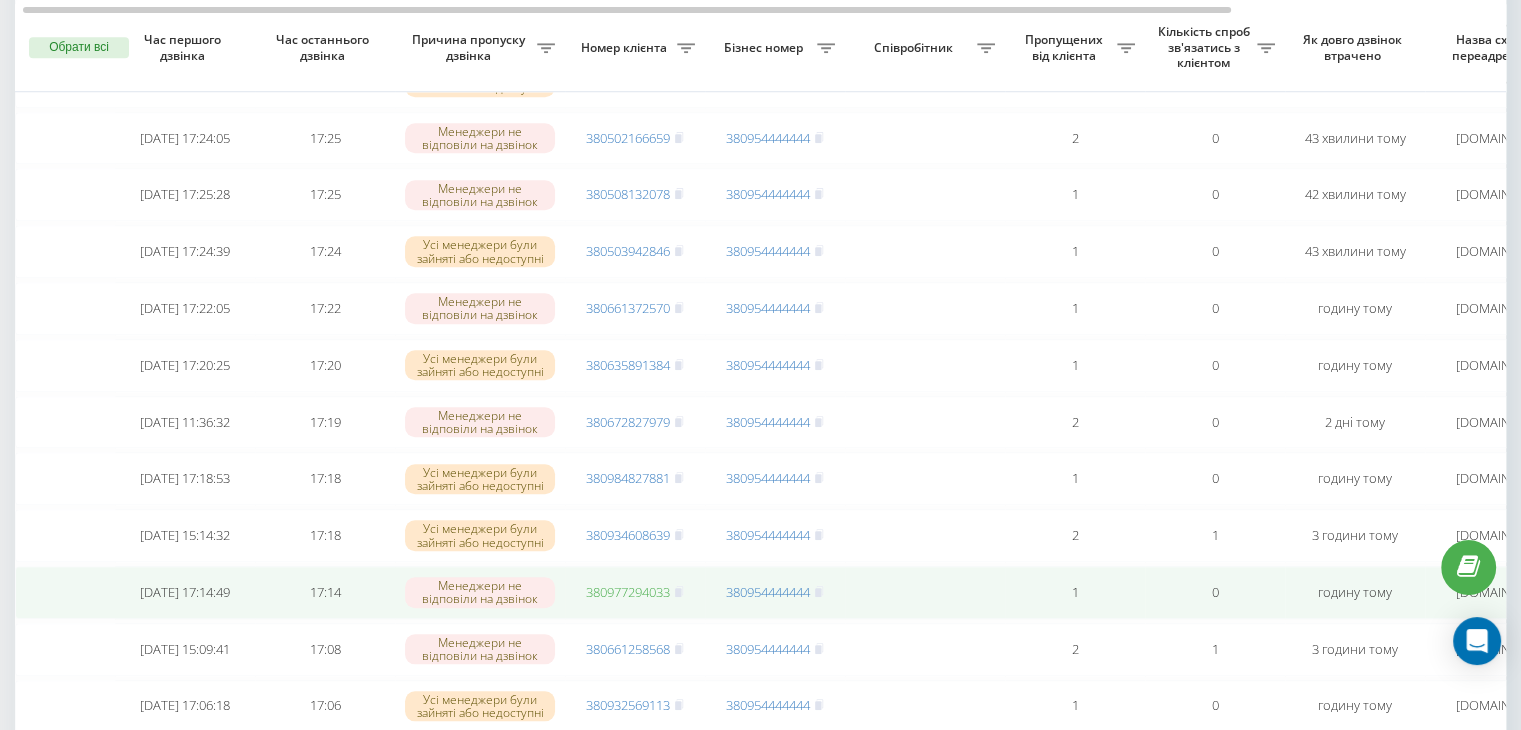 click on "380977294033" at bounding box center (628, 592) 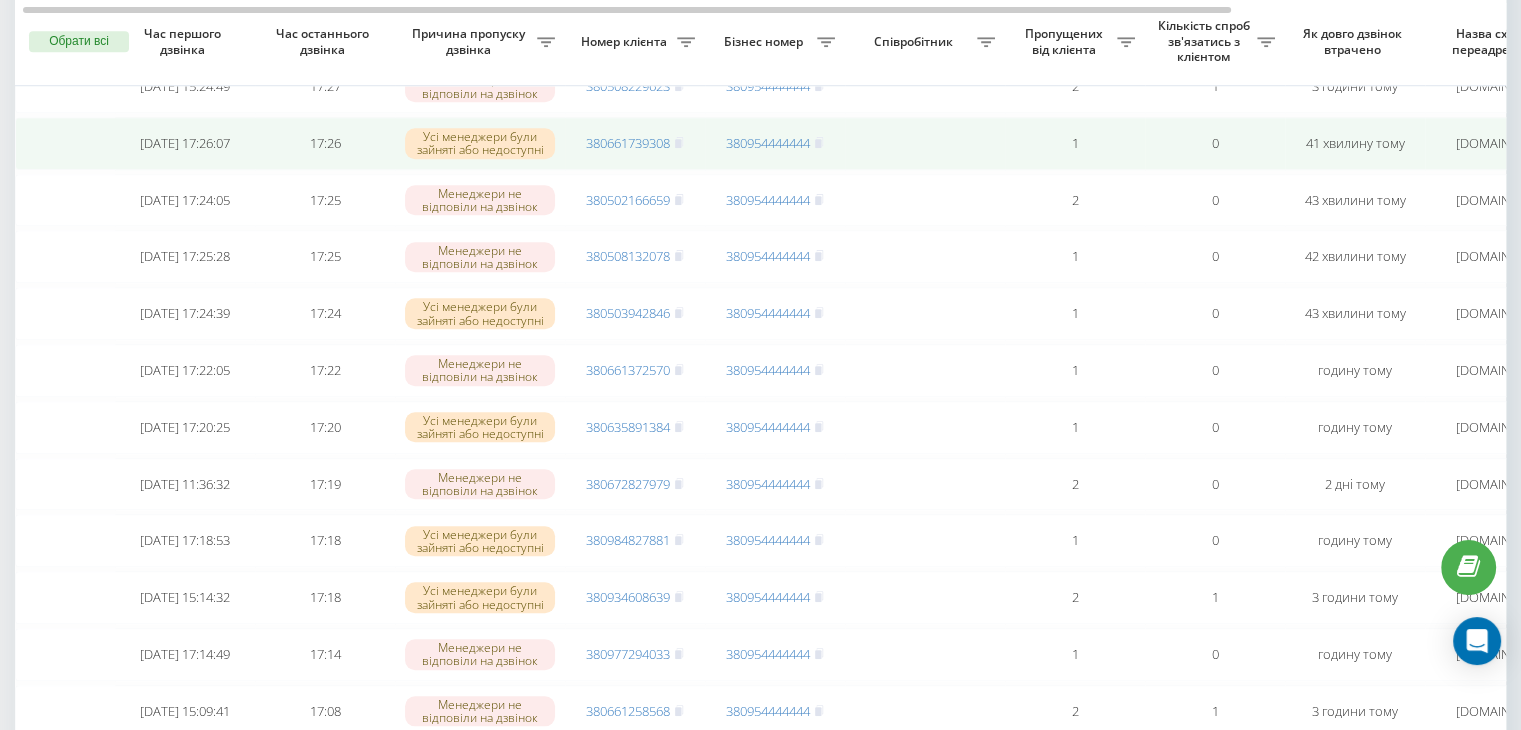 scroll, scrollTop: 1630, scrollLeft: 0, axis: vertical 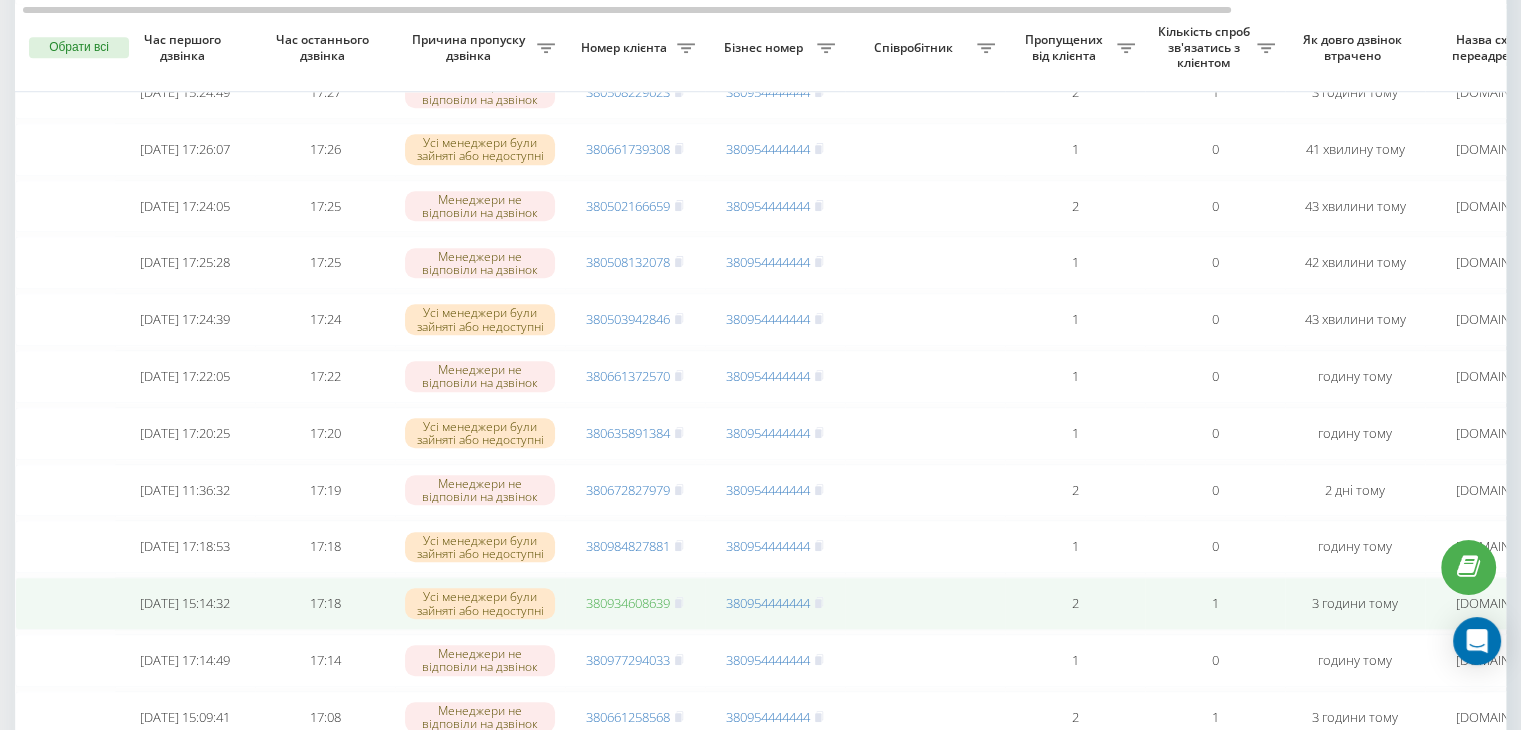 click on "380934608639" at bounding box center [628, 603] 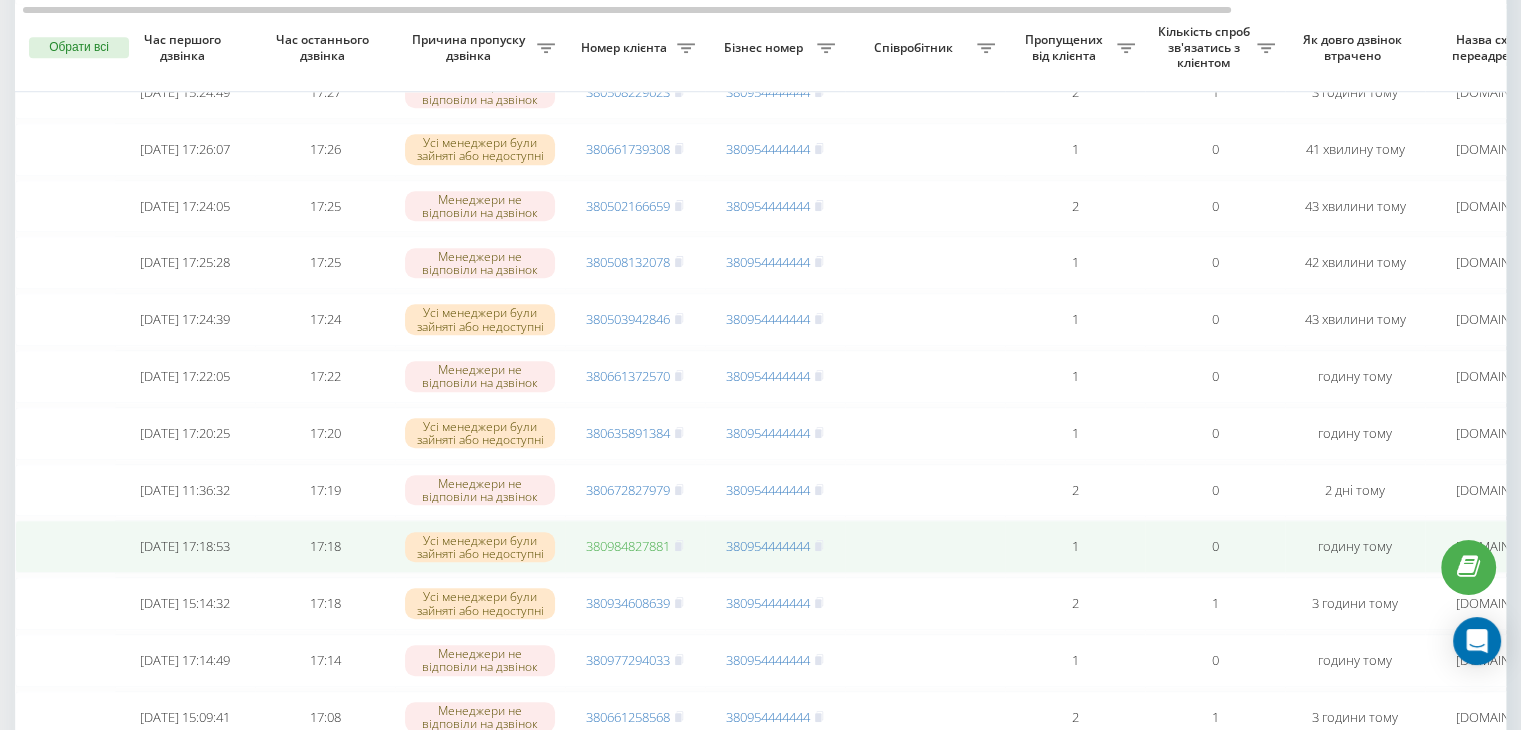 click on "380984827881" at bounding box center (628, 546) 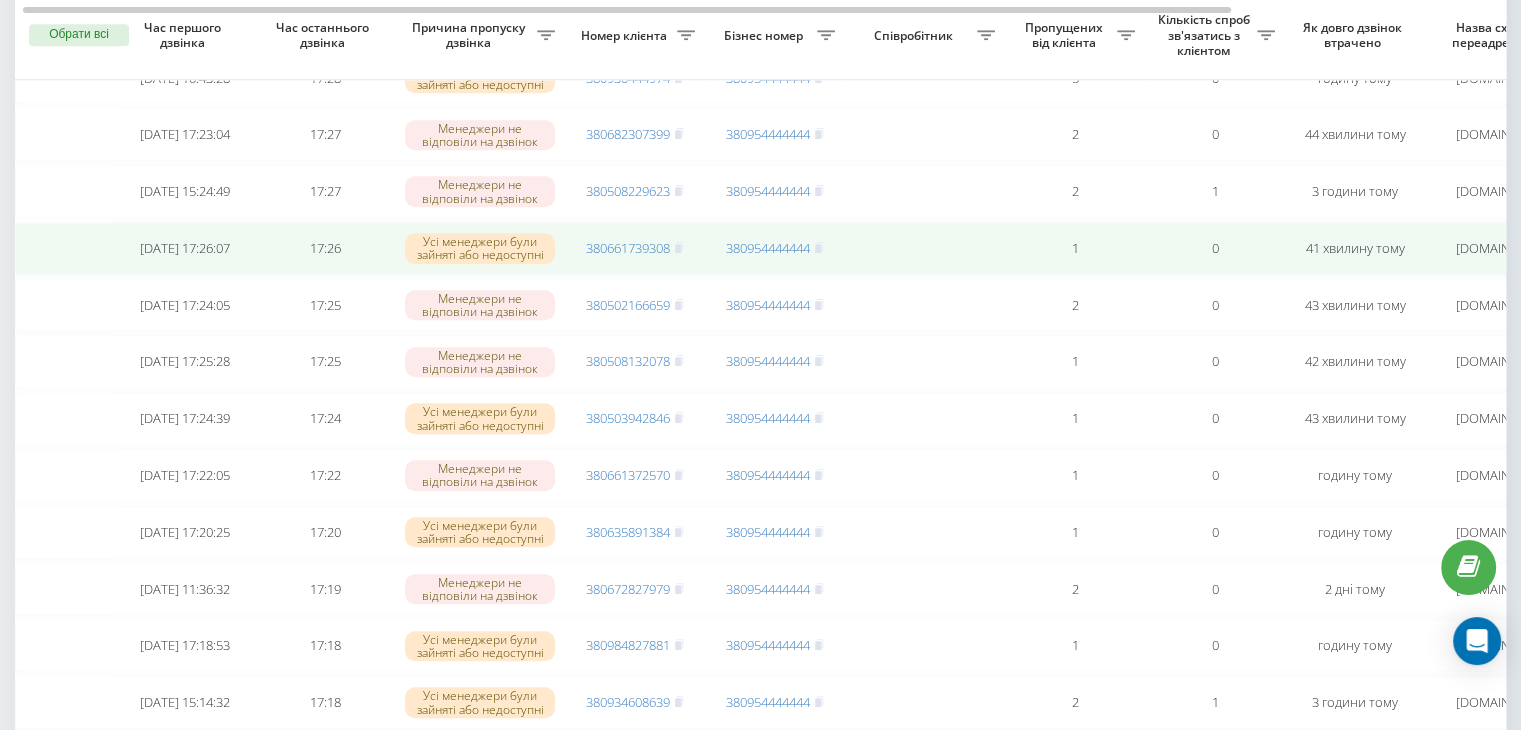 scroll, scrollTop: 1516, scrollLeft: 0, axis: vertical 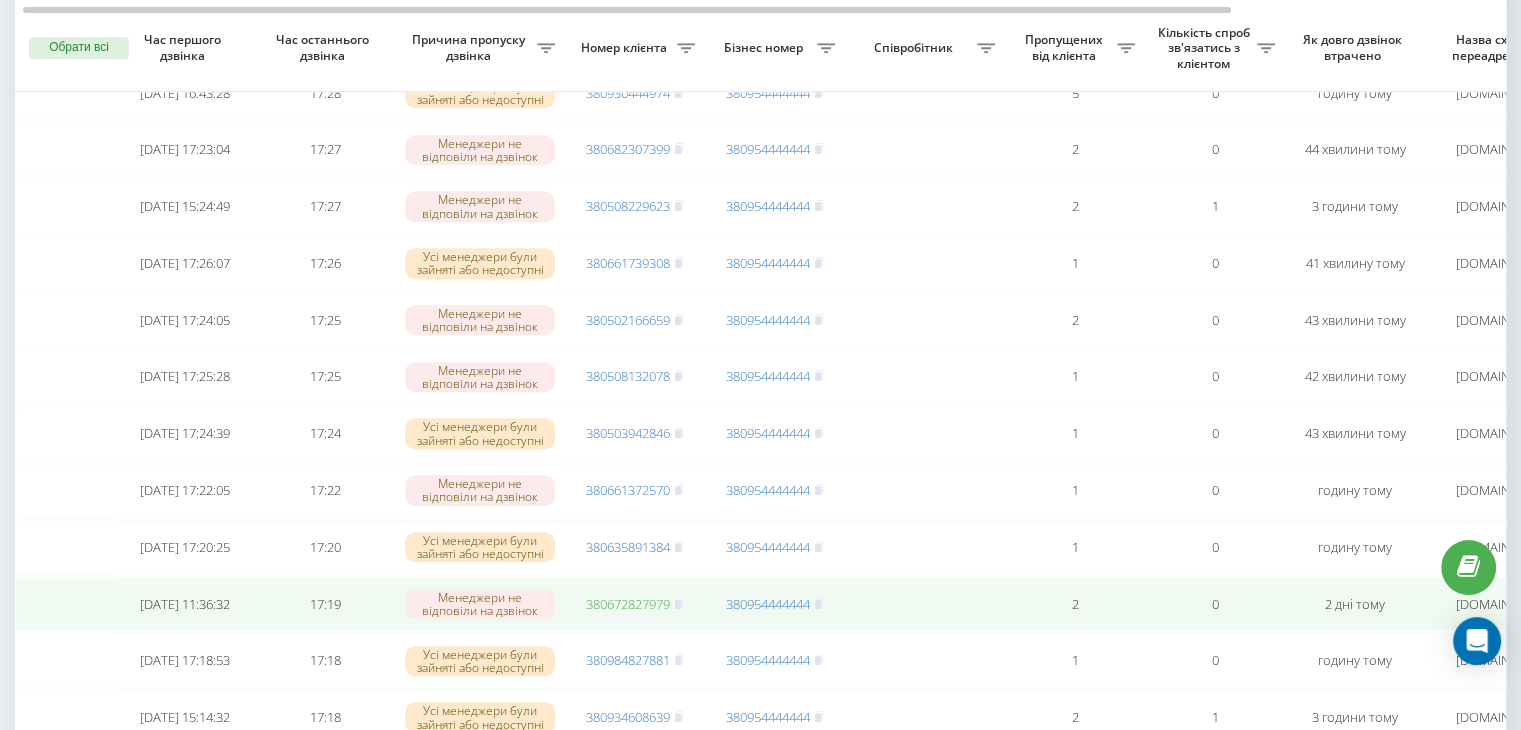 click on "380672827979" at bounding box center (628, 604) 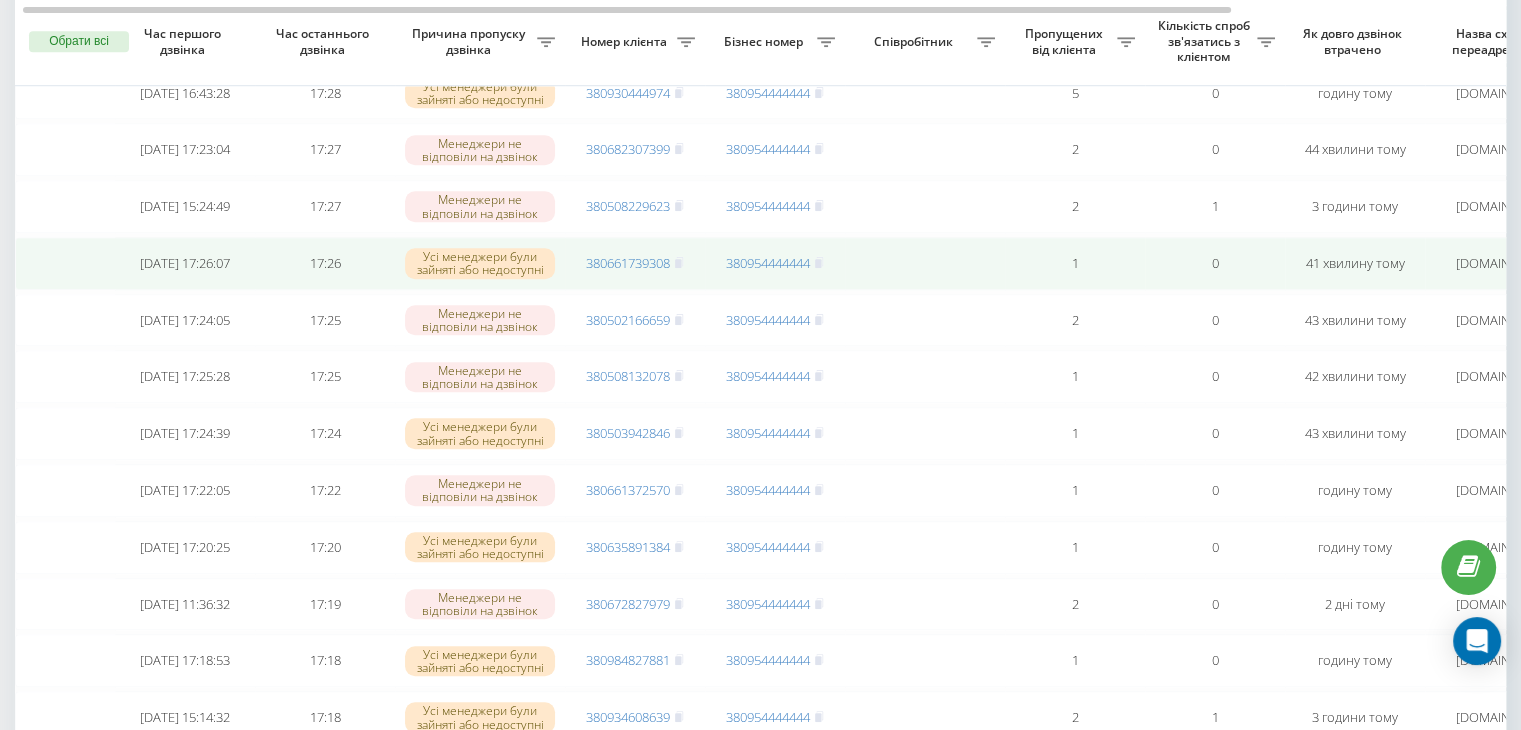 scroll, scrollTop: 1488, scrollLeft: 0, axis: vertical 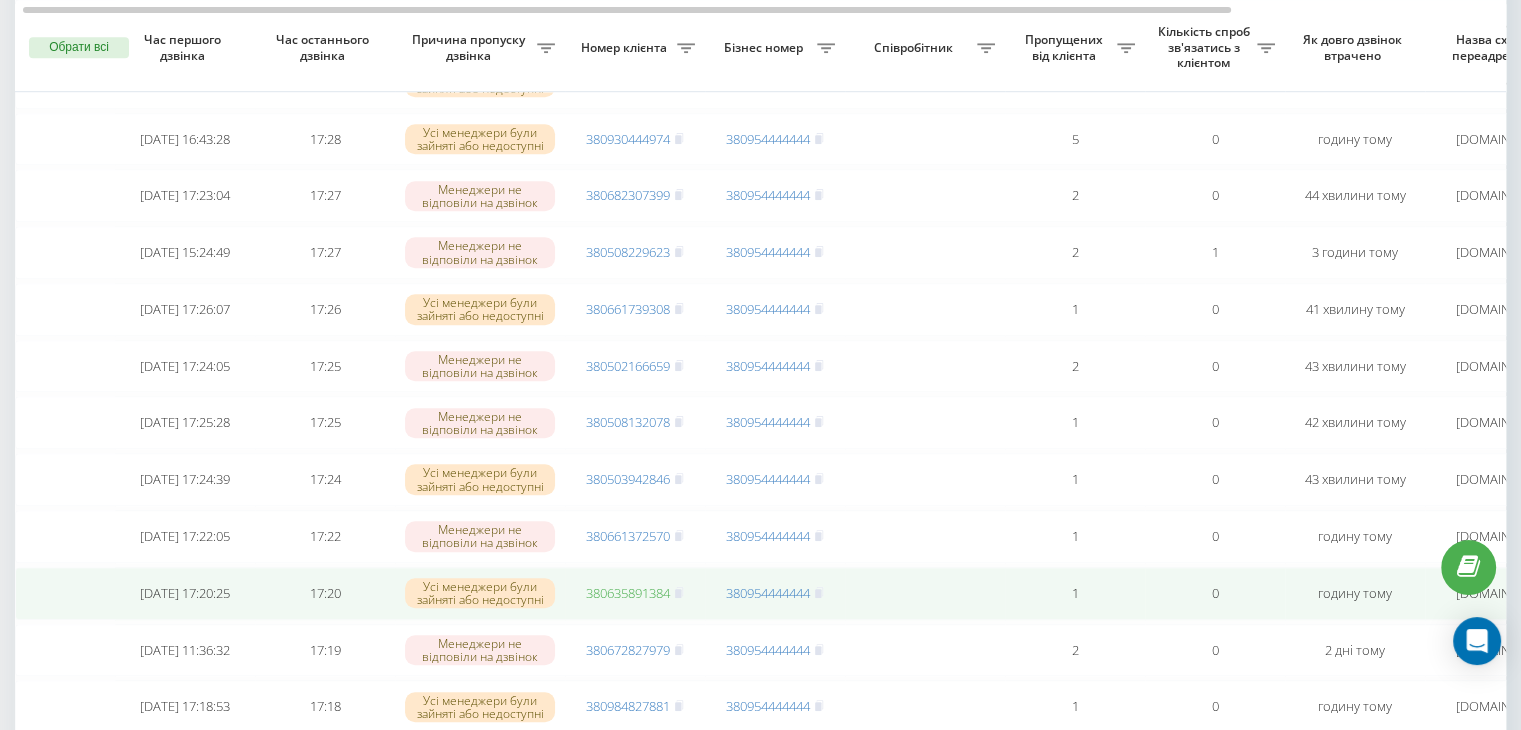 click on "380635891384" at bounding box center (628, 593) 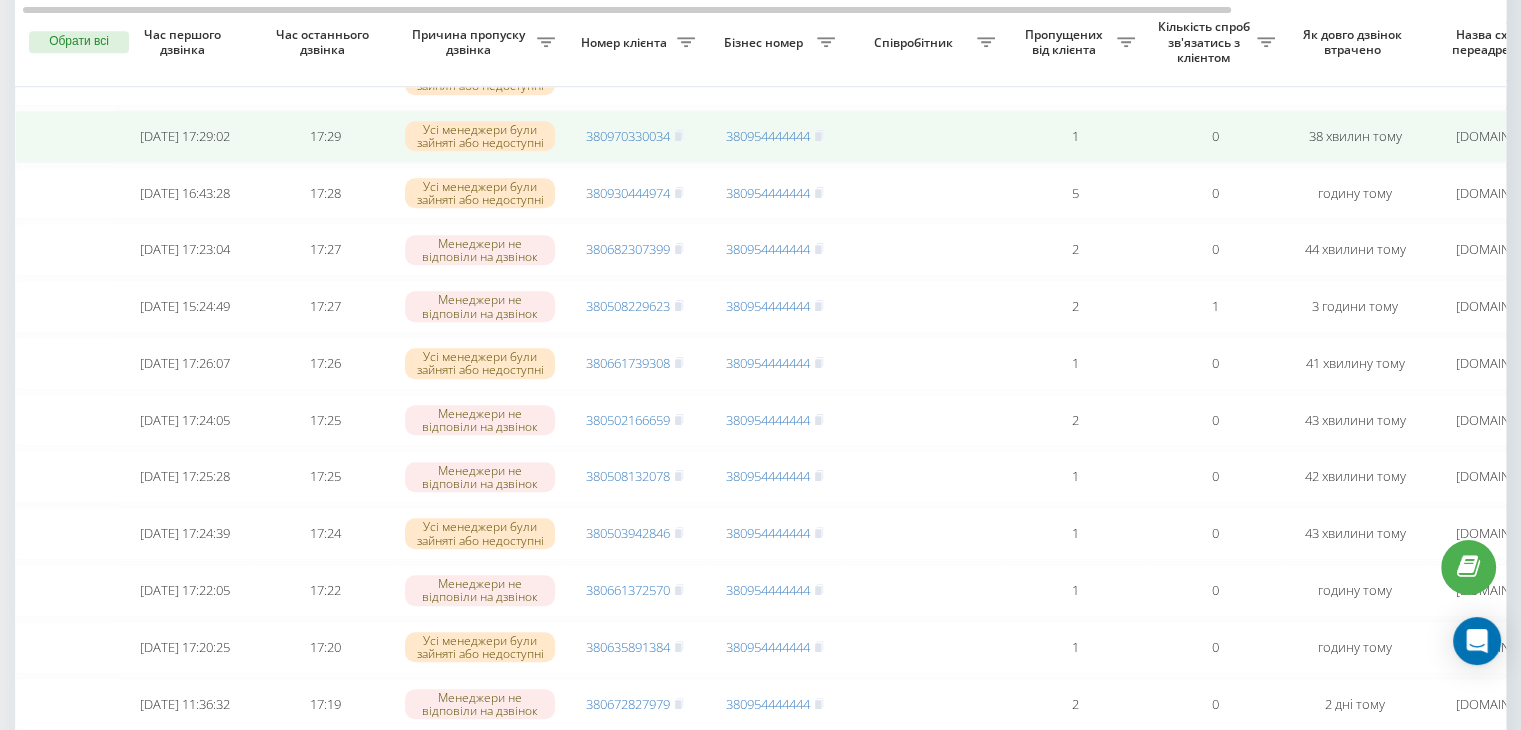 scroll, scrollTop: 1404, scrollLeft: 0, axis: vertical 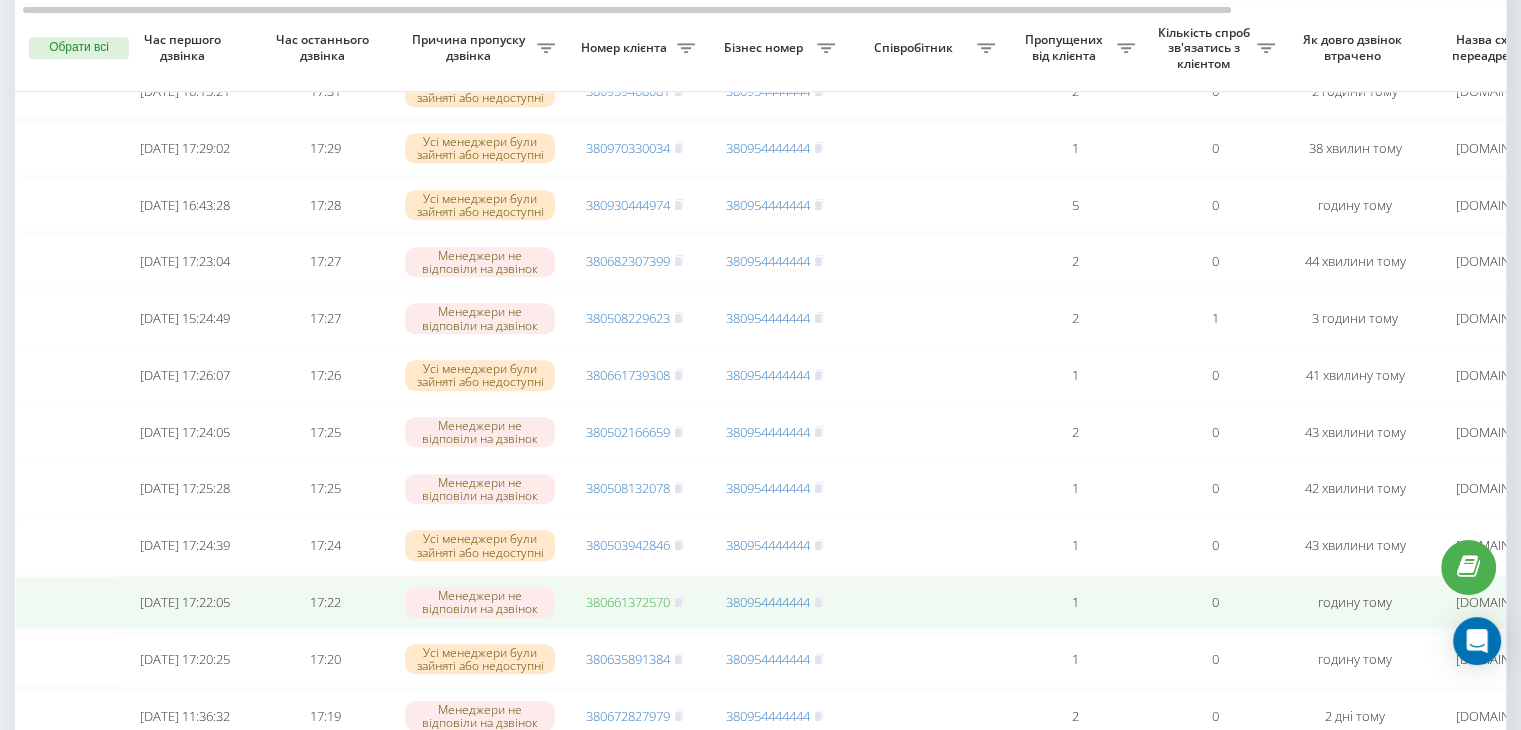 click on "380661372570" at bounding box center (628, 602) 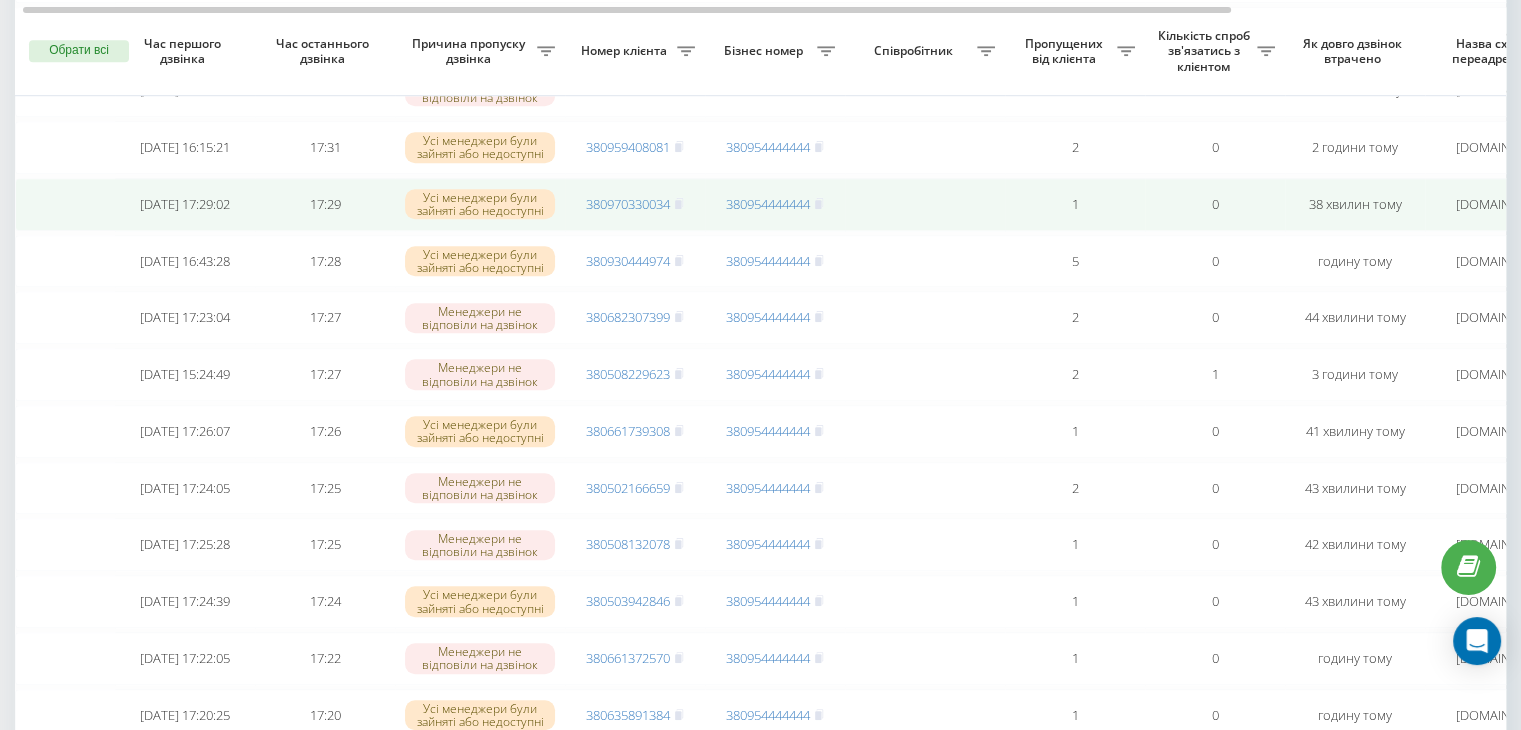 scroll, scrollTop: 1338, scrollLeft: 0, axis: vertical 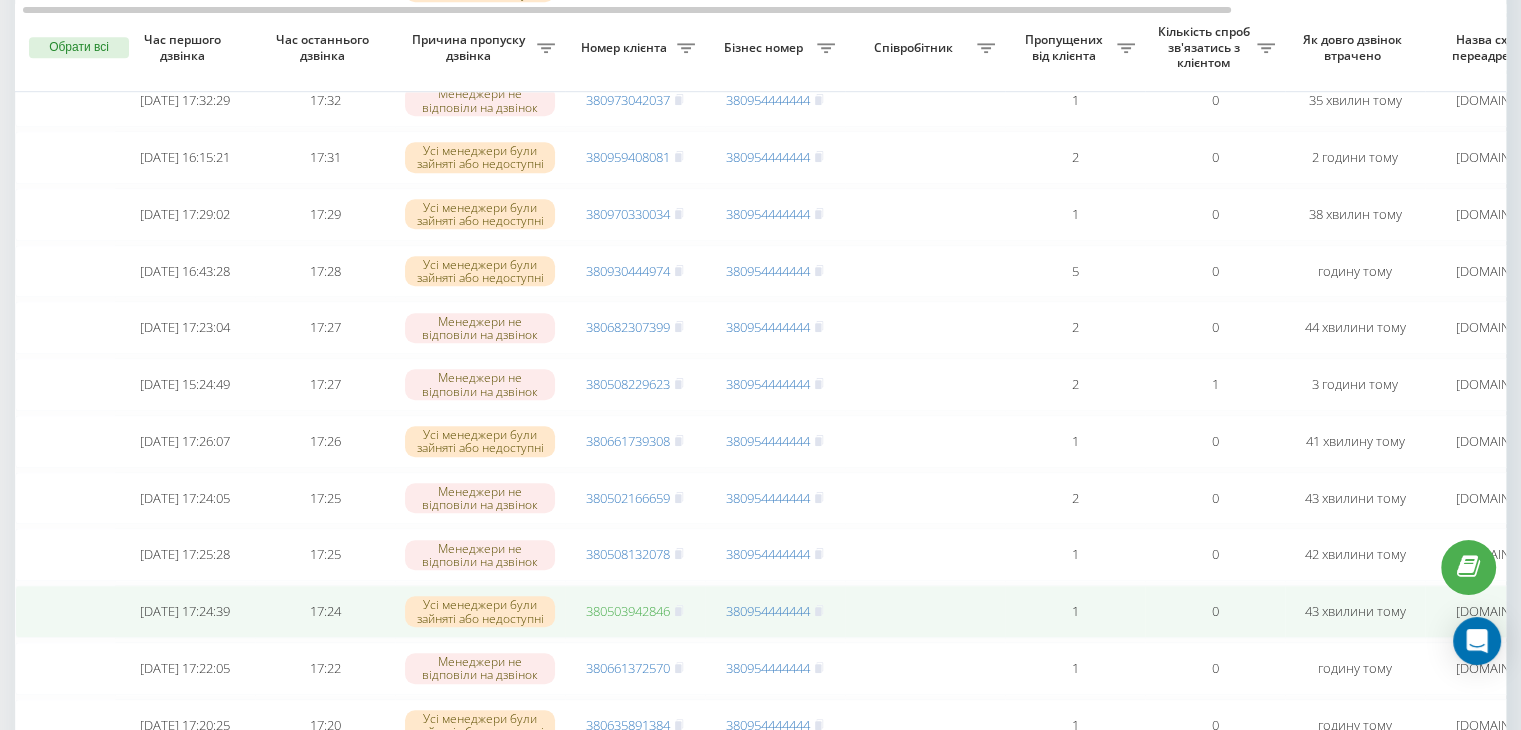 click on "380503942846" at bounding box center [628, 611] 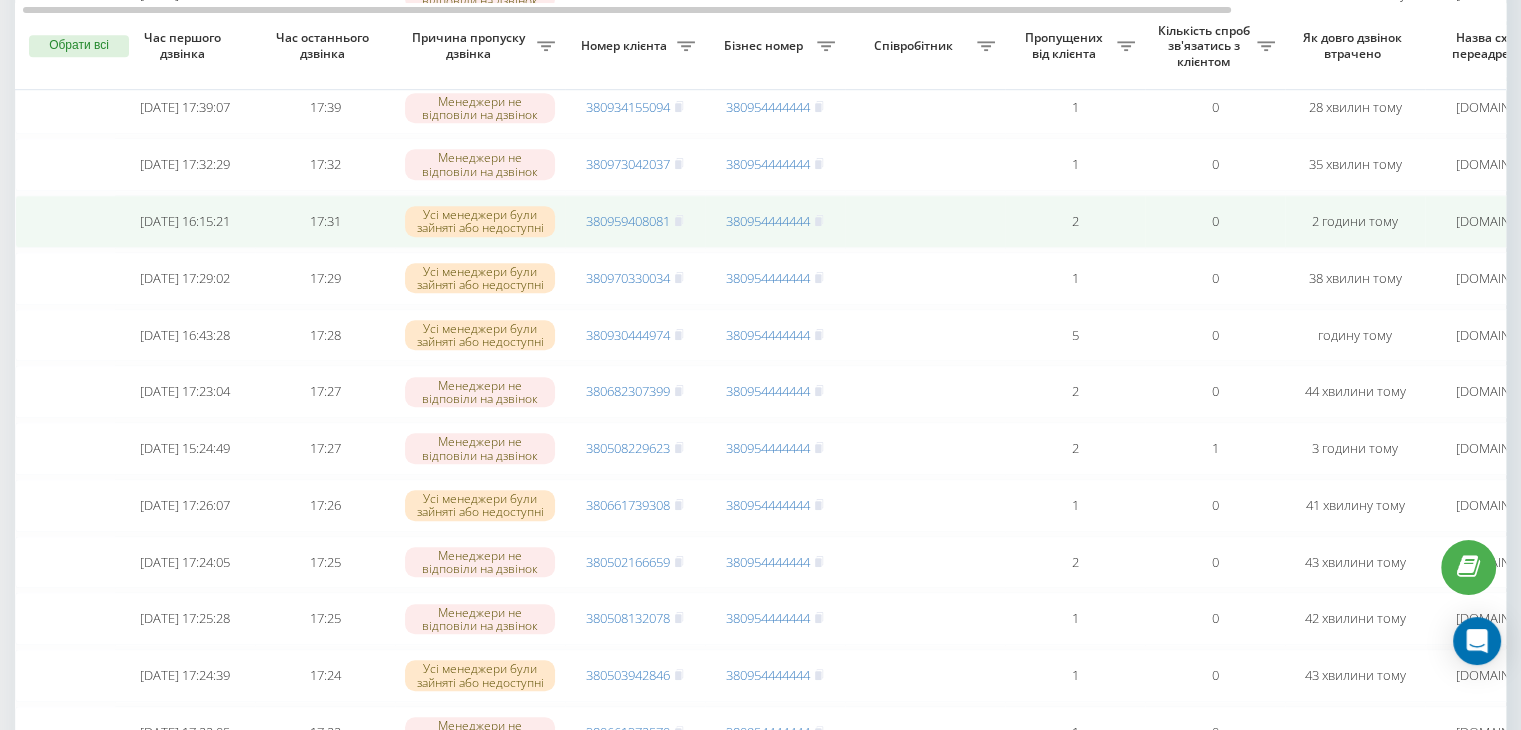 scroll, scrollTop: 1272, scrollLeft: 0, axis: vertical 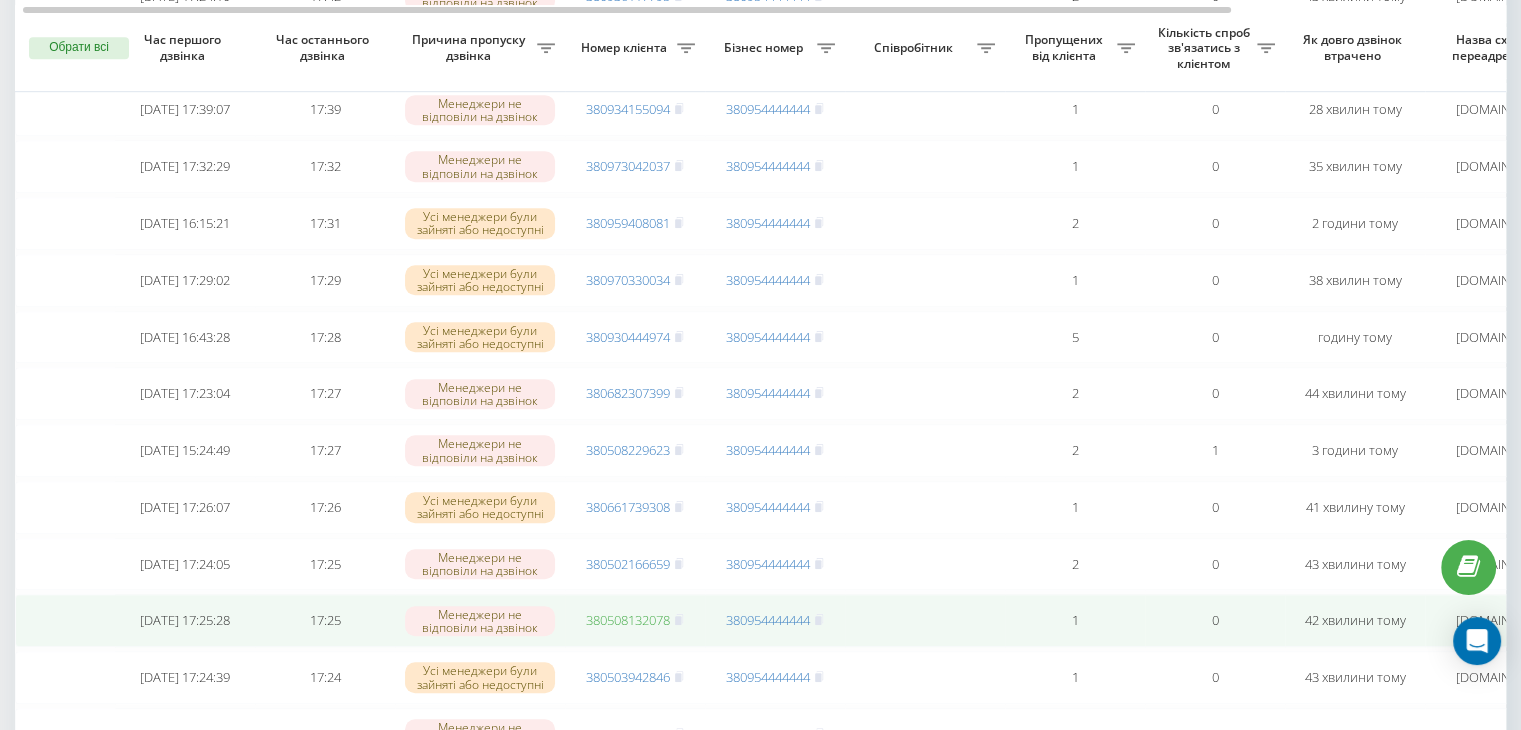 click on "380508132078" at bounding box center [628, 620] 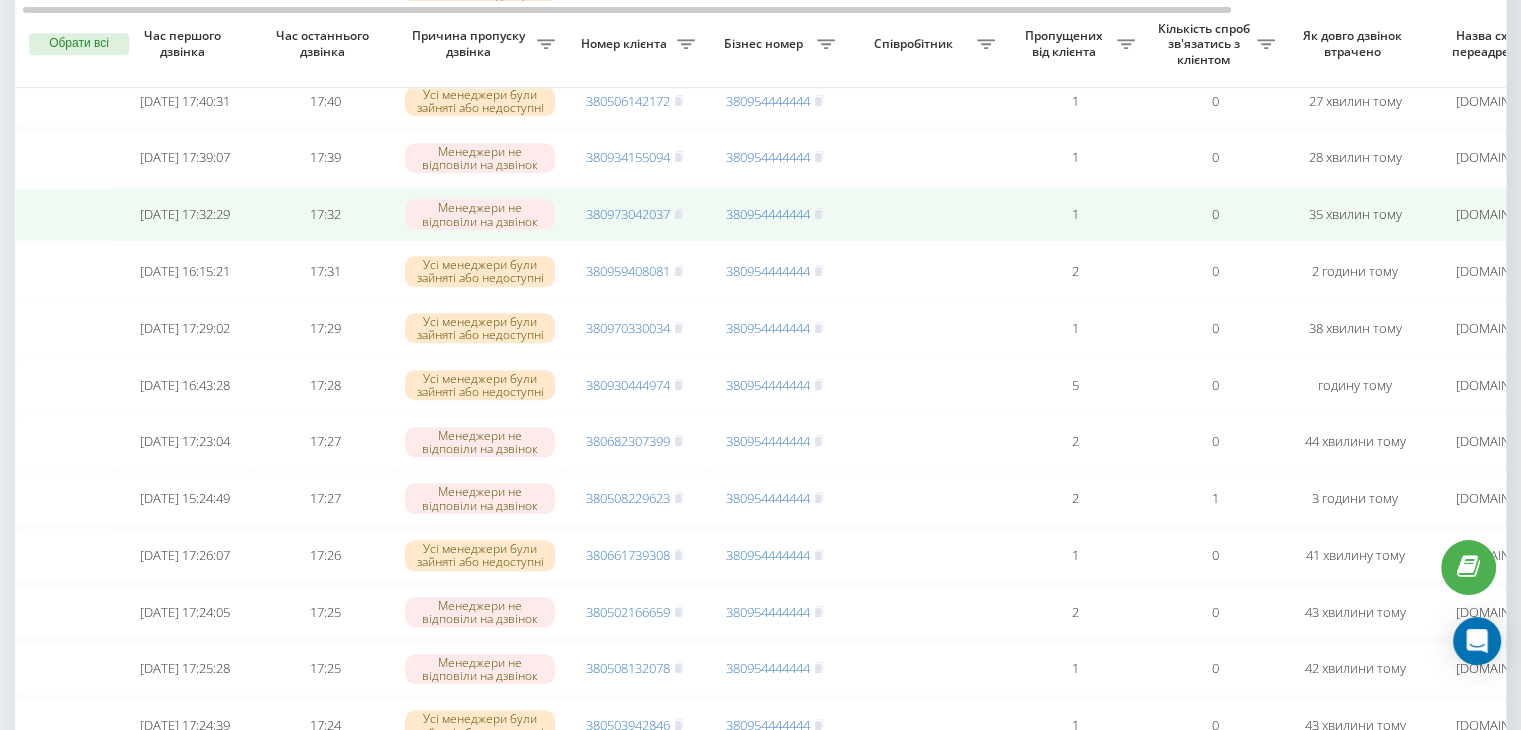 scroll, scrollTop: 1220, scrollLeft: 0, axis: vertical 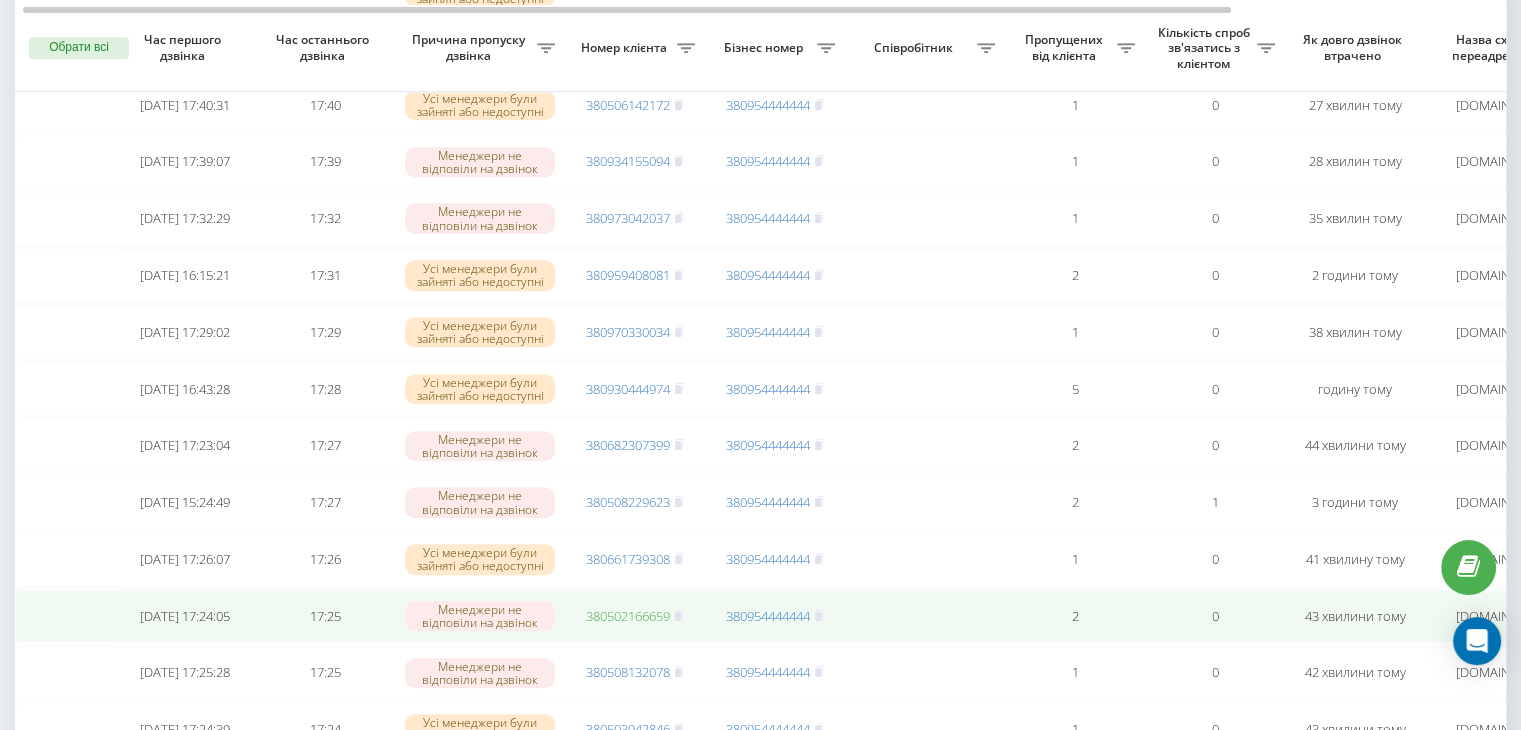 click on "380502166659" at bounding box center [628, 616] 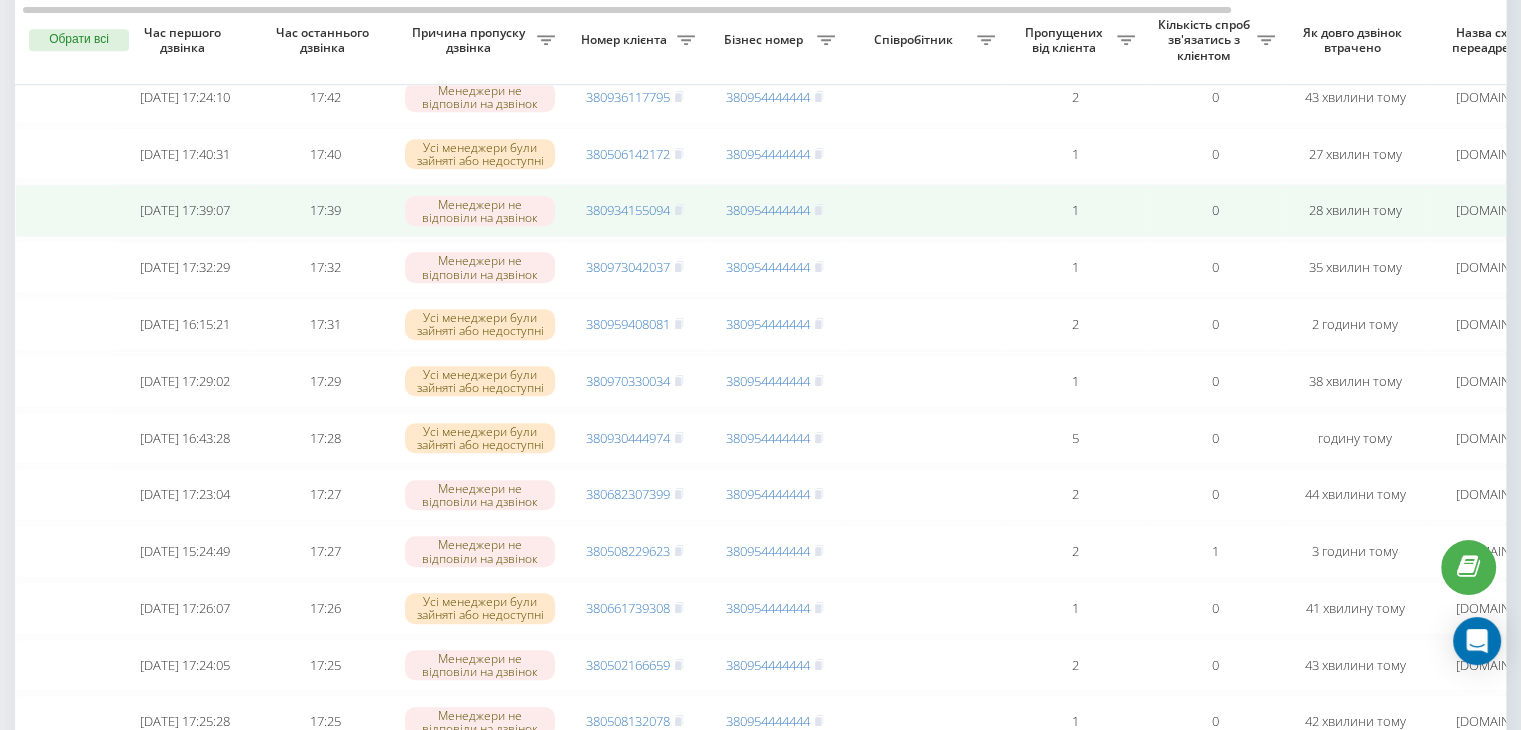 scroll, scrollTop: 1154, scrollLeft: 0, axis: vertical 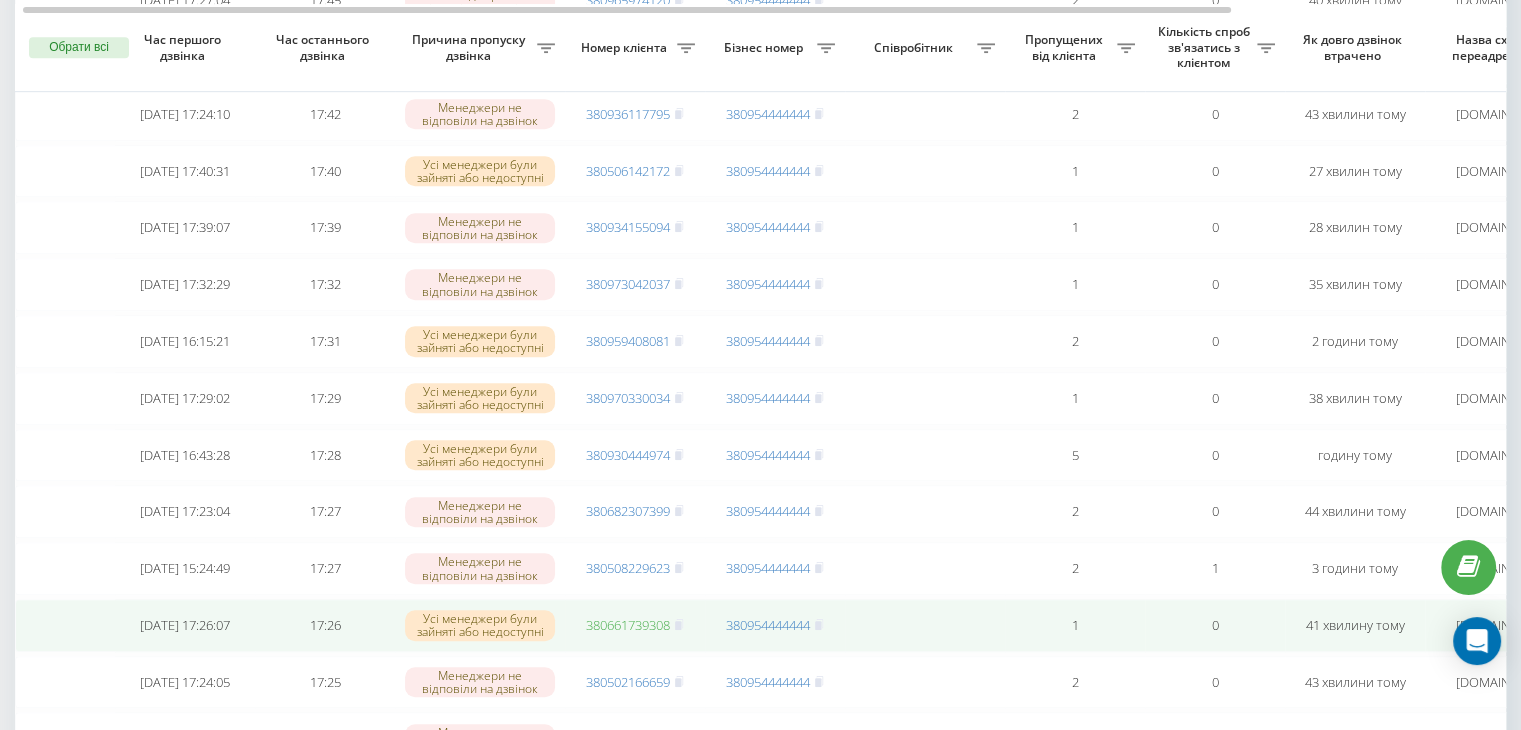 click on "380661739308" at bounding box center [628, 625] 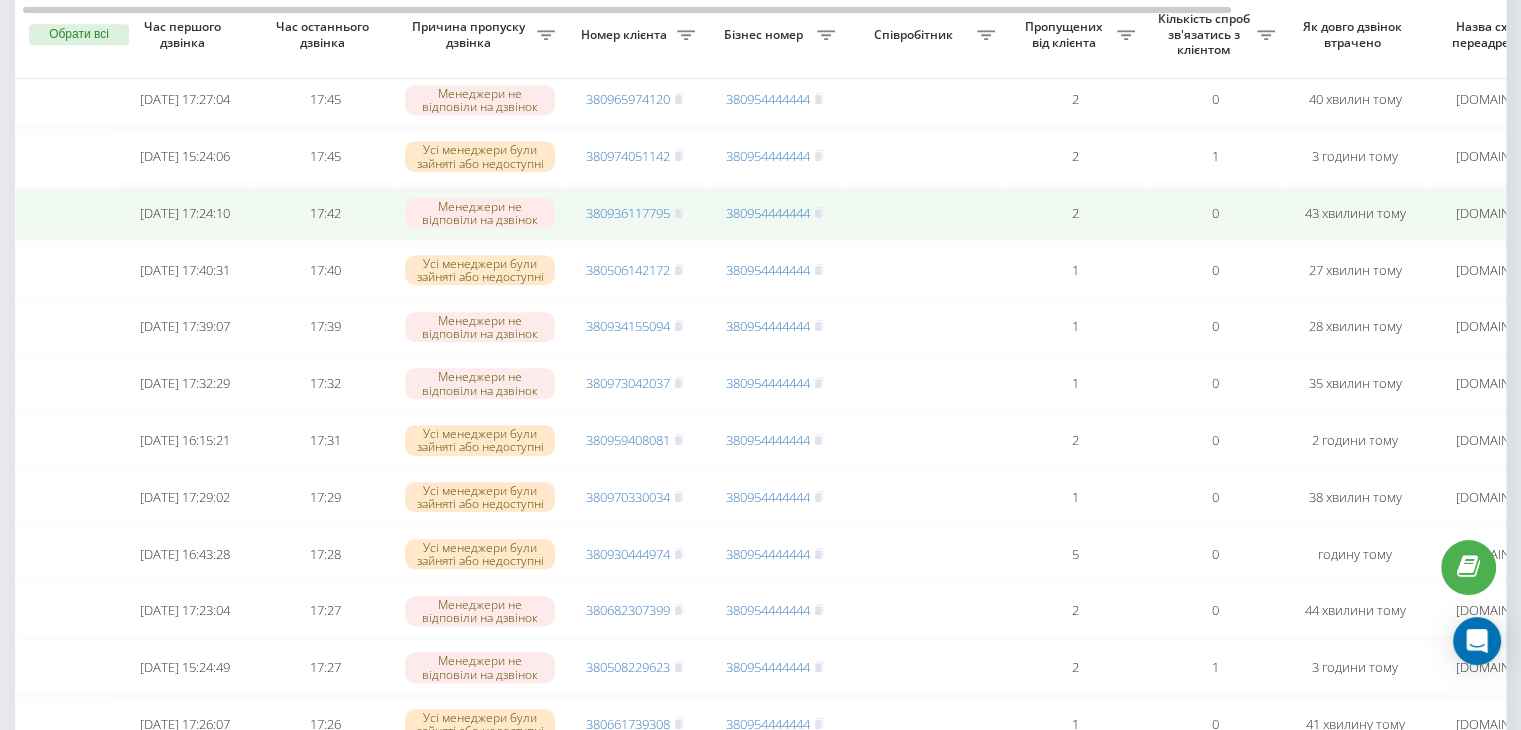 scroll, scrollTop: 1039, scrollLeft: 0, axis: vertical 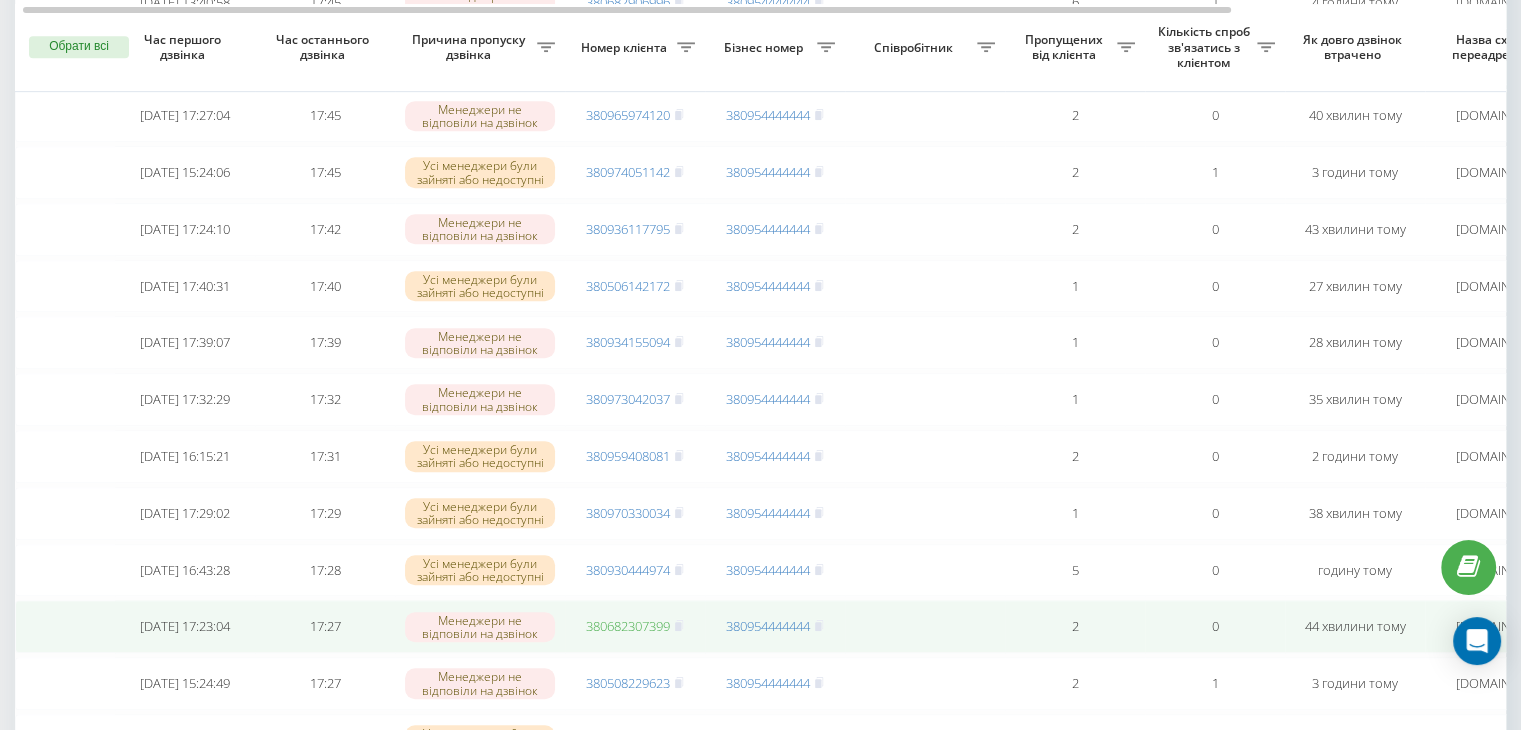 click on "380682307399" at bounding box center [628, 626] 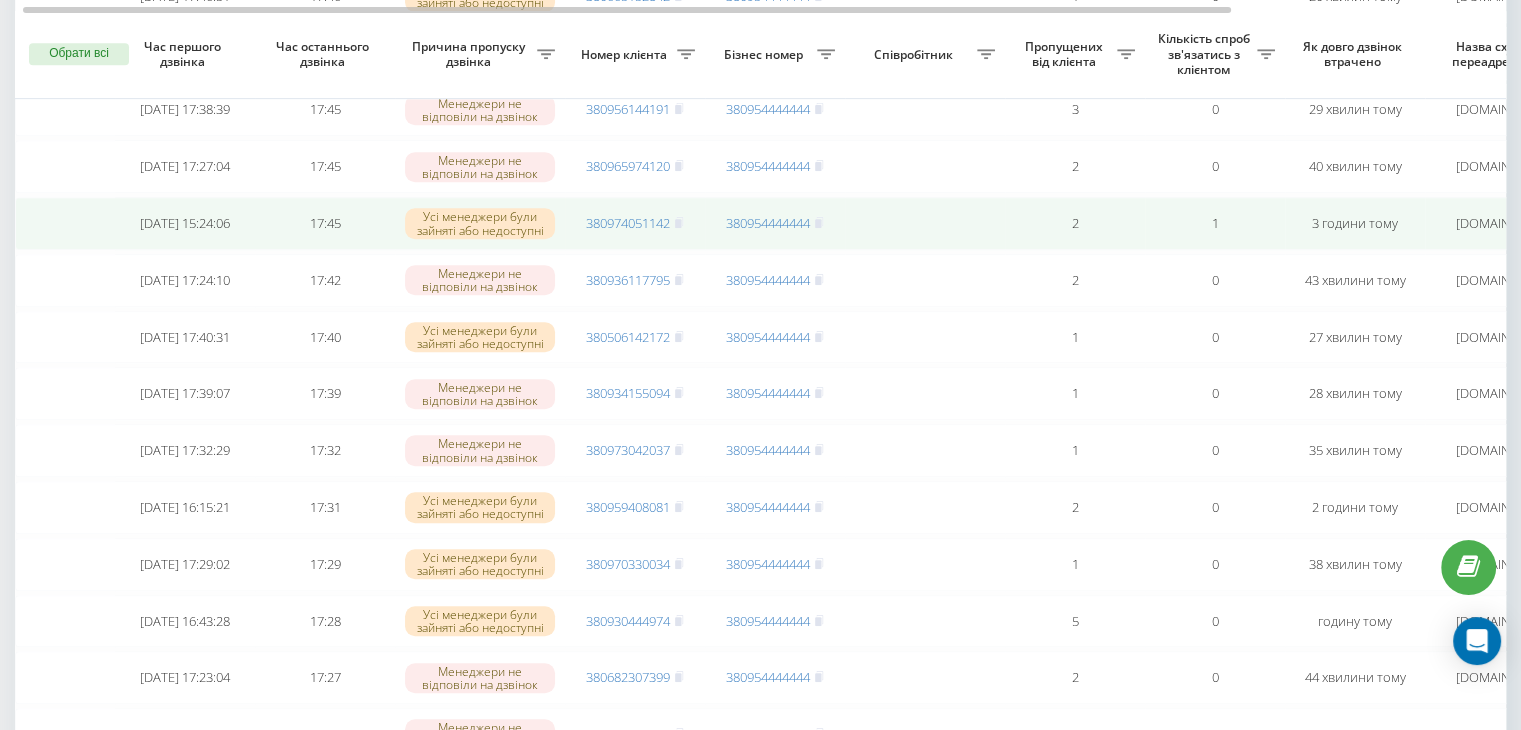 scroll, scrollTop: 978, scrollLeft: 0, axis: vertical 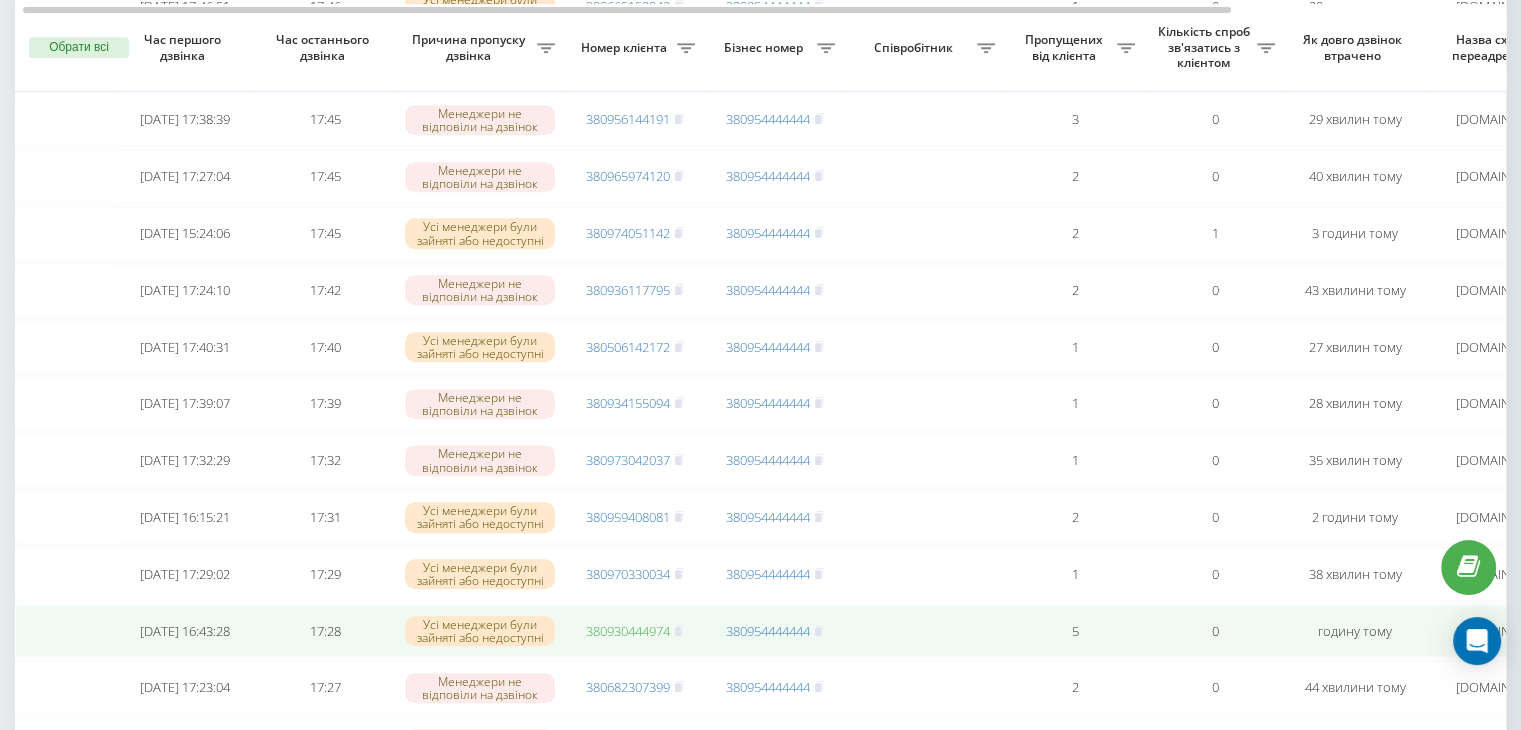 click on "380930444974" at bounding box center [628, 631] 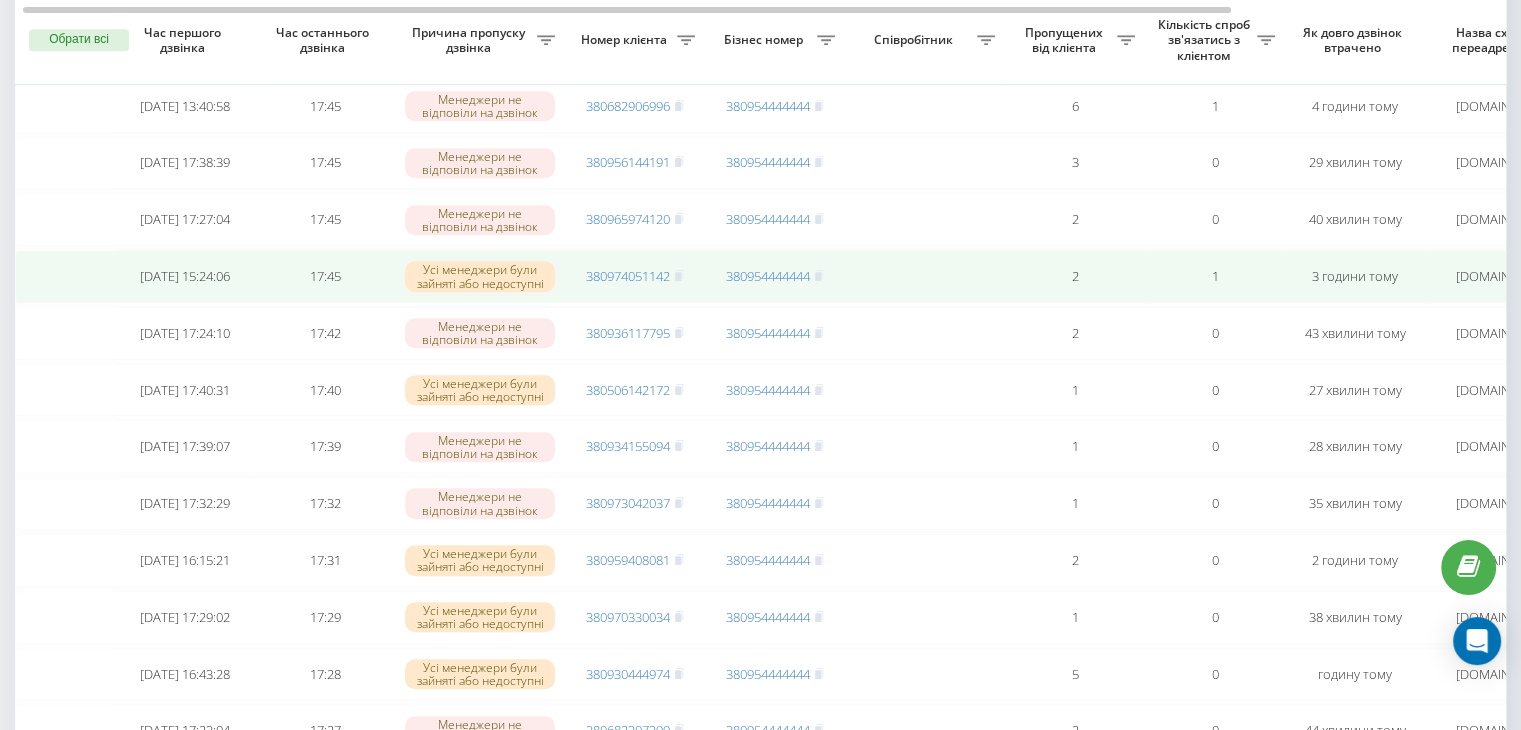 scroll, scrollTop: 928, scrollLeft: 0, axis: vertical 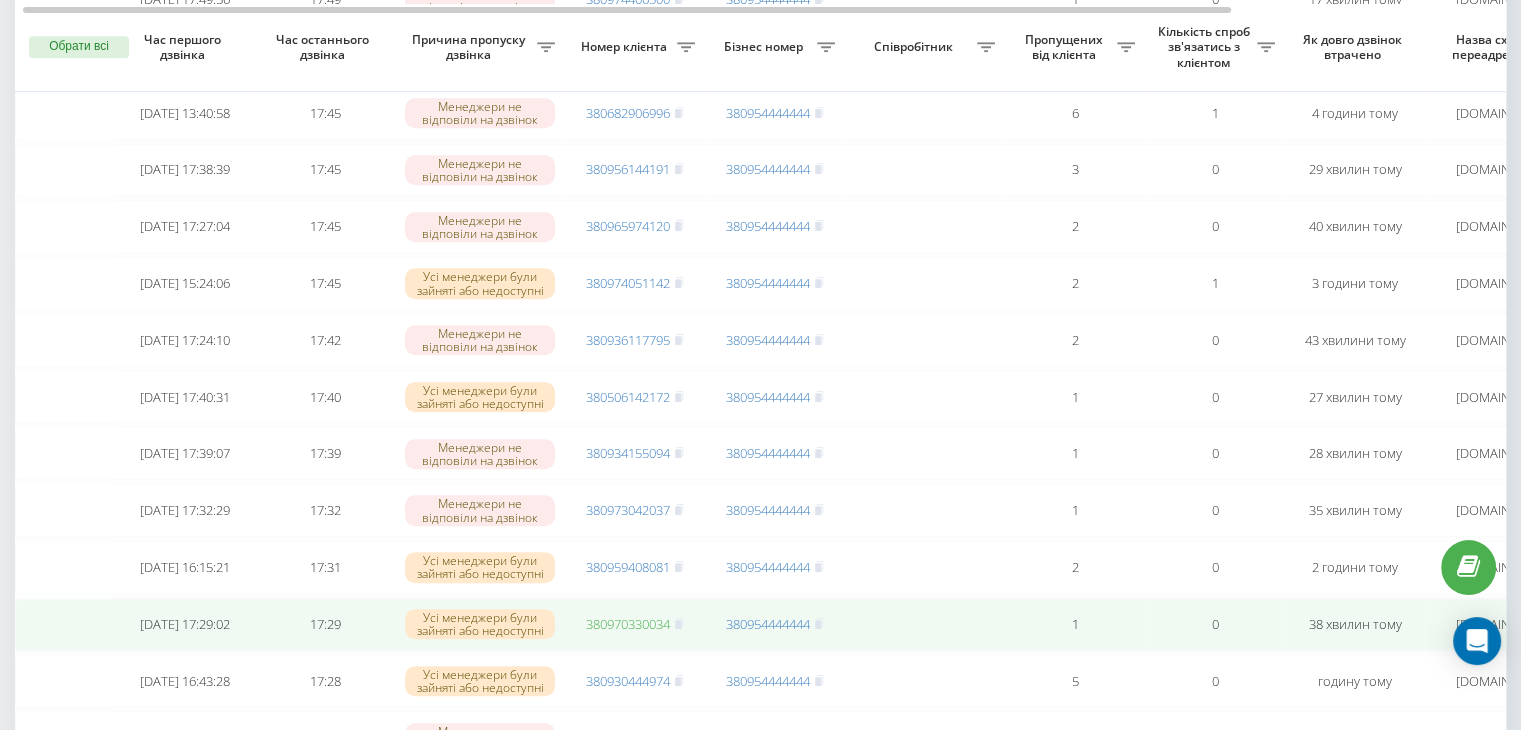 click on "380970330034" at bounding box center (628, 624) 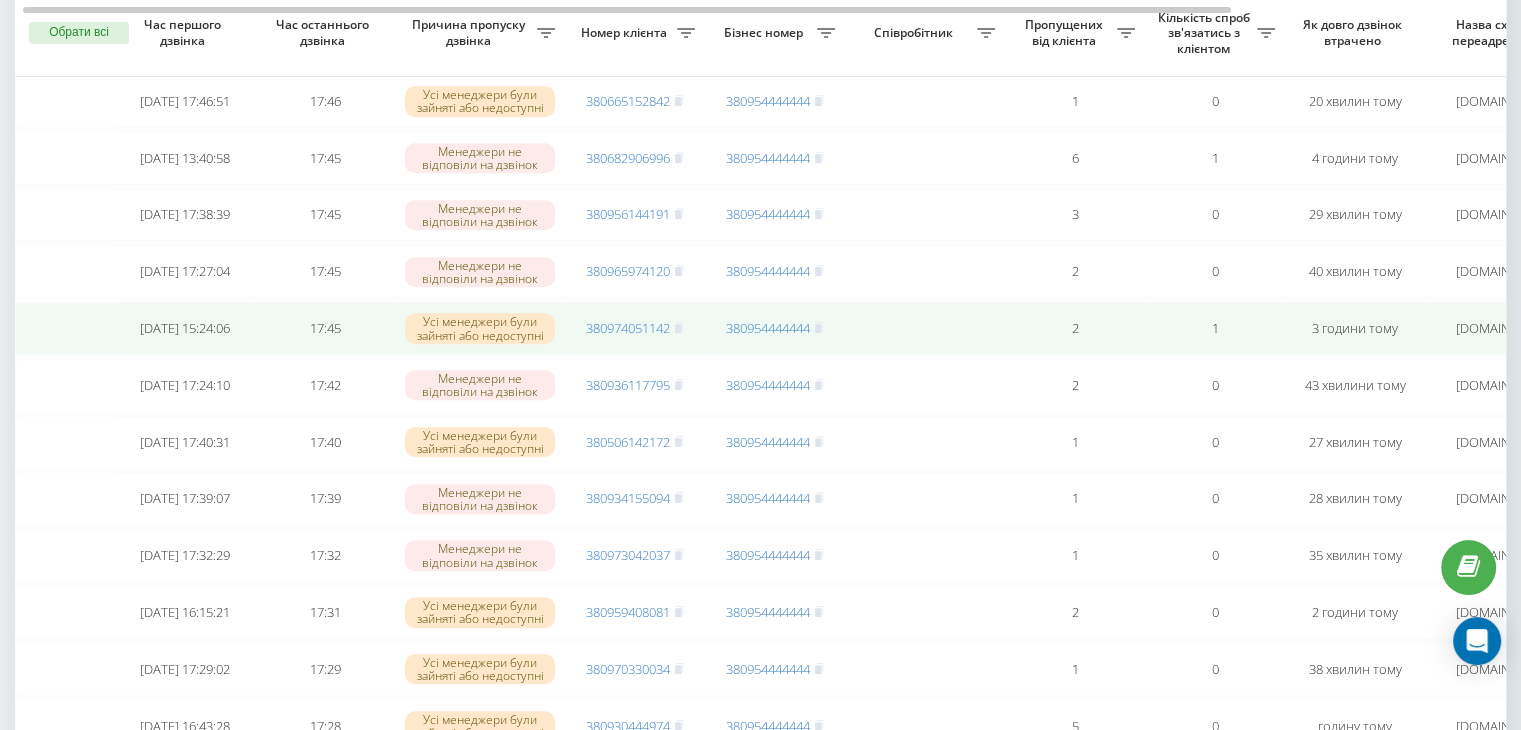 scroll, scrollTop: 856, scrollLeft: 0, axis: vertical 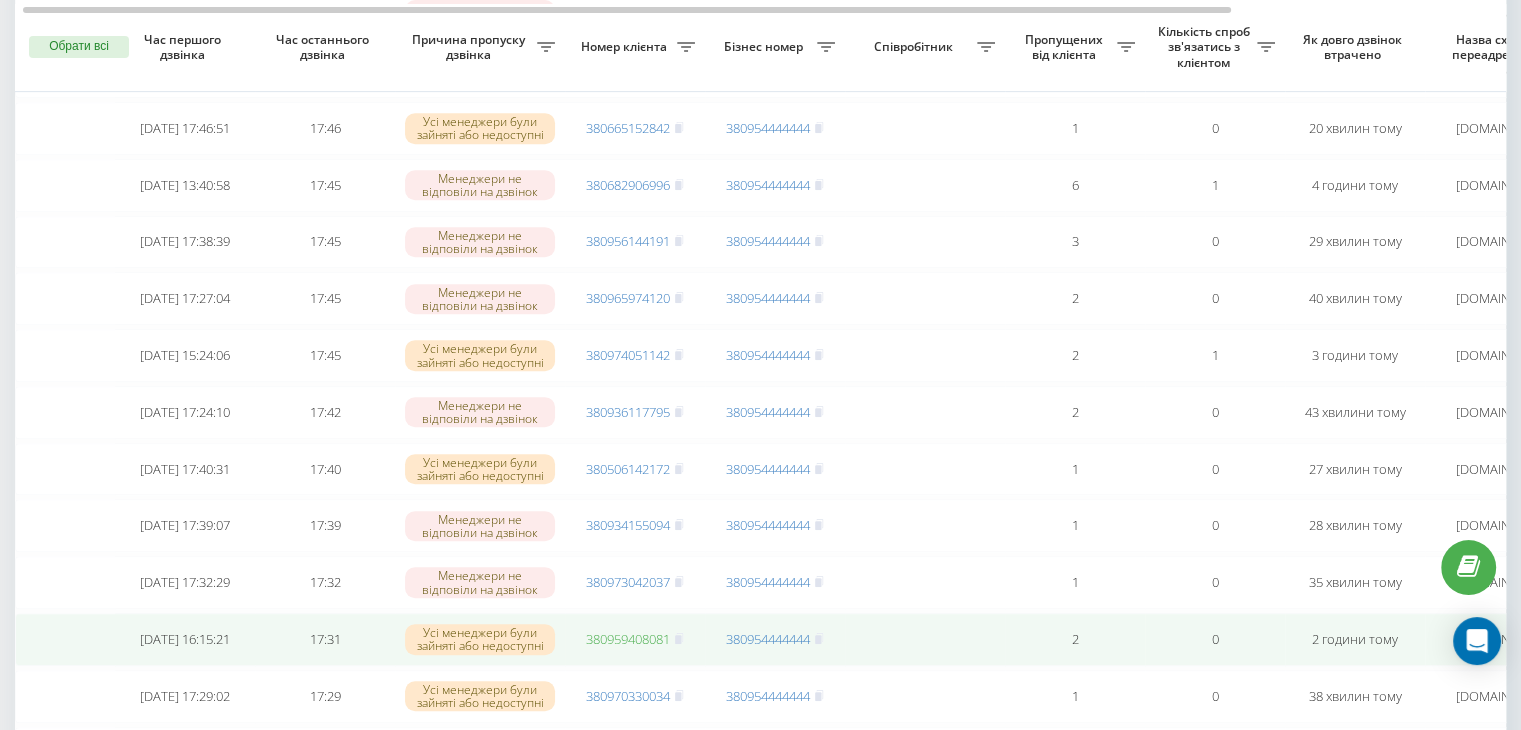 click on "380959408081" at bounding box center (628, 639) 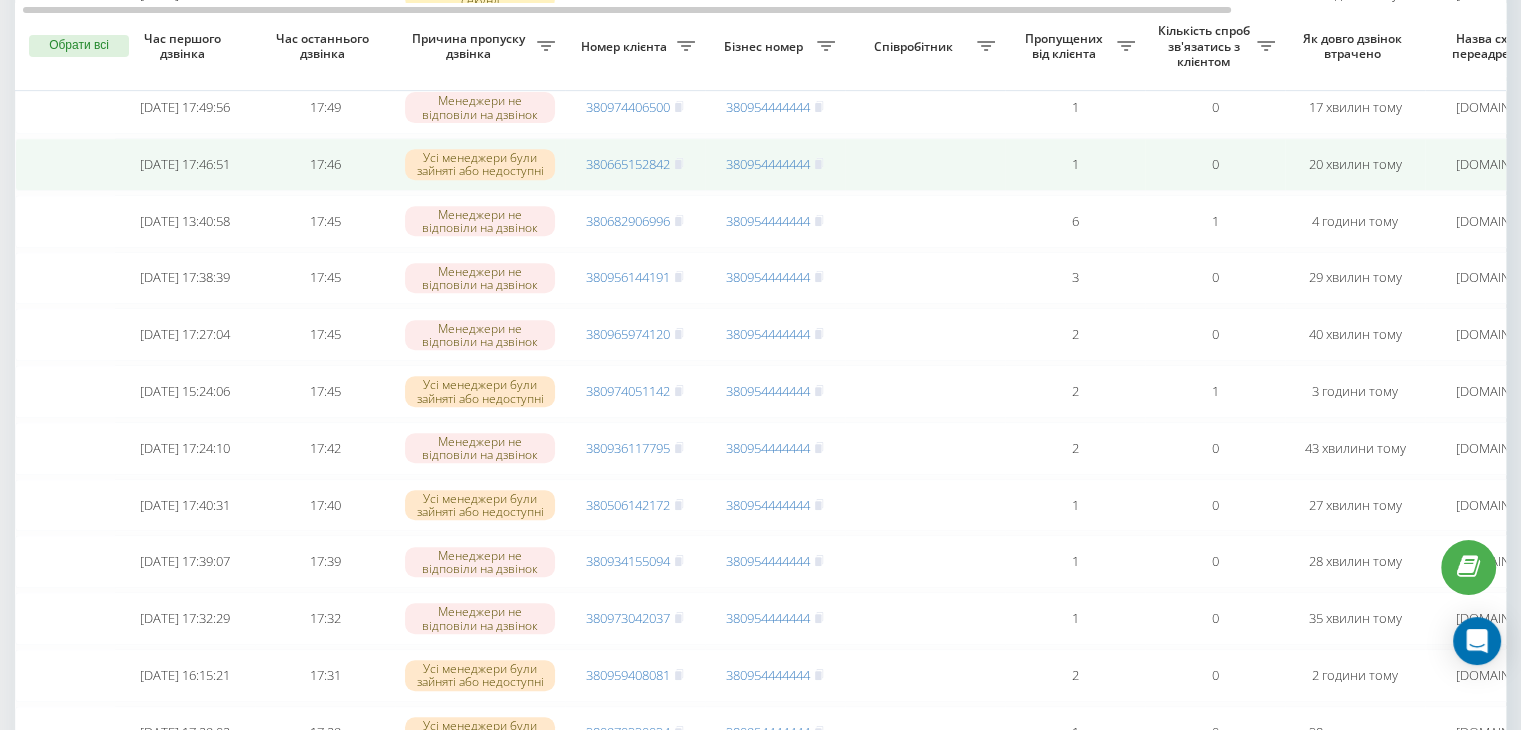 scroll, scrollTop: 807, scrollLeft: 0, axis: vertical 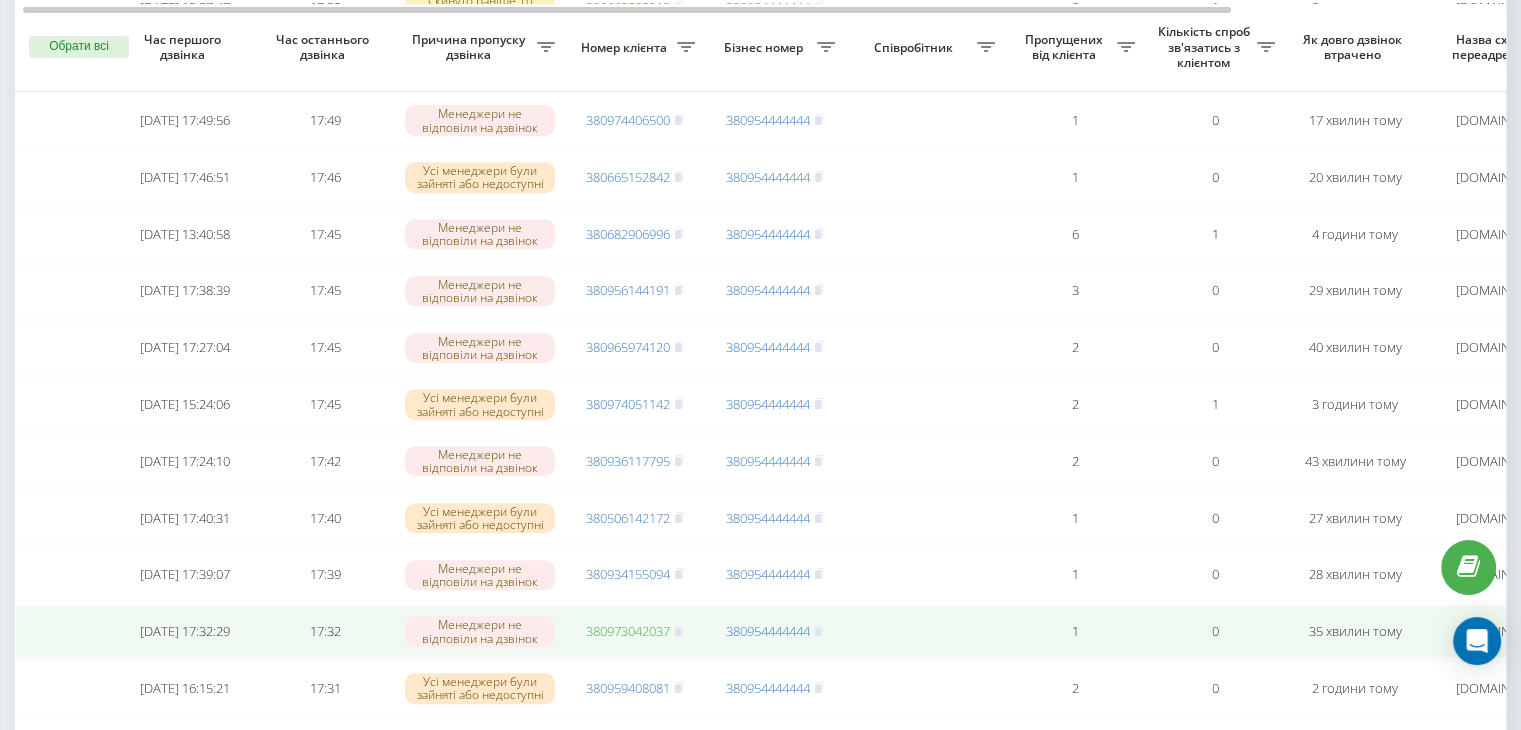 click on "380973042037" at bounding box center (628, 631) 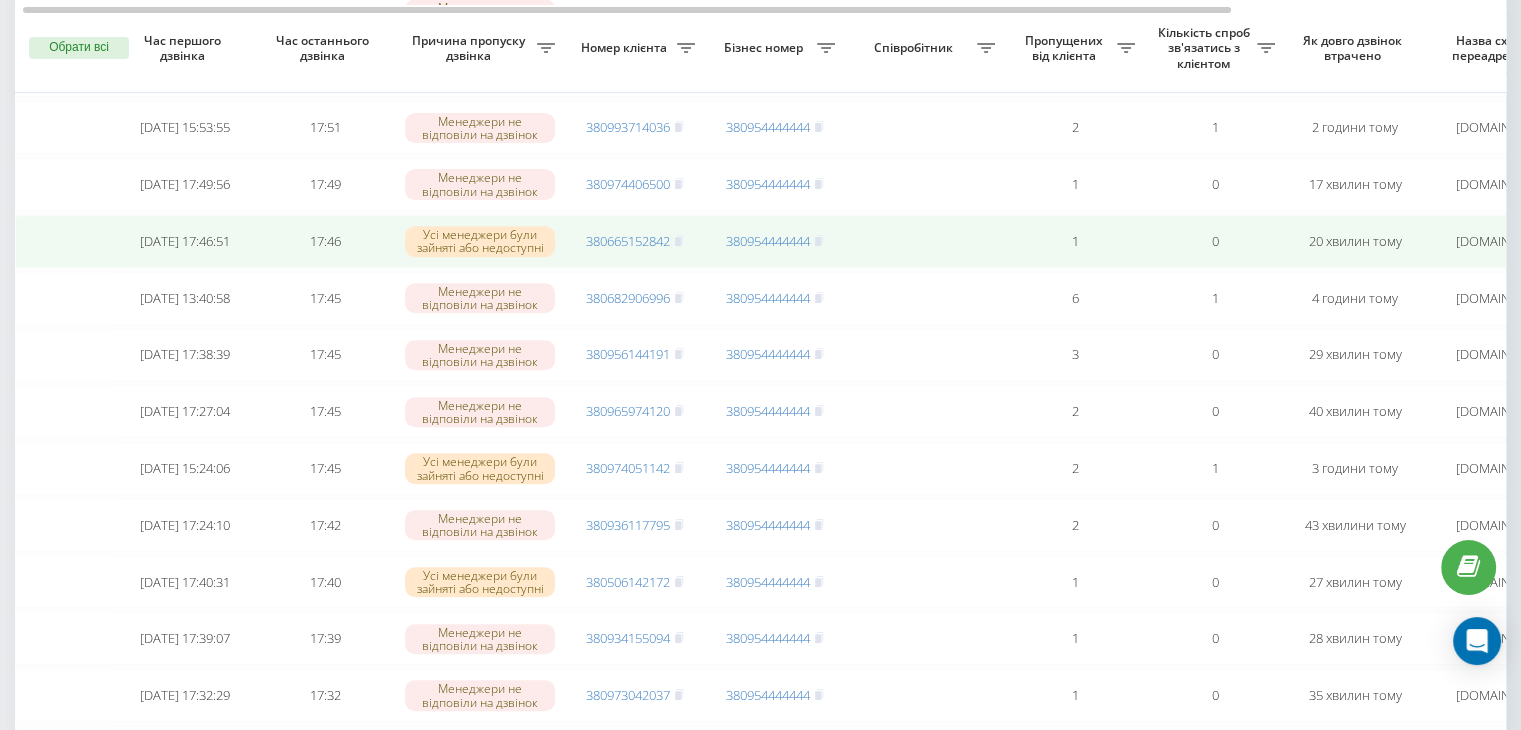 scroll, scrollTop: 744, scrollLeft: 0, axis: vertical 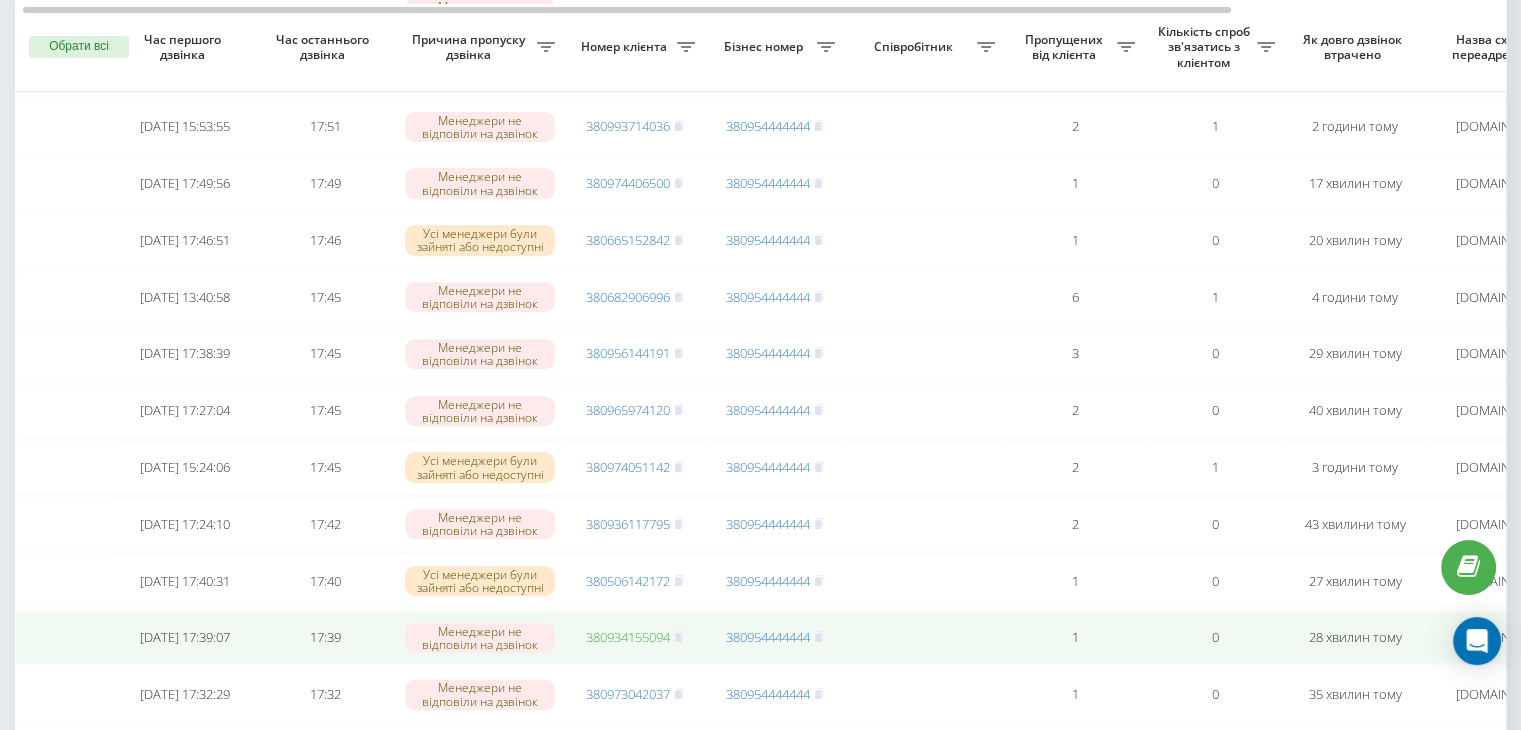 click on "380934155094" at bounding box center (628, 637) 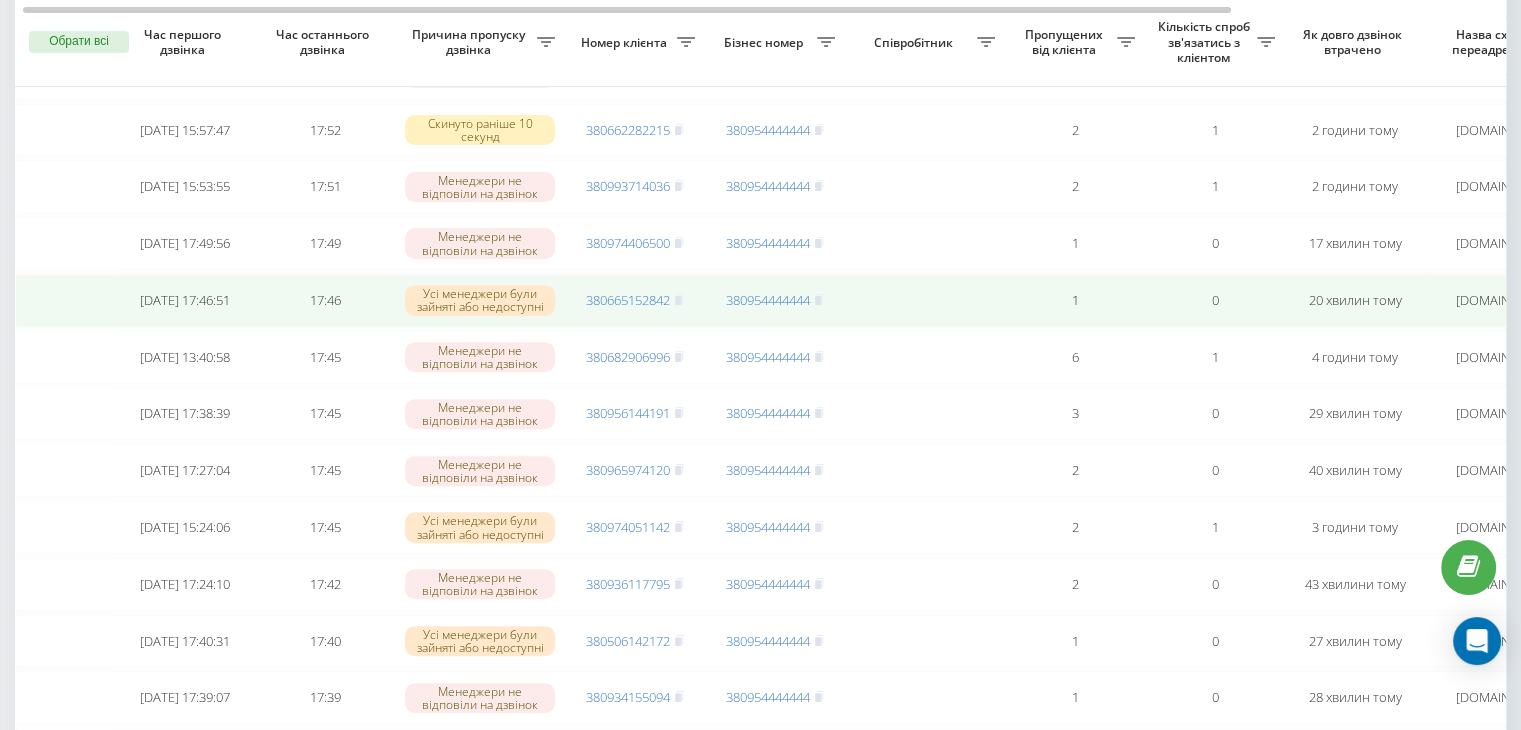 scroll, scrollTop: 668, scrollLeft: 0, axis: vertical 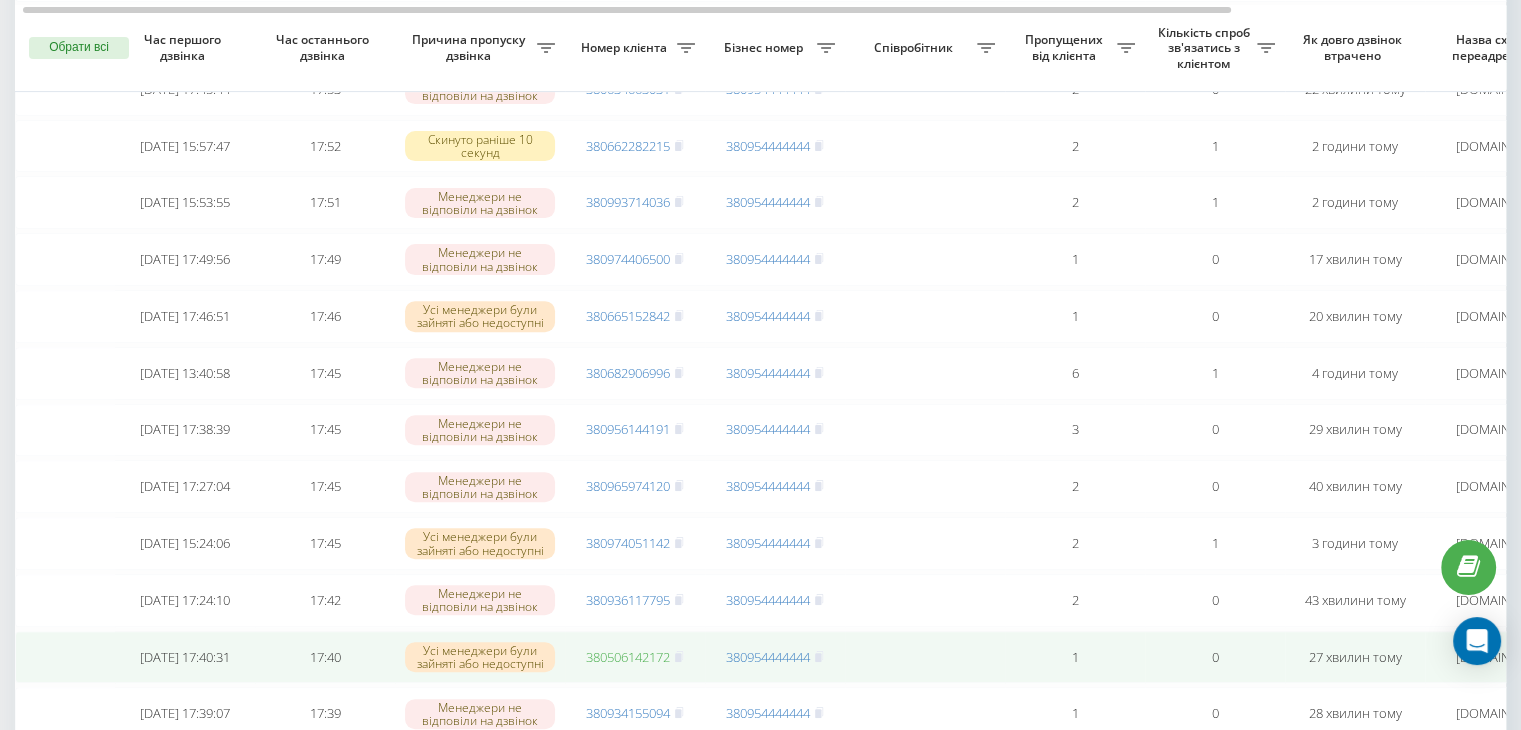 click on "380506142172" at bounding box center [628, 657] 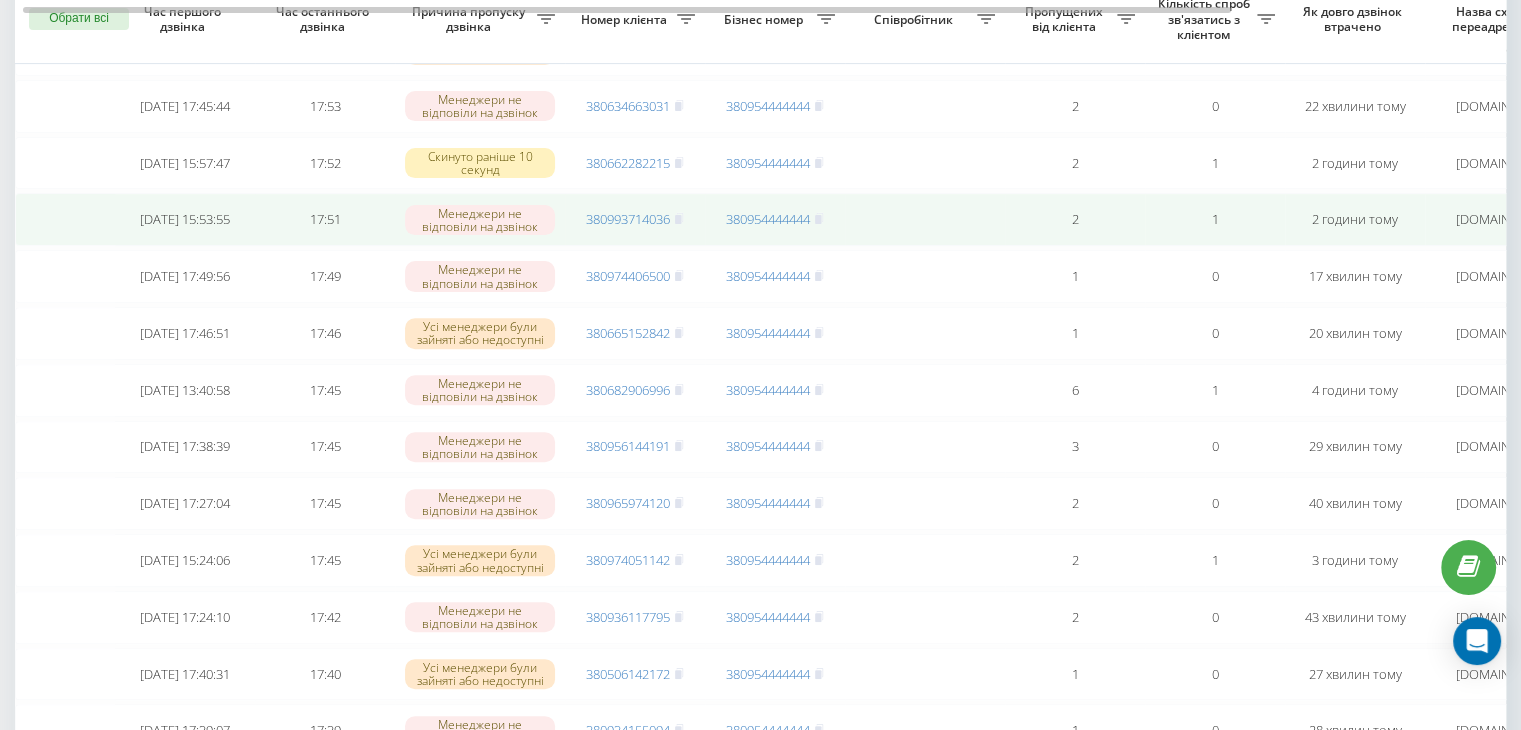 scroll, scrollTop: 612, scrollLeft: 0, axis: vertical 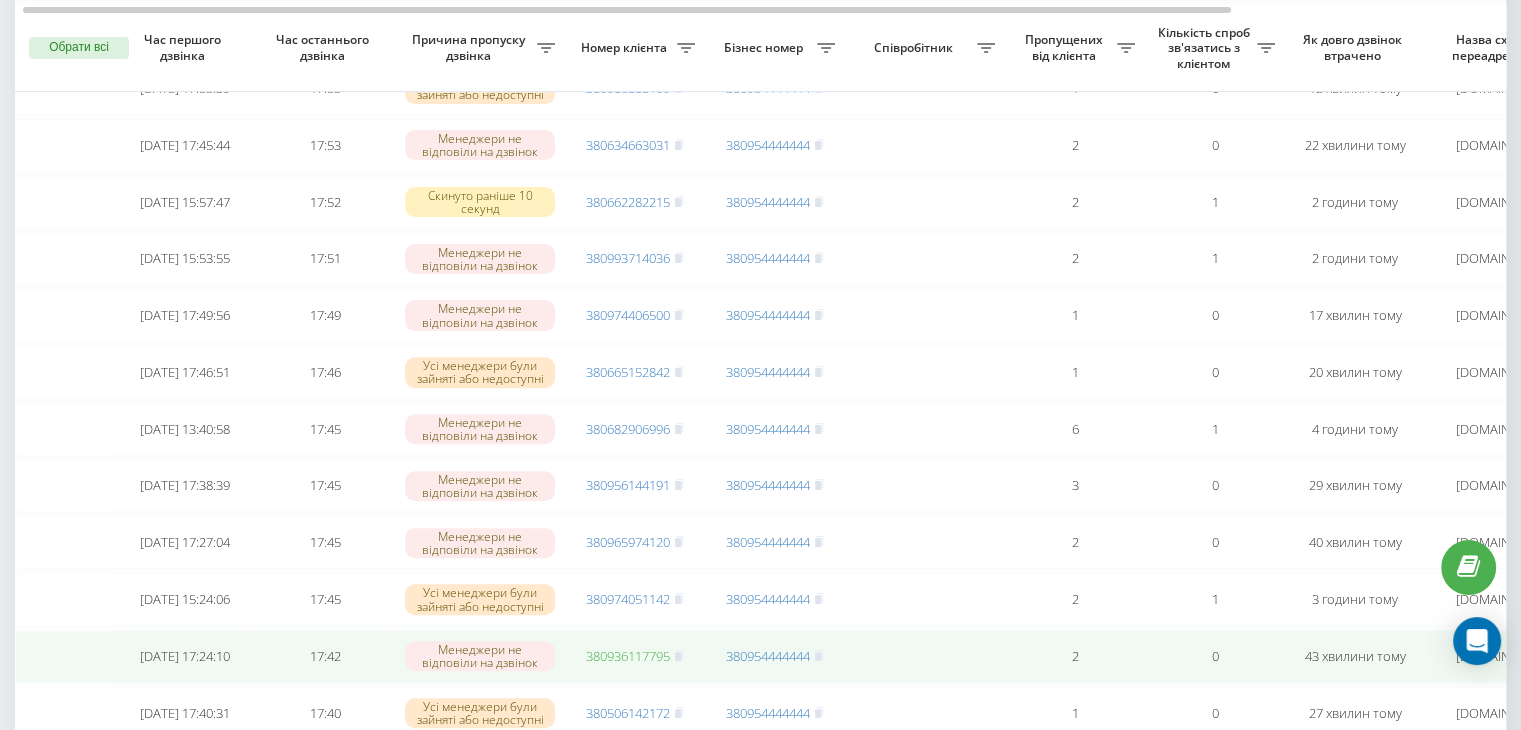 click on "380936117795" at bounding box center [628, 656] 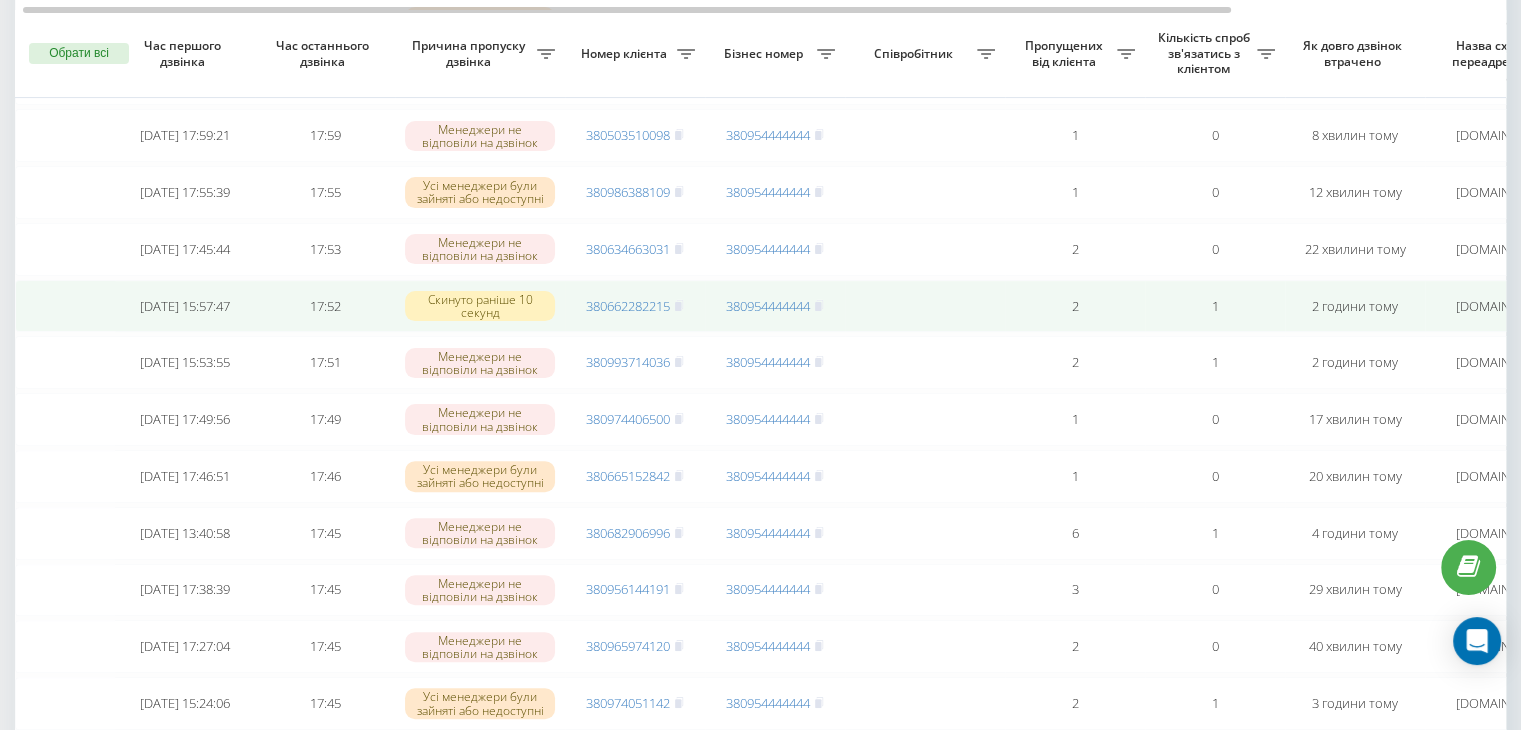 scroll, scrollTop: 508, scrollLeft: 0, axis: vertical 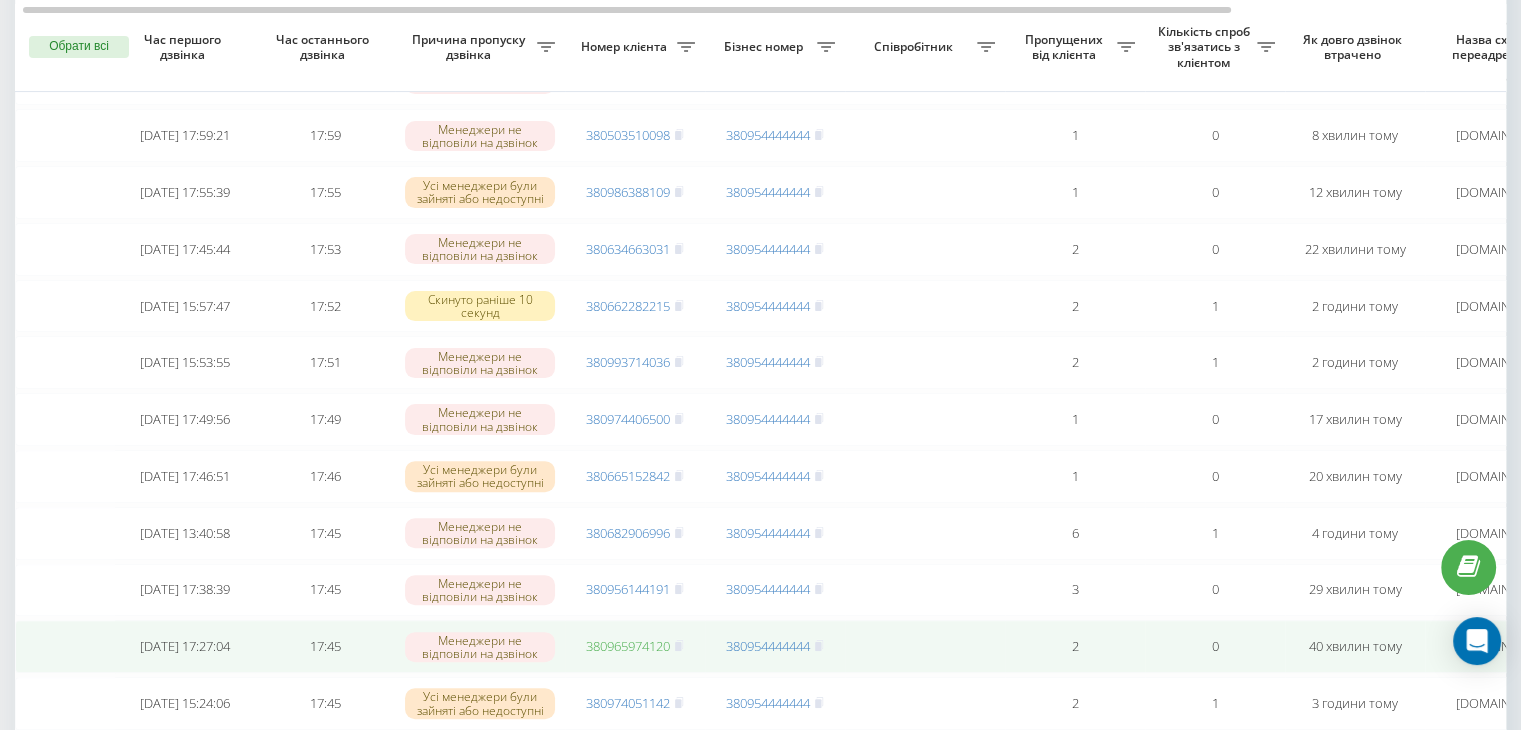click on "380965974120" at bounding box center [628, 646] 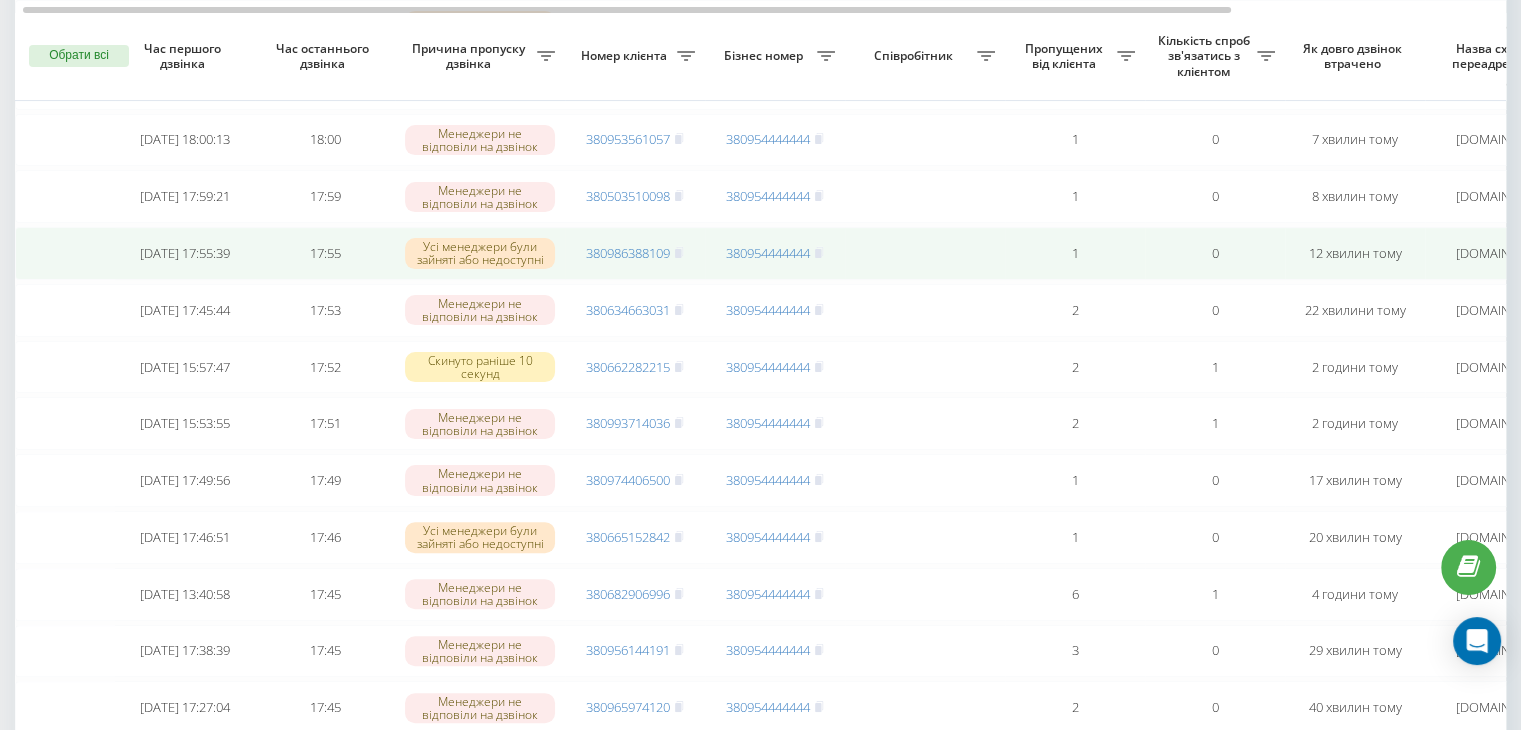 scroll, scrollTop: 444, scrollLeft: 0, axis: vertical 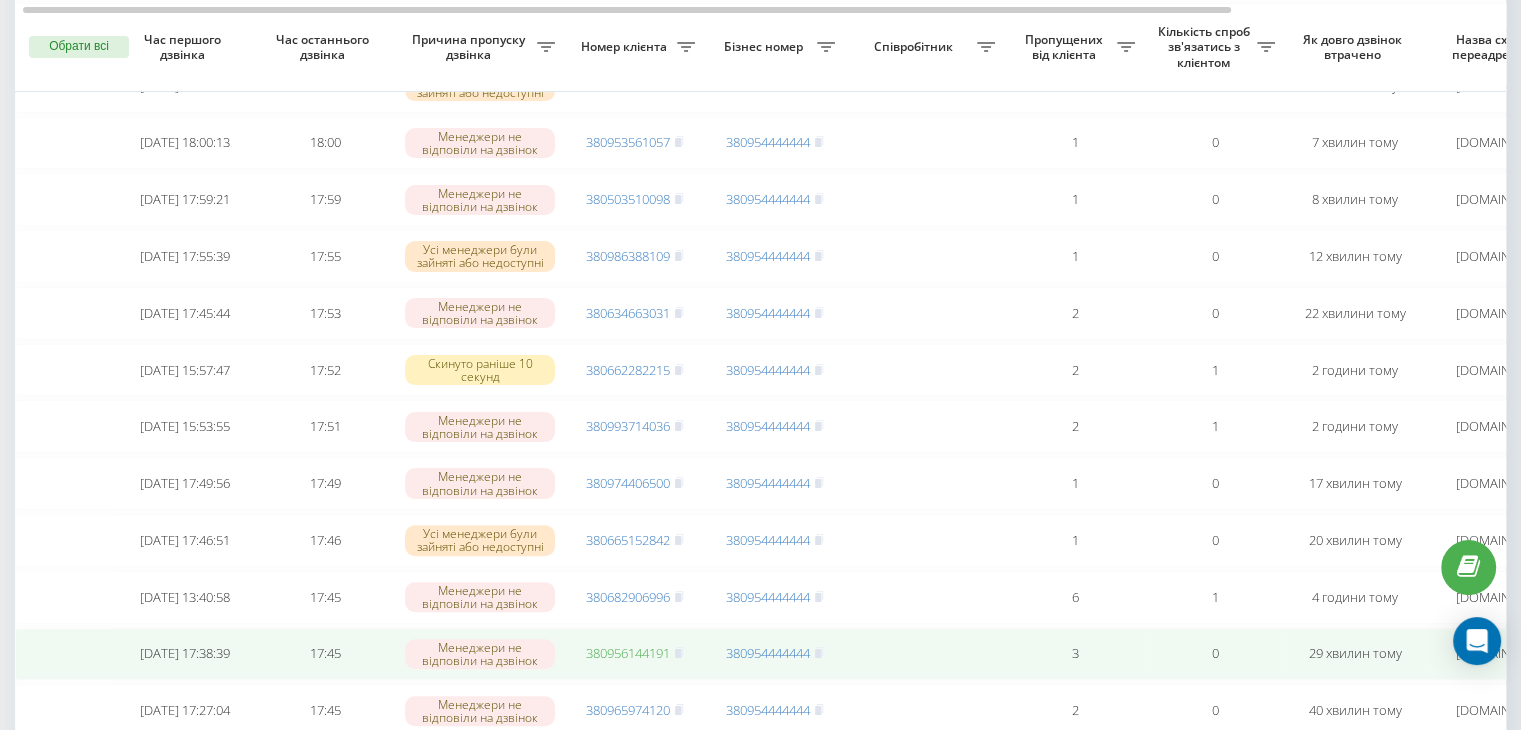 click on "380956144191" at bounding box center (628, 653) 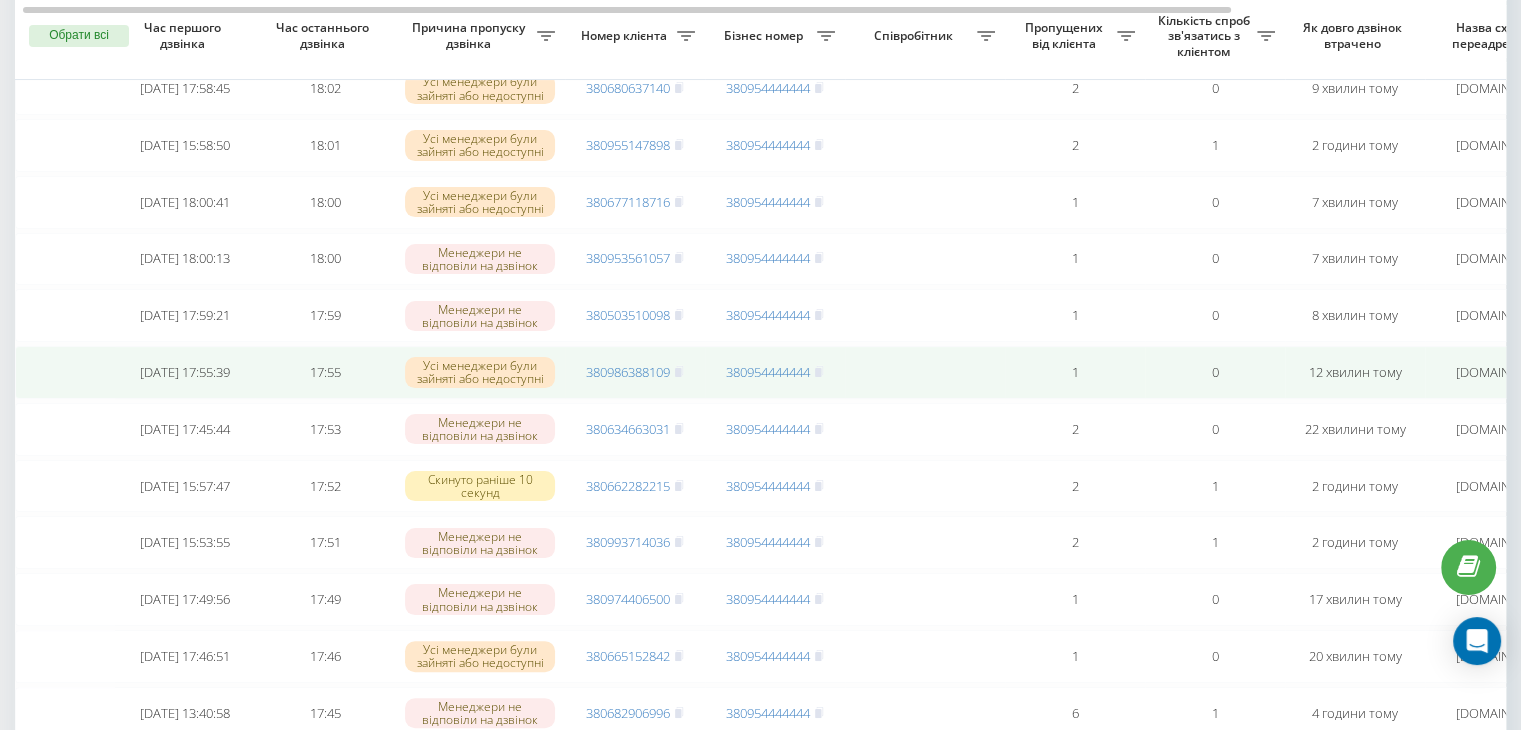 scroll, scrollTop: 316, scrollLeft: 0, axis: vertical 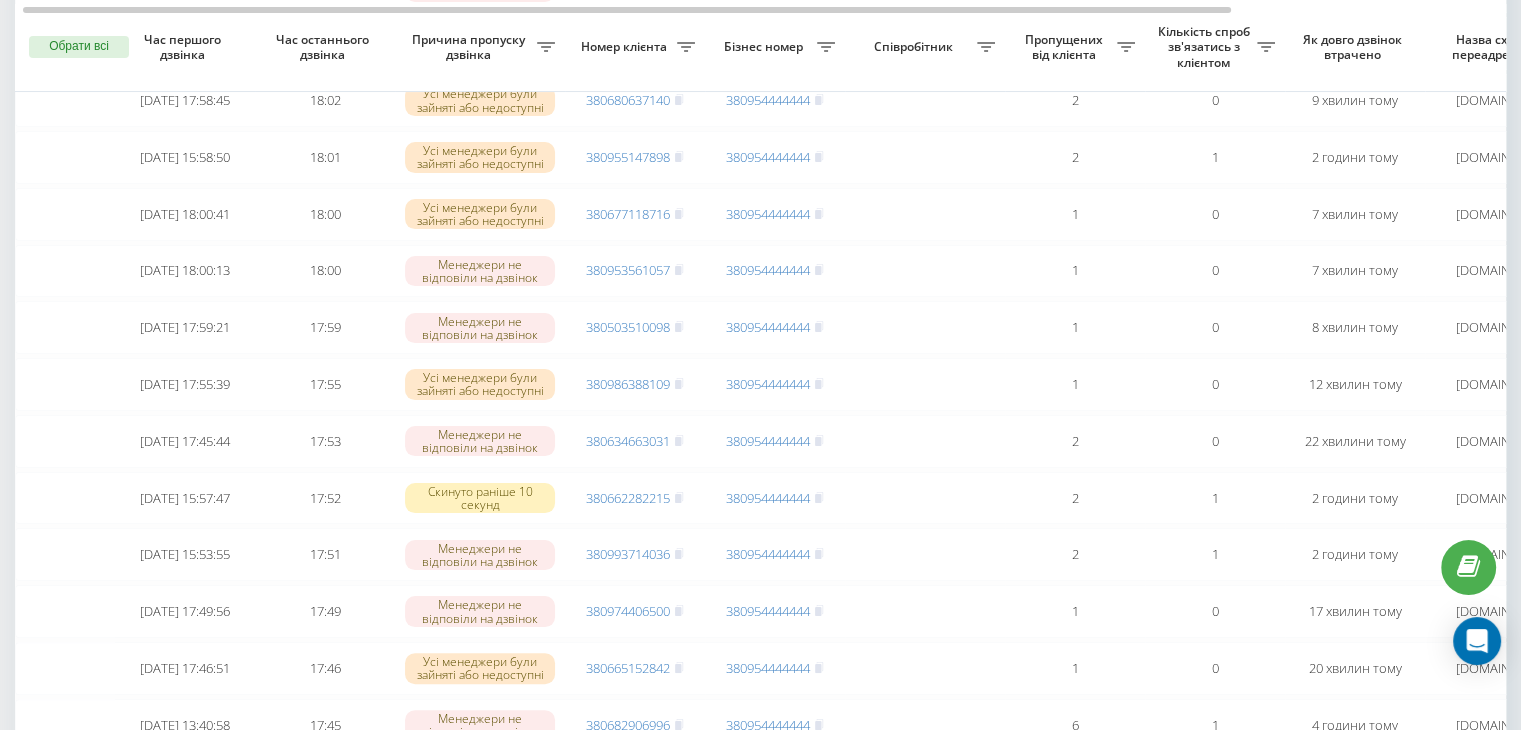 click on "Номер клієнта" at bounding box center [626, 47] 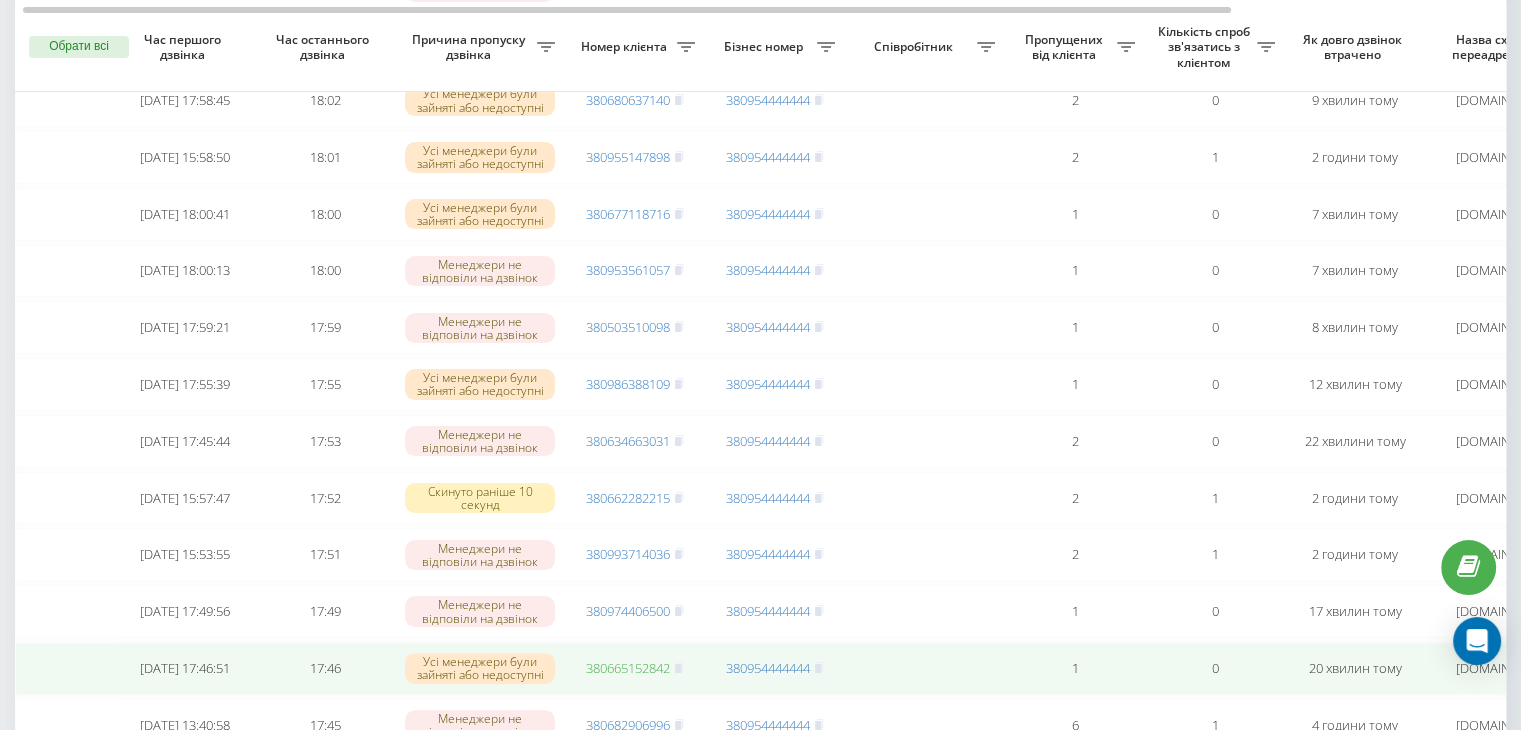 click on "380665152842" at bounding box center (628, 668) 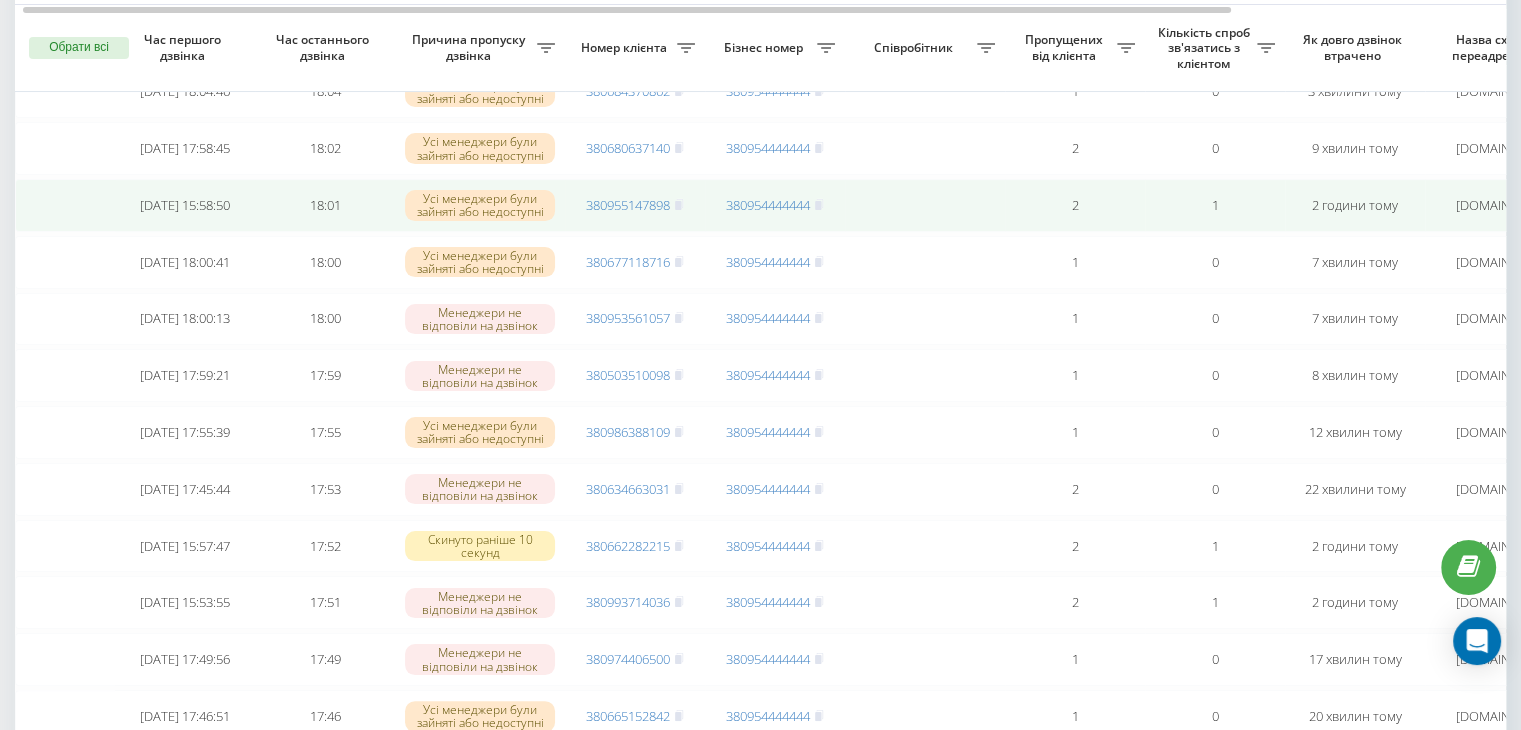 scroll, scrollTop: 271, scrollLeft: 0, axis: vertical 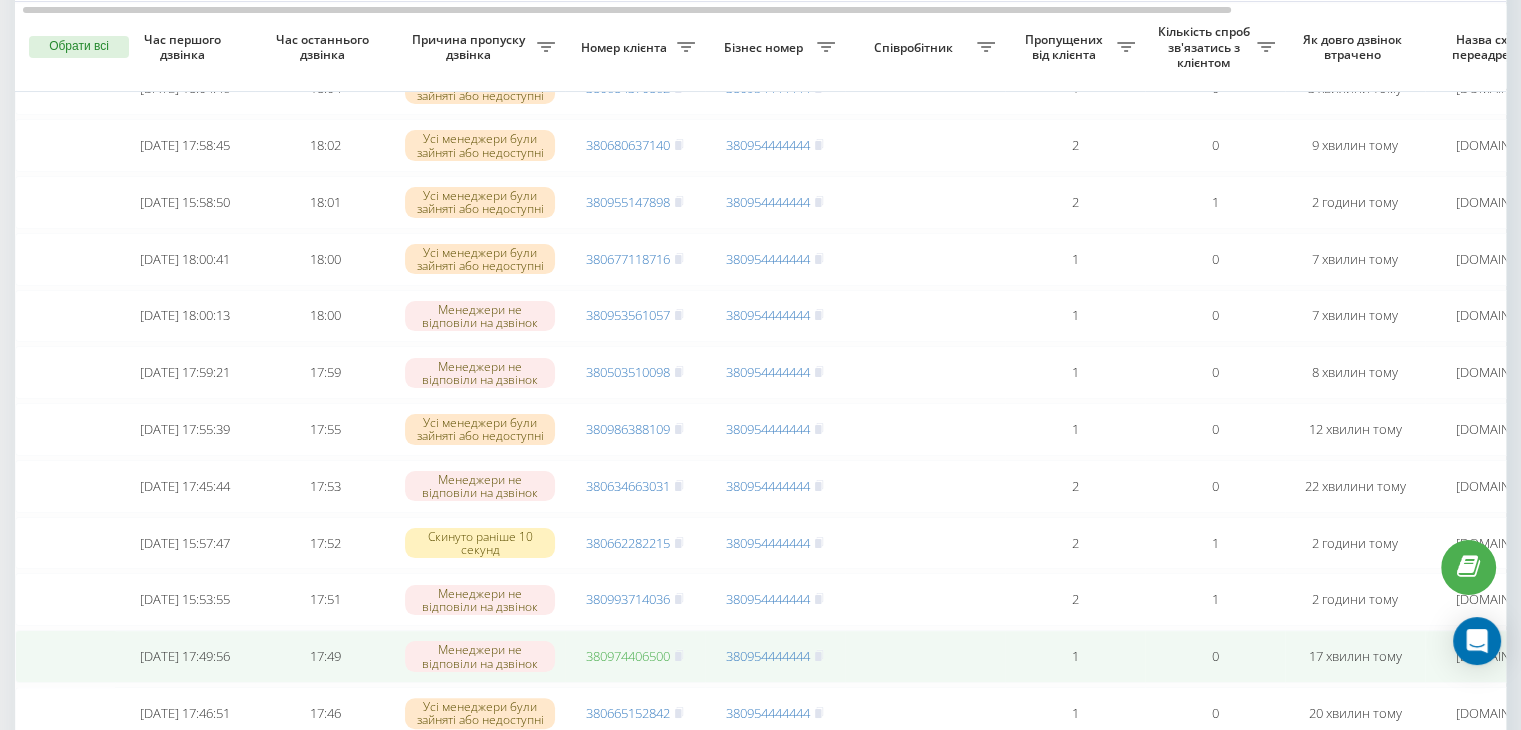click on "380974406500" at bounding box center [628, 656] 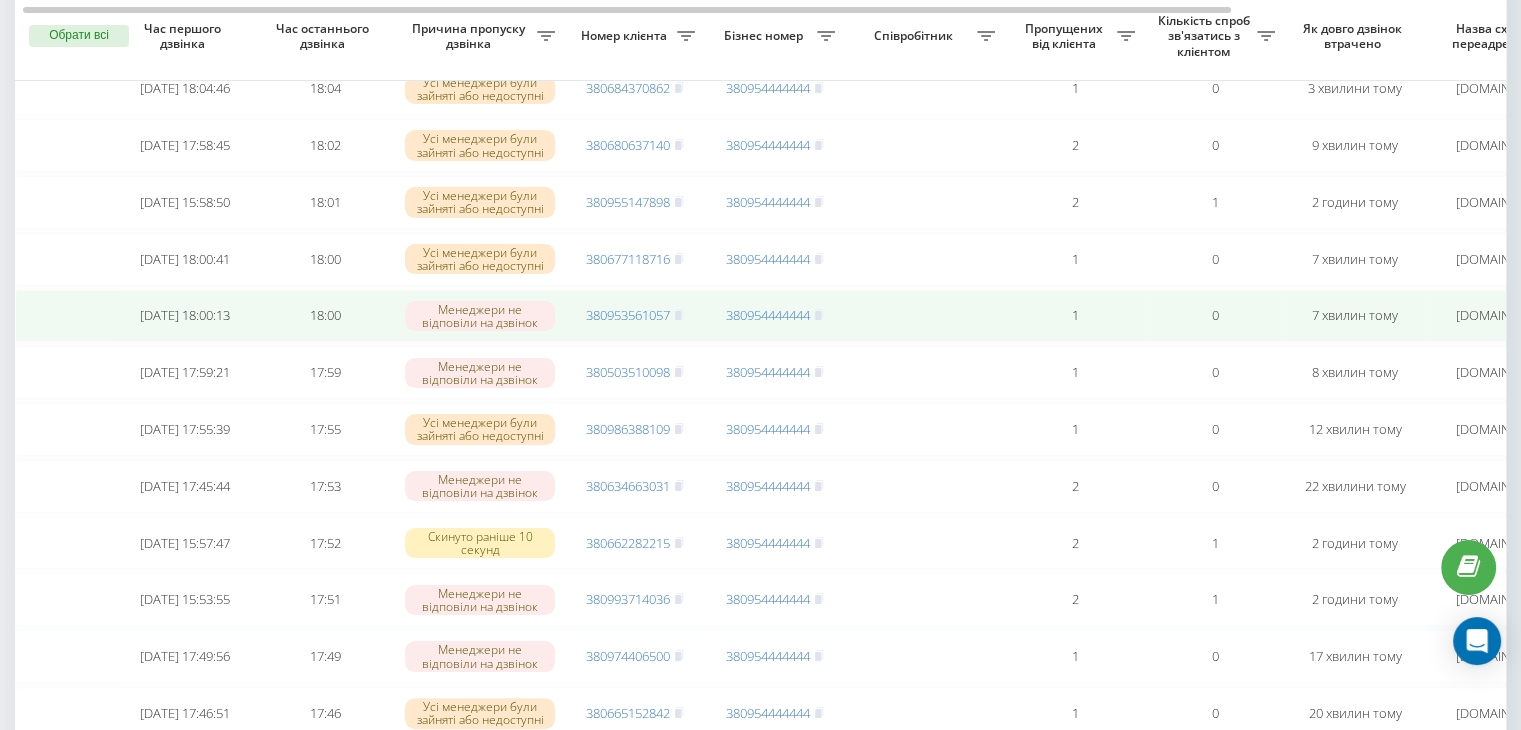 scroll, scrollTop: 216, scrollLeft: 0, axis: vertical 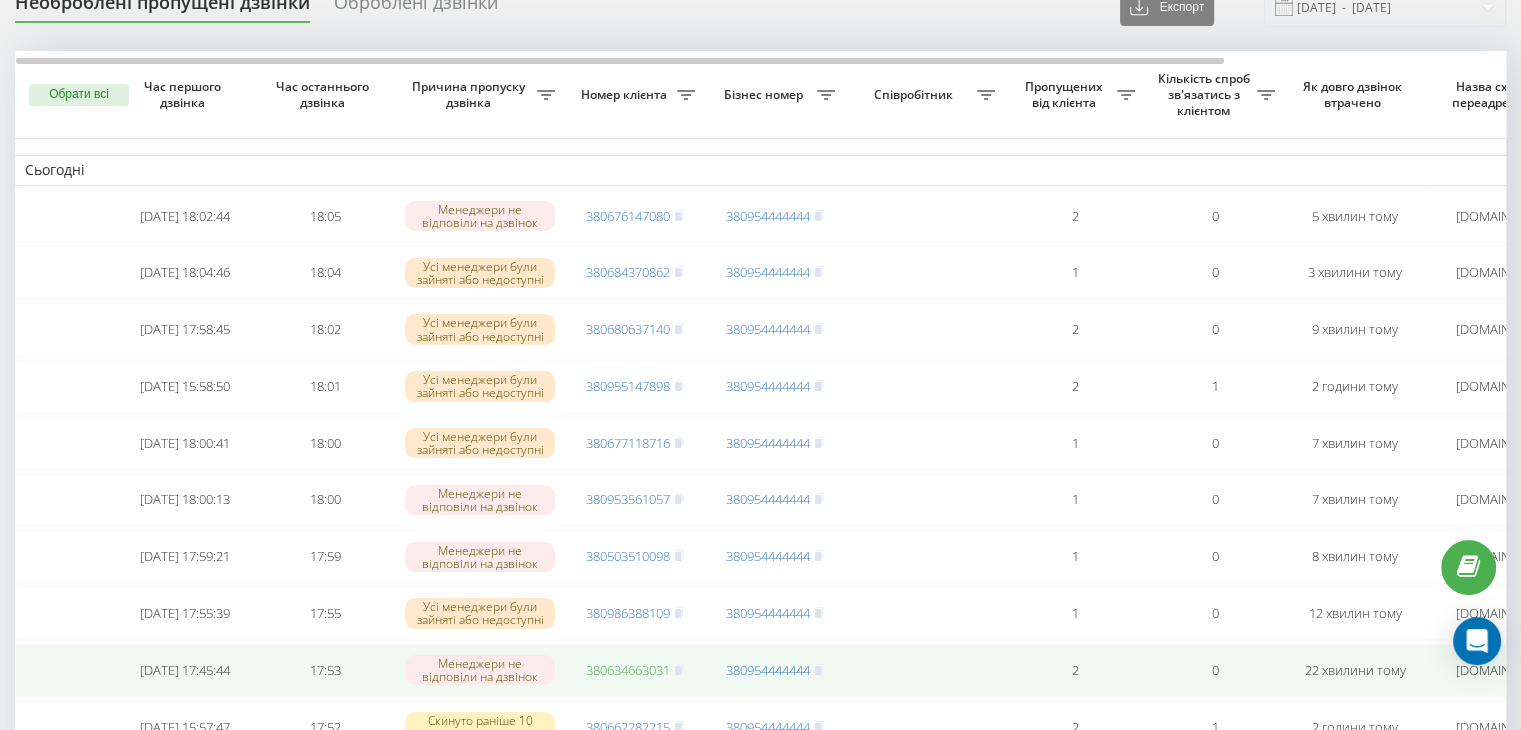 click on "380634663031" at bounding box center [628, 670] 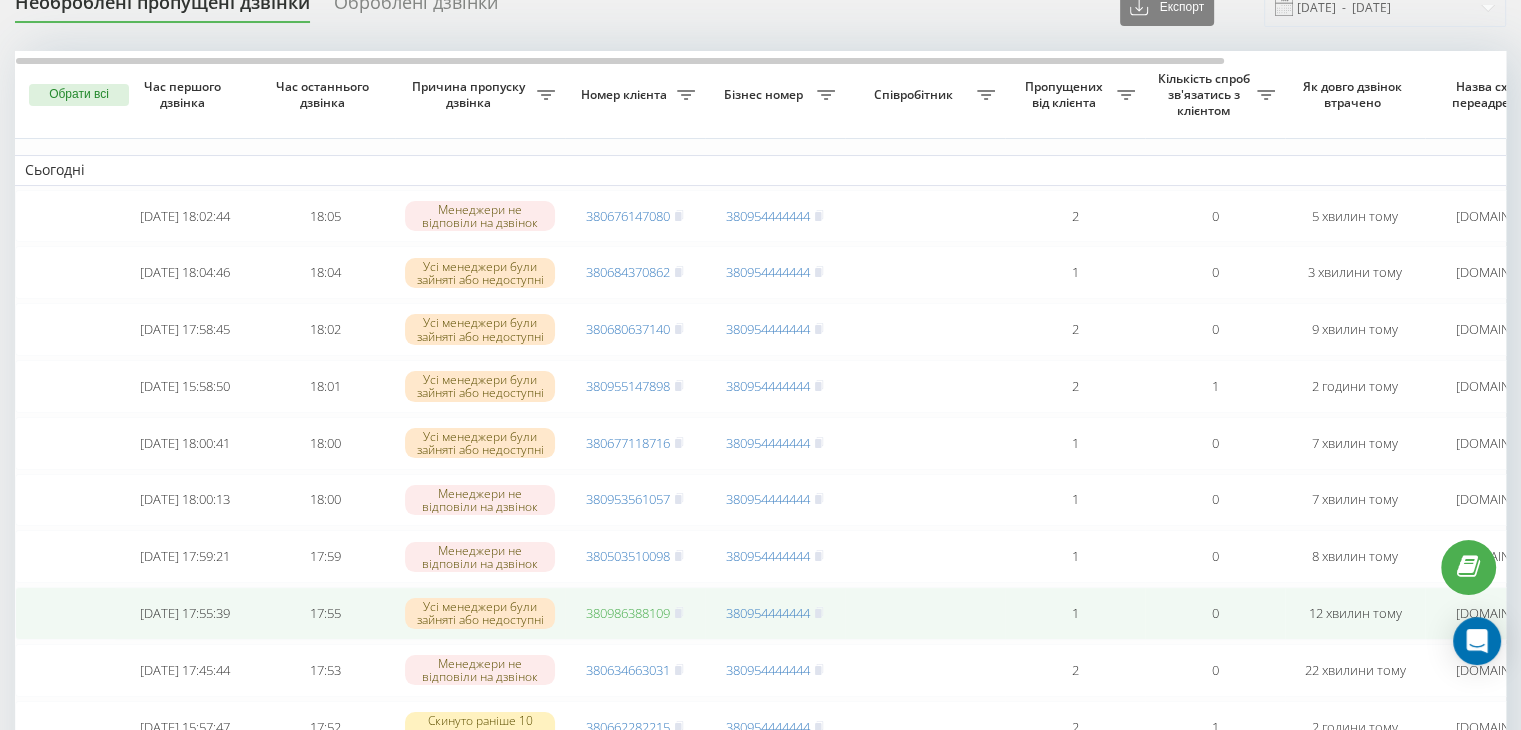 click on "380986388109" at bounding box center [628, 613] 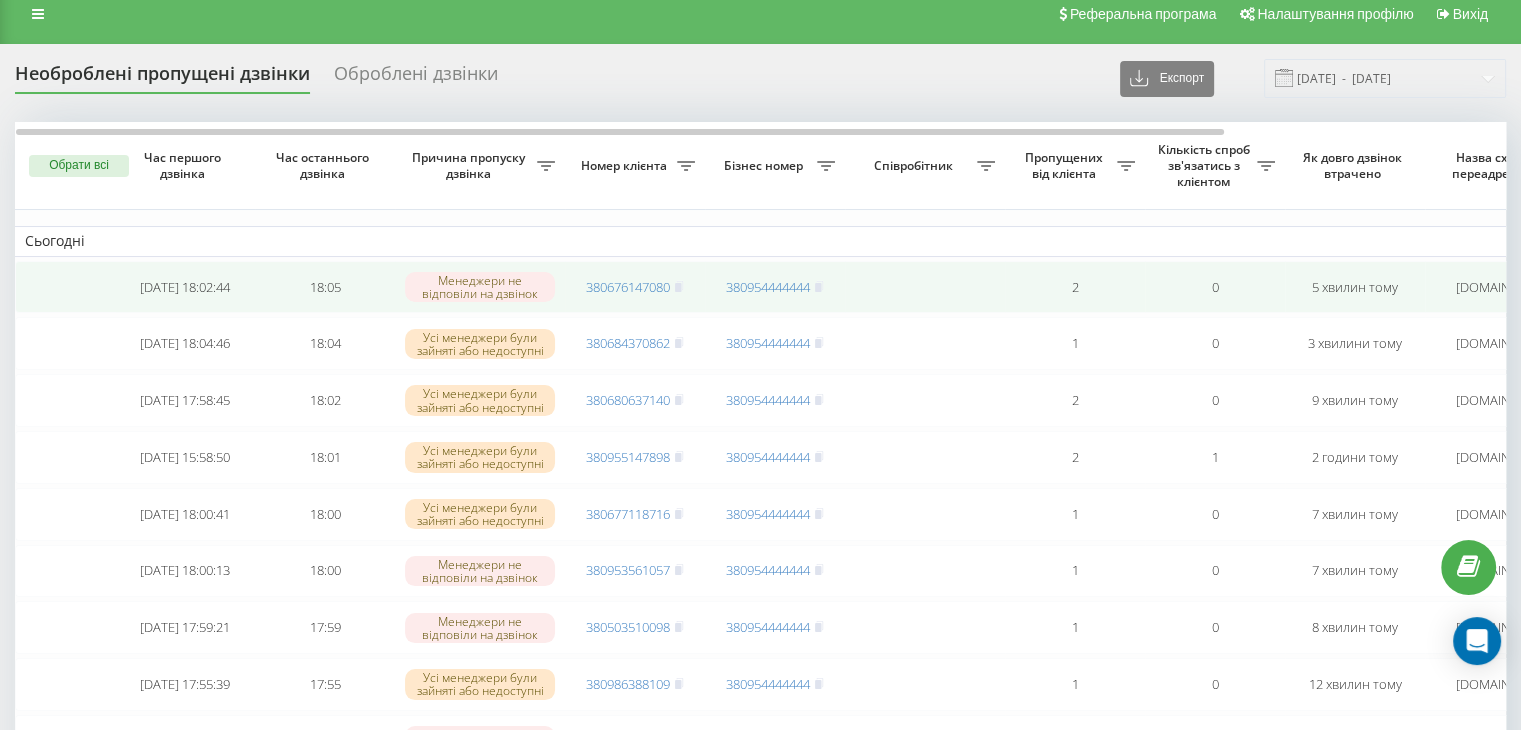 scroll, scrollTop: 0, scrollLeft: 0, axis: both 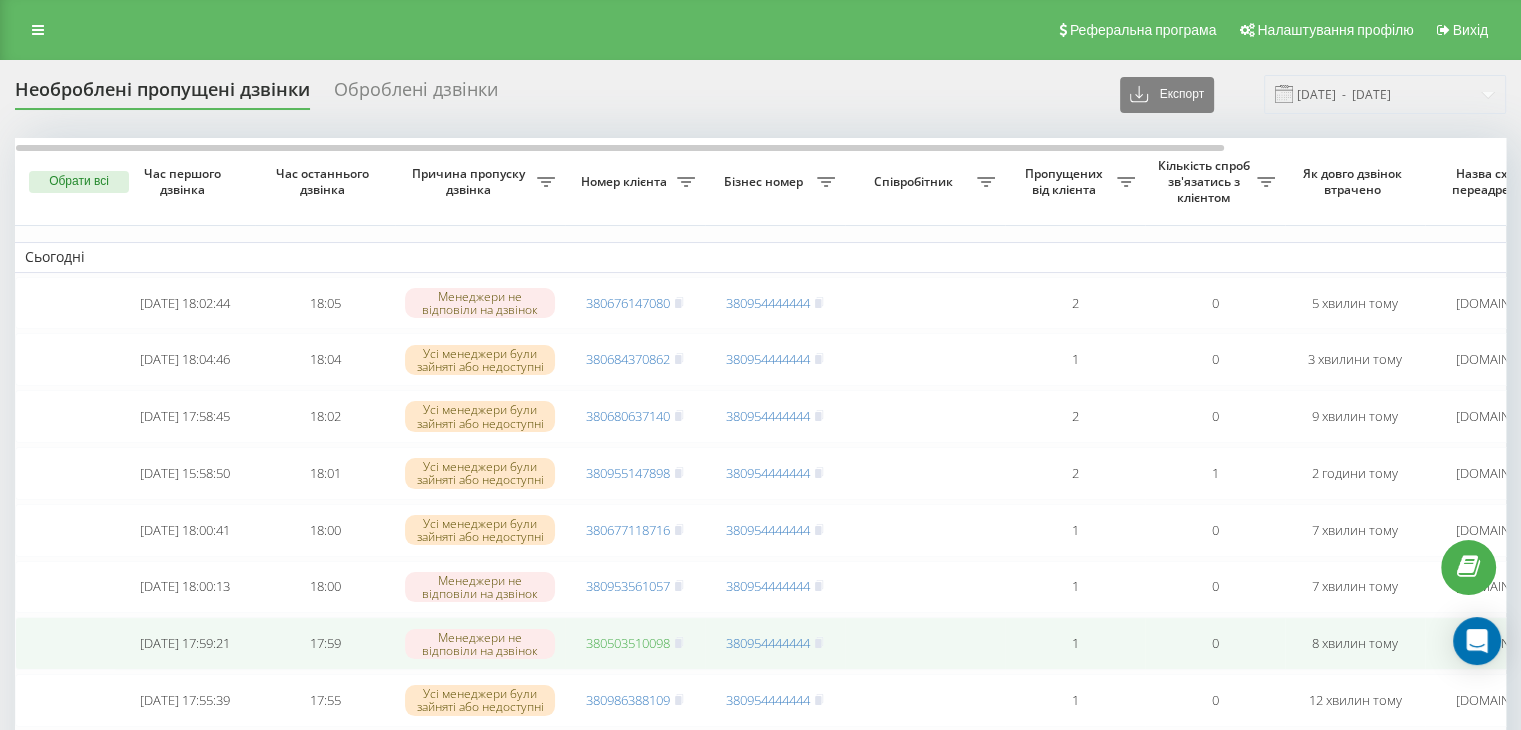 click on "380503510098" at bounding box center (628, 643) 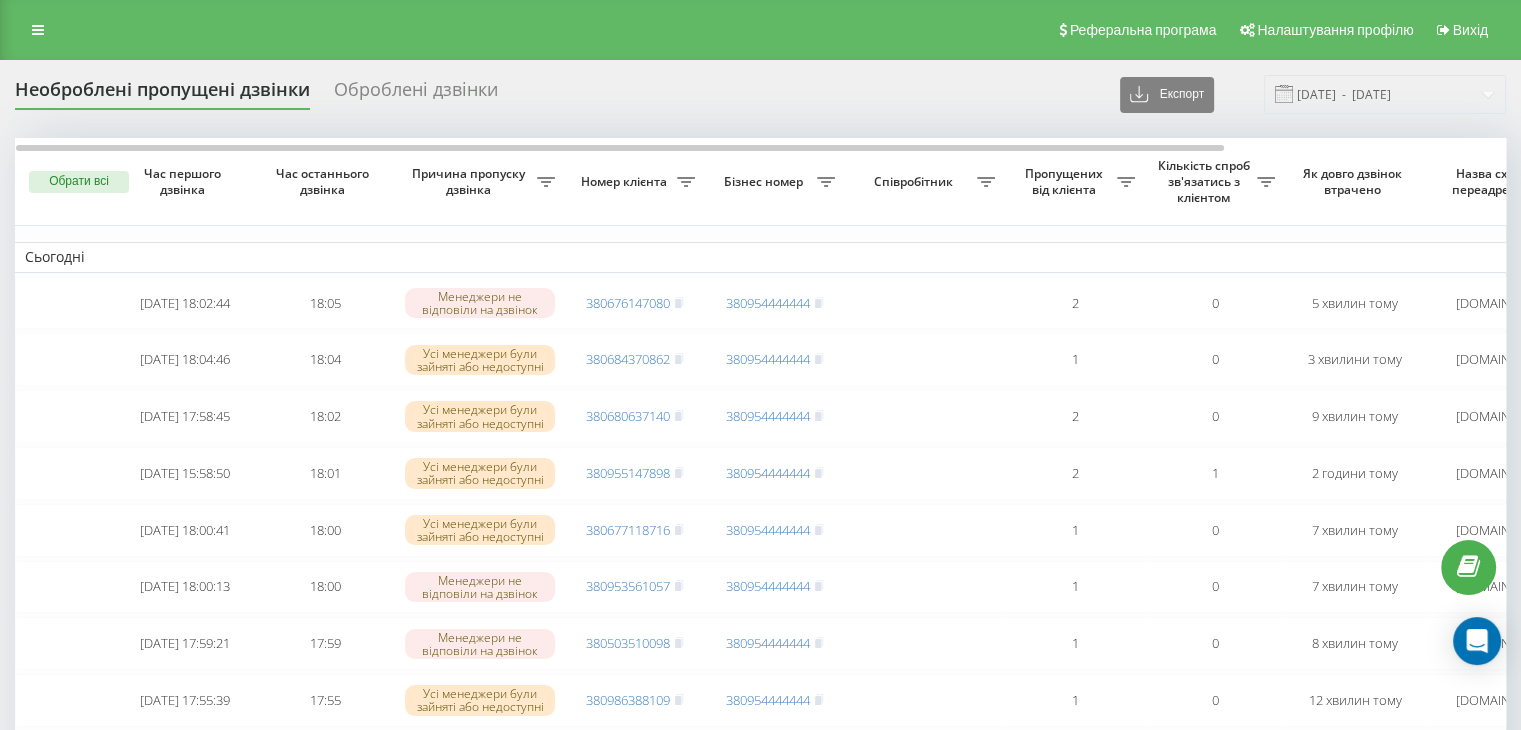 click on "Реферальна програма Налаштування профілю Вихід" at bounding box center (760, 30) 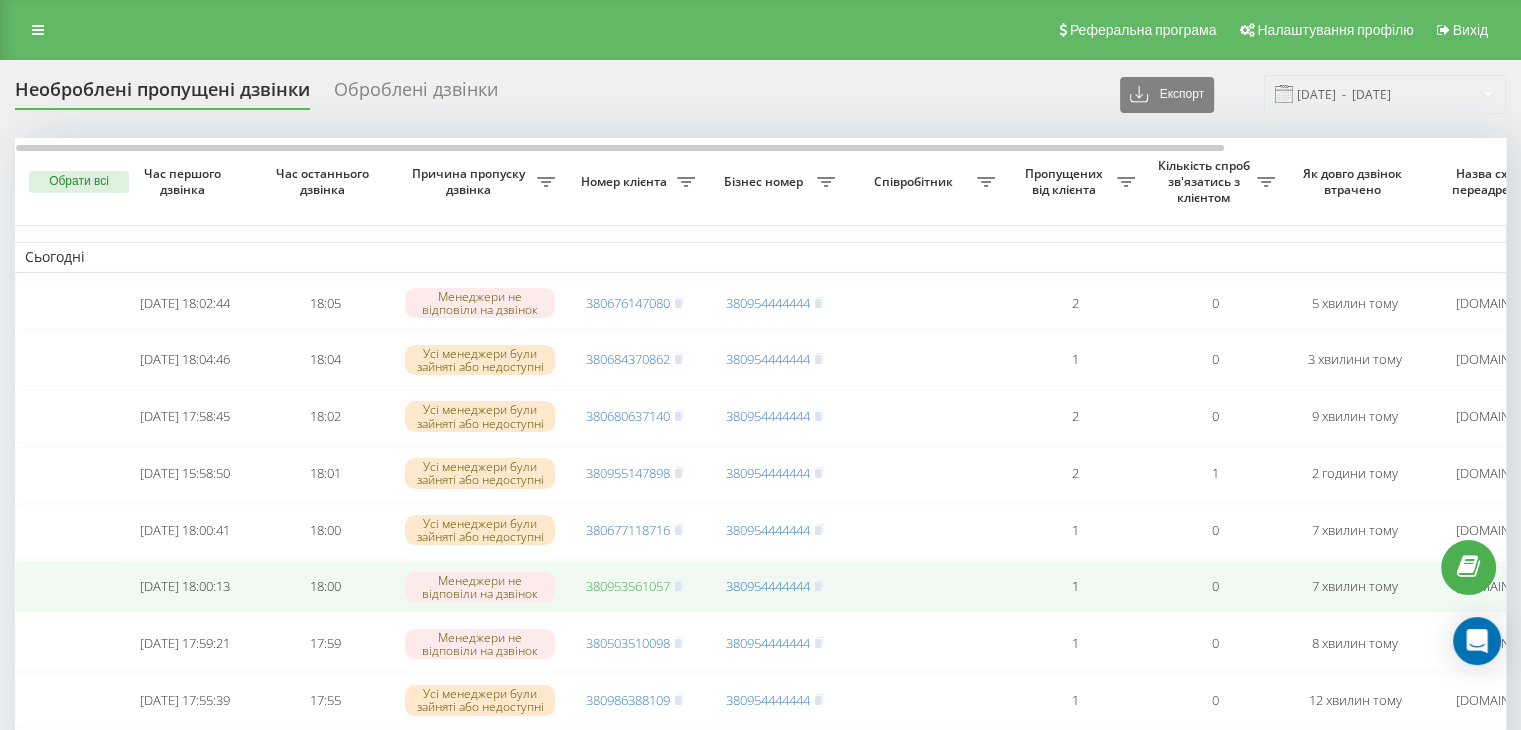 click on "380953561057" at bounding box center (628, 586) 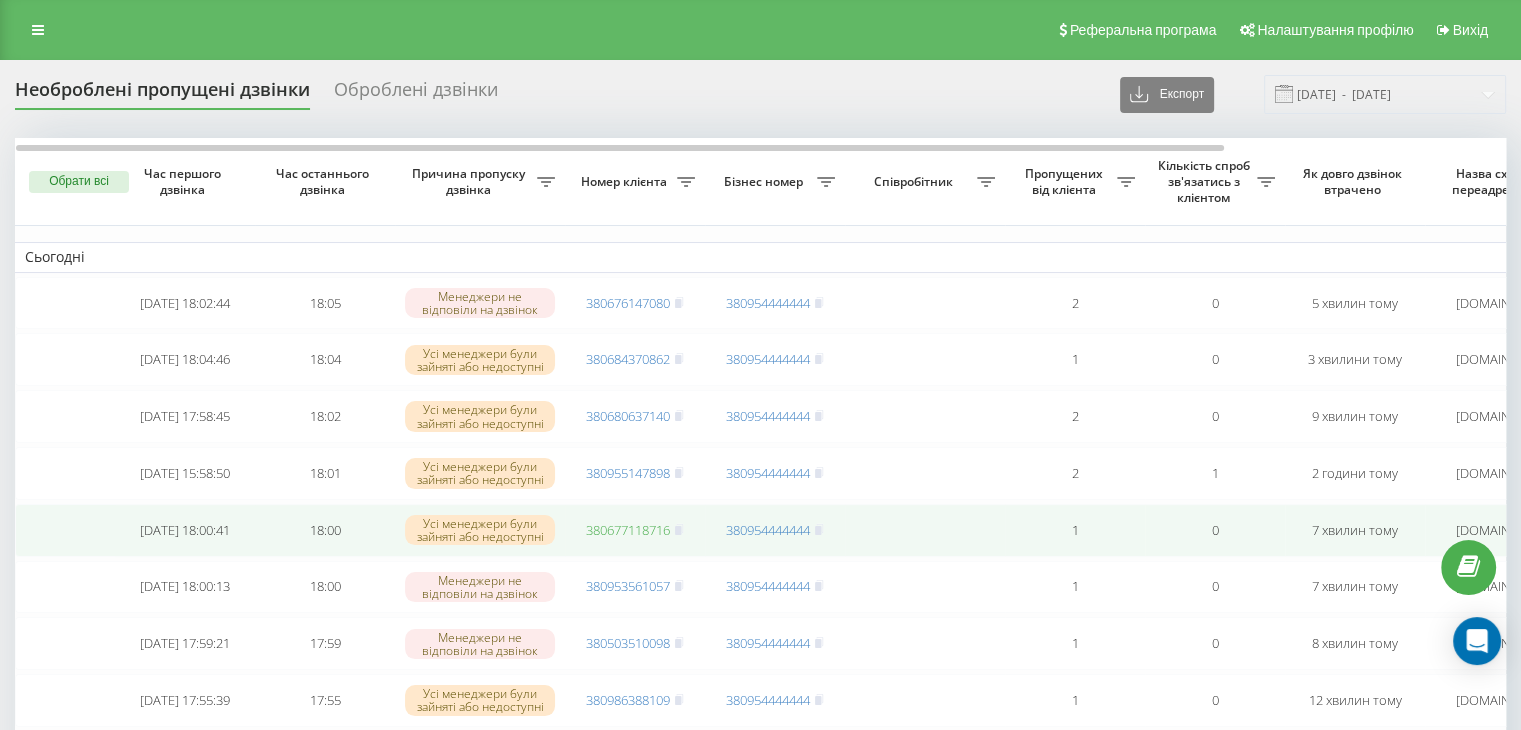 click on "380677118716" at bounding box center [628, 530] 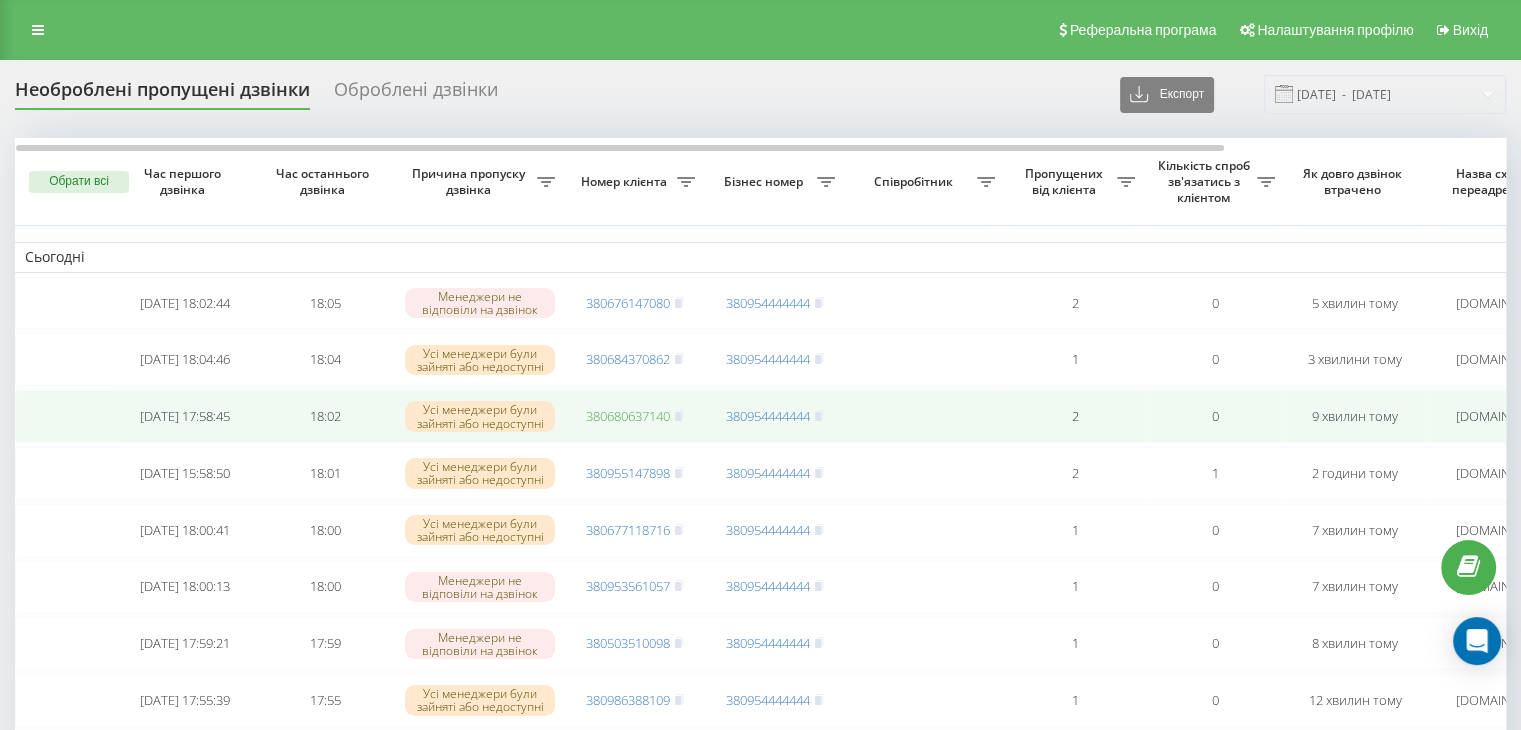 click on "380680637140" at bounding box center [628, 416] 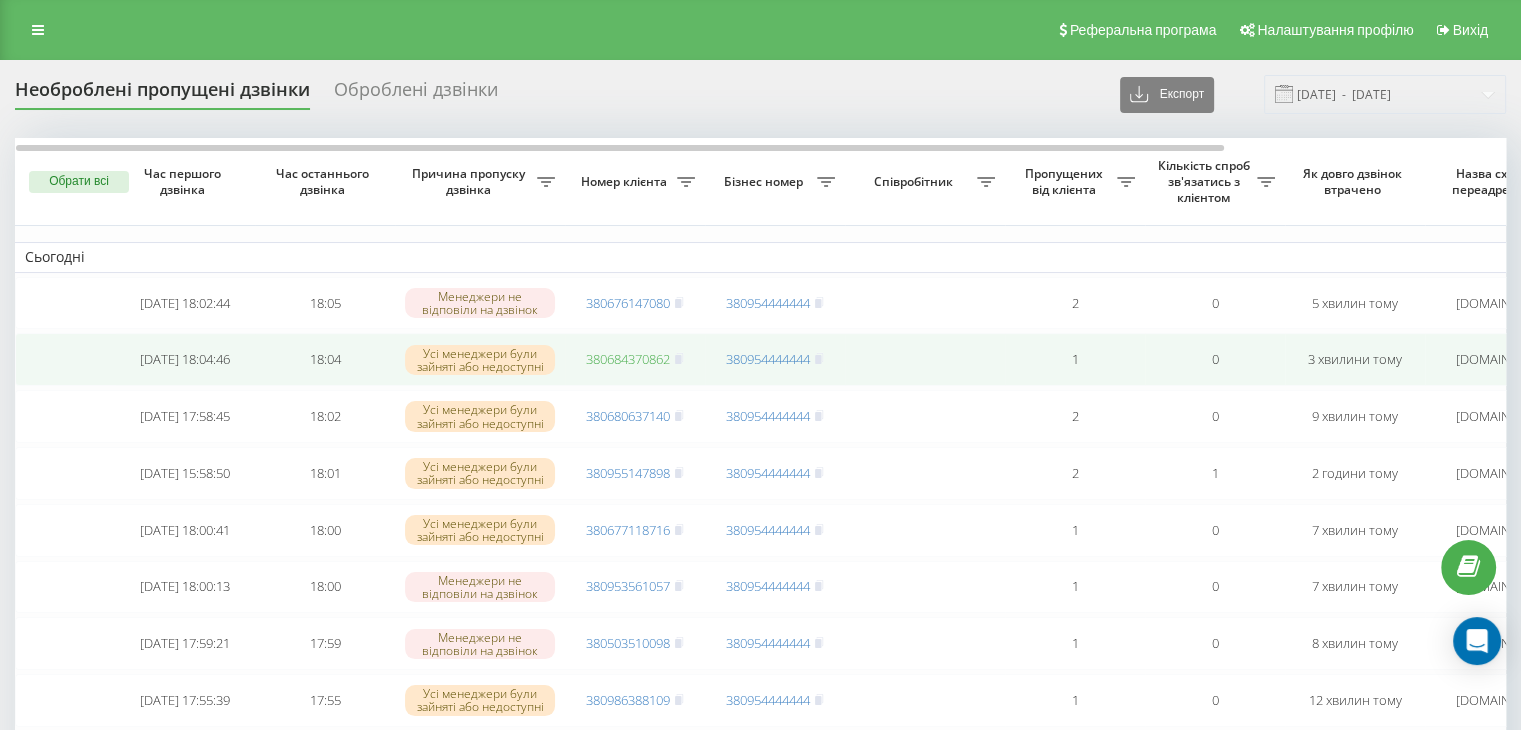click on "380684370862" at bounding box center (628, 359) 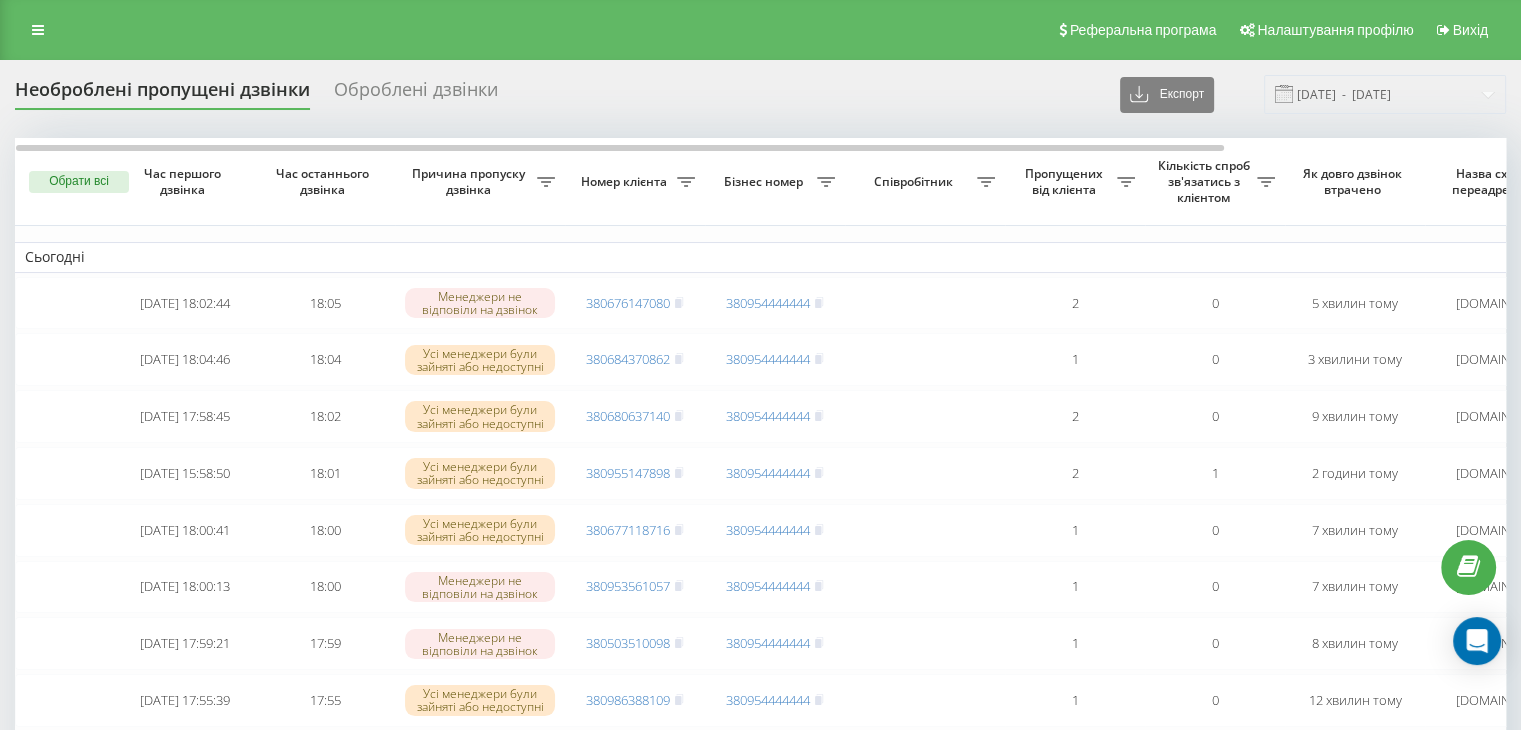 click on "Необроблені пропущені дзвінки Оброблені дзвінки Експорт .csv .xlsx 19.07.2025  -  19.07.2025" at bounding box center (760, 94) 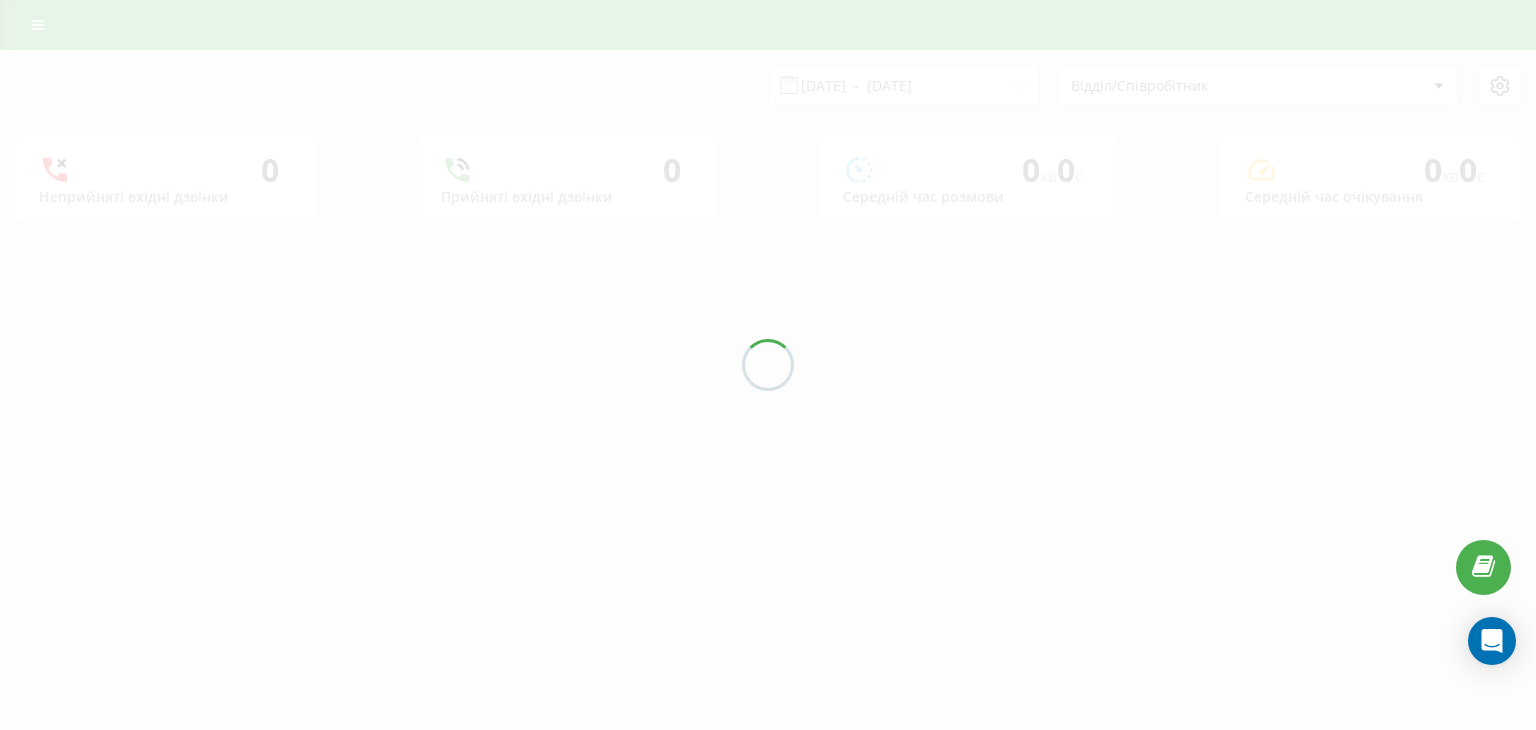 scroll, scrollTop: 0, scrollLeft: 0, axis: both 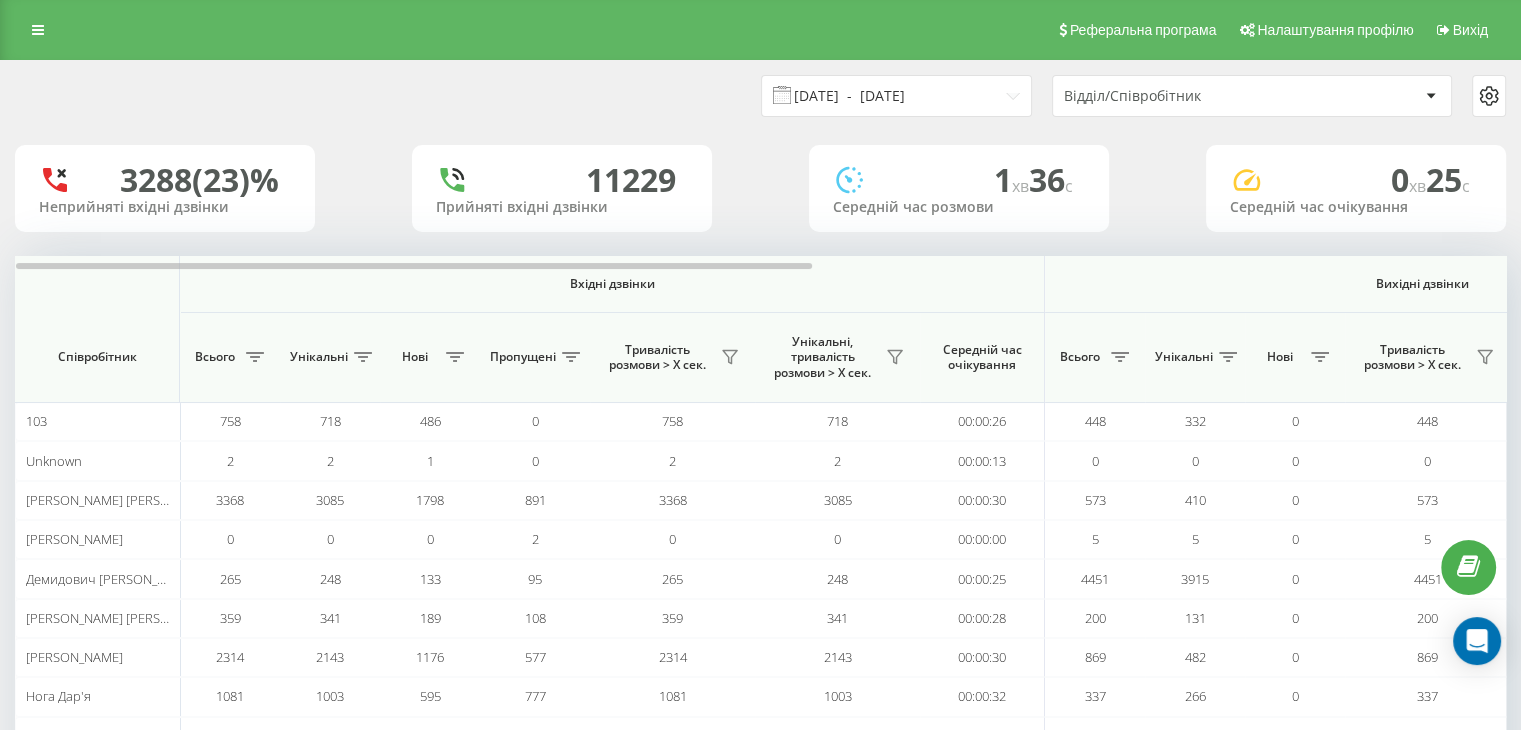 click on "19.06.2025  -  19.07.2025" at bounding box center (896, 96) 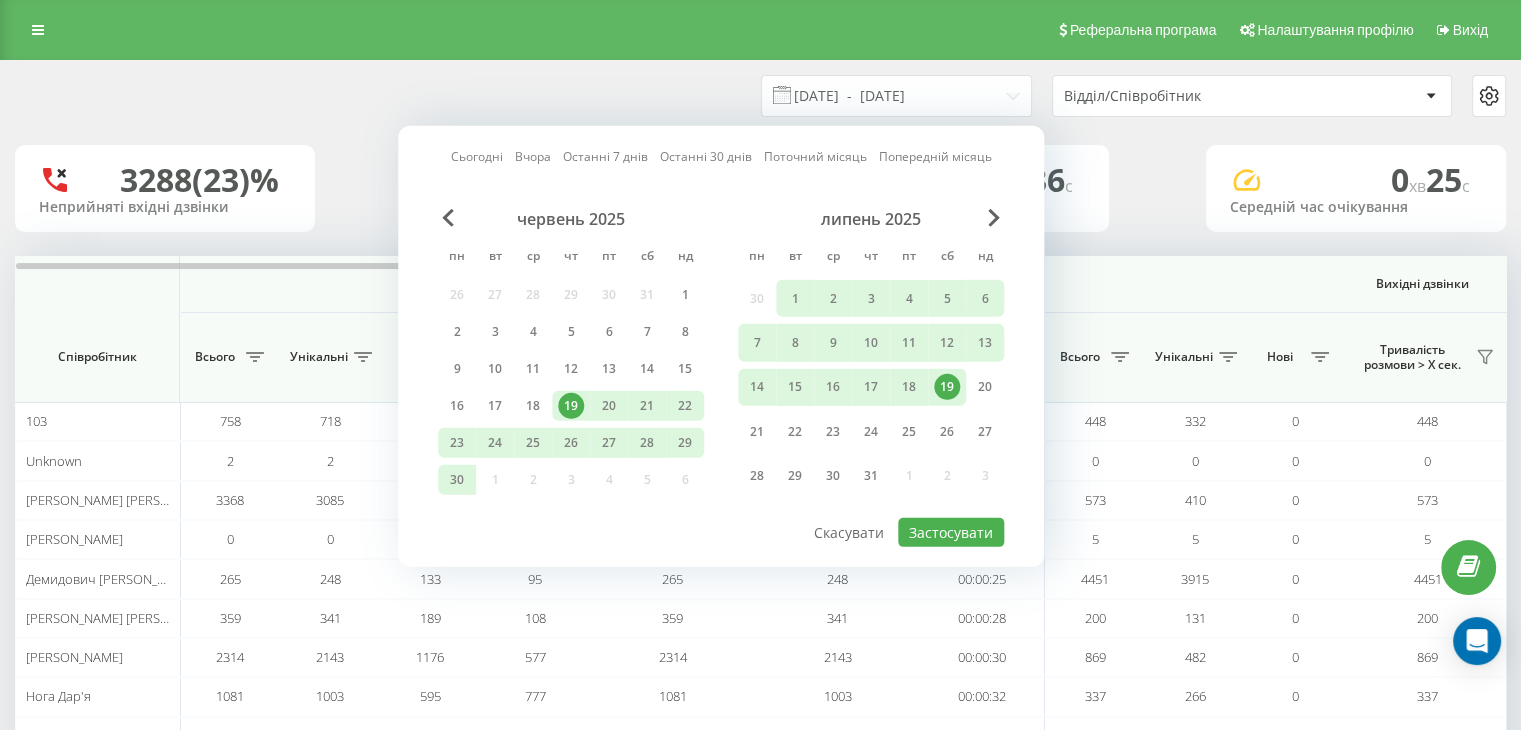 click on "Сьогодні" at bounding box center [477, 156] 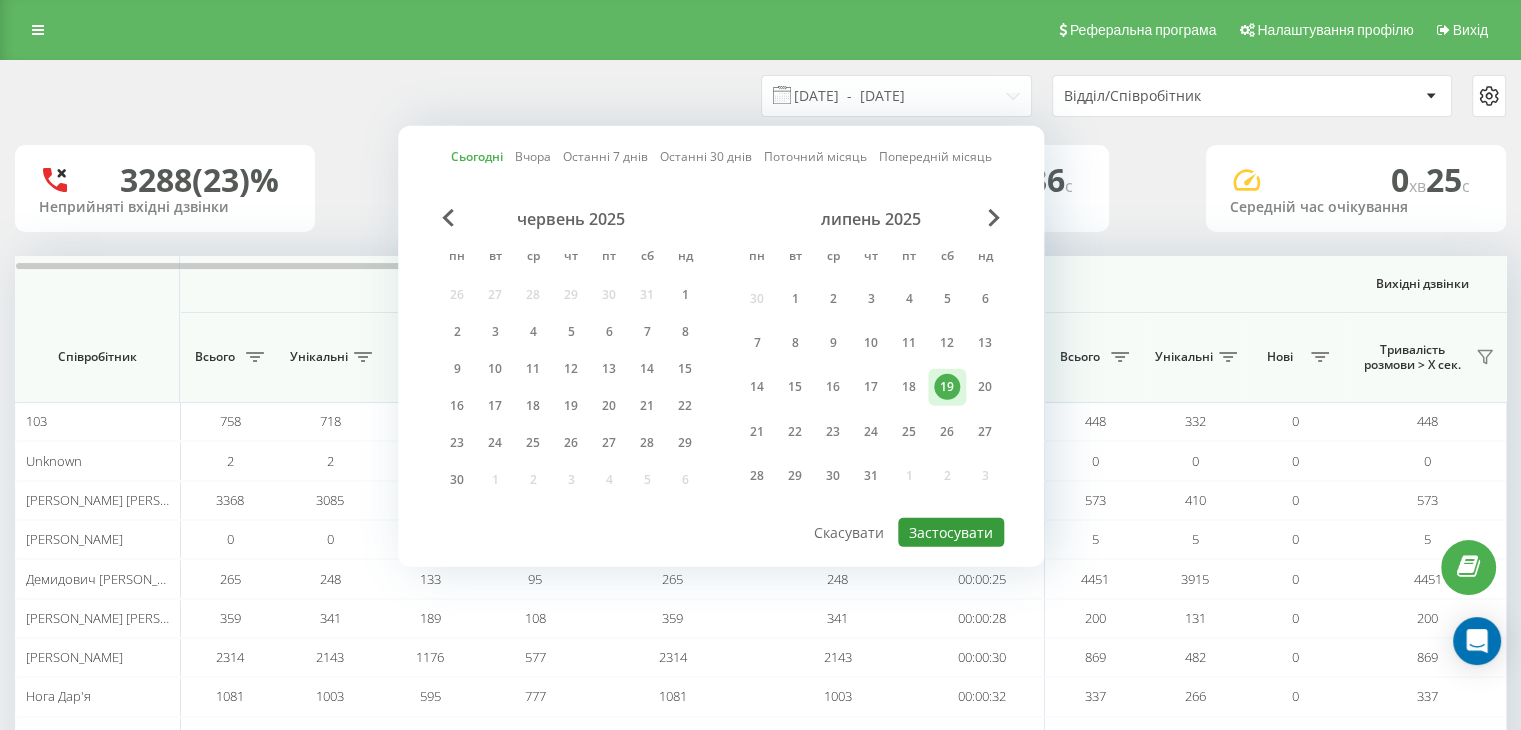 click on "Застосувати" at bounding box center [951, 532] 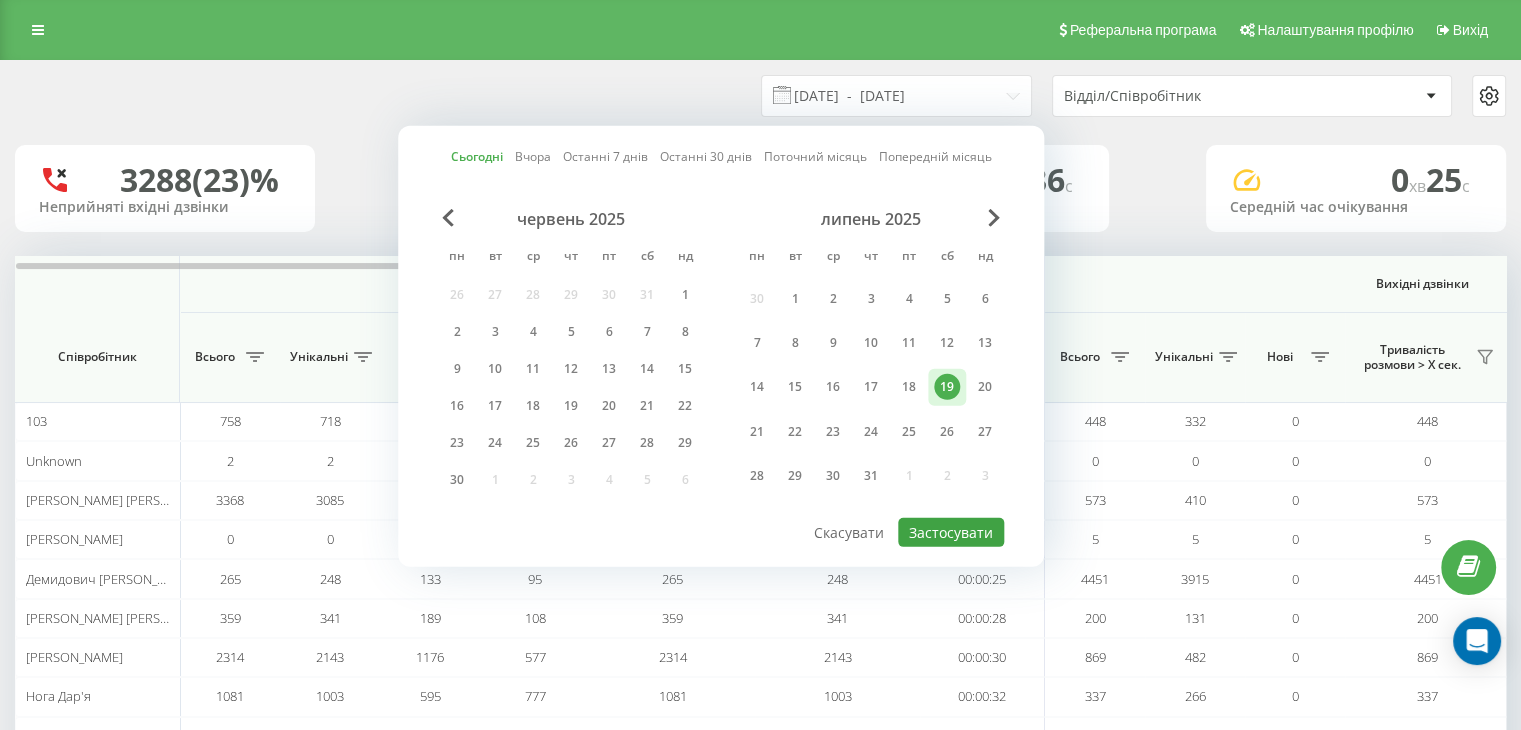 type on "[DATE]  -  [DATE]" 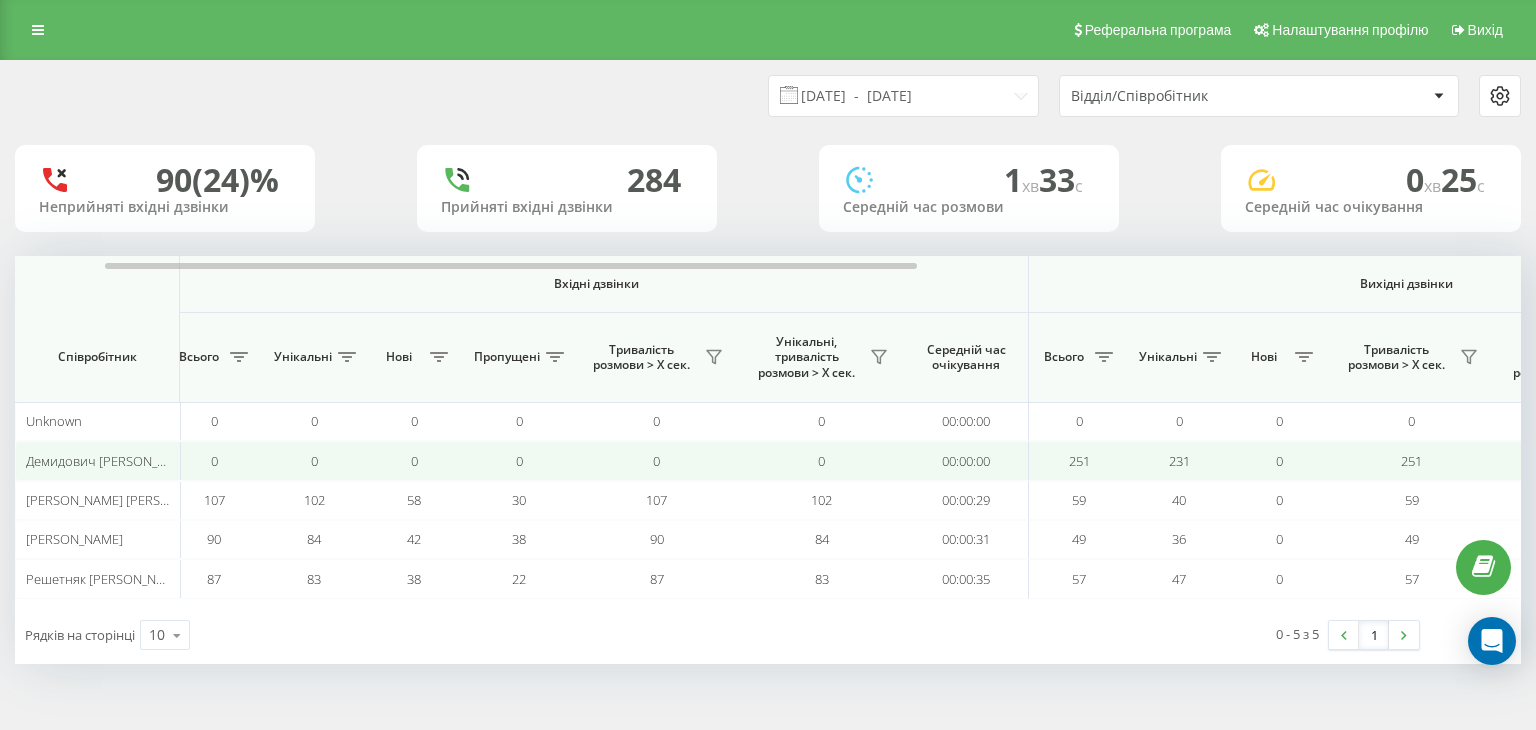 scroll, scrollTop: 0, scrollLeft: 0, axis: both 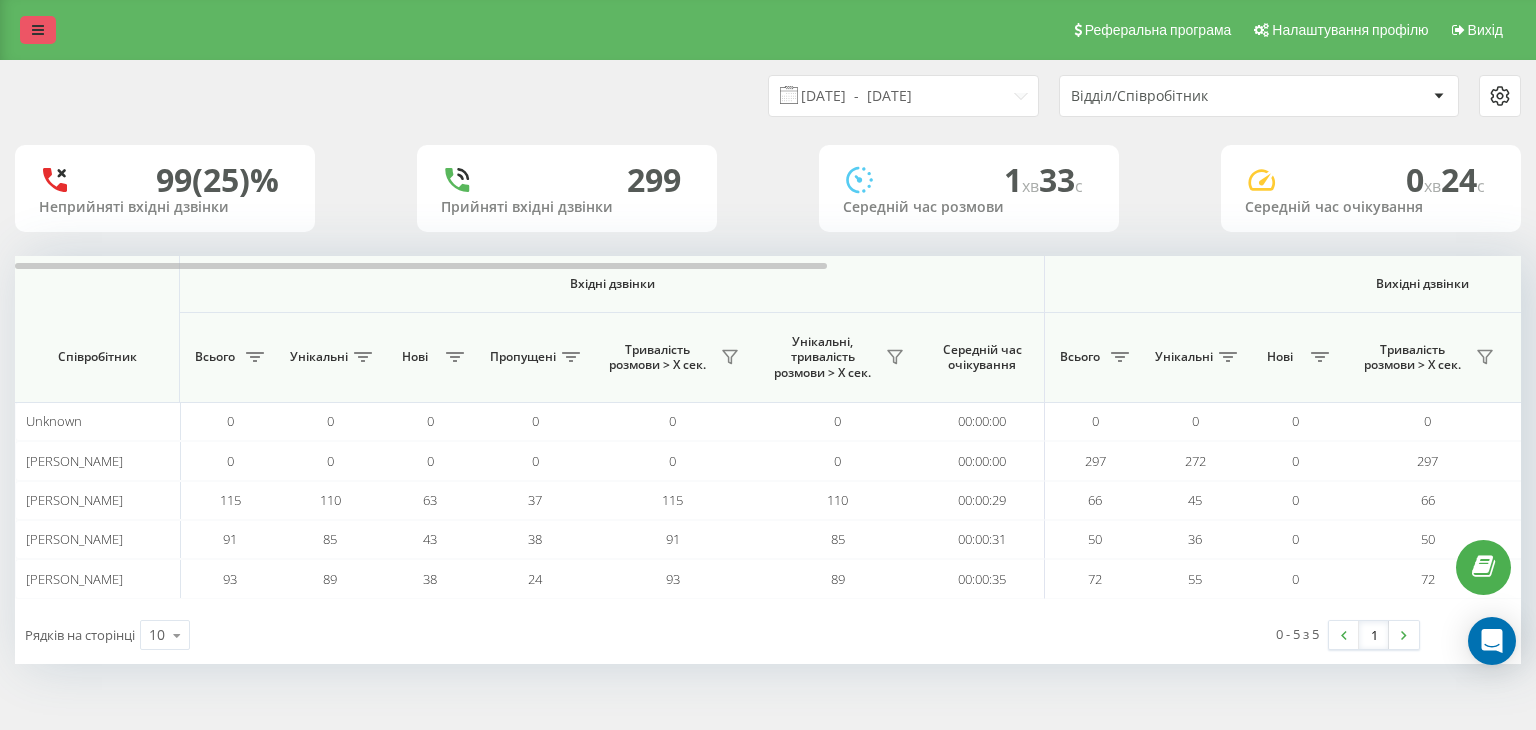 click at bounding box center [38, 30] 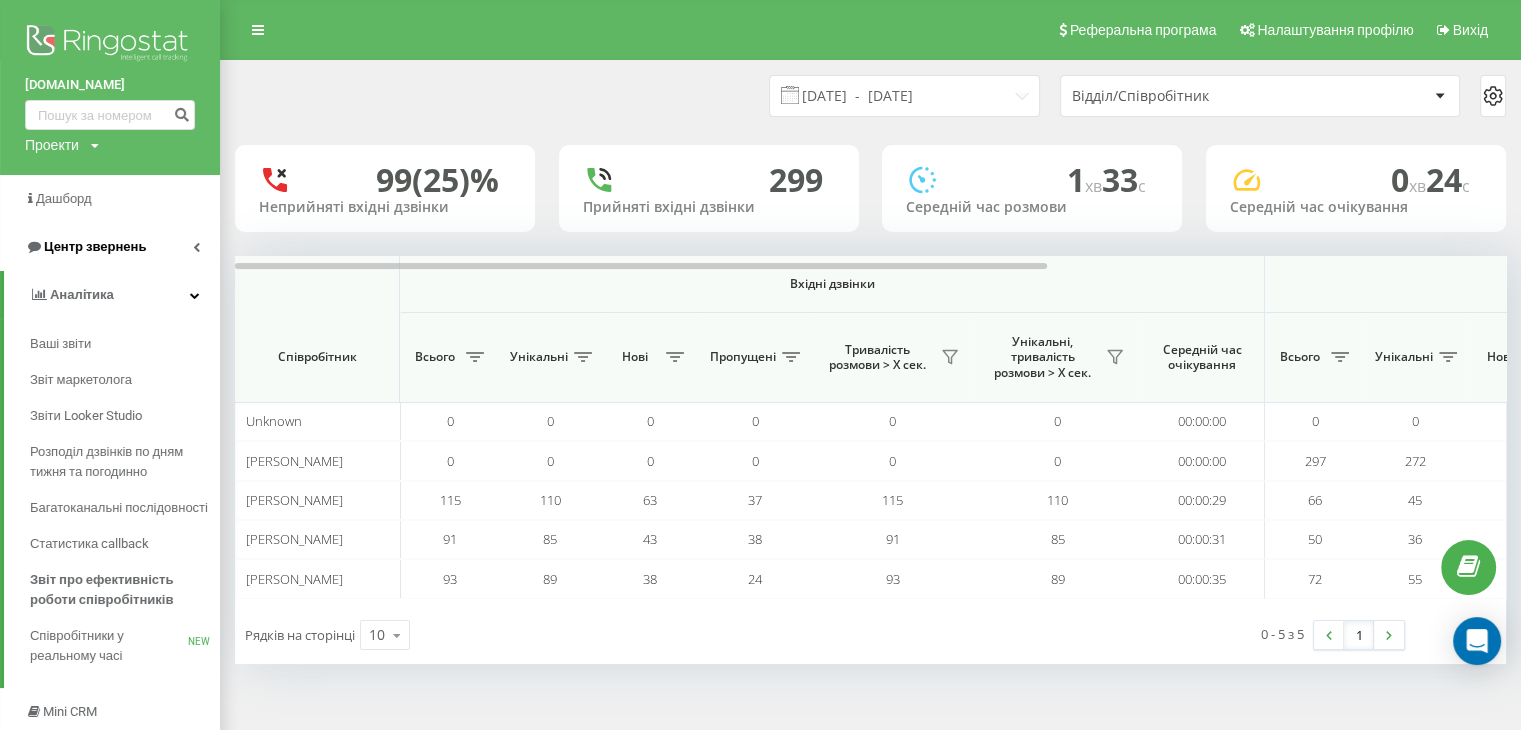 click on "Центр звернень" at bounding box center [95, 246] 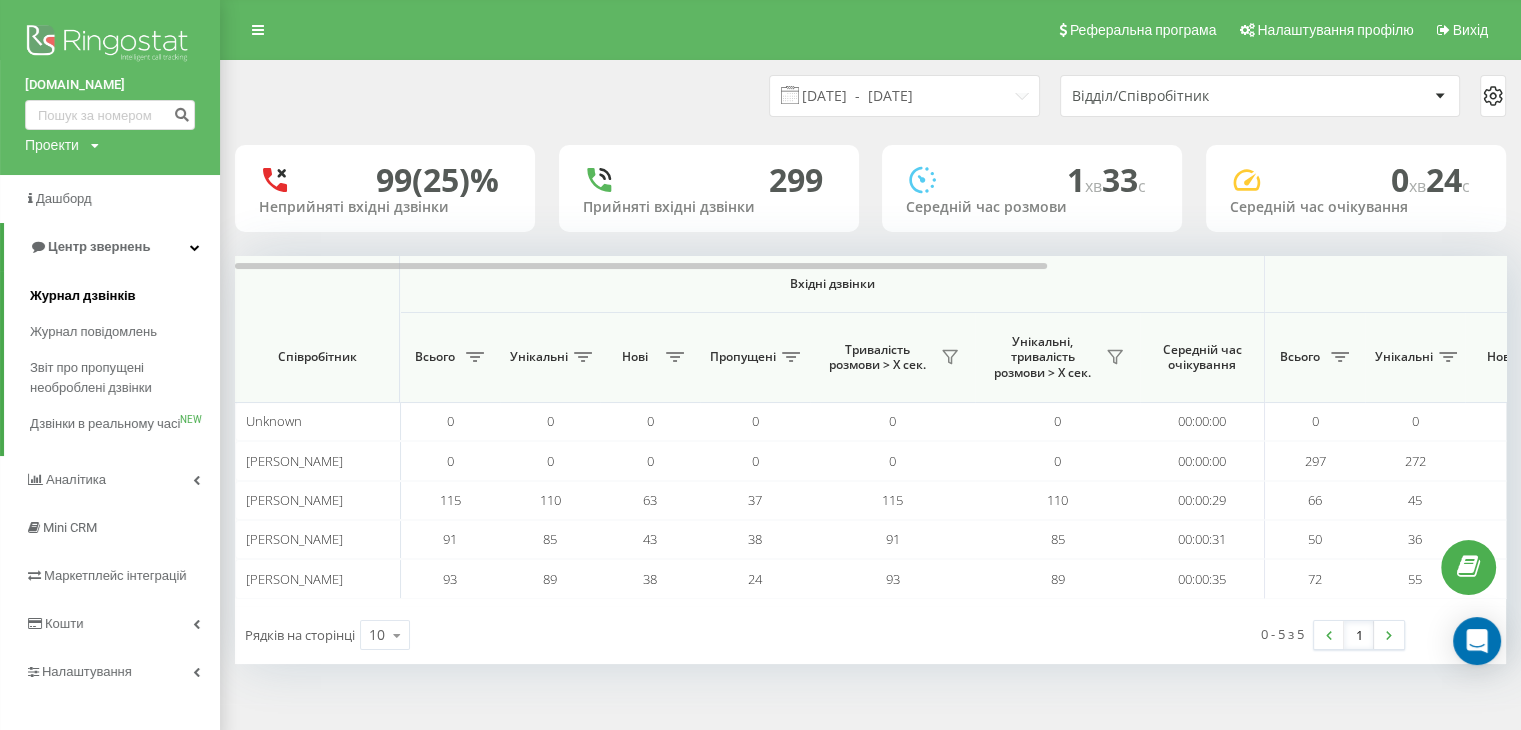 click on "Журнал дзвінків" at bounding box center [83, 296] 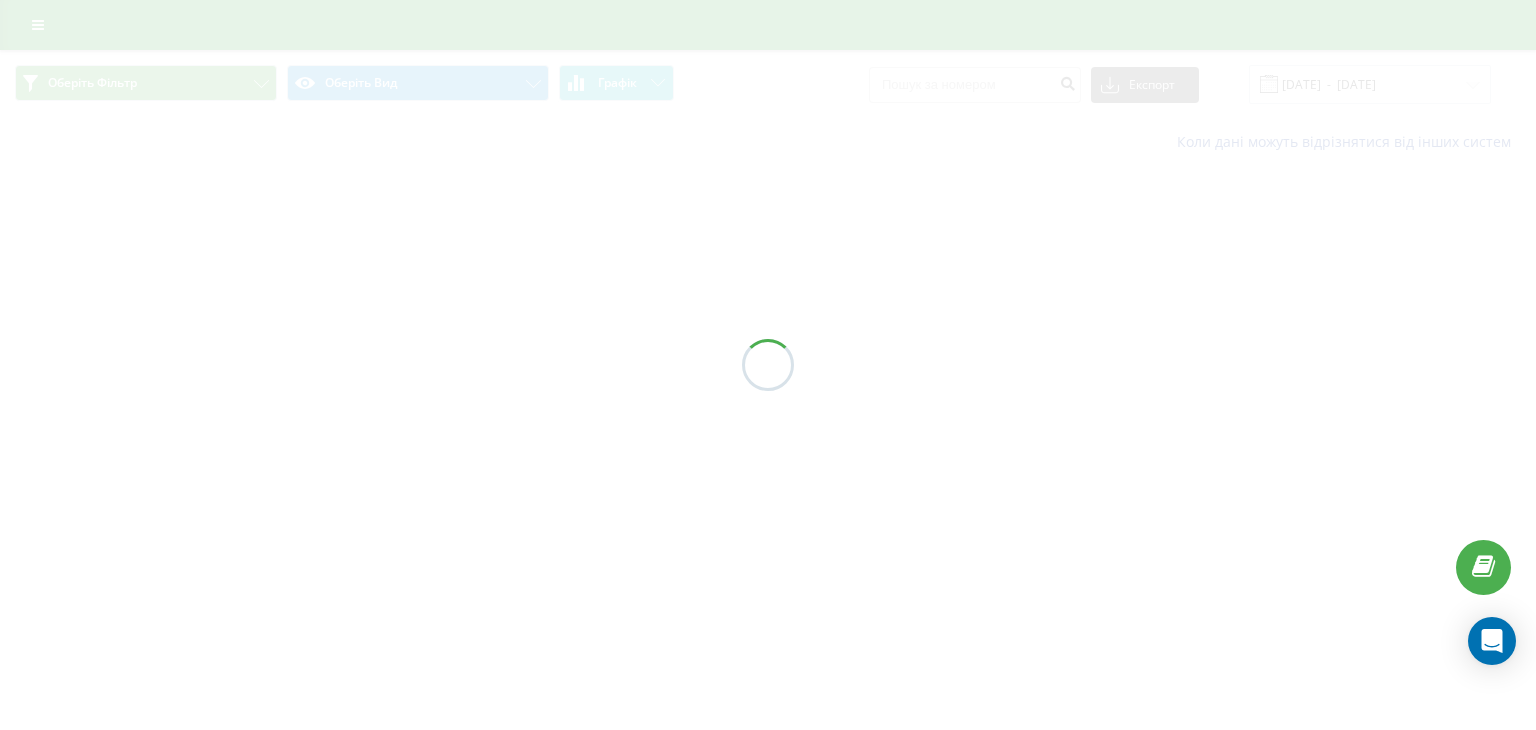 scroll, scrollTop: 0, scrollLeft: 0, axis: both 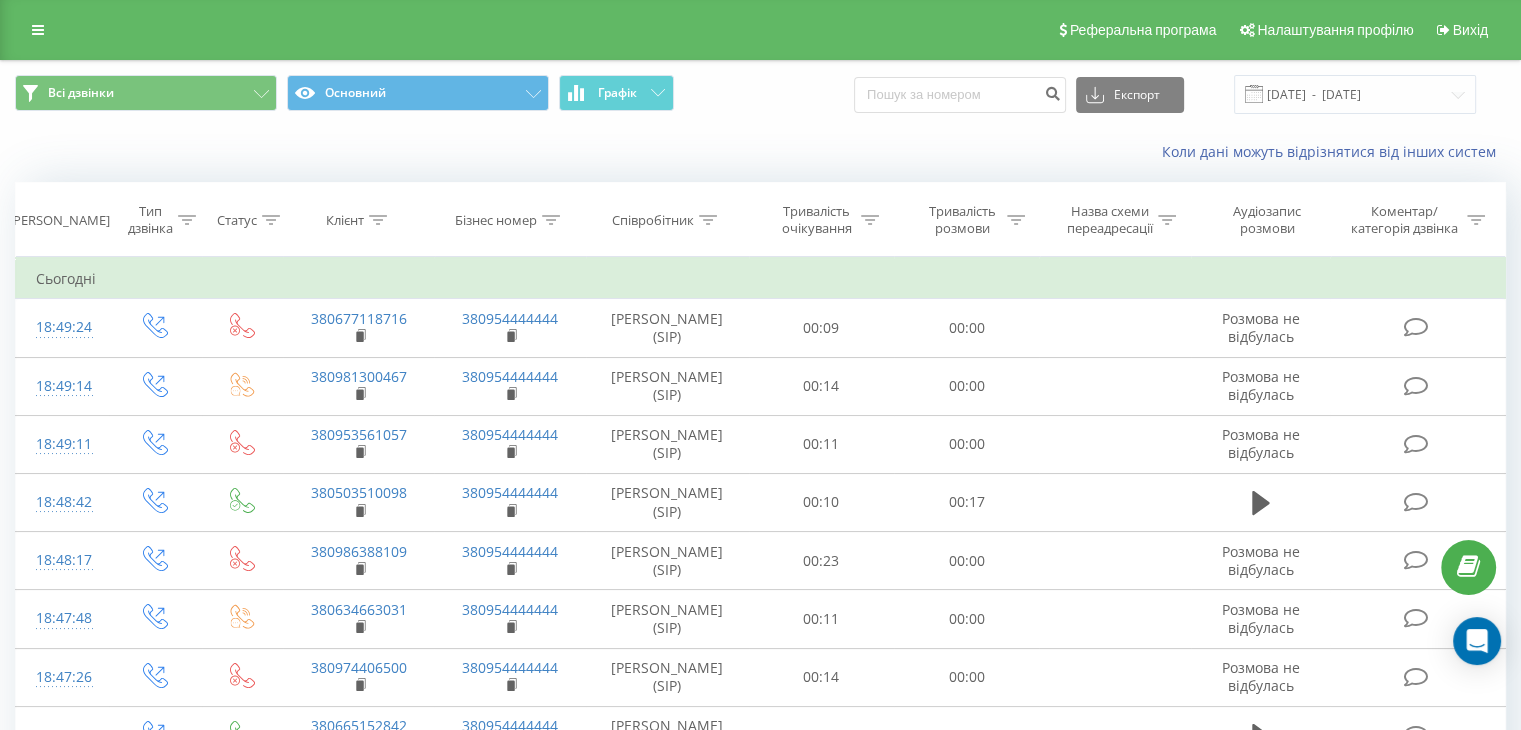 click 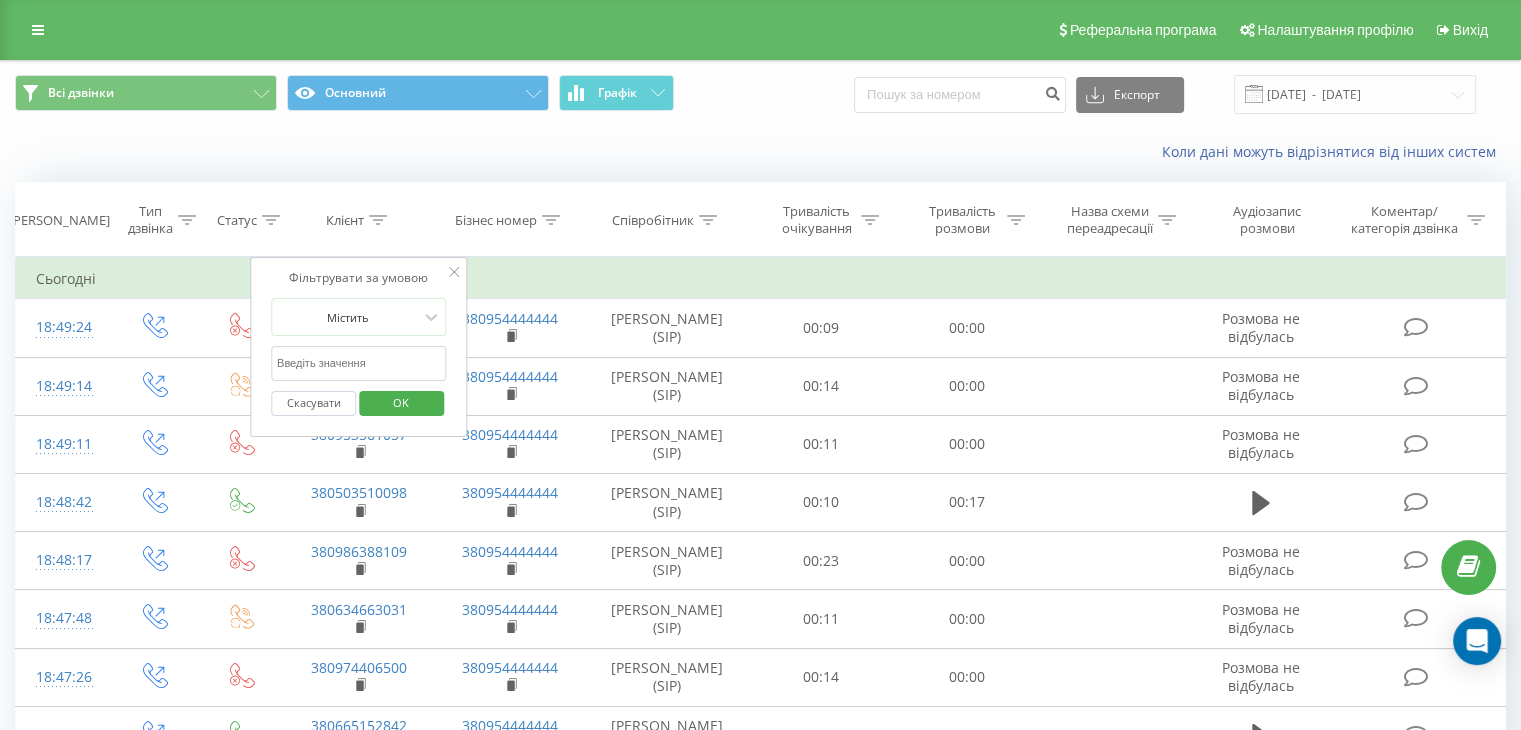 click at bounding box center (359, 363) 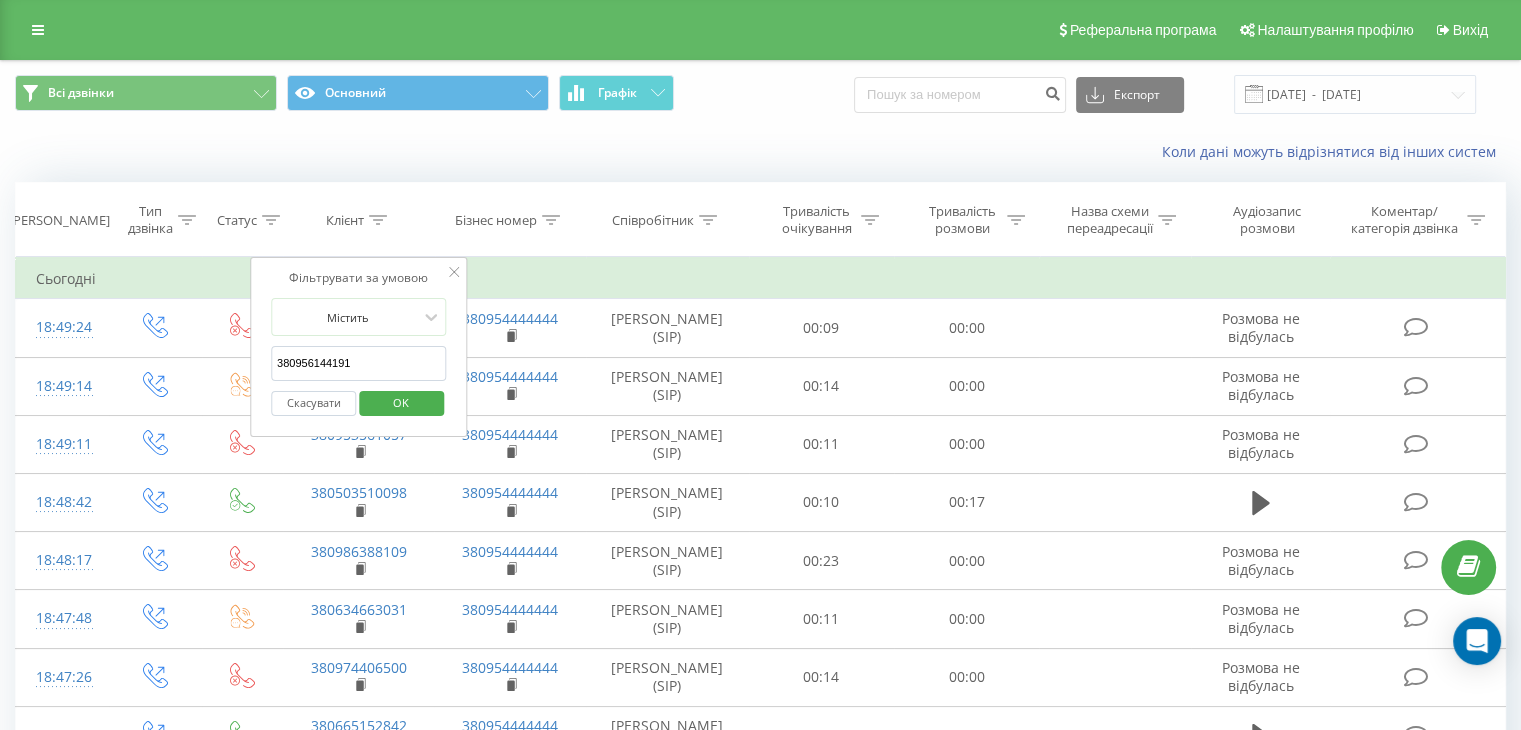 type on "380956144191" 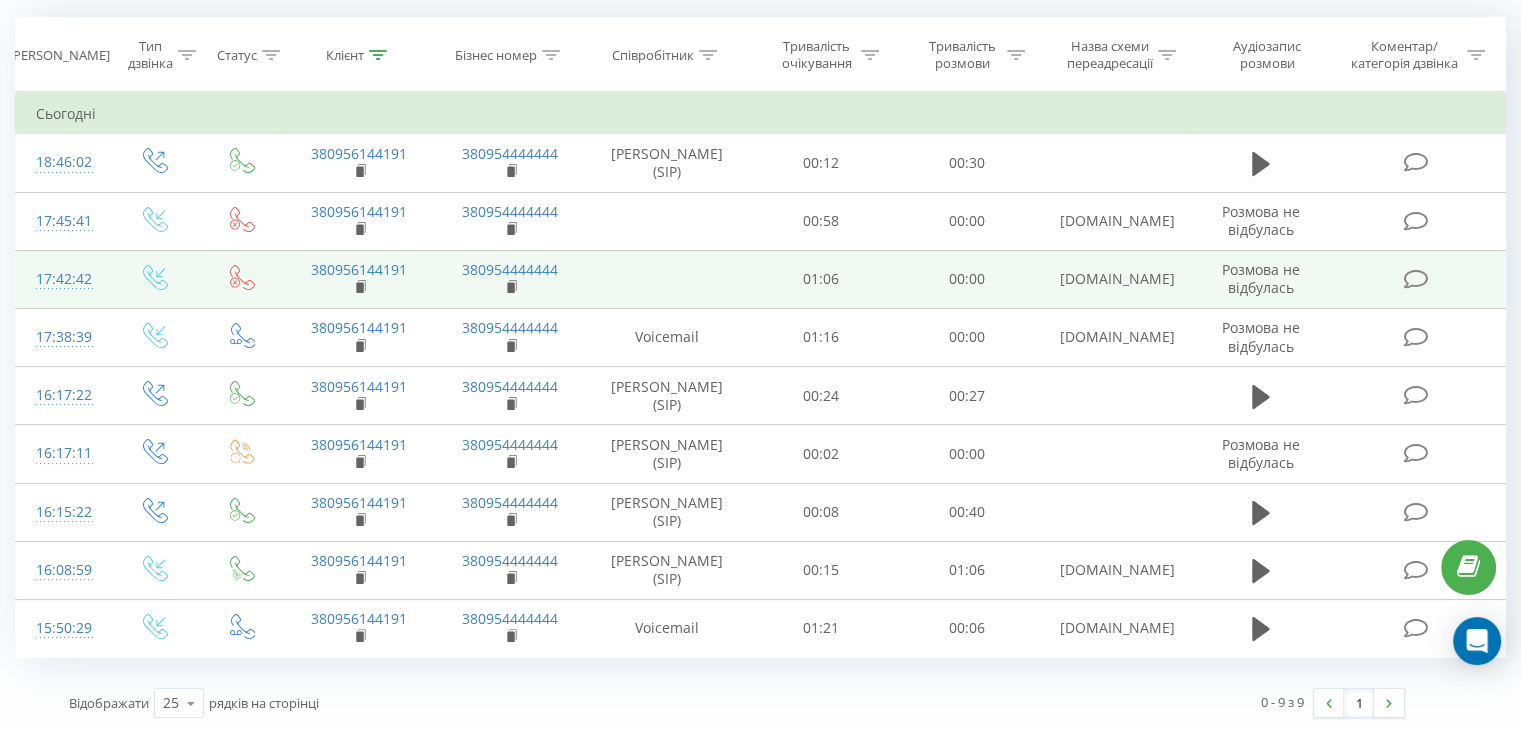 scroll, scrollTop: 0, scrollLeft: 0, axis: both 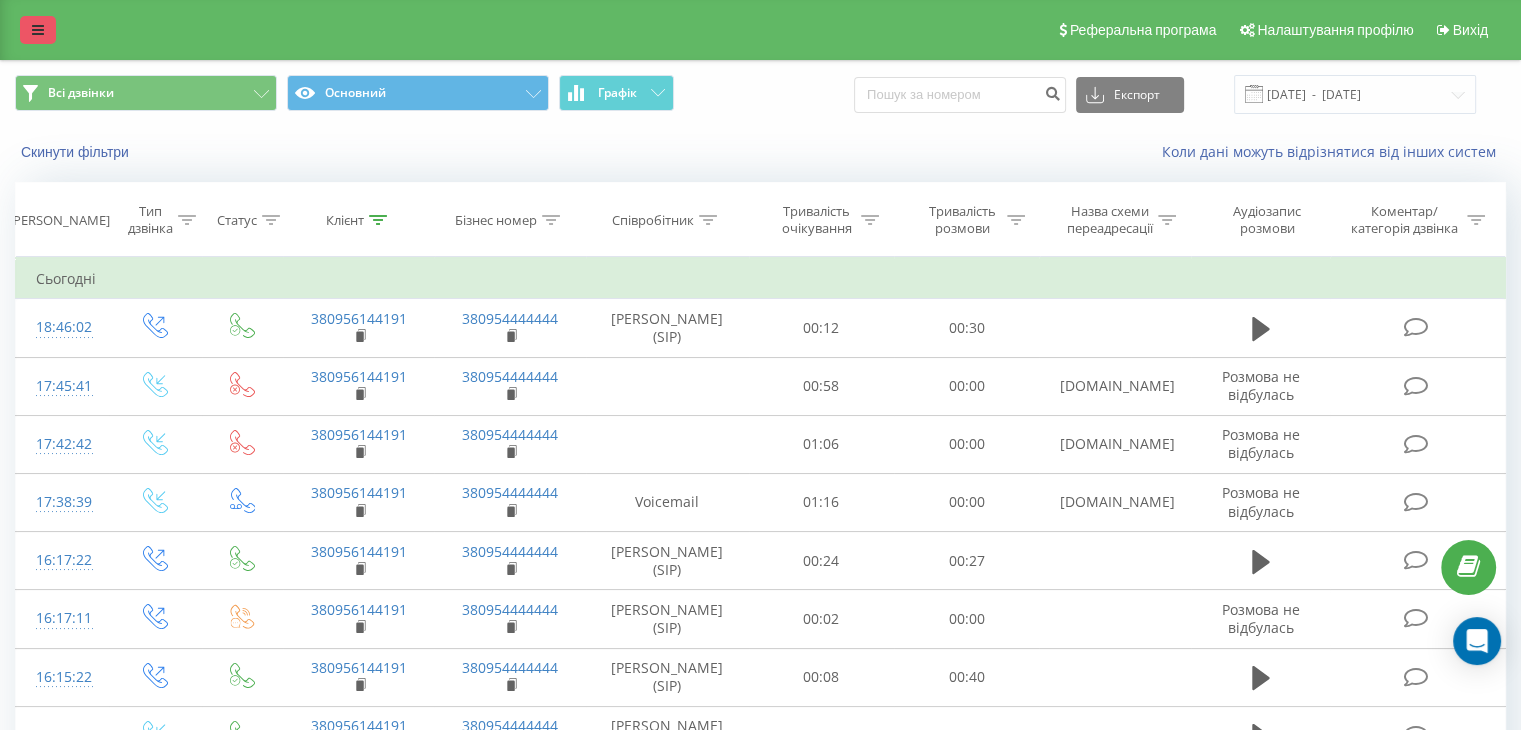 click at bounding box center [38, 30] 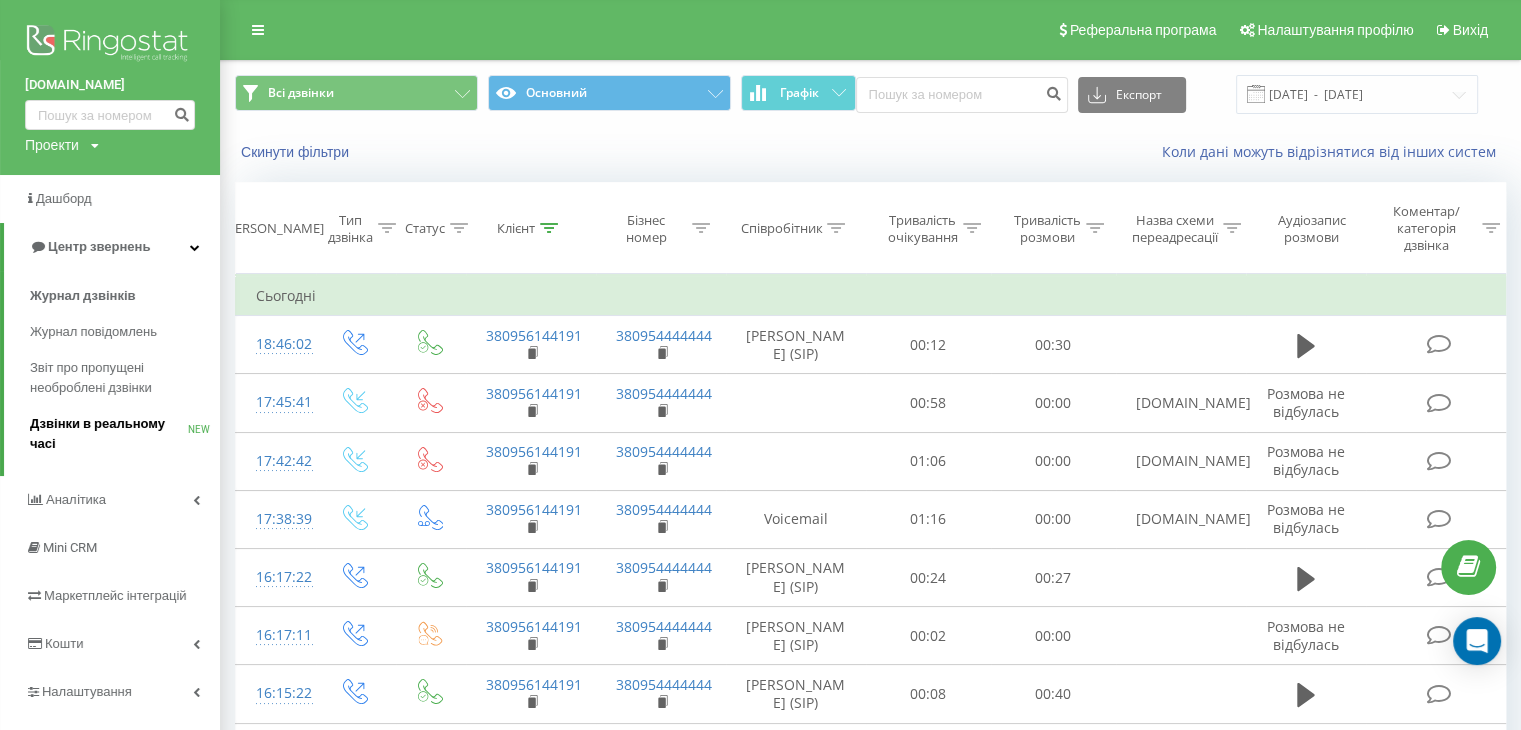 click on "Дзвінки в реальному часі" at bounding box center [109, 434] 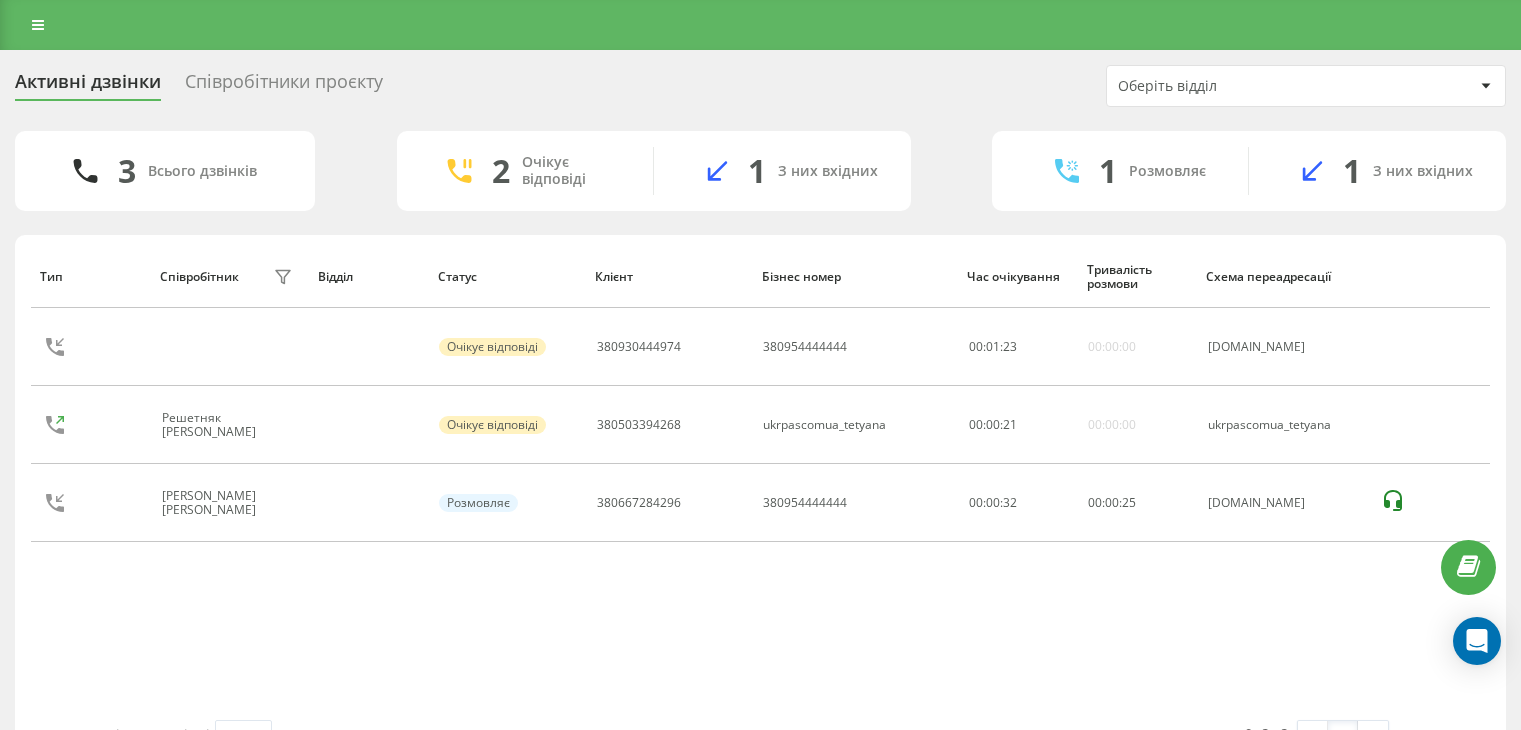 scroll, scrollTop: 0, scrollLeft: 0, axis: both 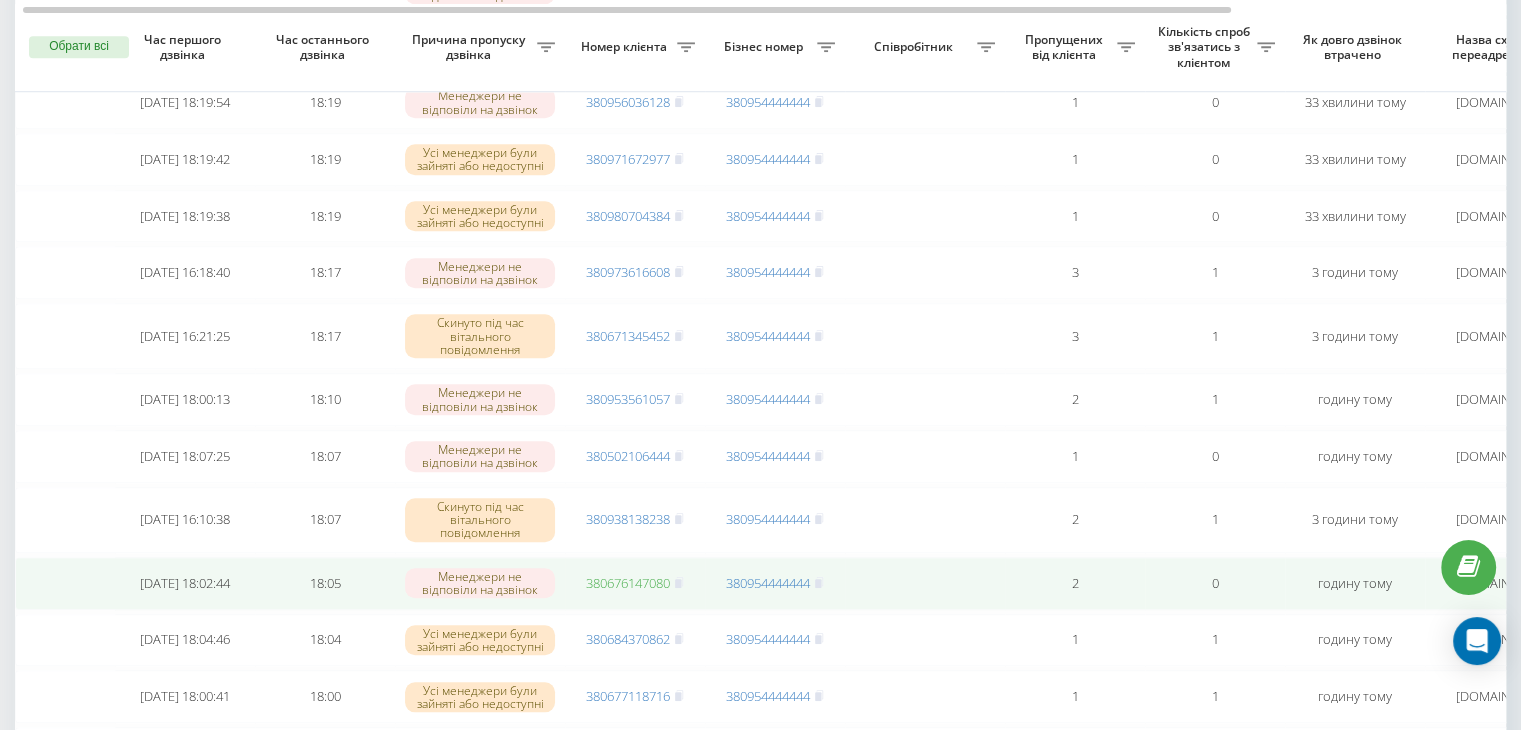 click on "380676147080" at bounding box center (628, 583) 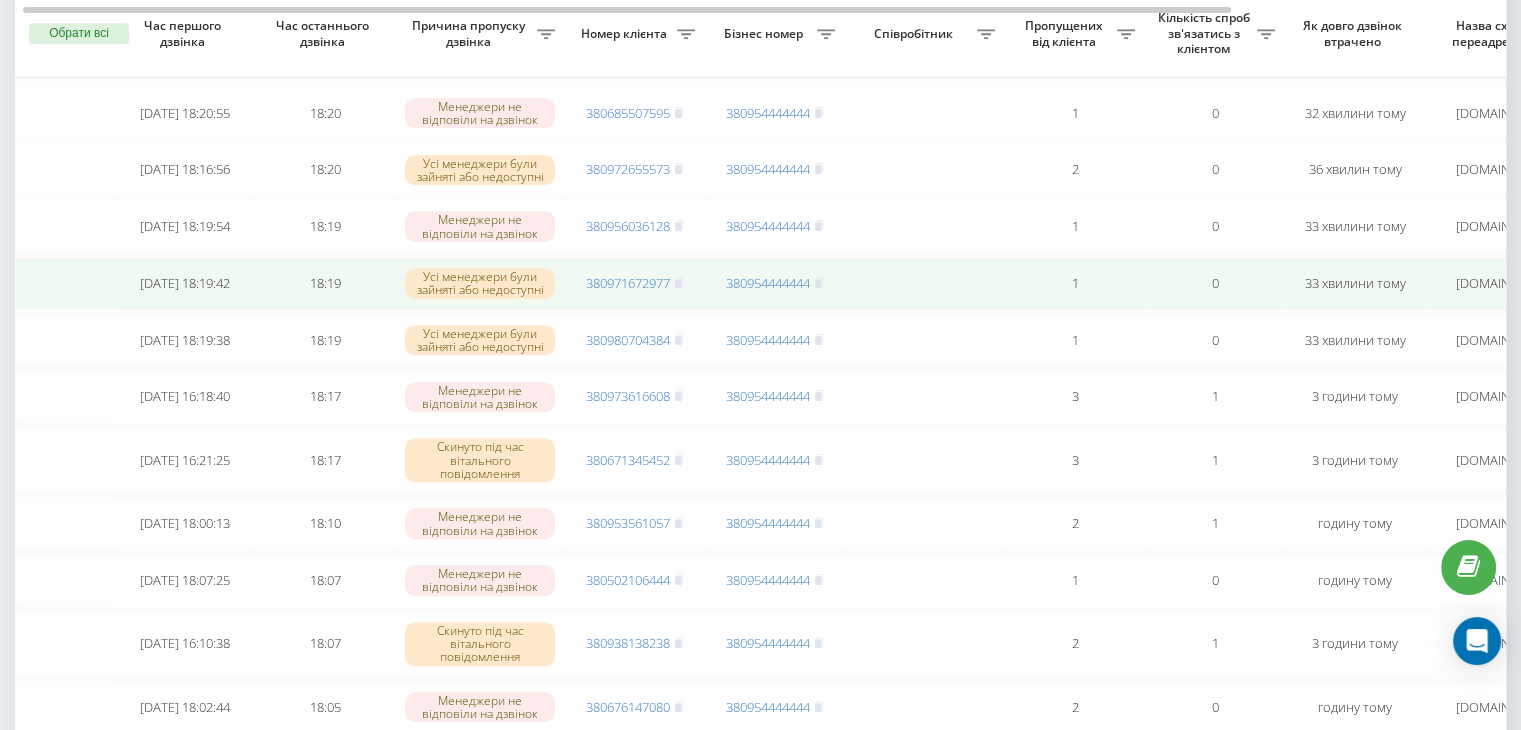 scroll, scrollTop: 1479, scrollLeft: 0, axis: vertical 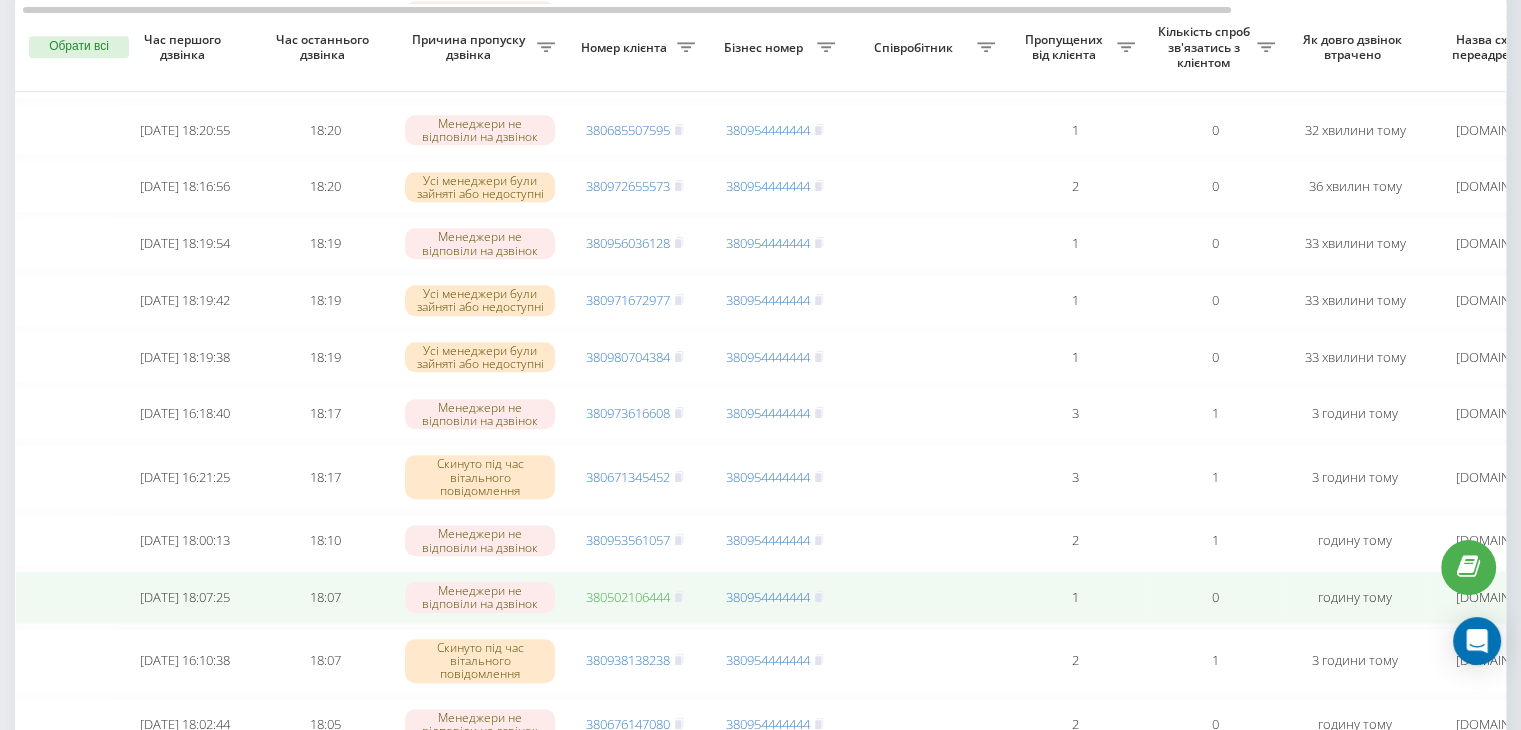 click on "380502106444" at bounding box center (628, 597) 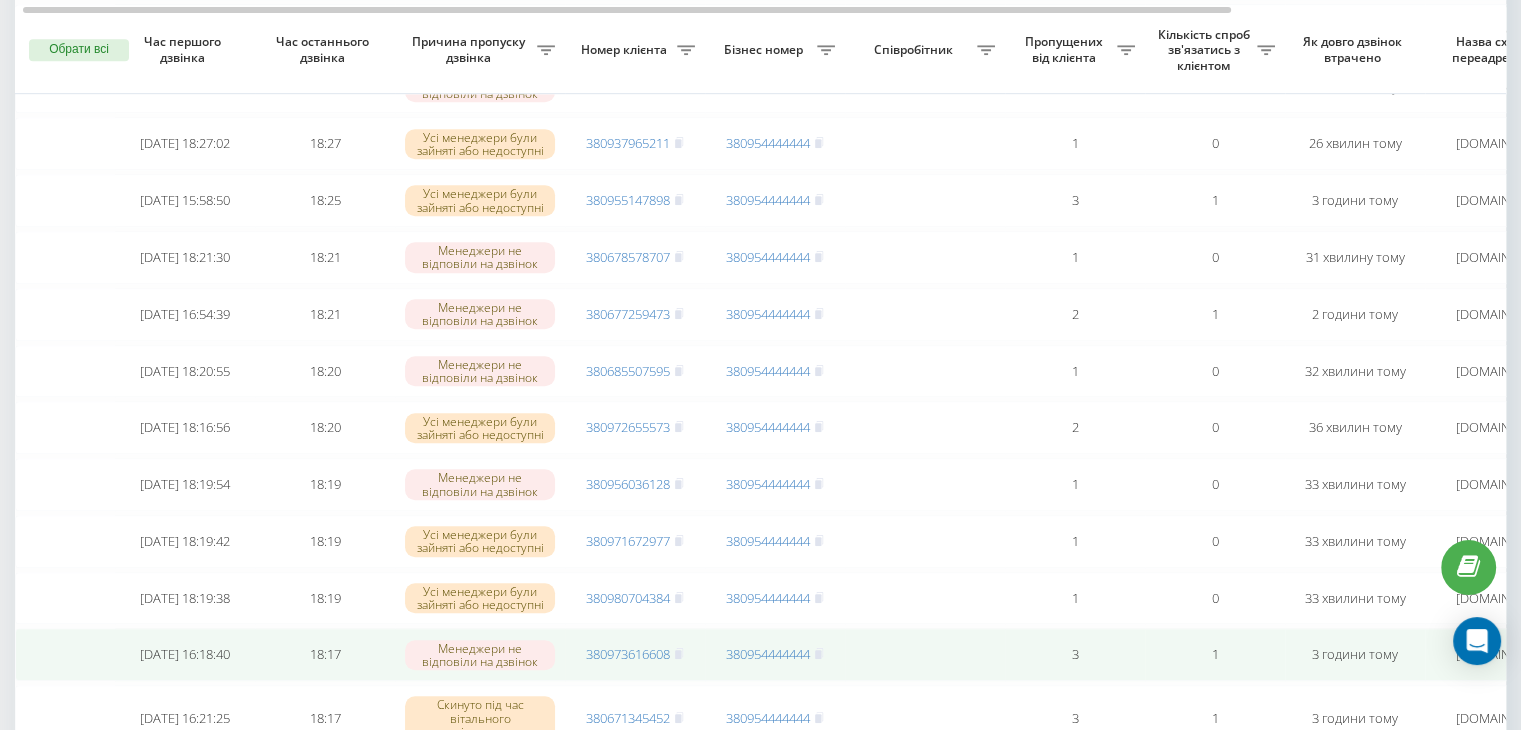 scroll, scrollTop: 1234, scrollLeft: 0, axis: vertical 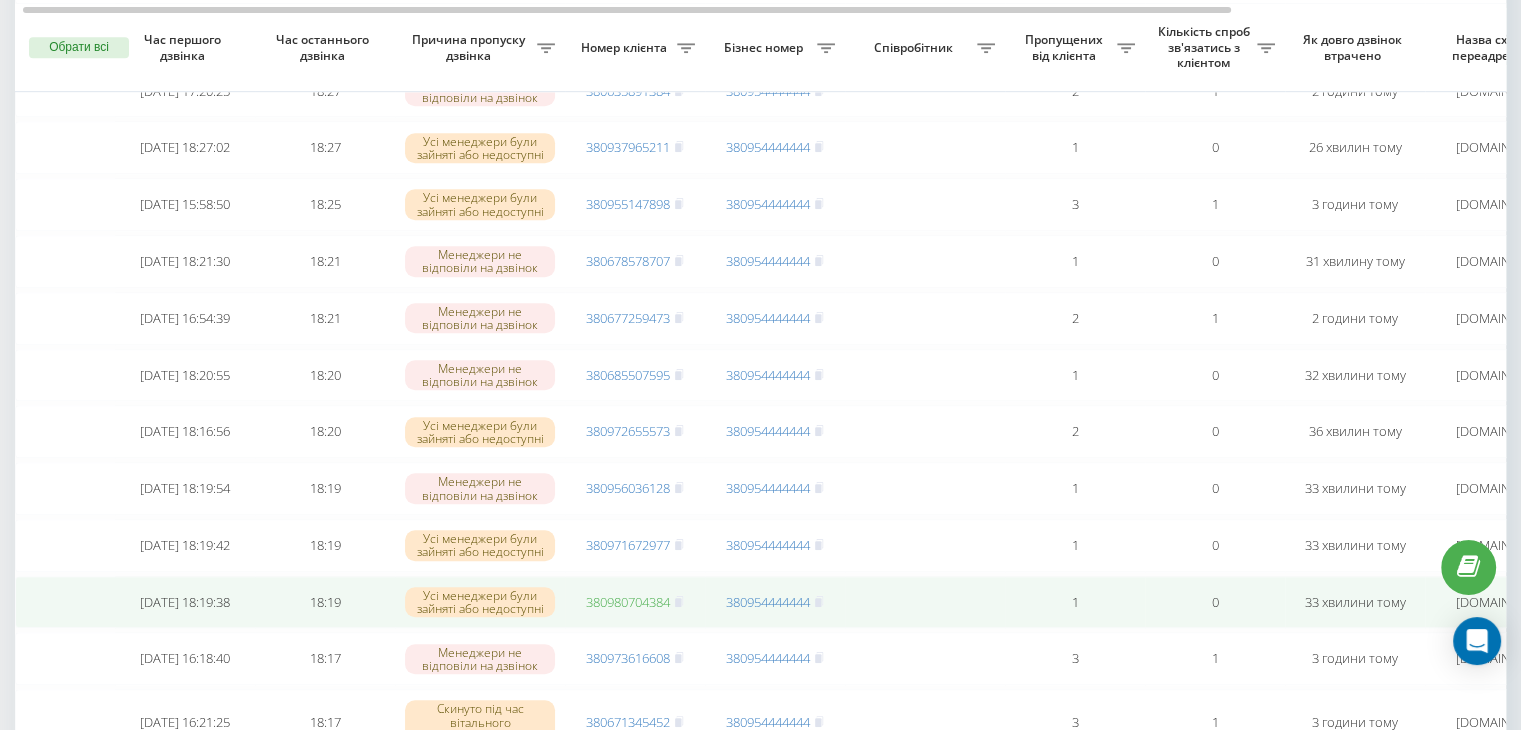 click on "380980704384" at bounding box center [628, 602] 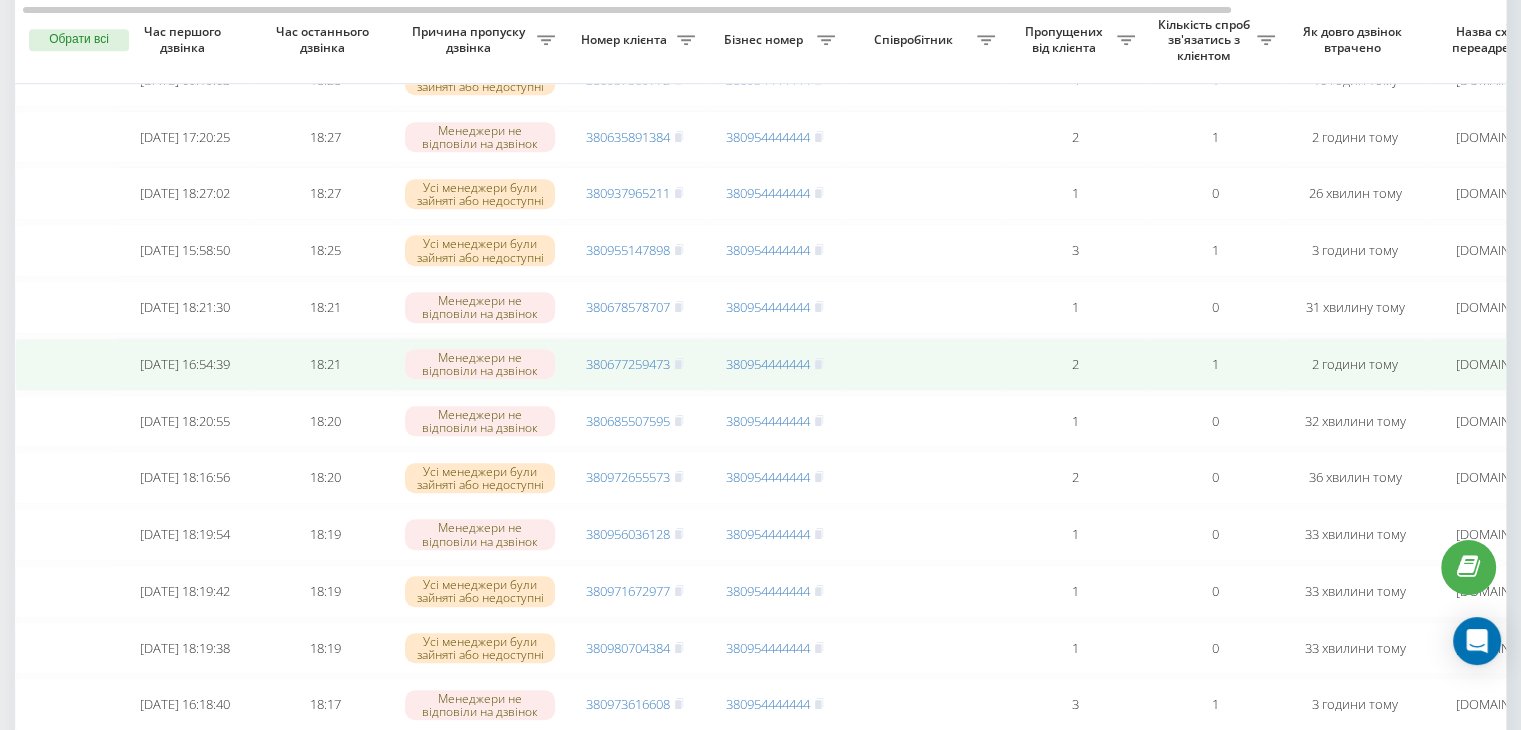scroll, scrollTop: 1176, scrollLeft: 0, axis: vertical 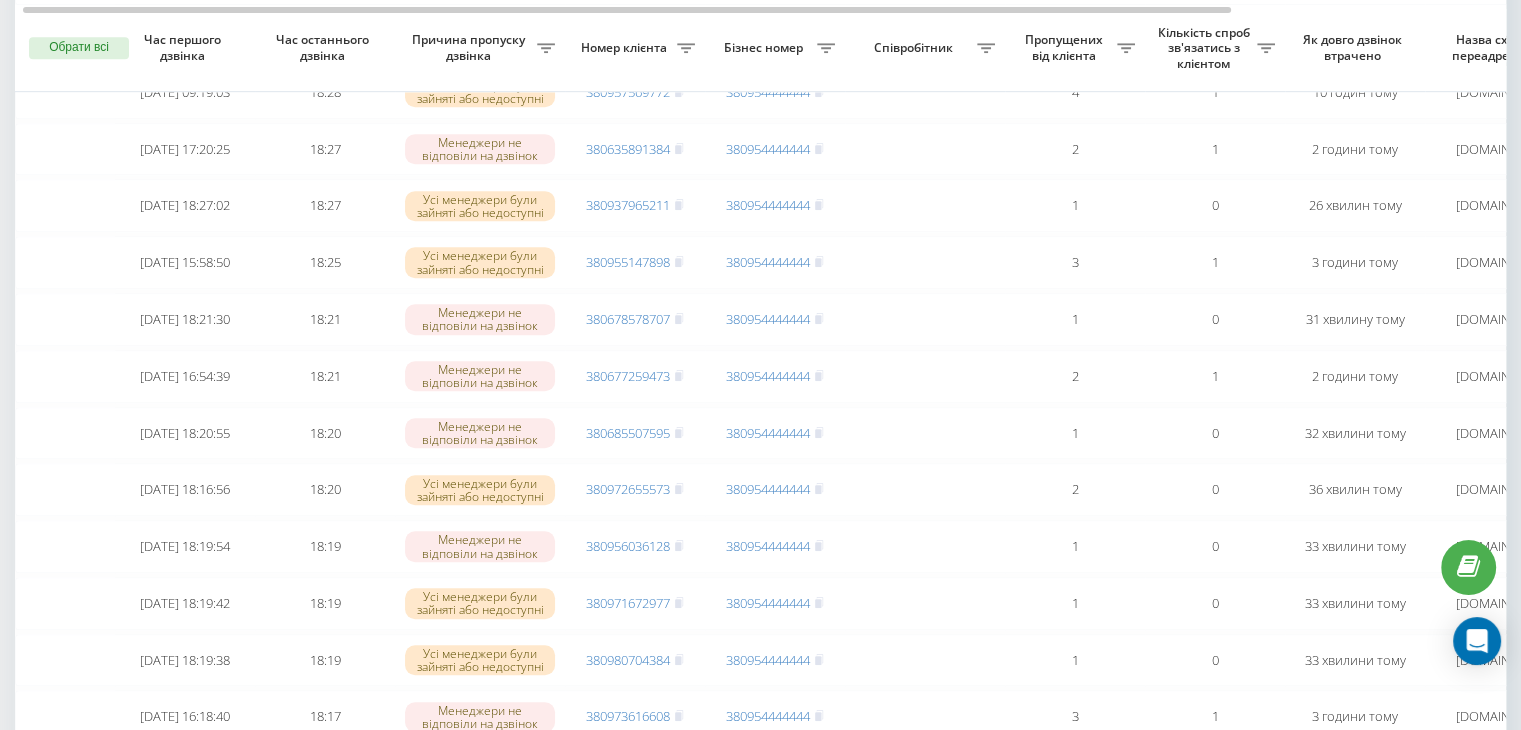 click on "Бізнес номер" at bounding box center [766, 48] 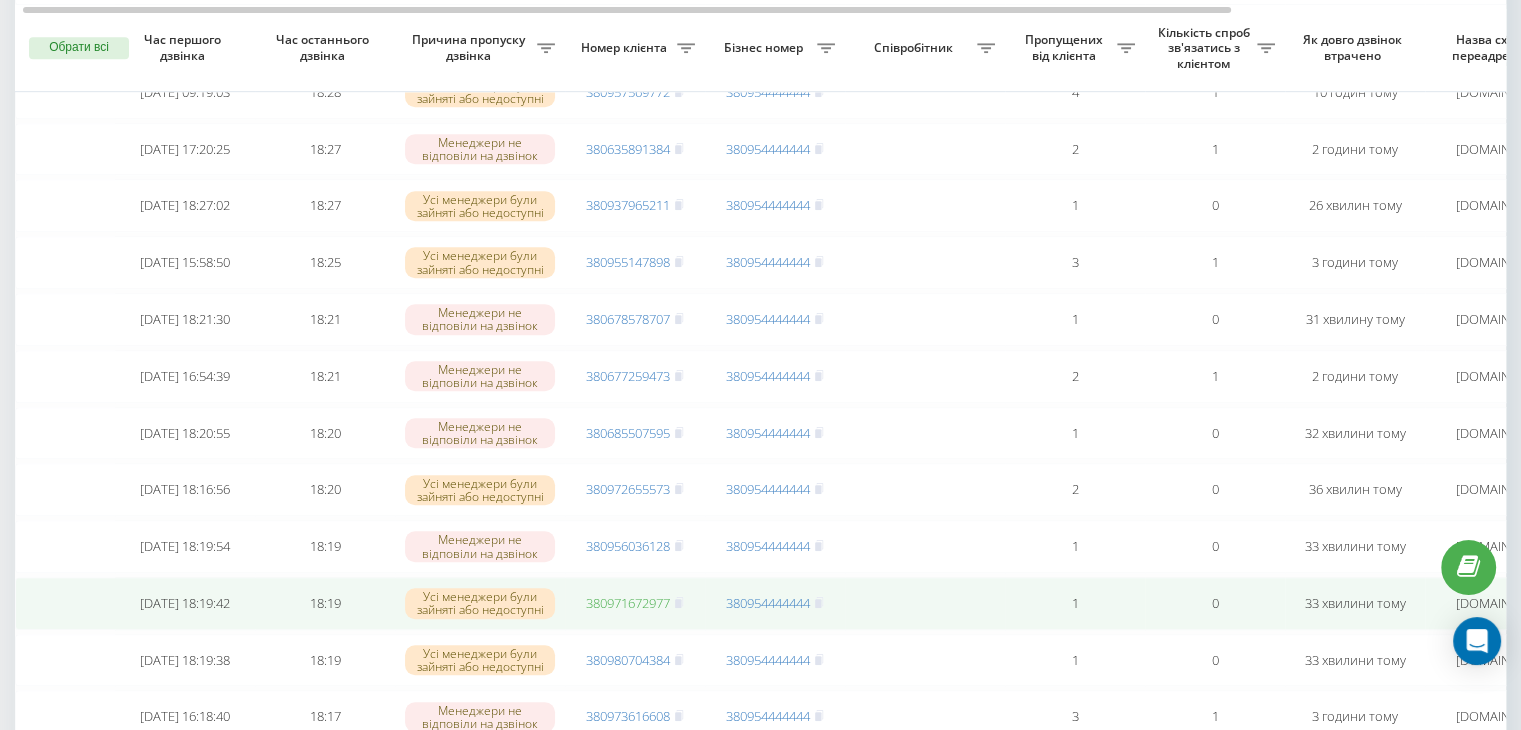 click on "380971672977" at bounding box center [628, 603] 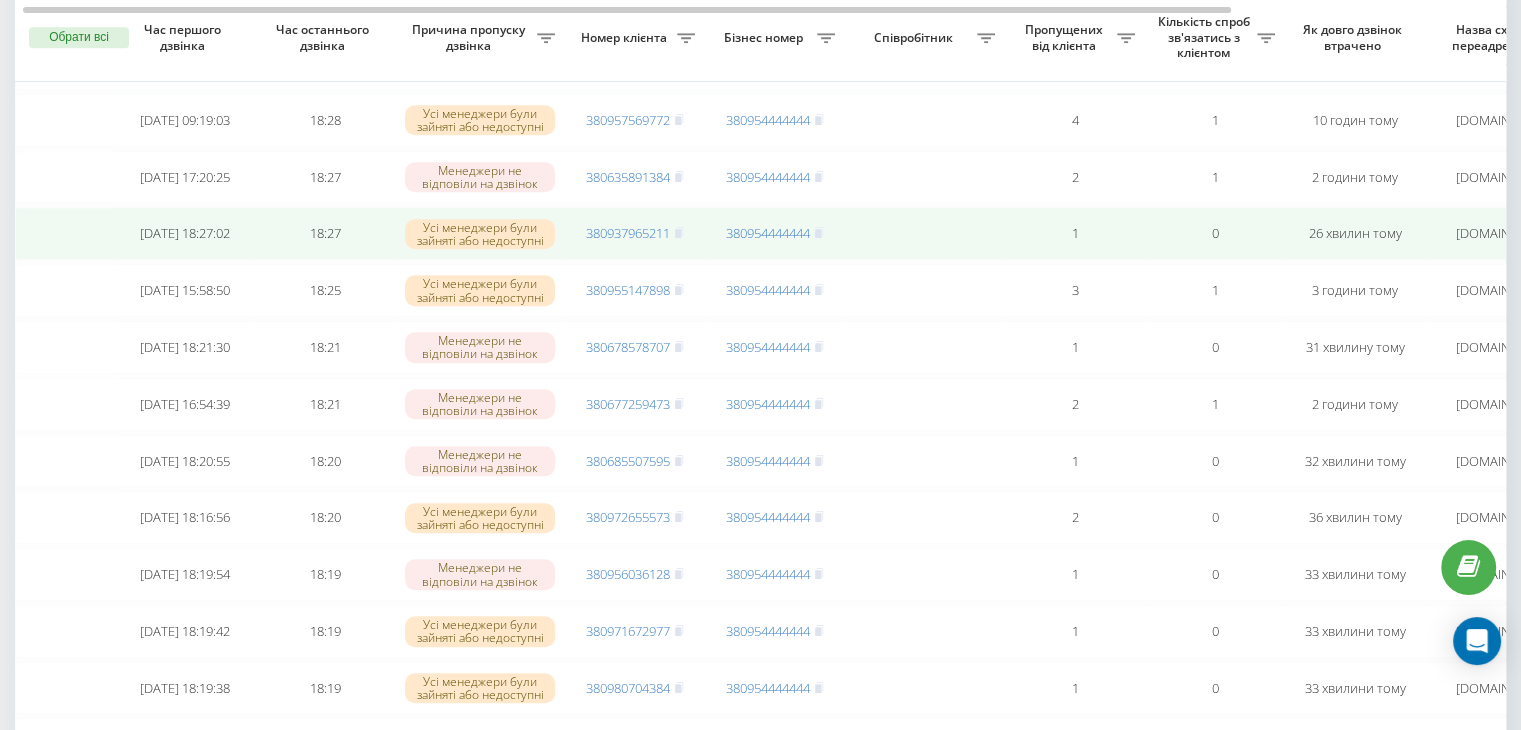 scroll, scrollTop: 1123, scrollLeft: 0, axis: vertical 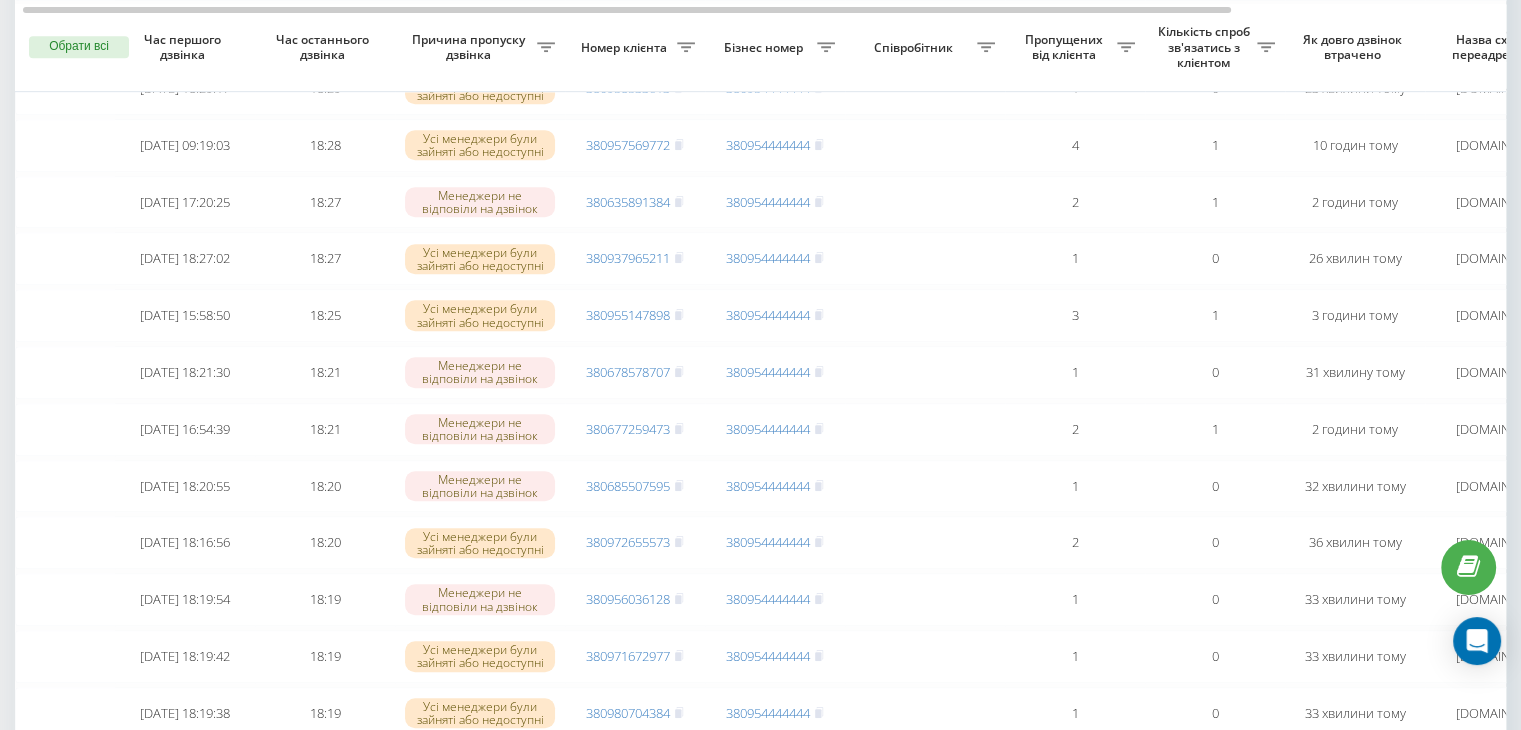 click on "Номер клієнта" at bounding box center (635, 48) 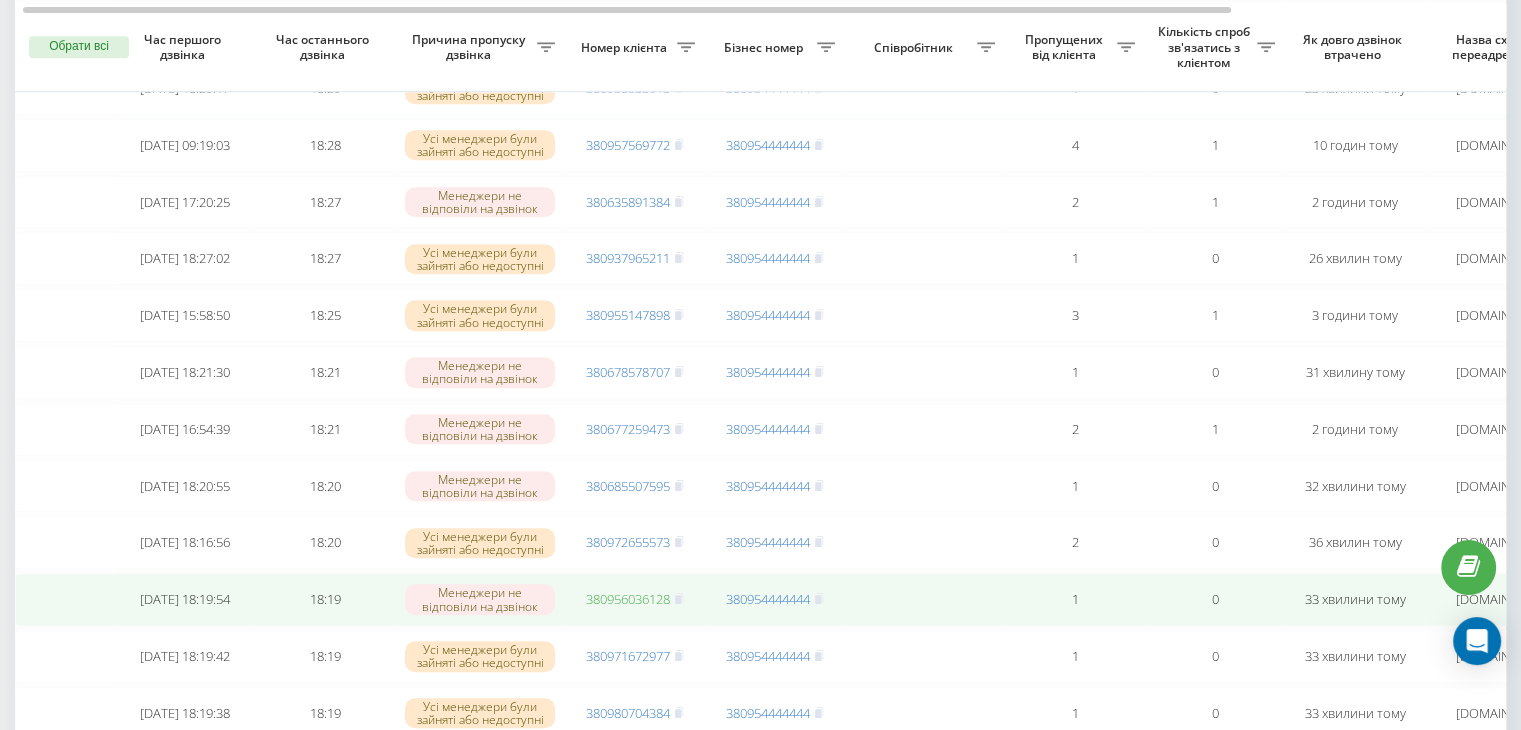 click on "380956036128" at bounding box center (628, 599) 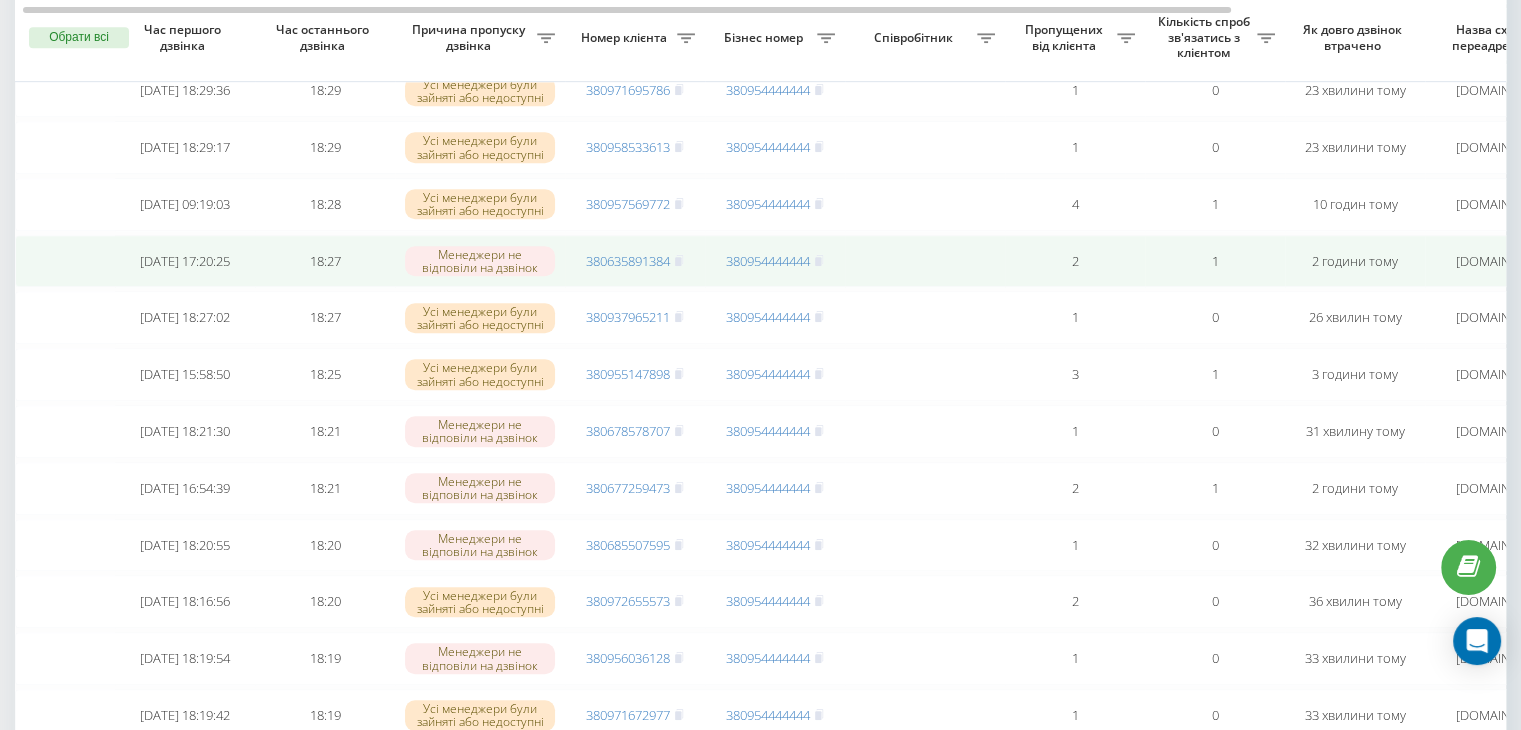 scroll, scrollTop: 1048, scrollLeft: 0, axis: vertical 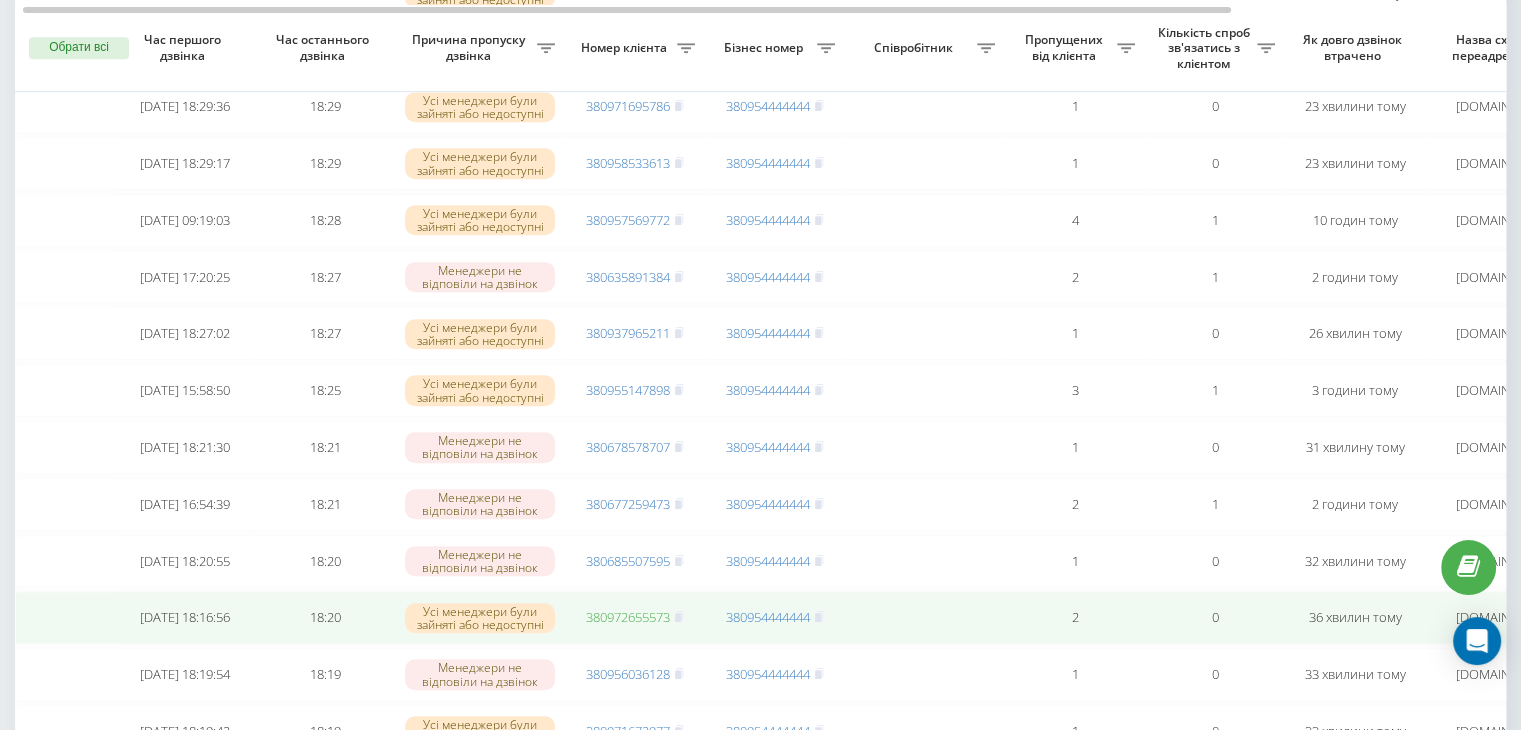 click on "380972655573" at bounding box center (628, 617) 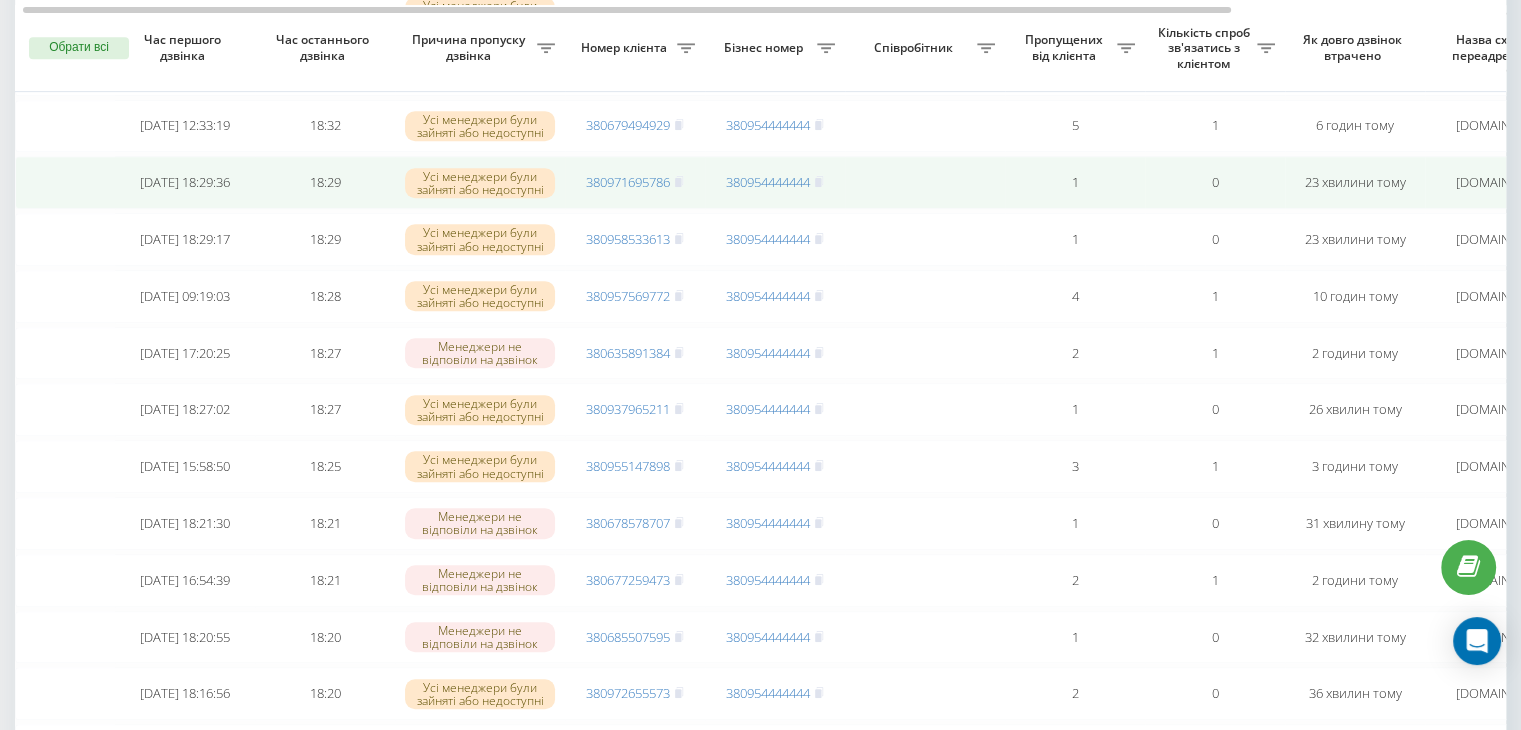 scroll, scrollTop: 972, scrollLeft: 0, axis: vertical 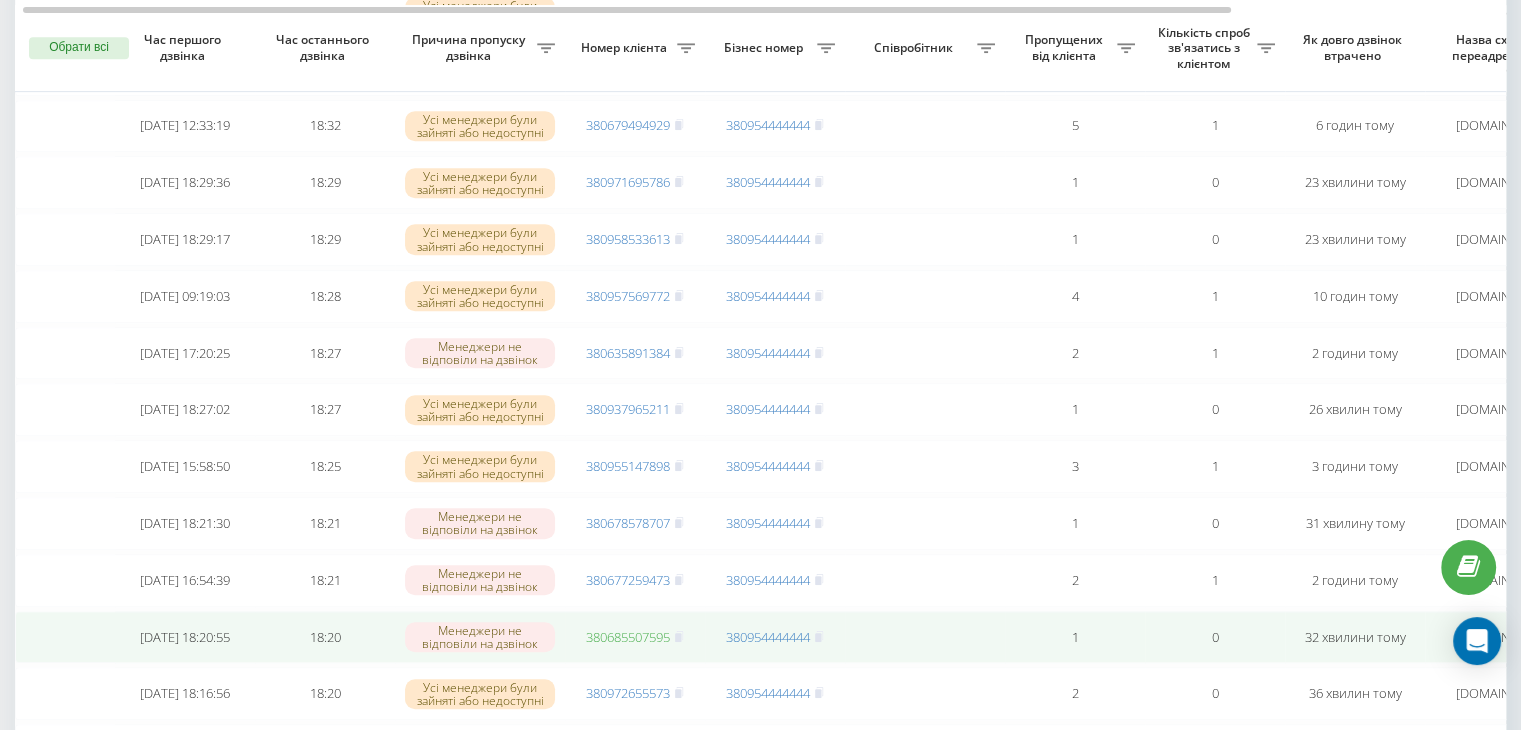 click on "380685507595" at bounding box center [628, 637] 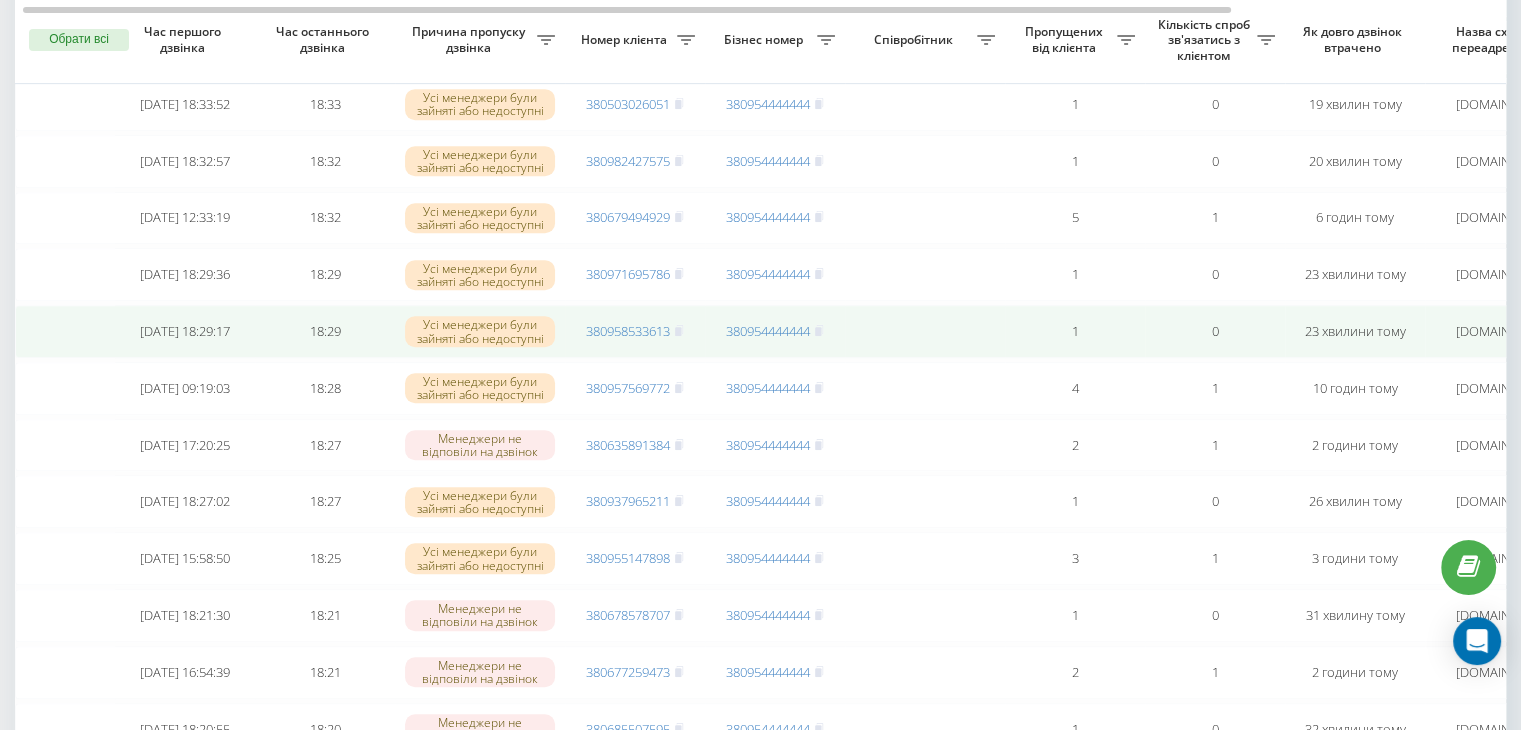 scroll, scrollTop: 870, scrollLeft: 0, axis: vertical 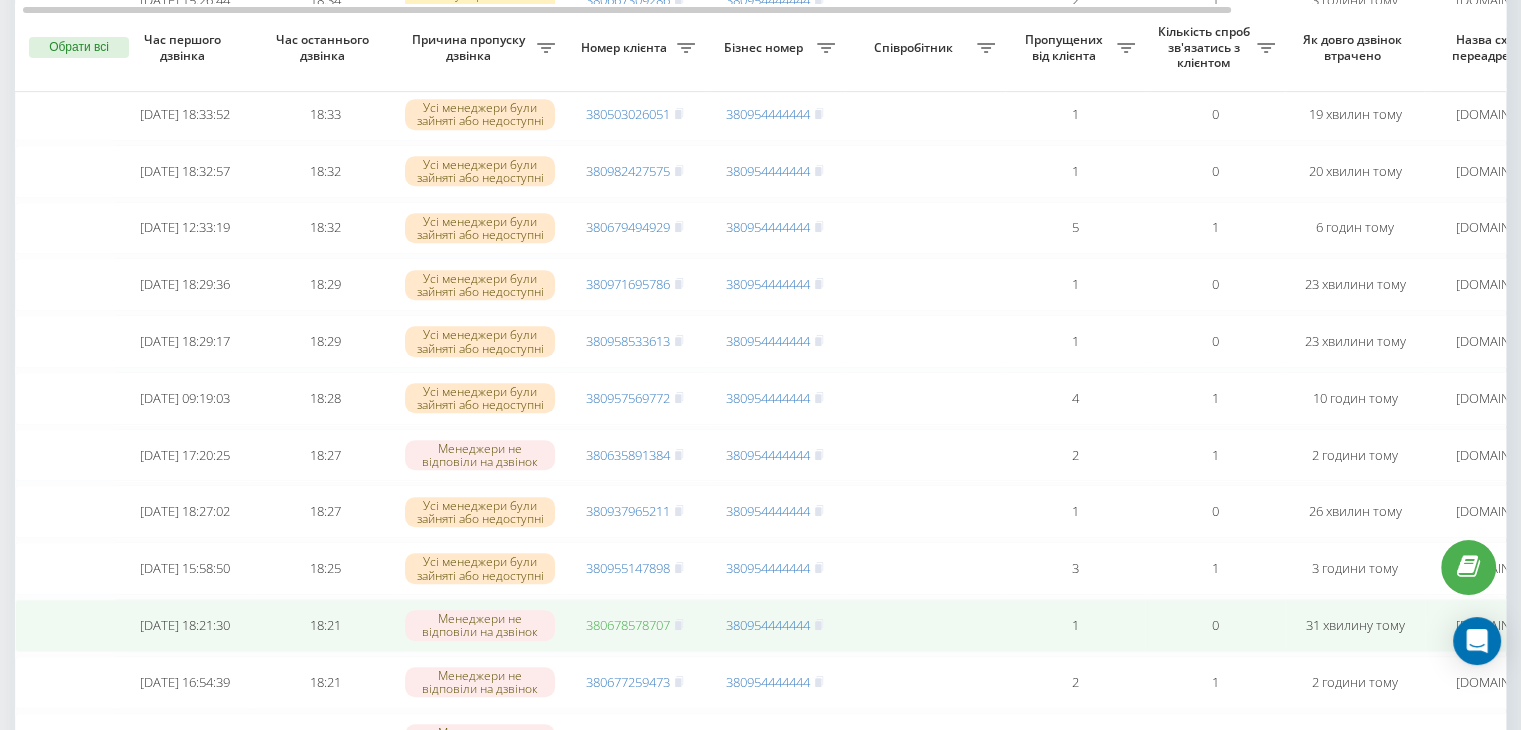 click on "380678578707" at bounding box center (628, 625) 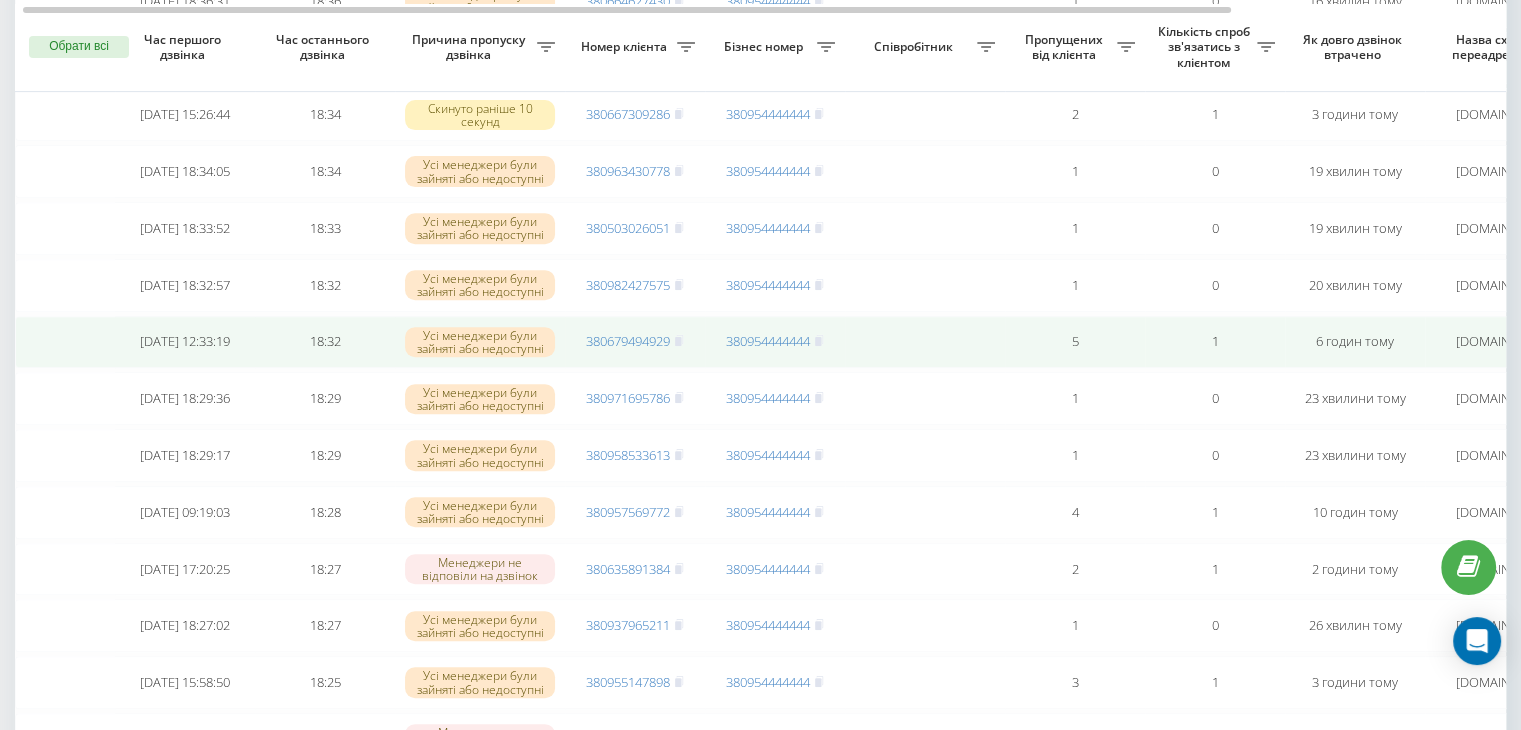 scroll, scrollTop: 755, scrollLeft: 0, axis: vertical 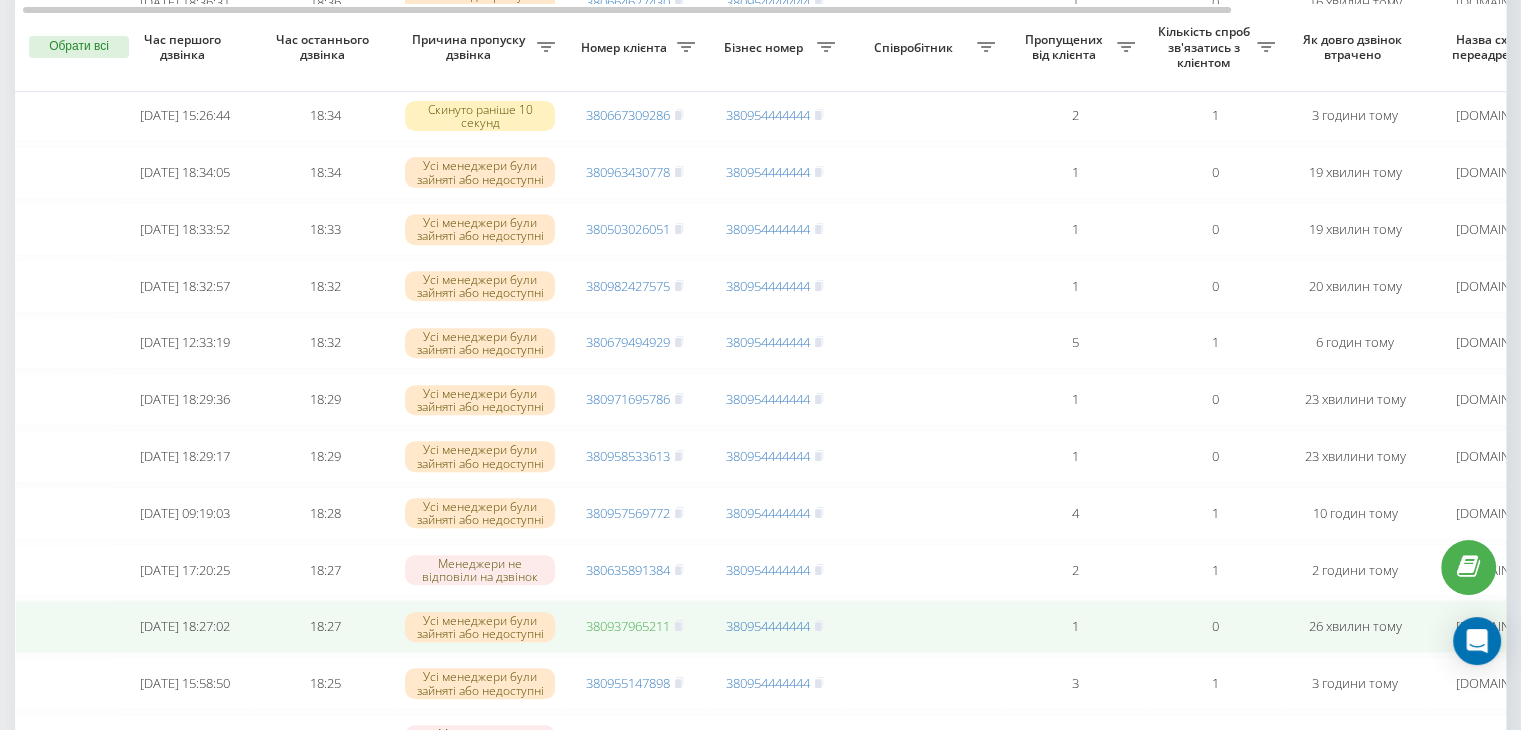 click on "380937965211" at bounding box center (628, 626) 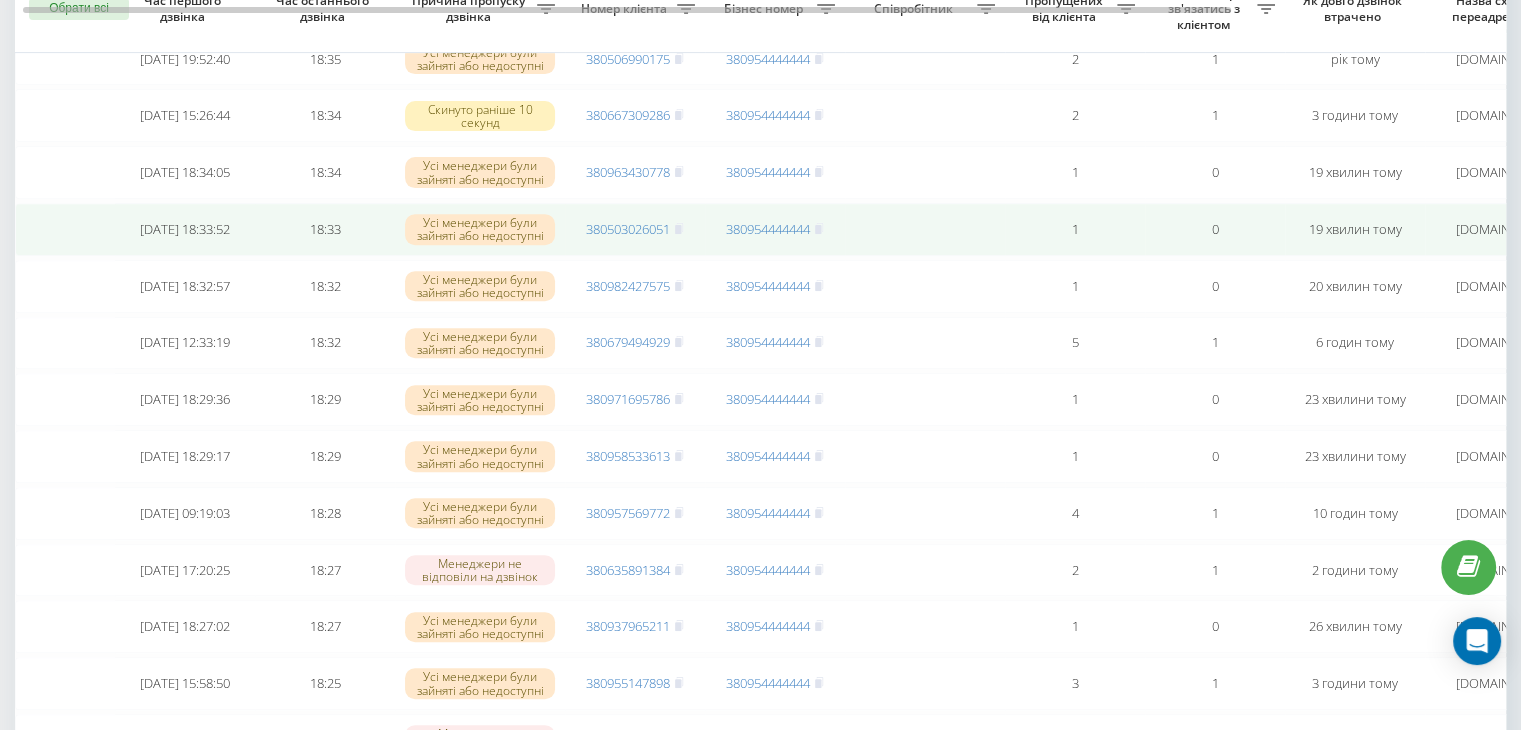 scroll, scrollTop: 0, scrollLeft: 0, axis: both 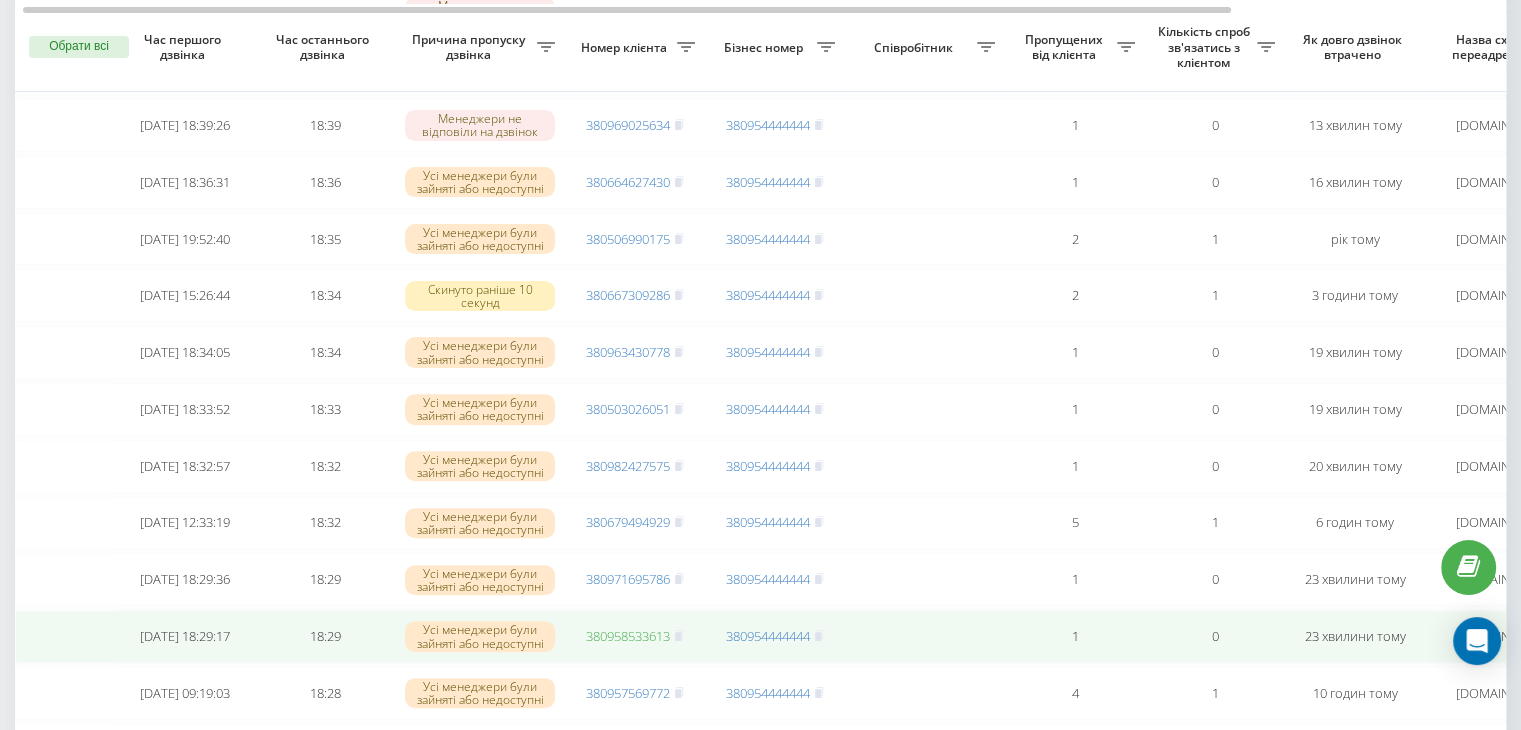 click on "380958533613" at bounding box center [628, 636] 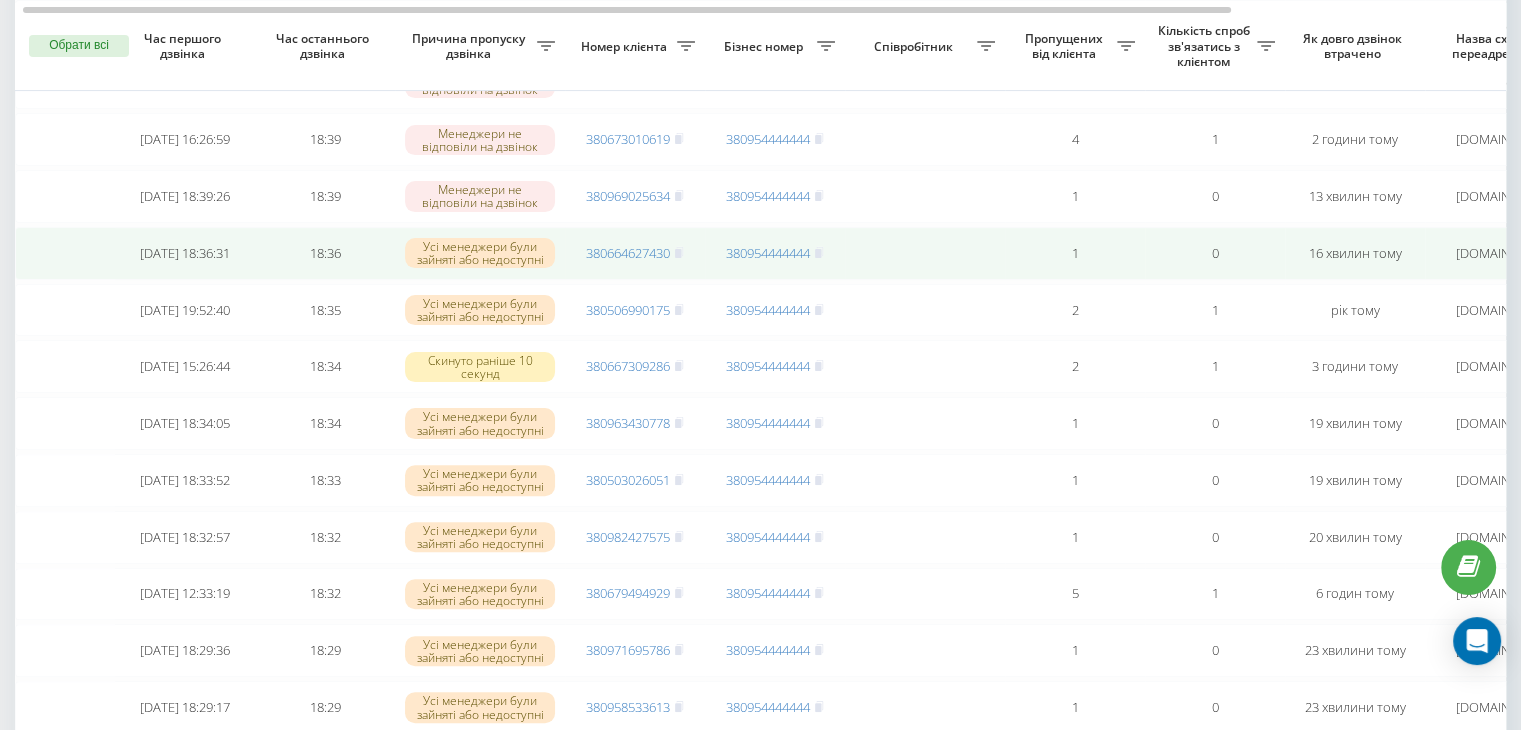 scroll, scrollTop: 503, scrollLeft: 0, axis: vertical 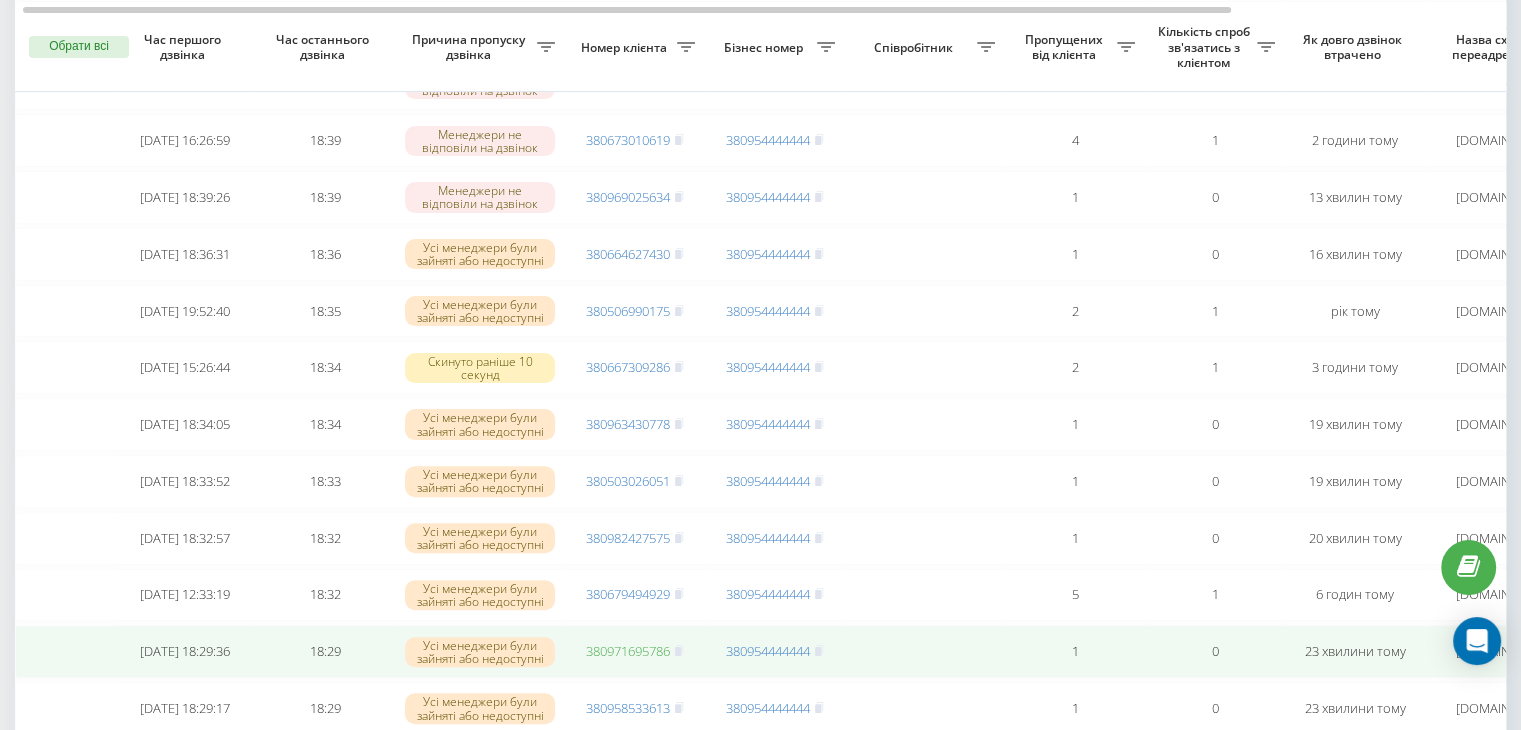 click on "380971695786" at bounding box center (628, 651) 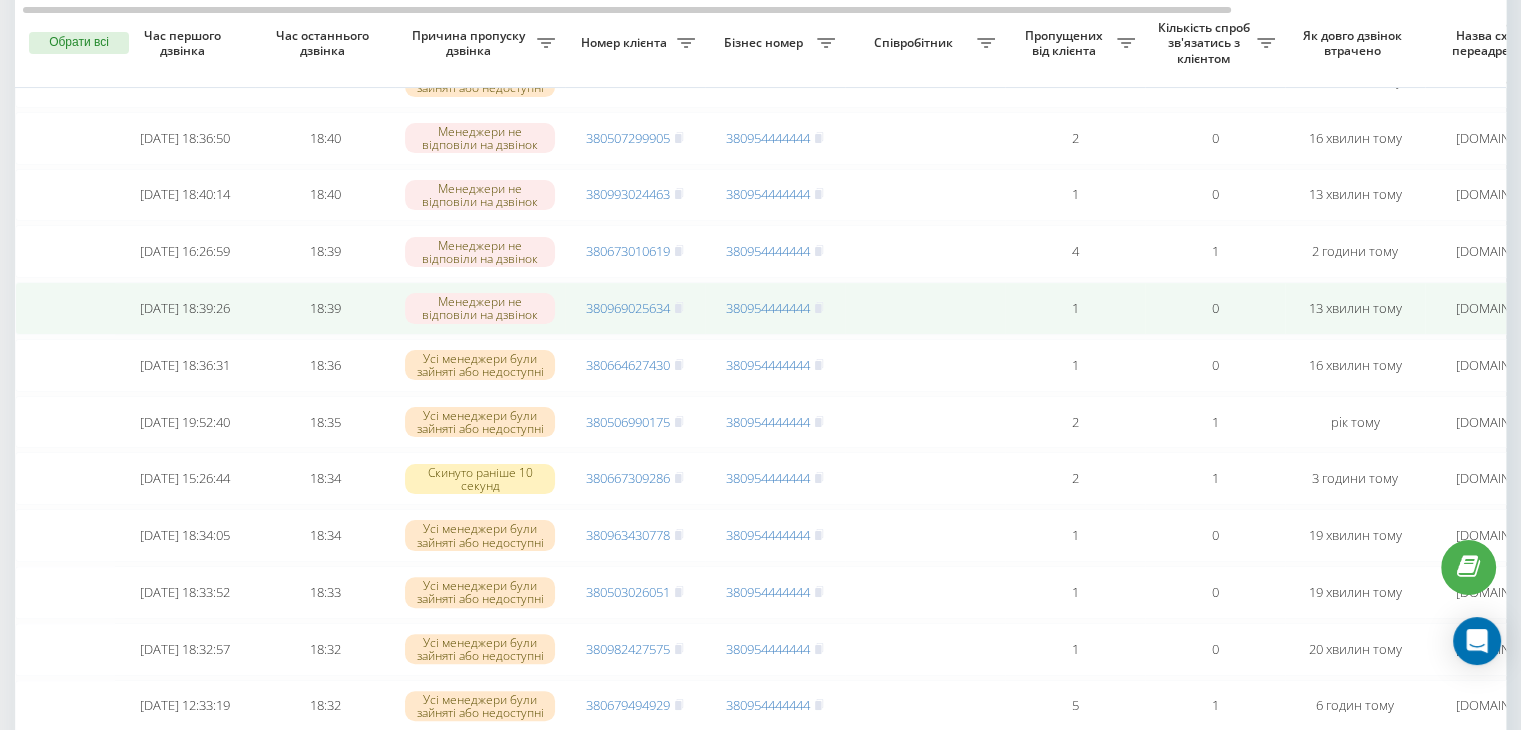 scroll, scrollTop: 388, scrollLeft: 0, axis: vertical 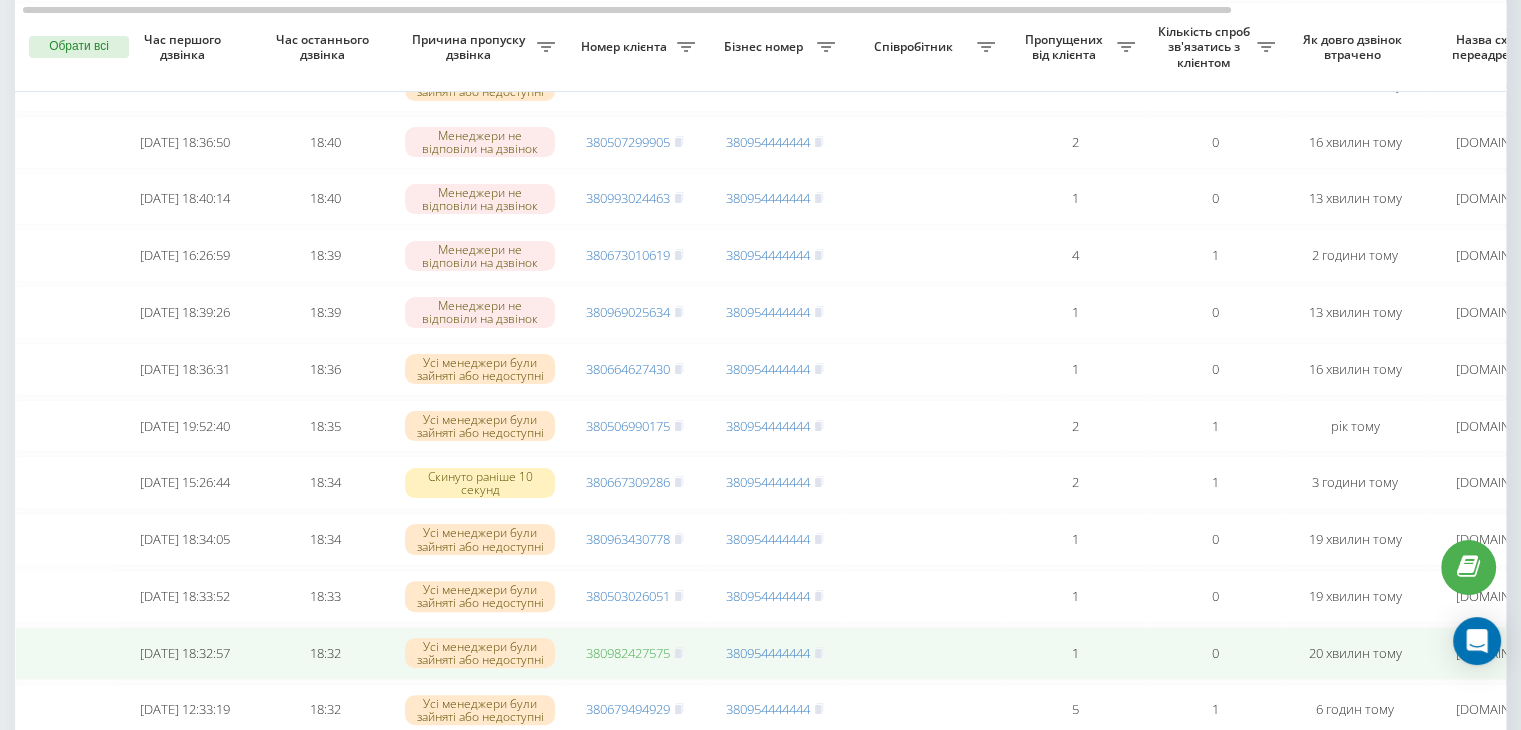 click on "380982427575" at bounding box center (628, 653) 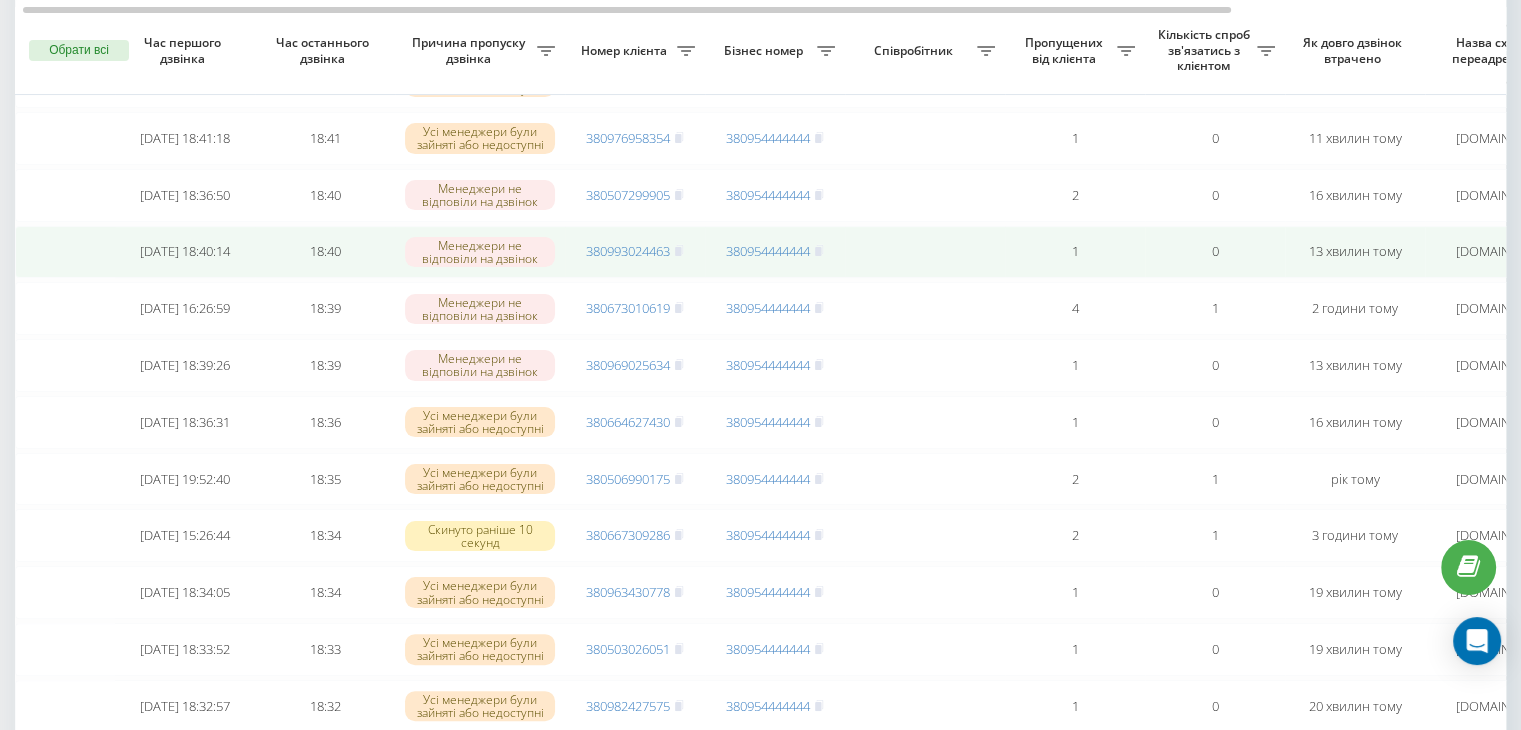 scroll, scrollTop: 328, scrollLeft: 0, axis: vertical 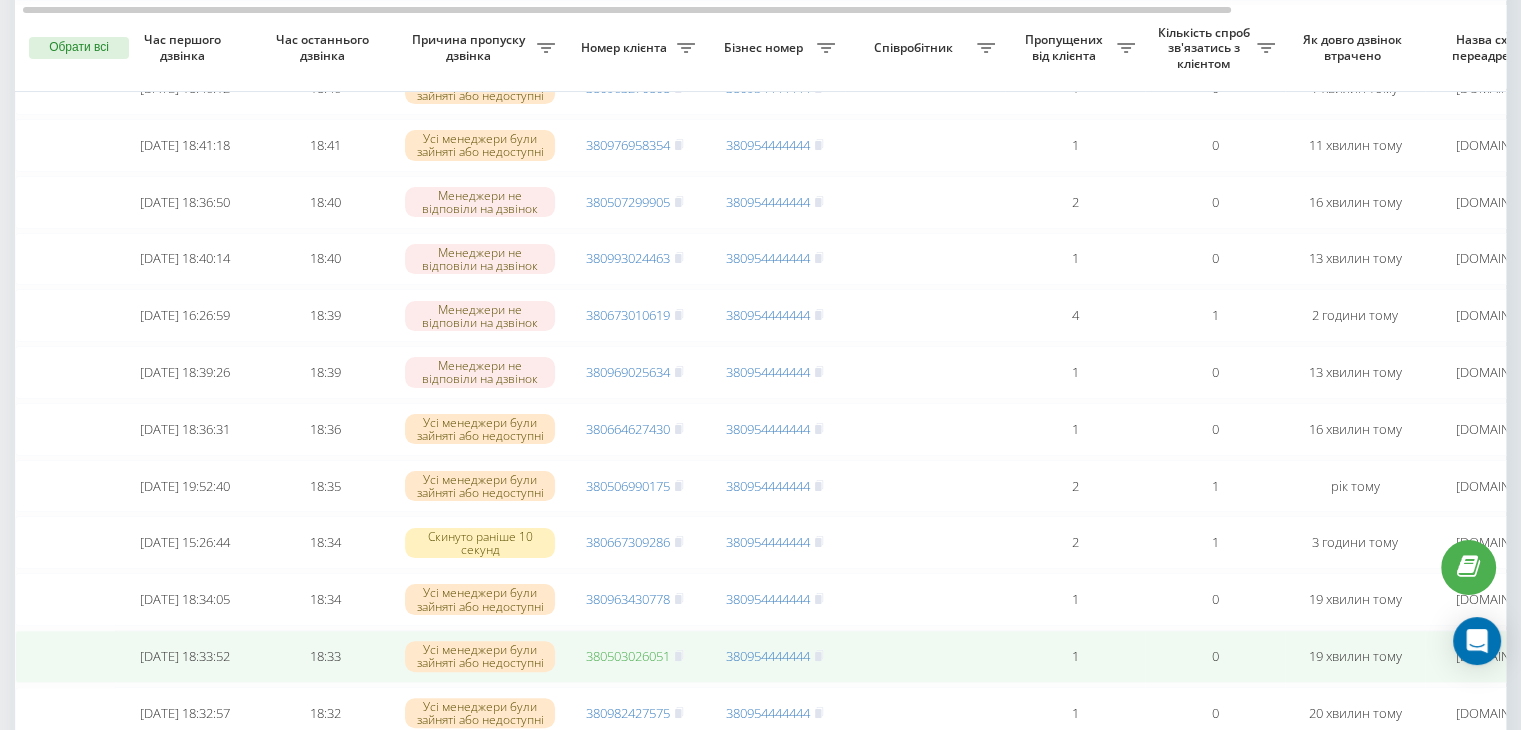 click on "380503026051" at bounding box center (628, 656) 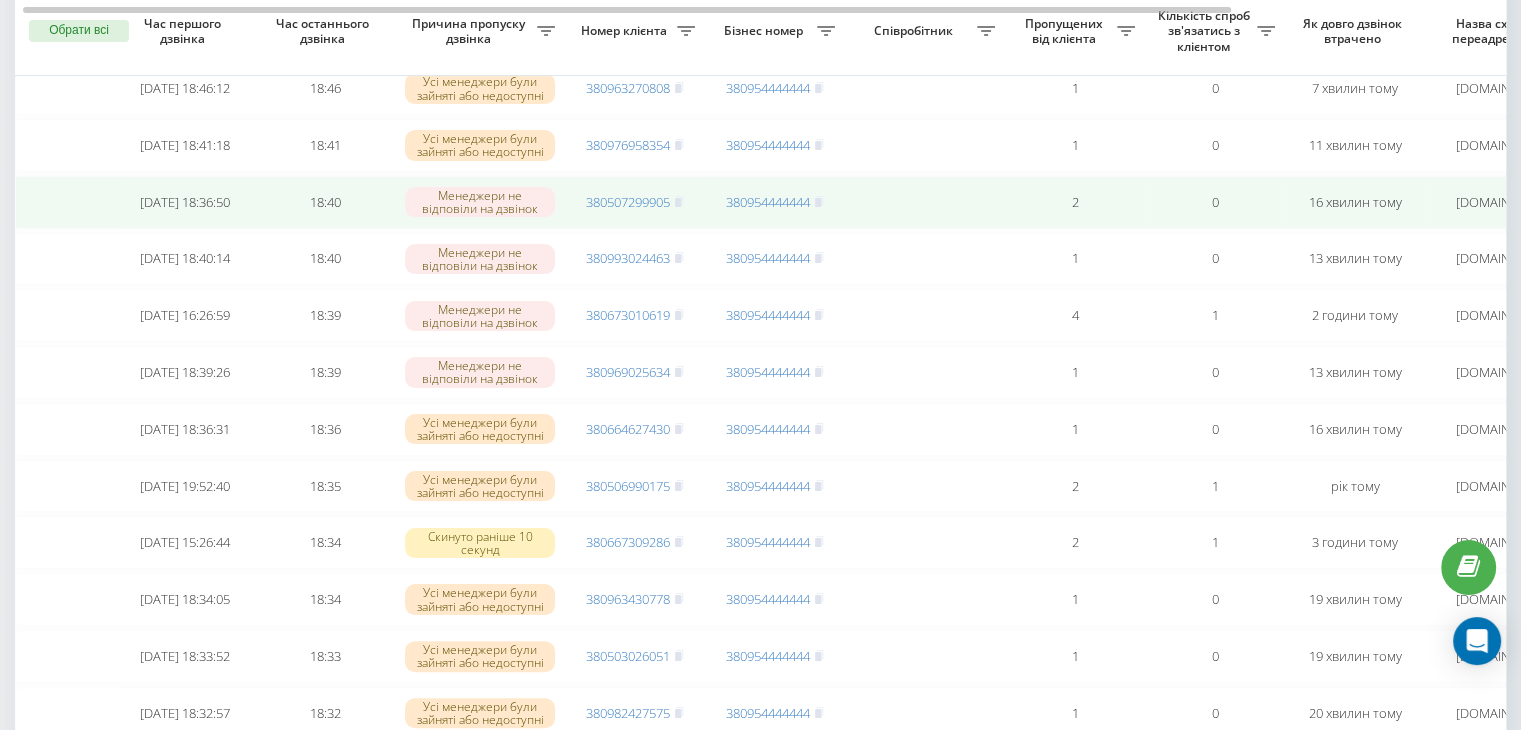 scroll, scrollTop: 279, scrollLeft: 0, axis: vertical 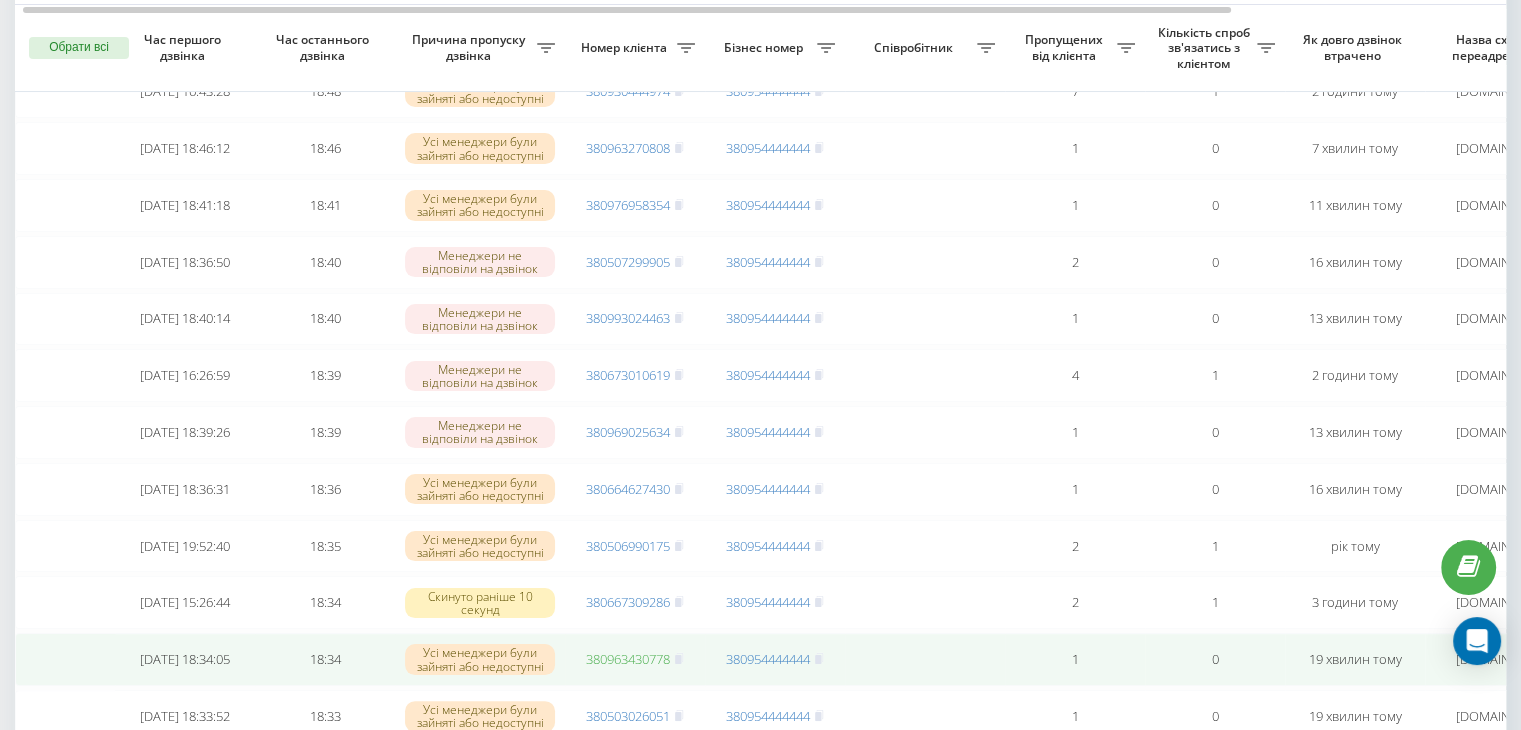 click on "380963430778" at bounding box center [628, 659] 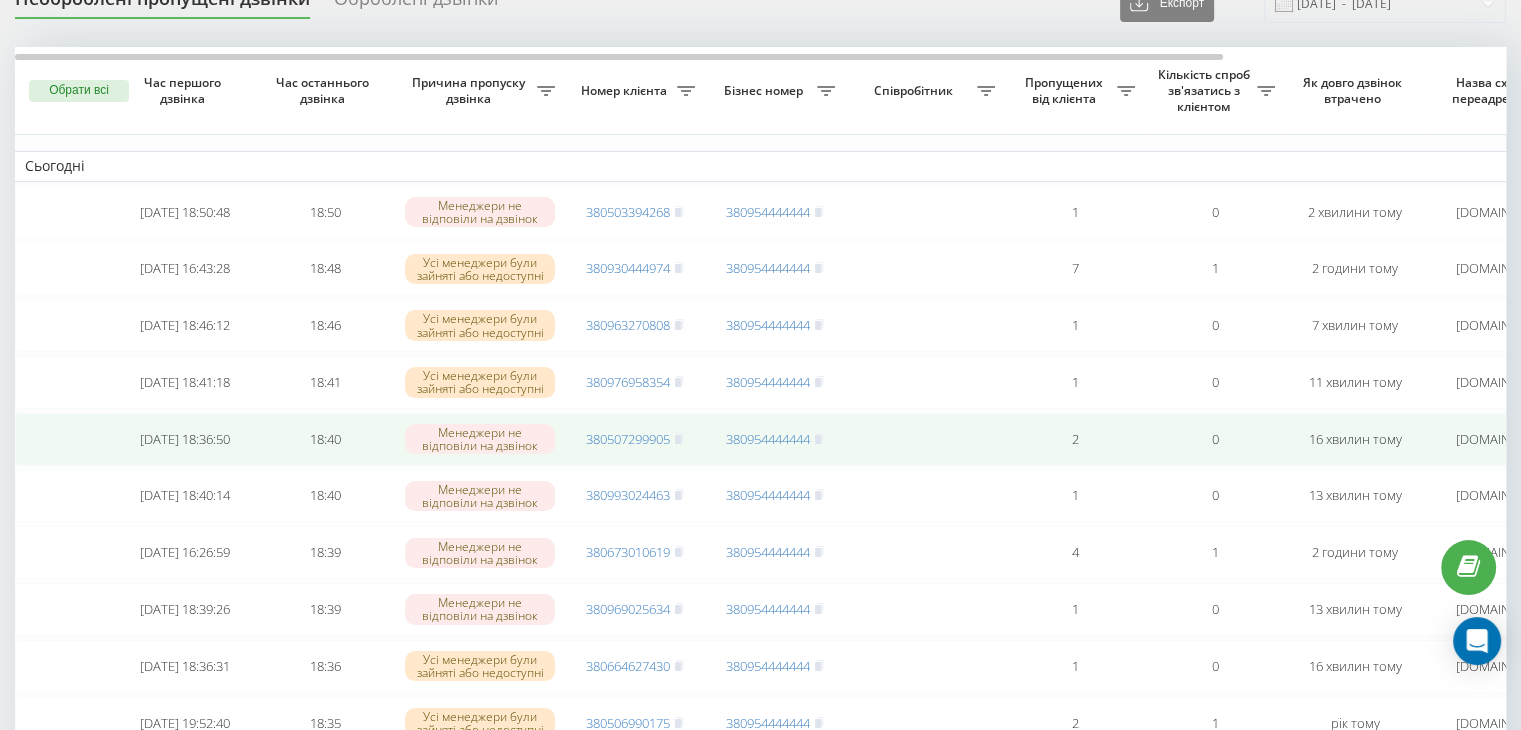scroll, scrollTop: 88, scrollLeft: 0, axis: vertical 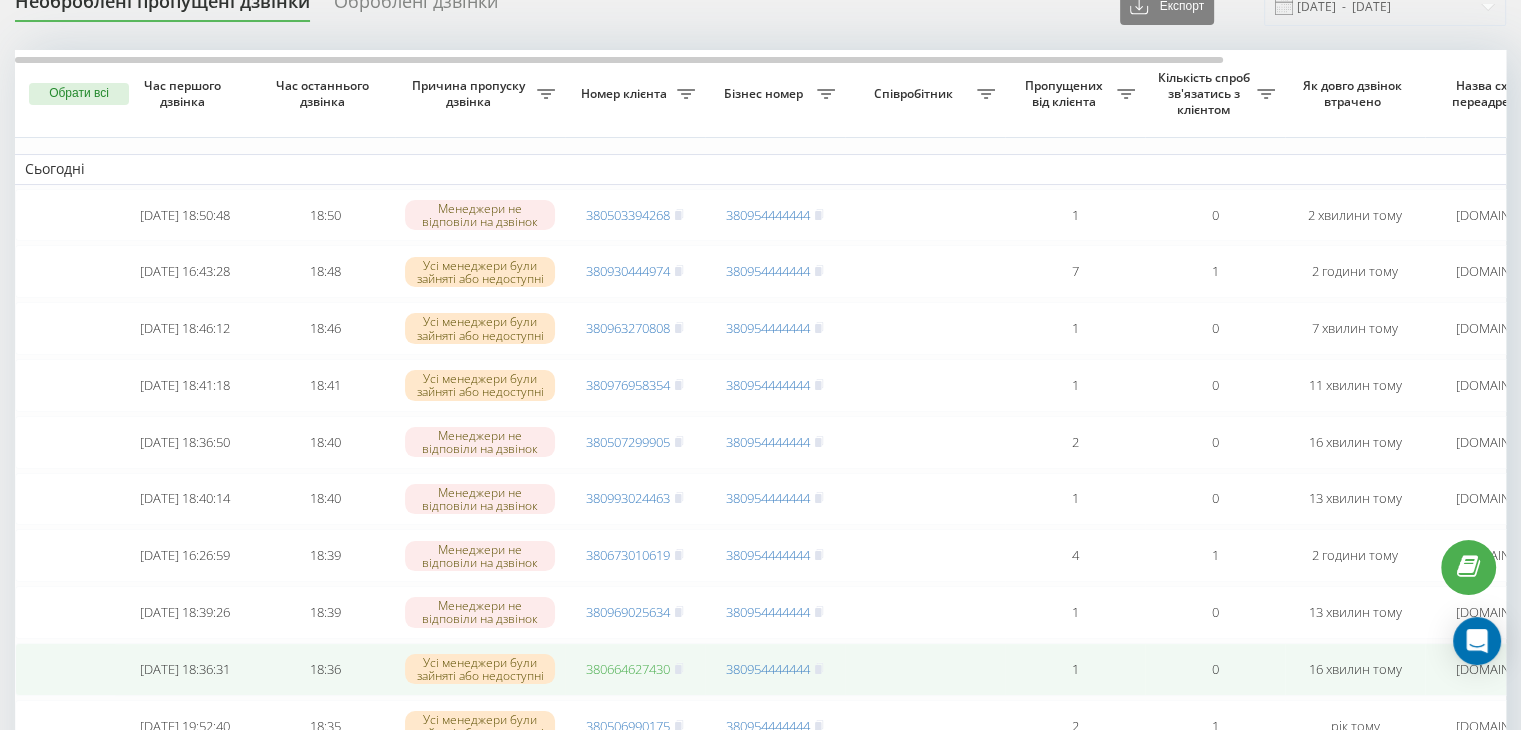 click on "380664627430" at bounding box center [628, 669] 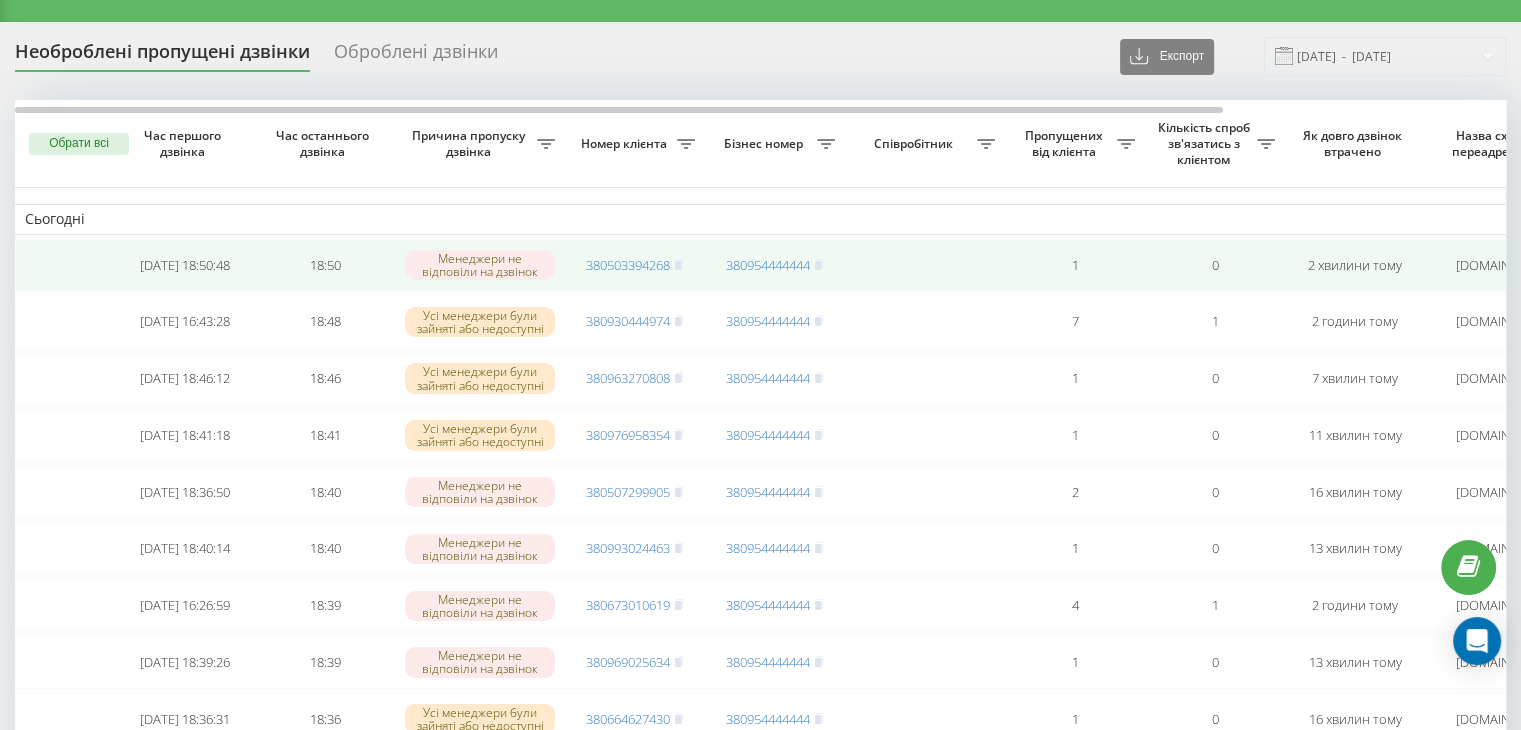 scroll, scrollTop: 30, scrollLeft: 0, axis: vertical 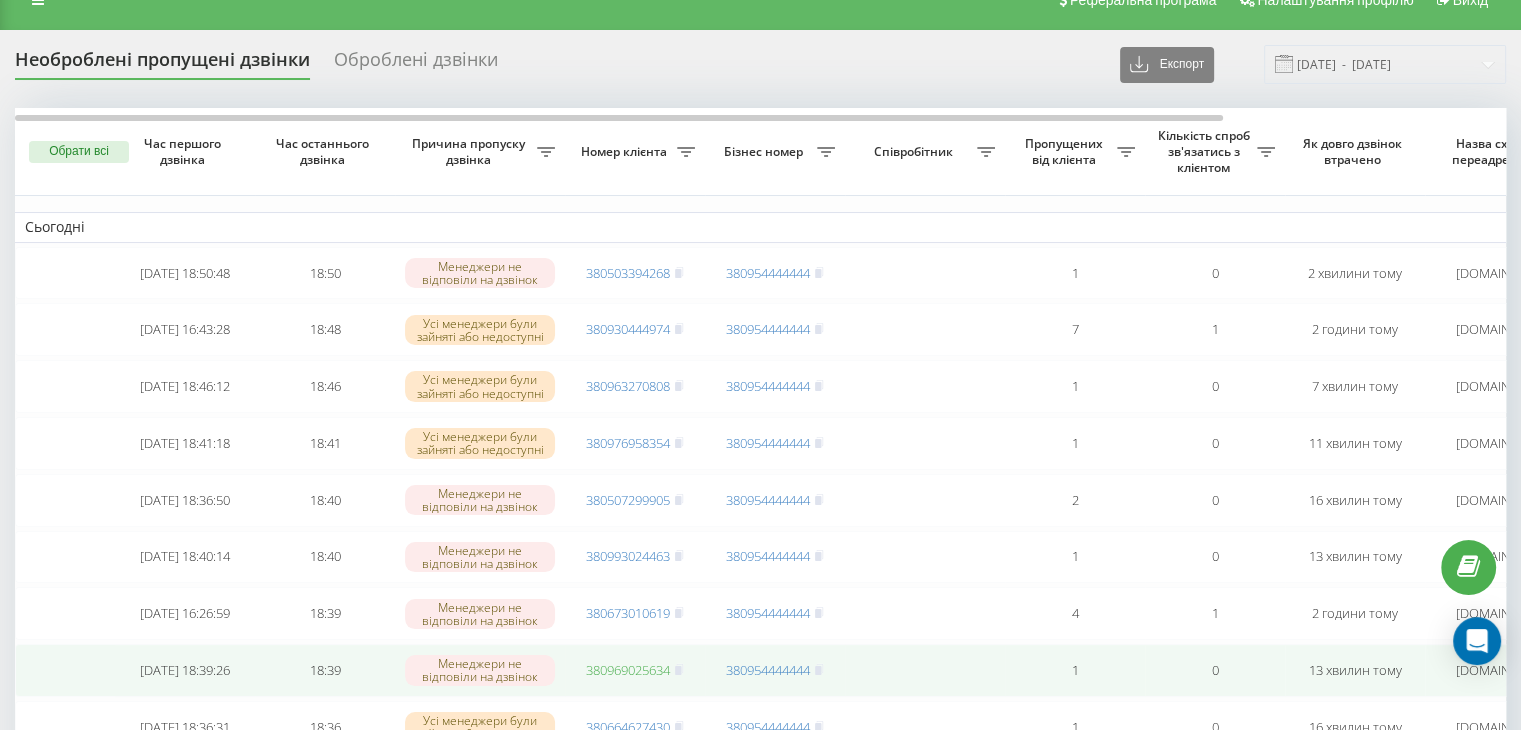 click on "380969025634" at bounding box center (628, 670) 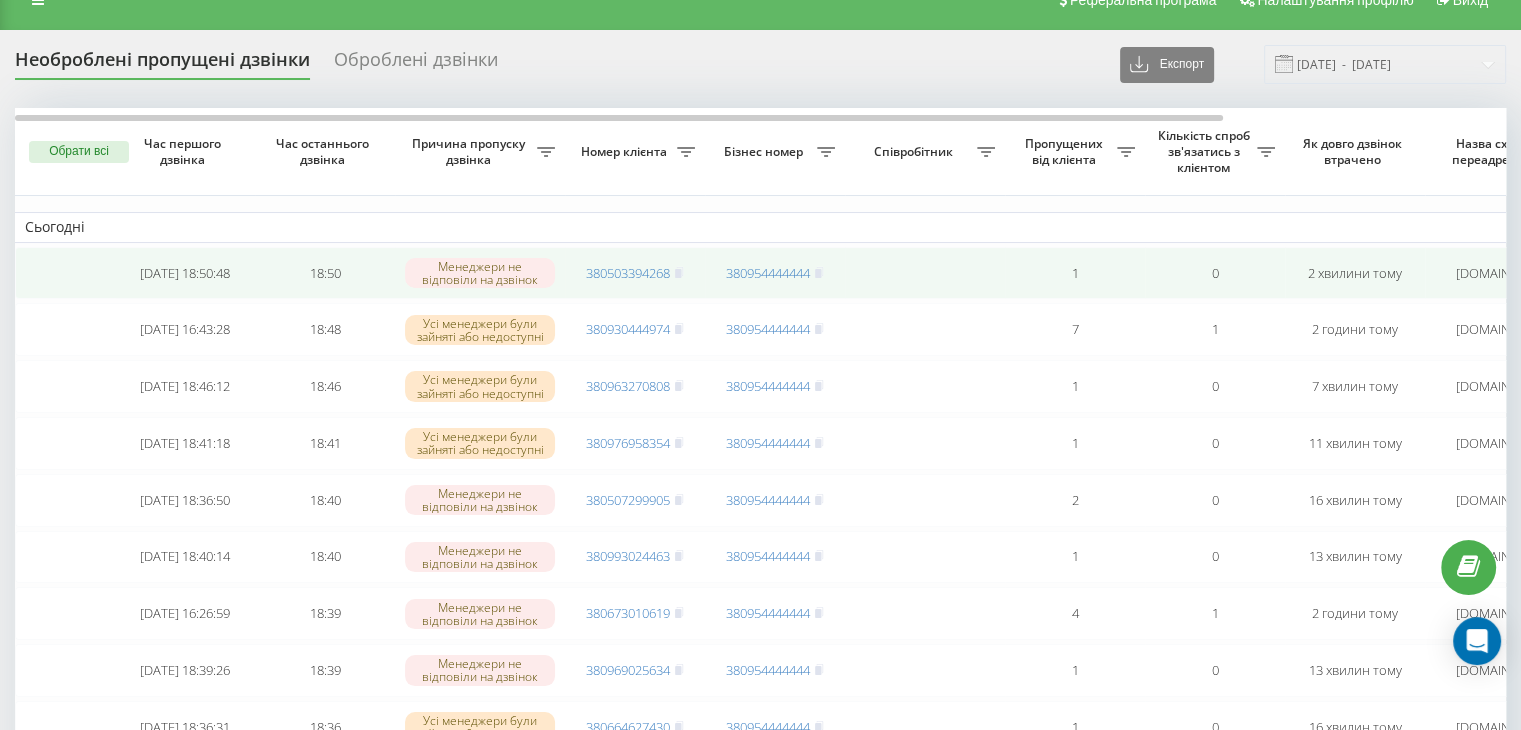 scroll, scrollTop: 0, scrollLeft: 0, axis: both 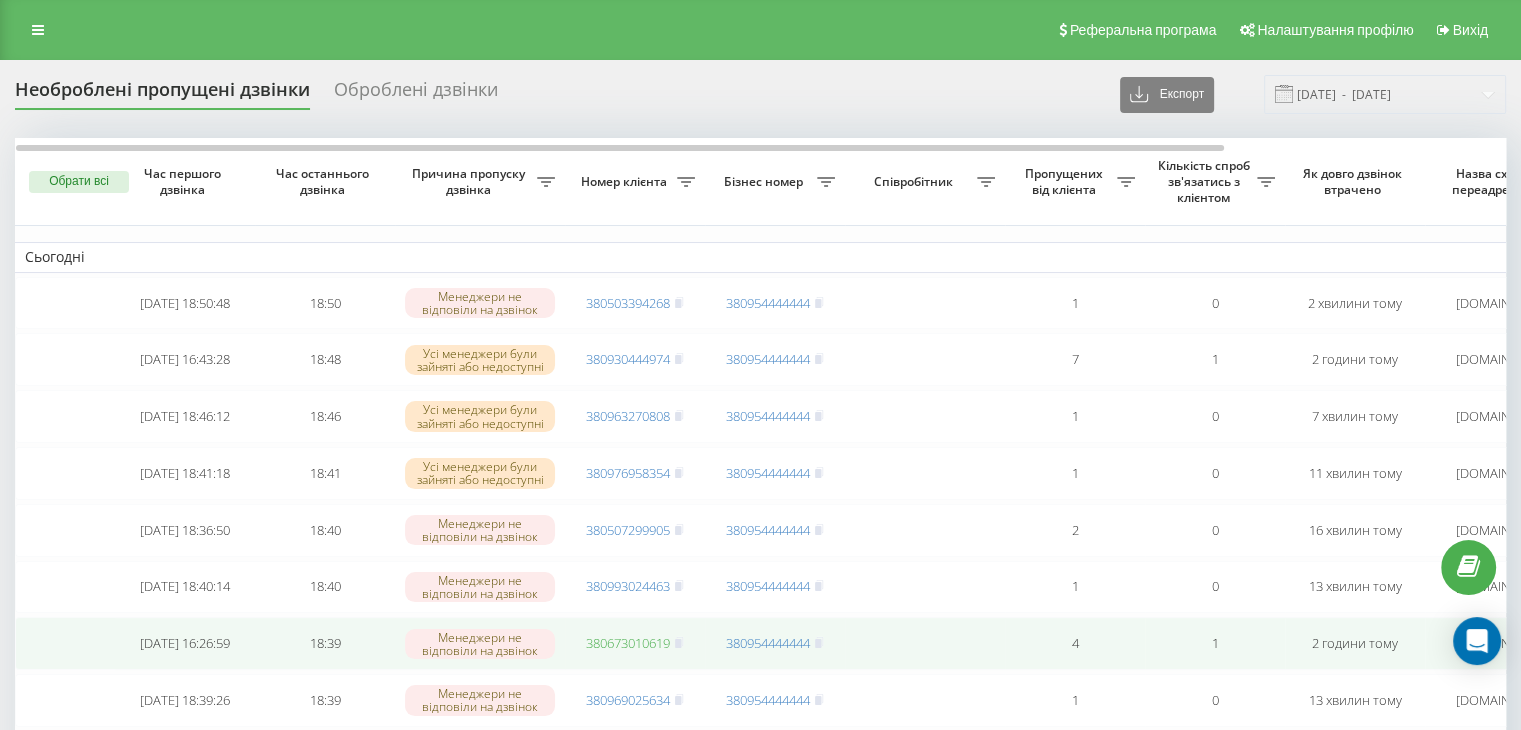 click on "380673010619" at bounding box center (628, 643) 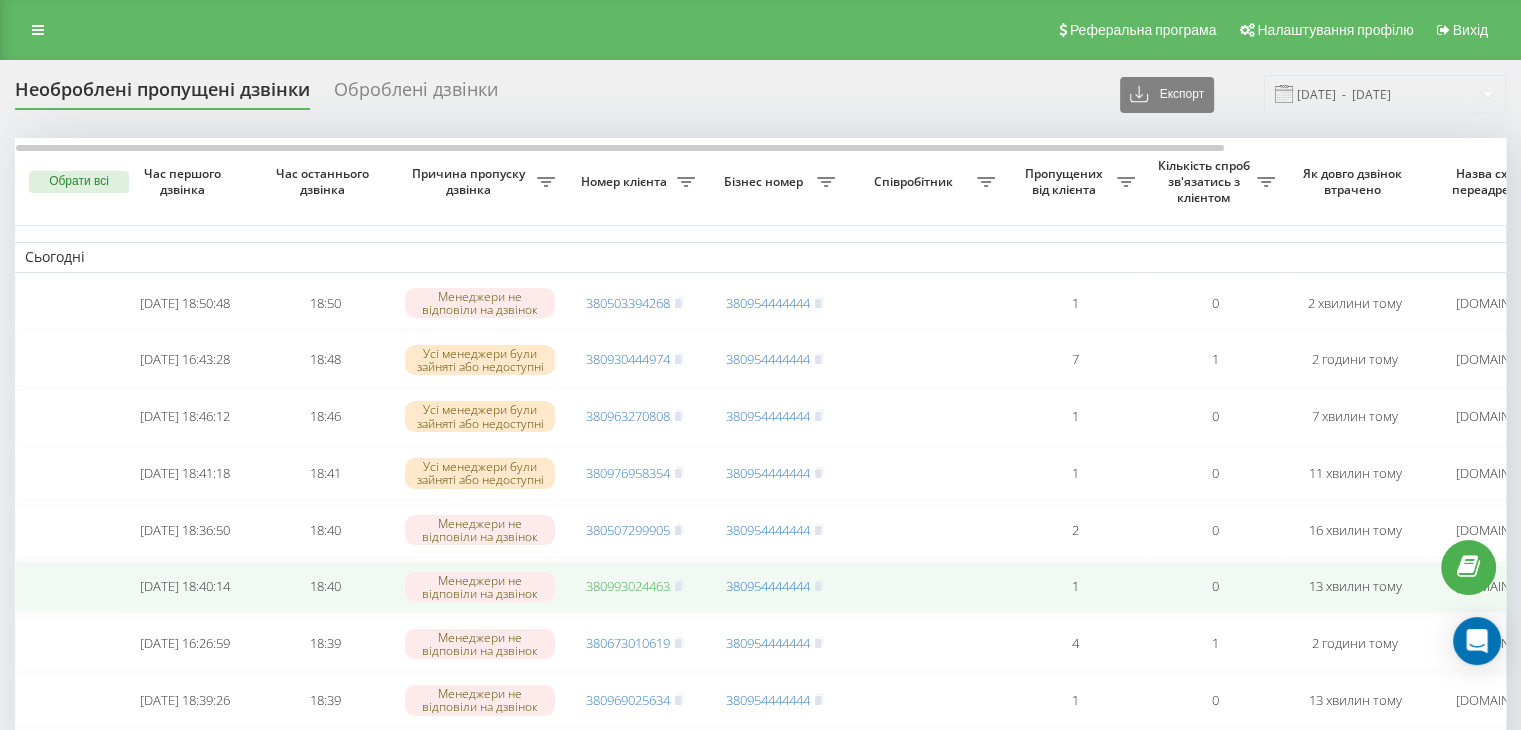 click on "380993024463" at bounding box center [628, 586] 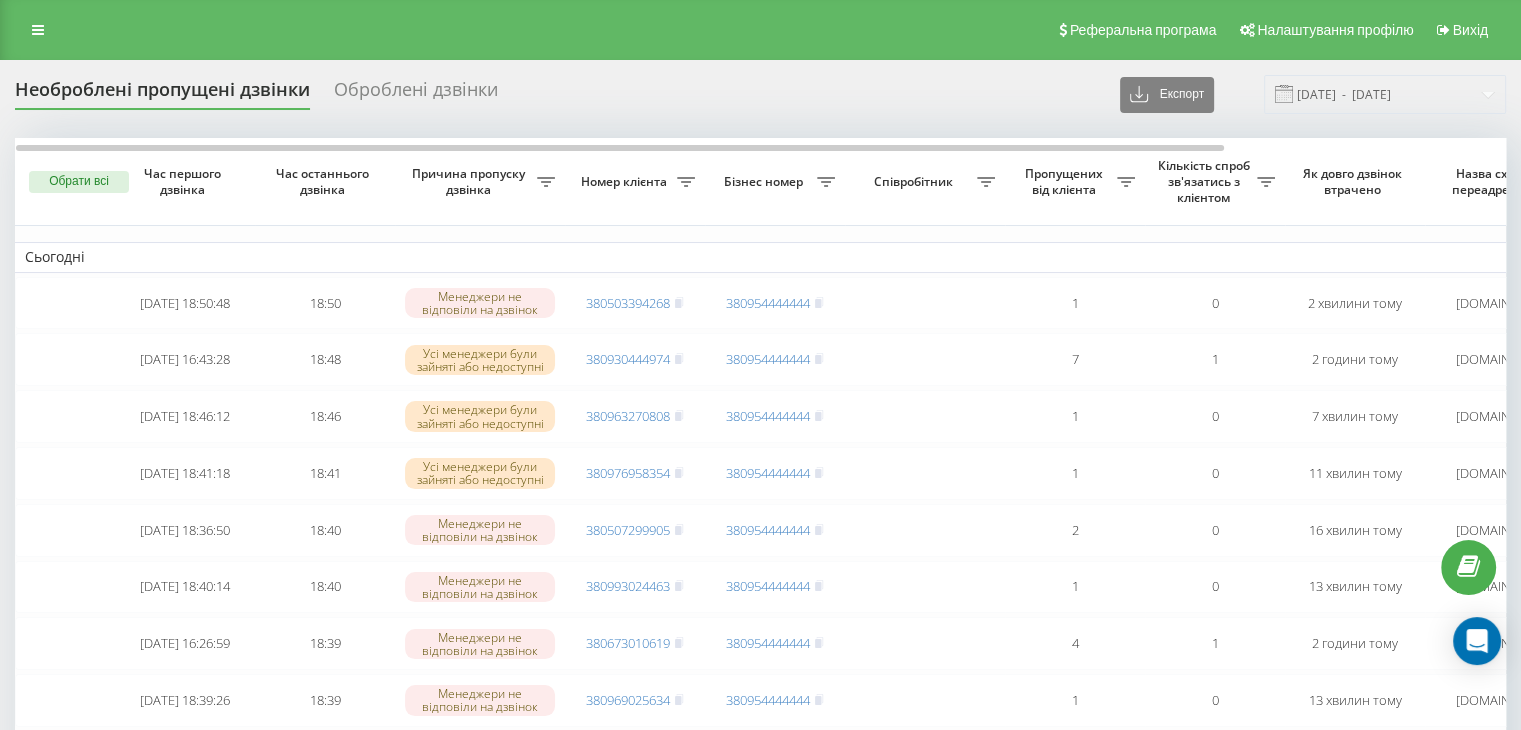 click on "Реферальна програма Налаштування профілю Вихід" at bounding box center (760, 30) 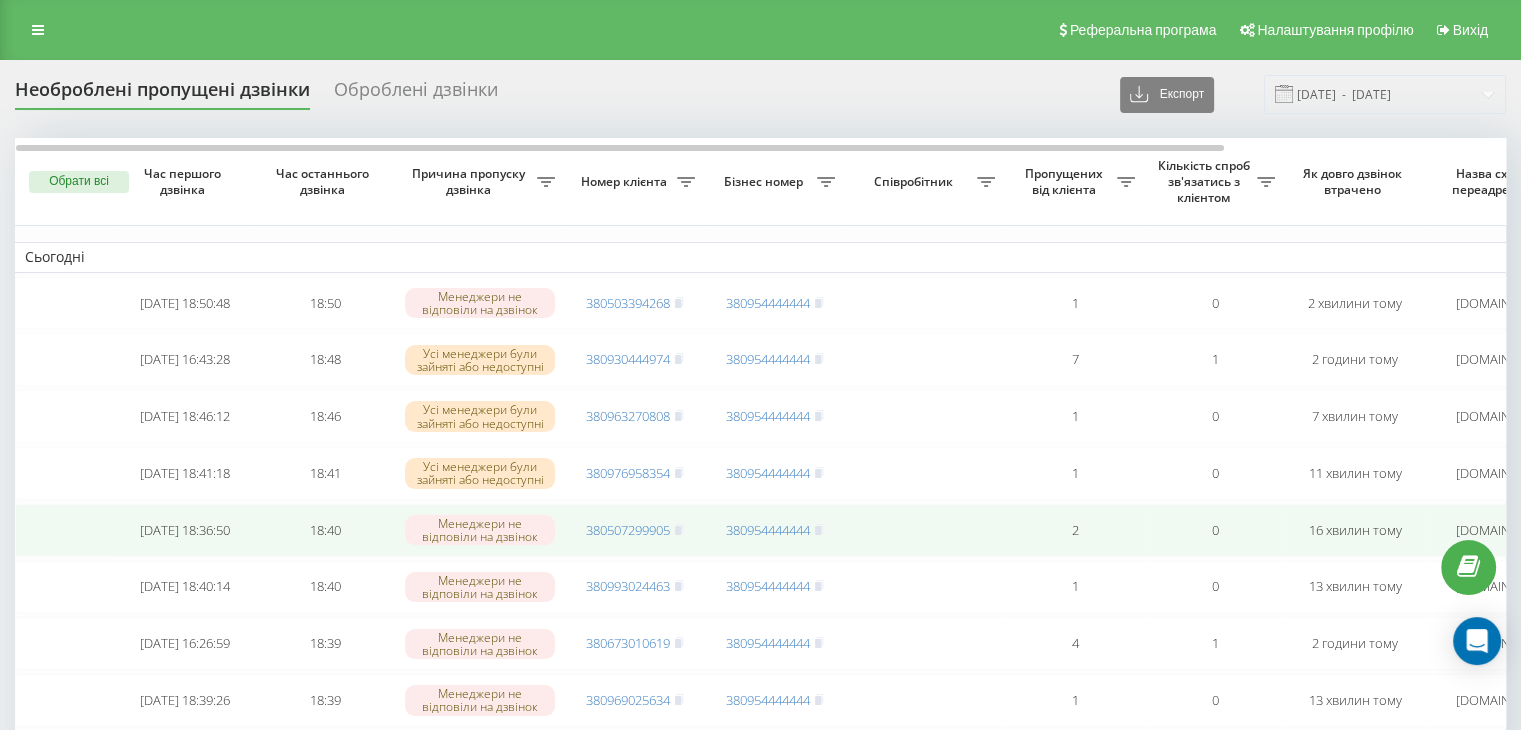 click on "380507299905" at bounding box center (635, 530) 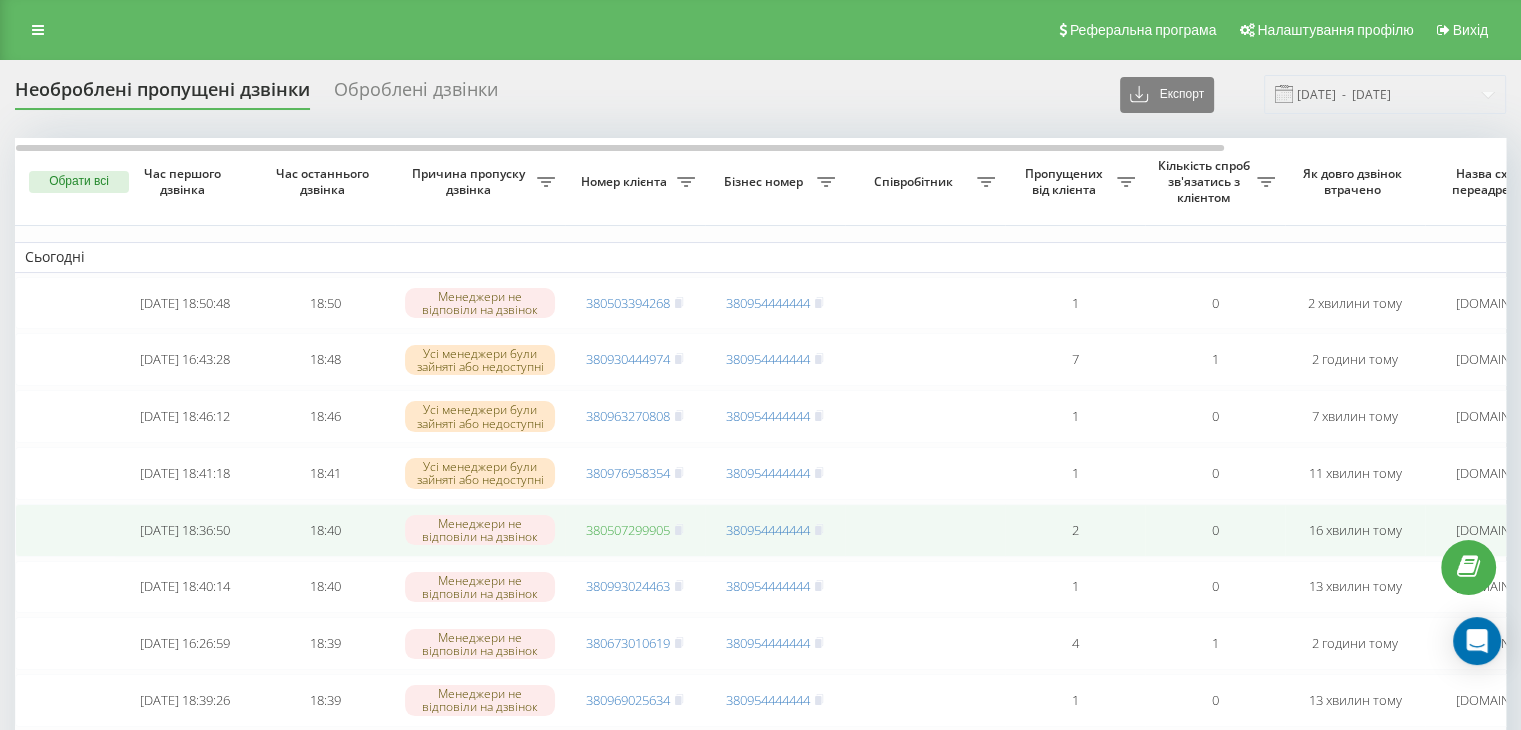 click on "380507299905" at bounding box center [628, 530] 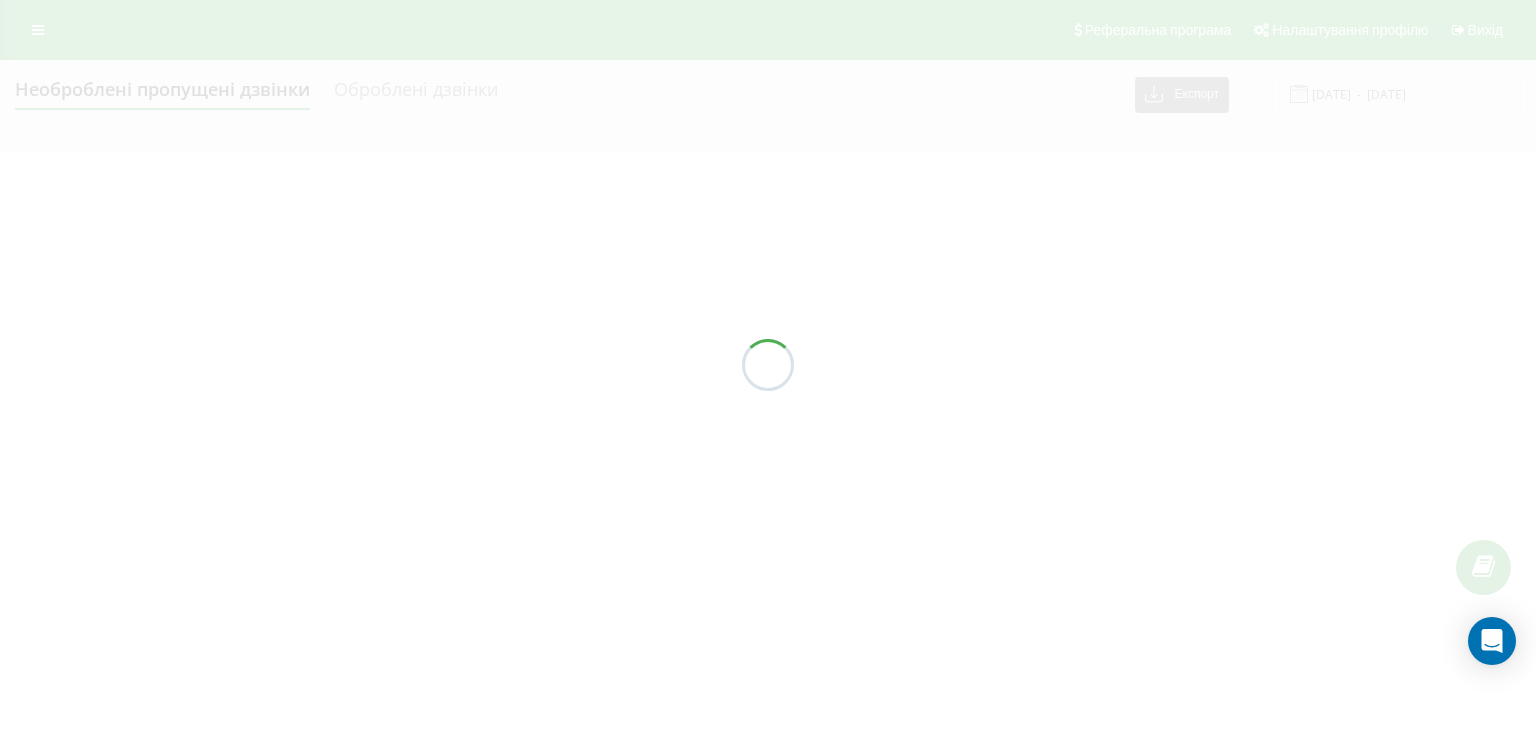scroll, scrollTop: 0, scrollLeft: 0, axis: both 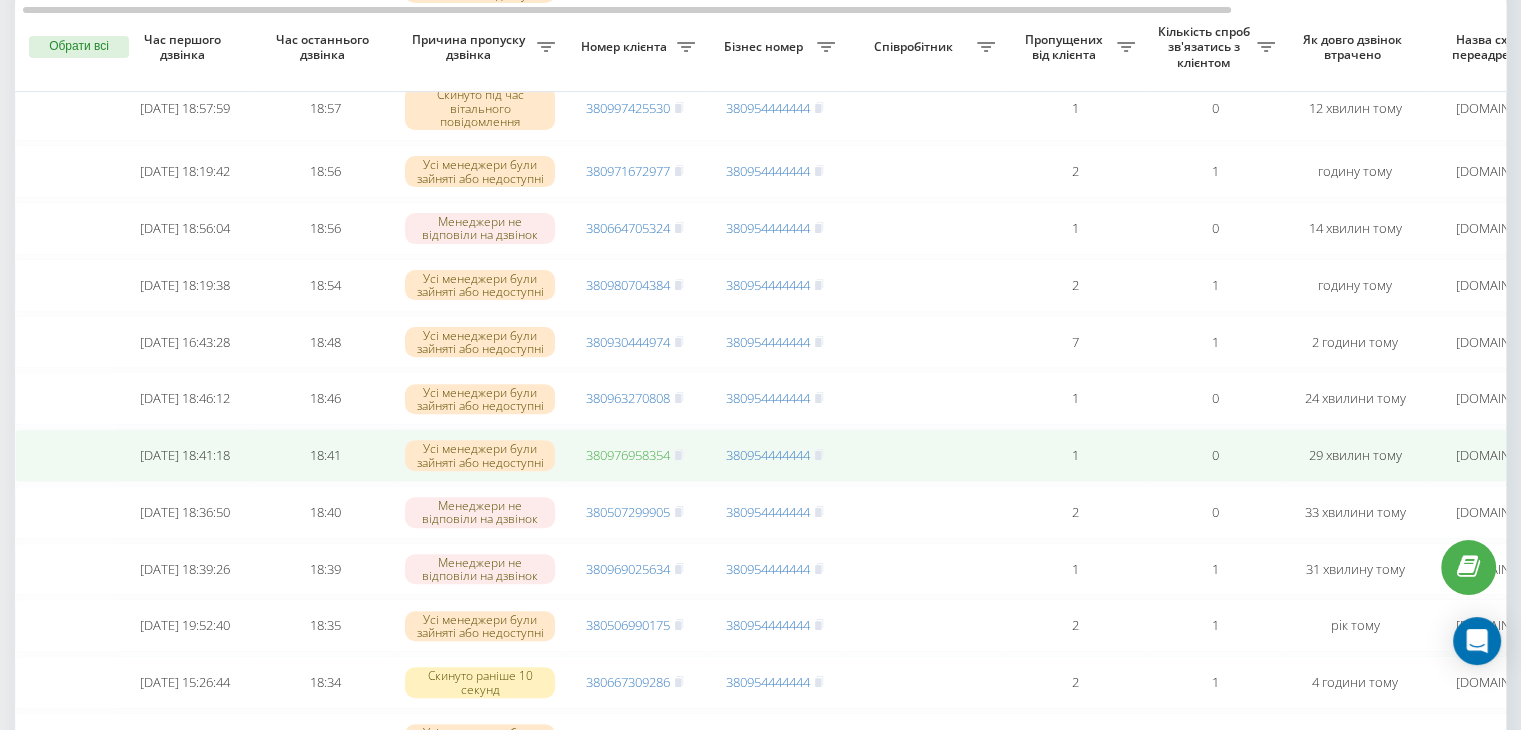 click on "380976958354" at bounding box center (628, 455) 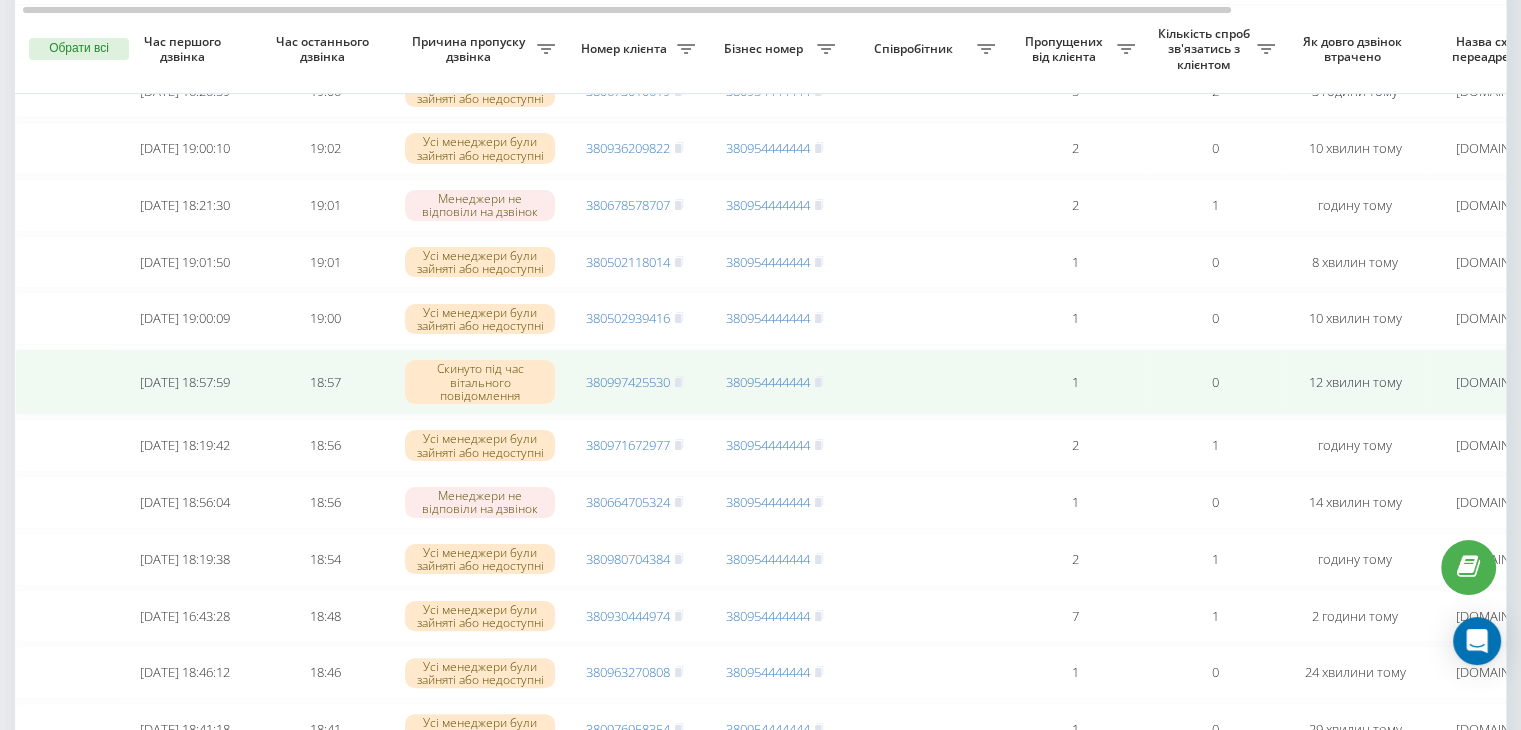 scroll, scrollTop: 332, scrollLeft: 0, axis: vertical 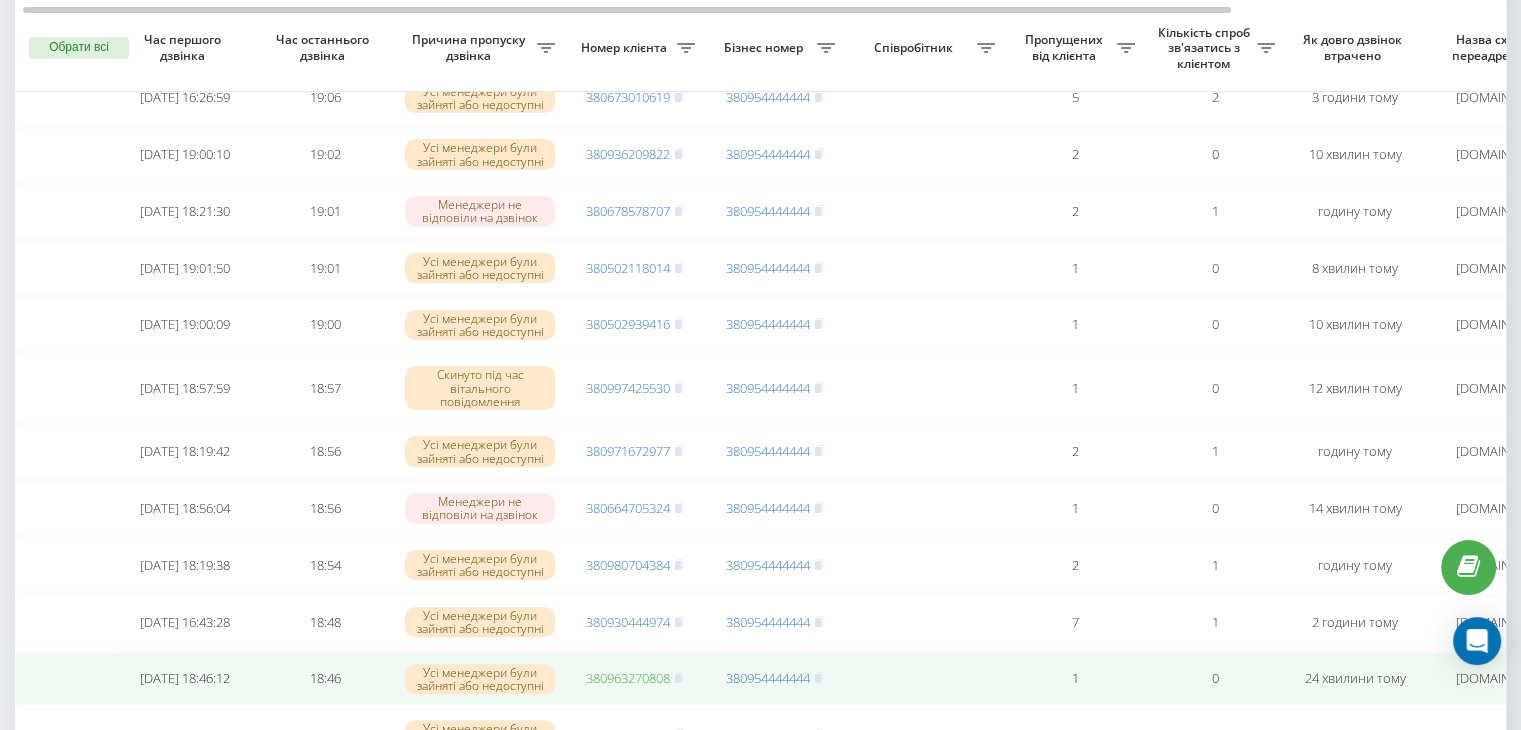 click on "380963270808" at bounding box center (628, 678) 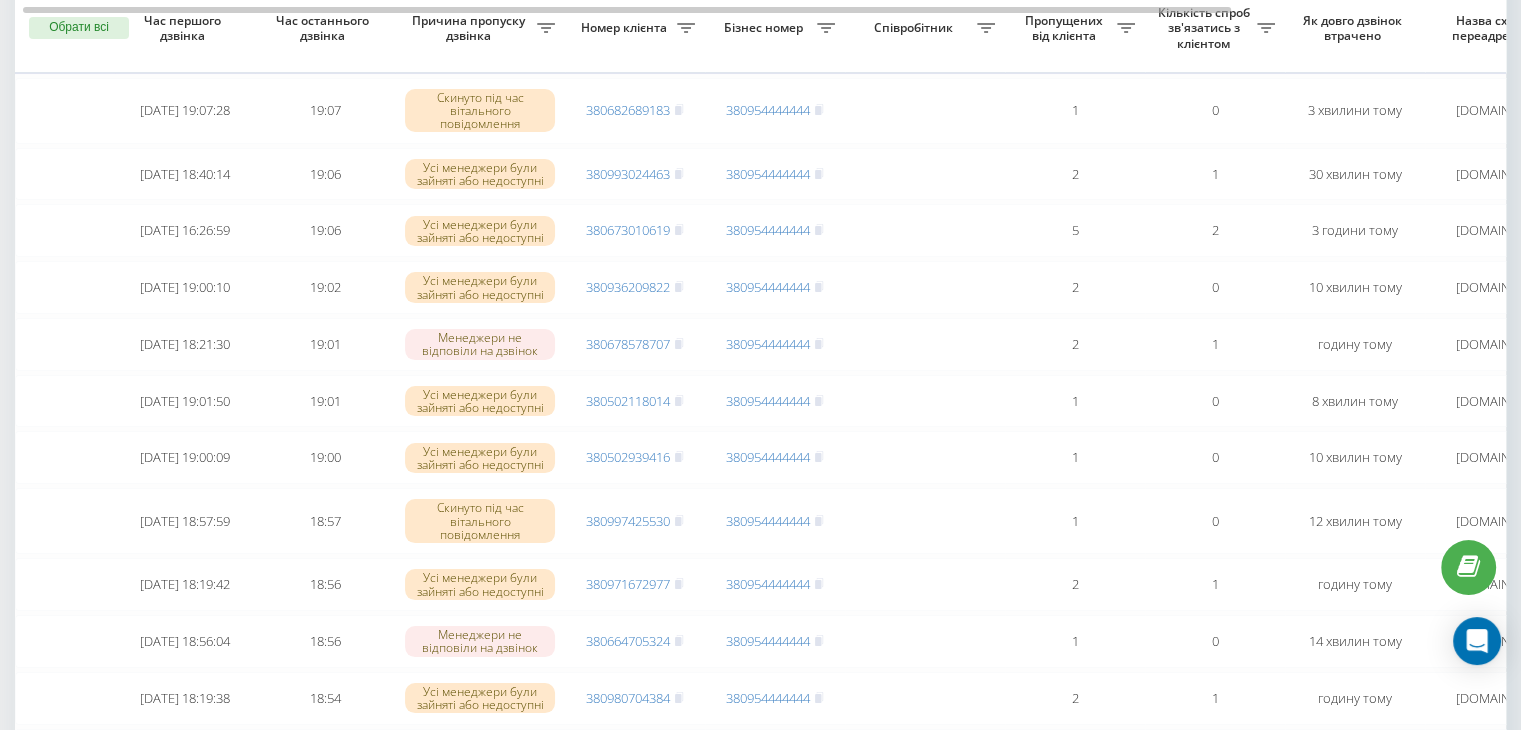 scroll, scrollTop: 164, scrollLeft: 0, axis: vertical 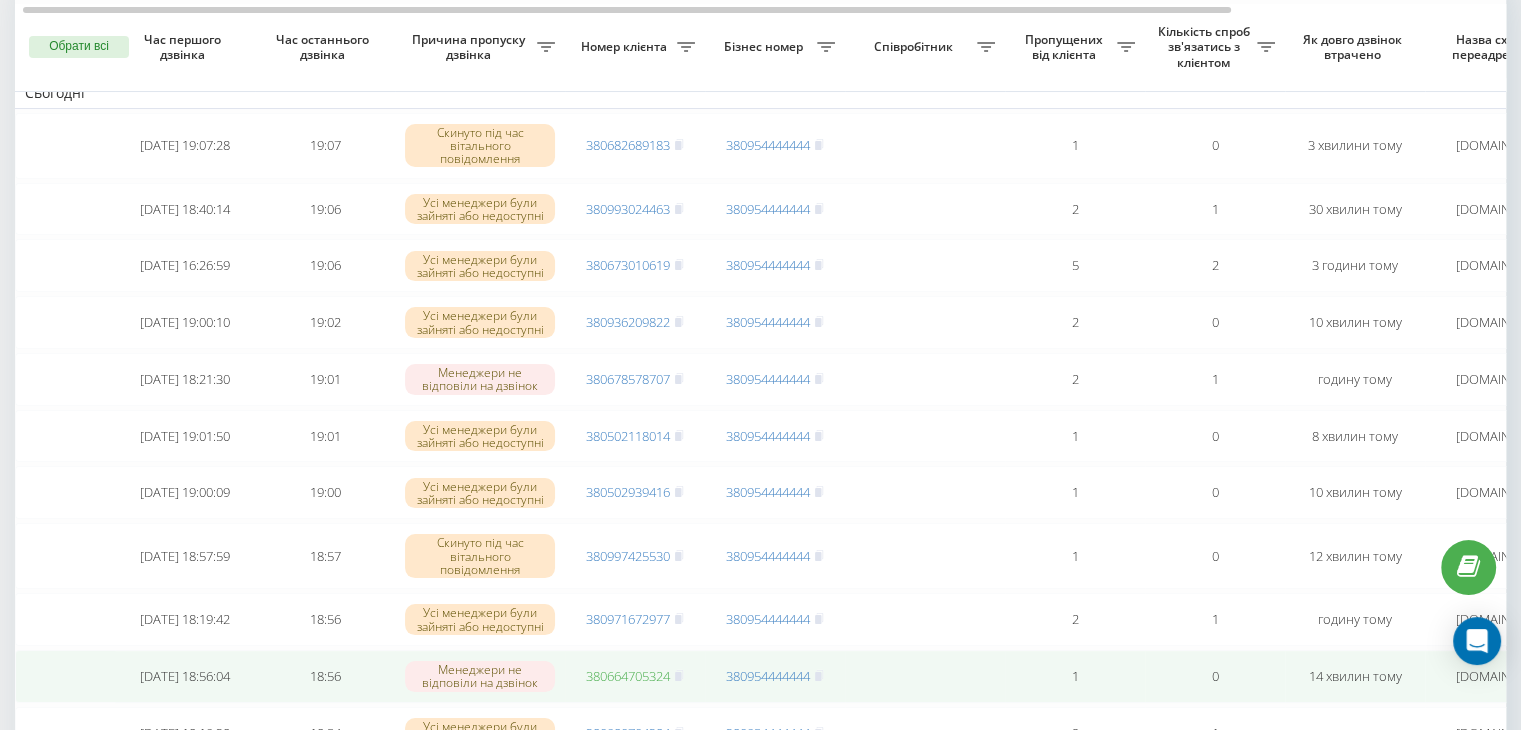 click on "380664705324" at bounding box center (628, 676) 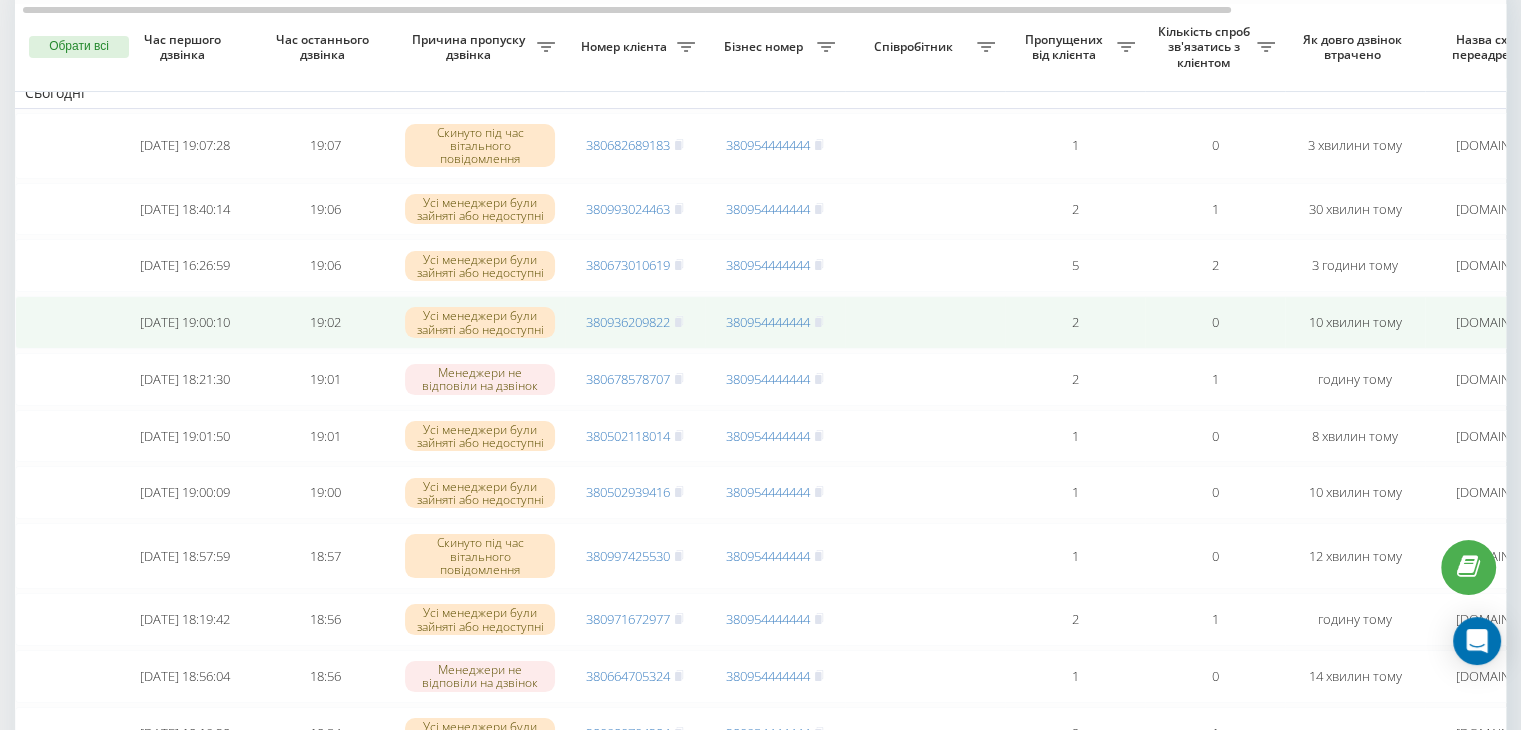 scroll, scrollTop: 112, scrollLeft: 0, axis: vertical 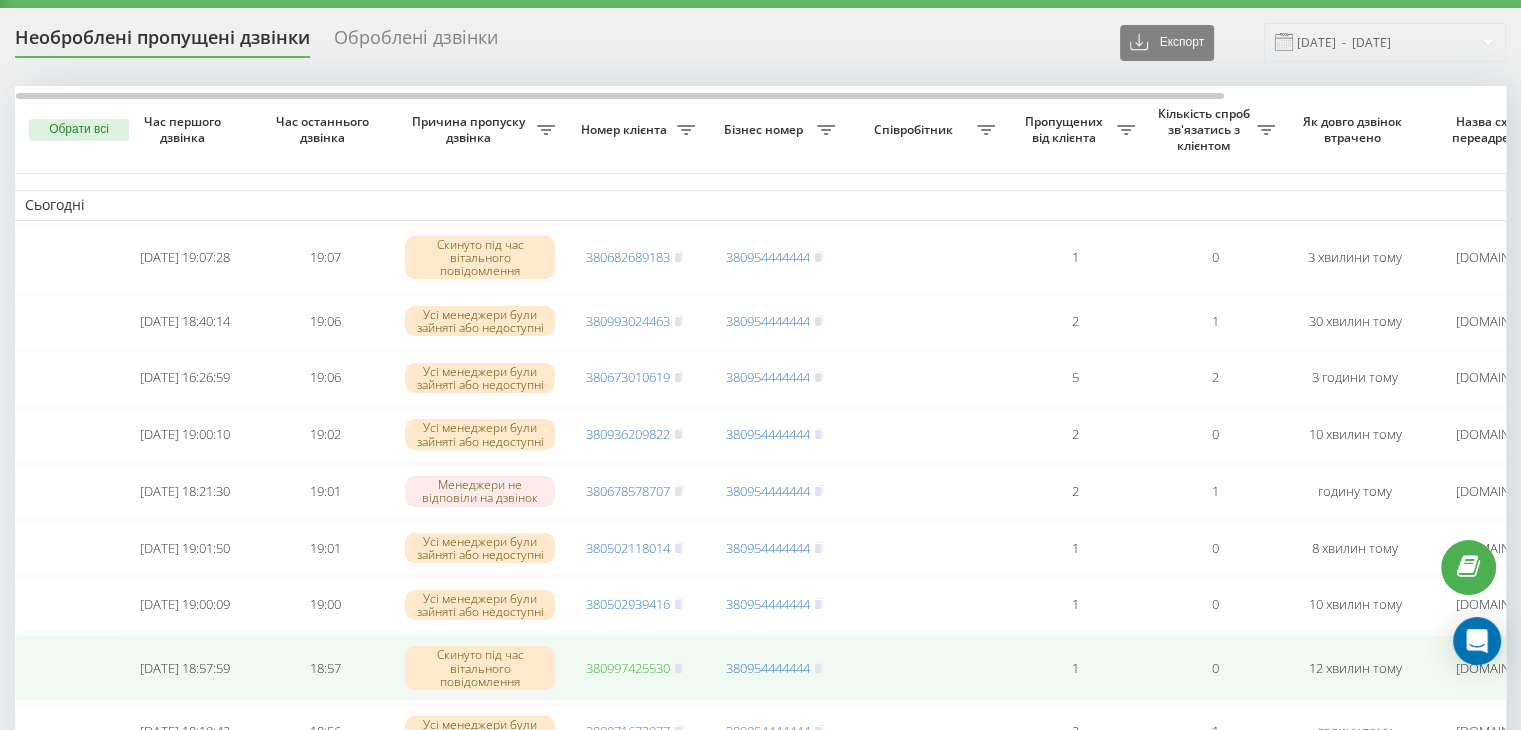click on "380997425530" at bounding box center [628, 668] 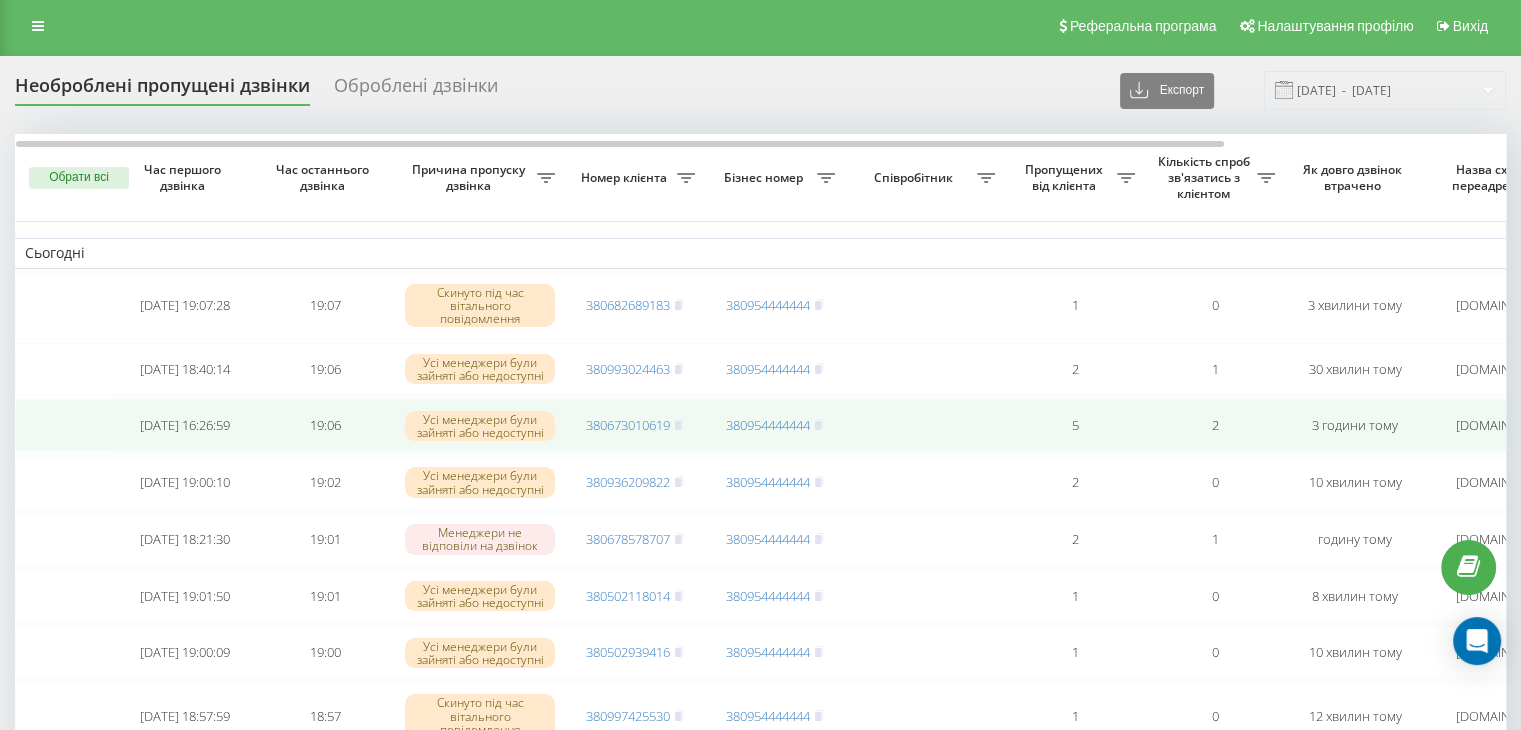 scroll, scrollTop: 0, scrollLeft: 0, axis: both 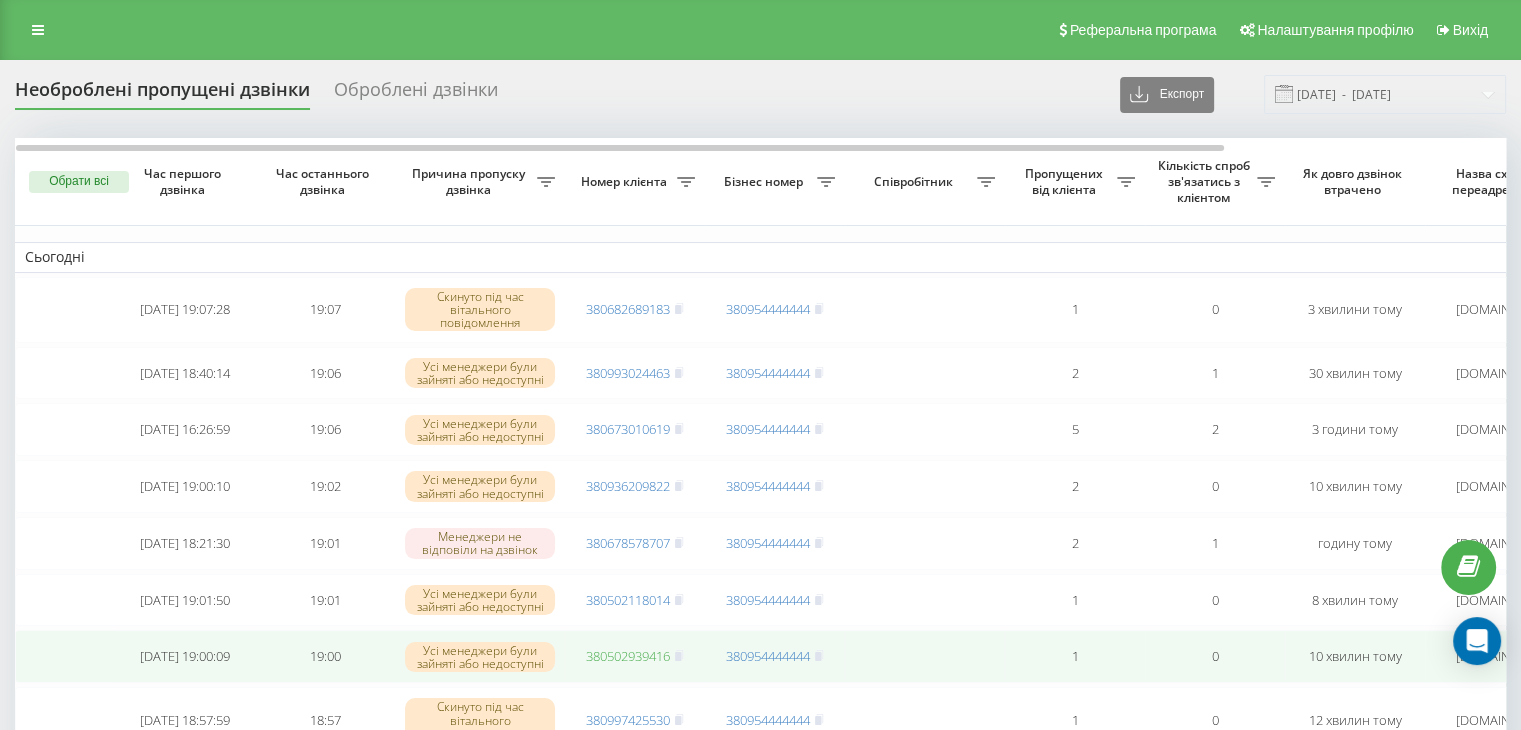 click on "380502939416" at bounding box center [628, 656] 